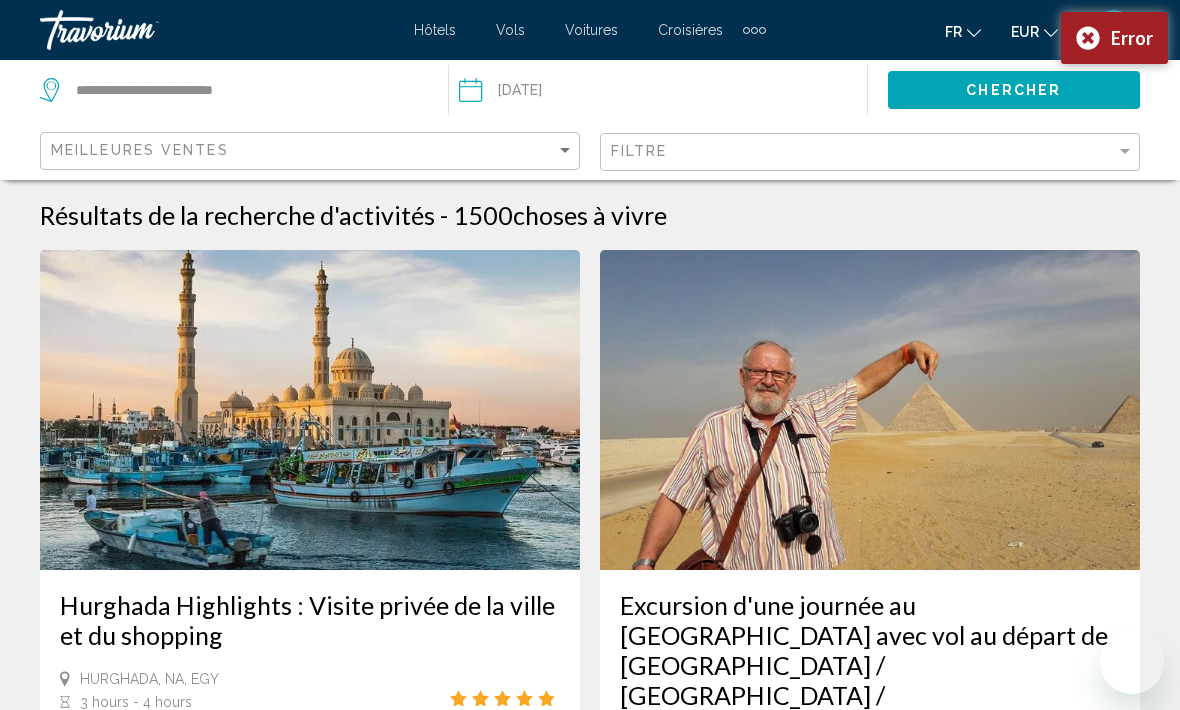 scroll, scrollTop: 0, scrollLeft: 0, axis: both 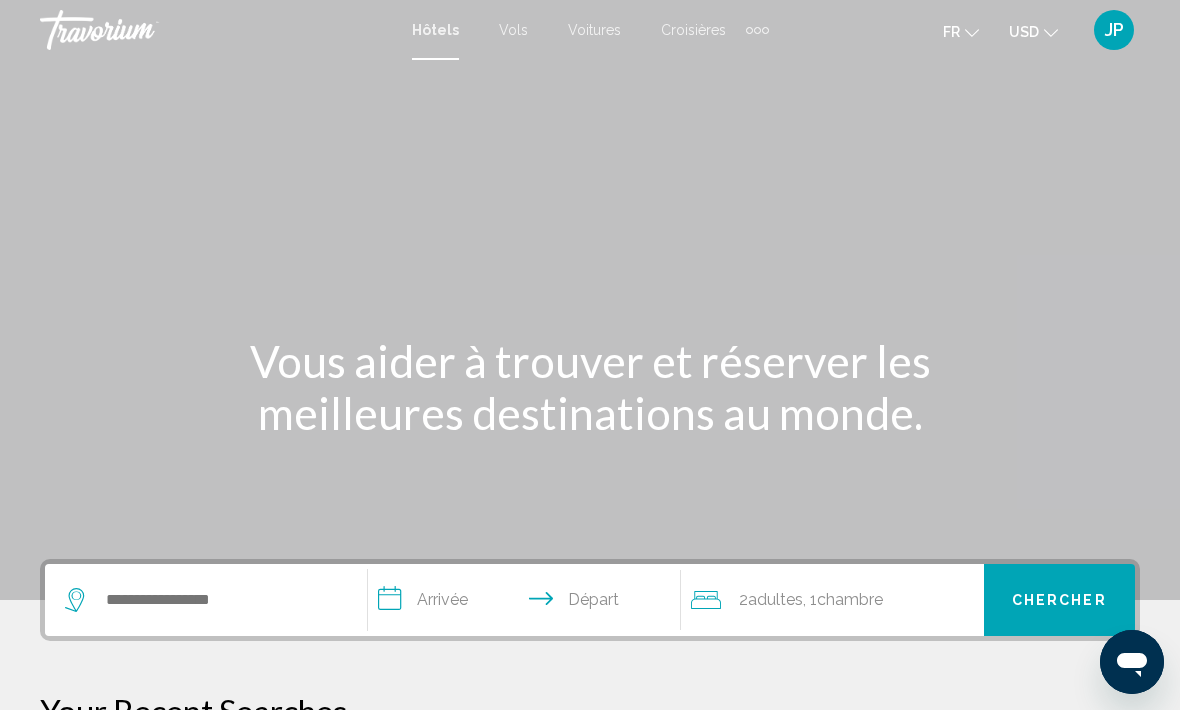 click at bounding box center [757, 30] 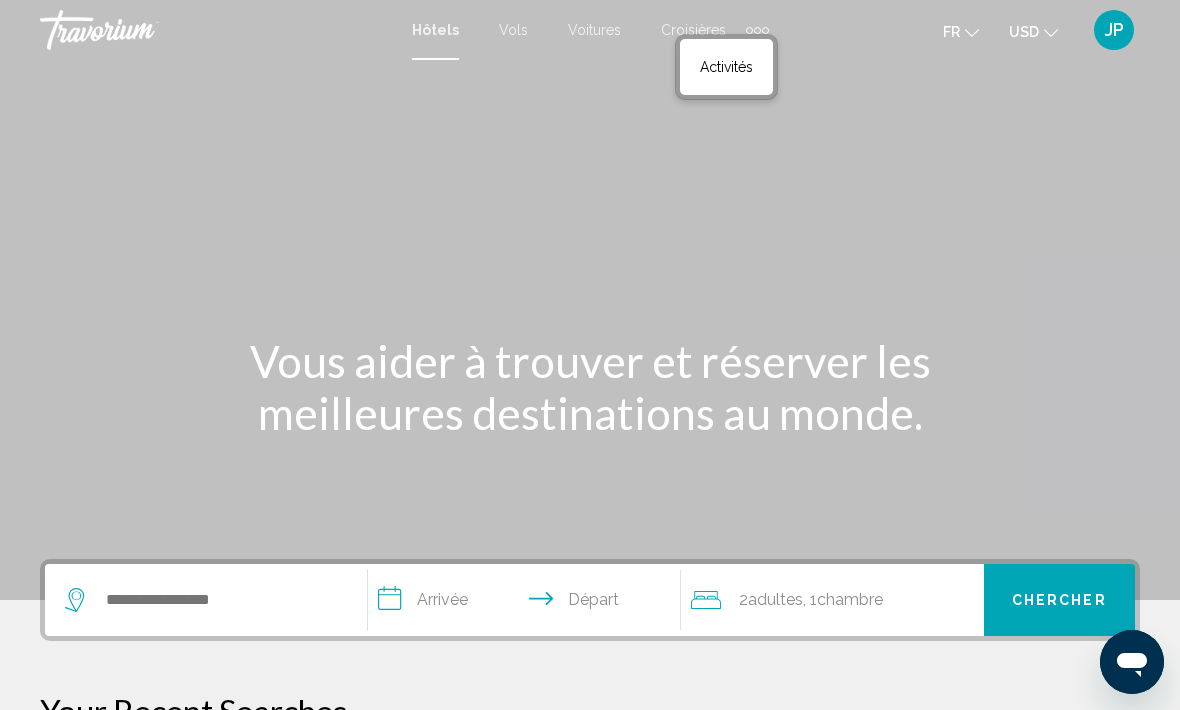 click on "Activités" at bounding box center (726, 67) 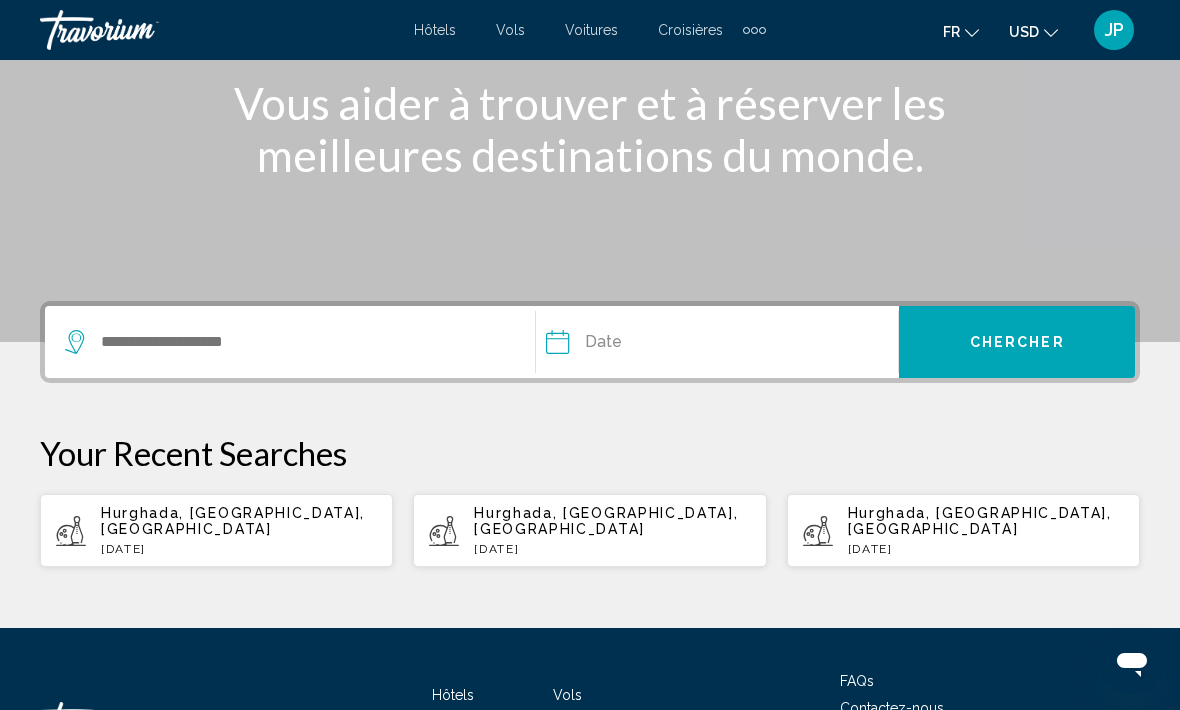 scroll, scrollTop: 257, scrollLeft: 0, axis: vertical 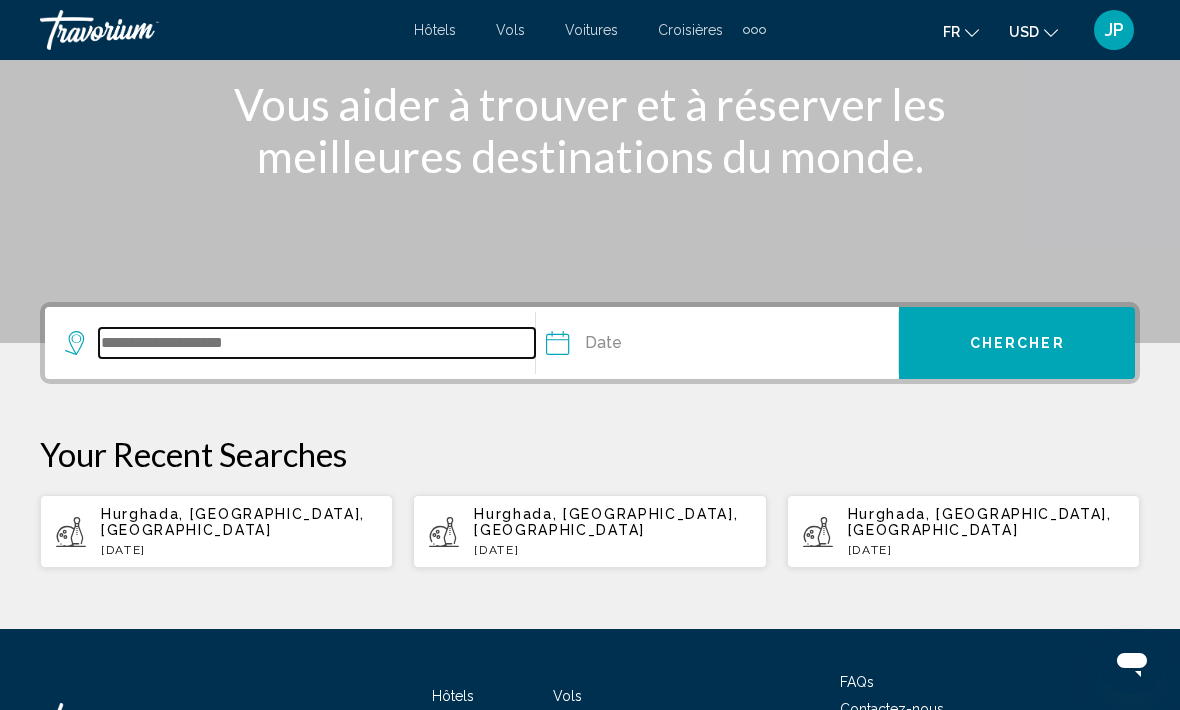 click at bounding box center (317, 343) 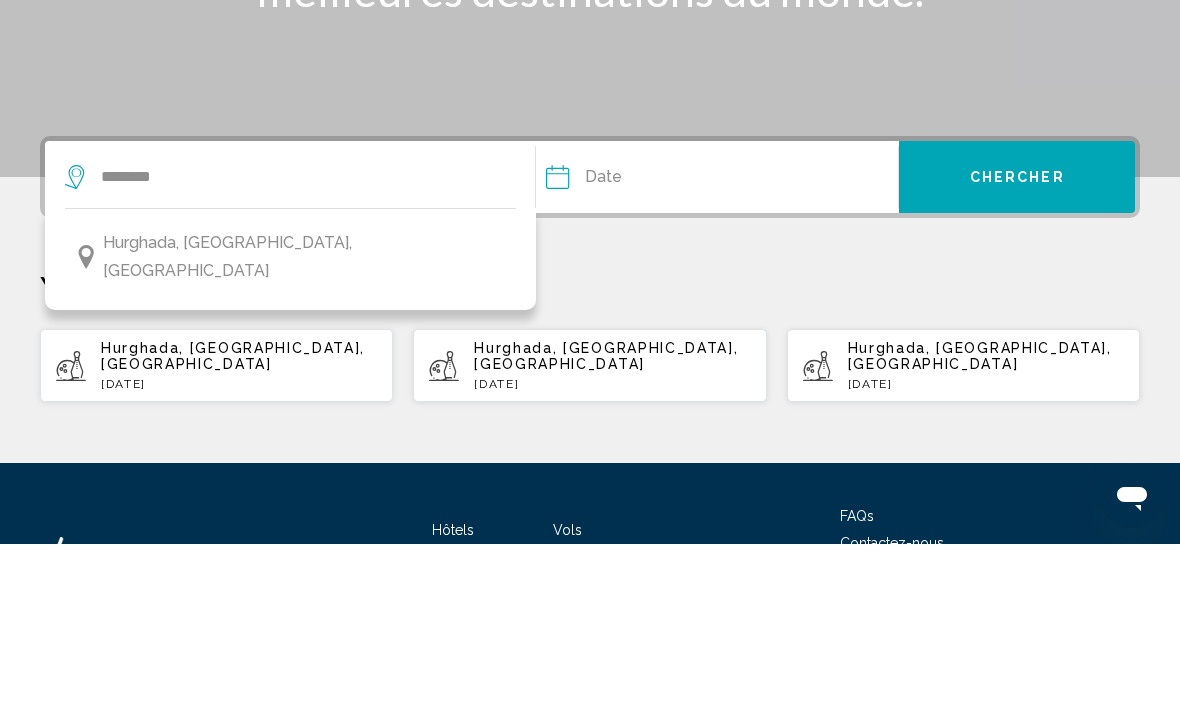 click on "Hurghada, [GEOGRAPHIC_DATA], [GEOGRAPHIC_DATA]" at bounding box center (290, 423) 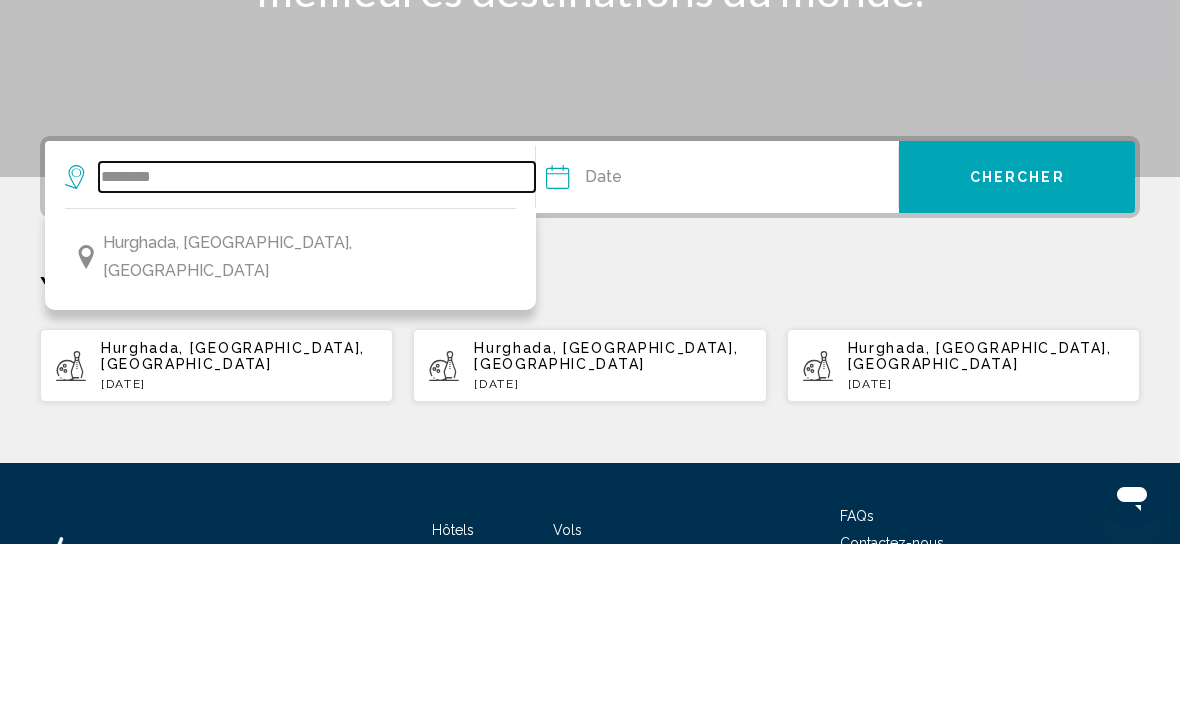 type on "**********" 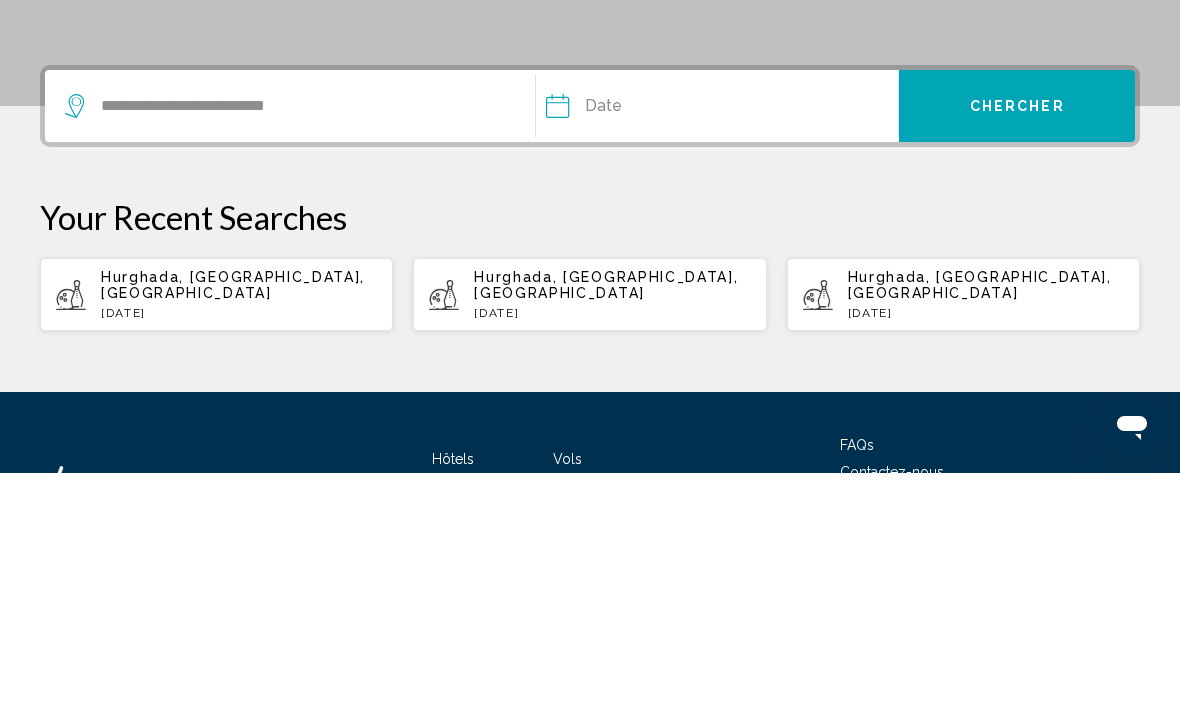click at bounding box center [633, 346] 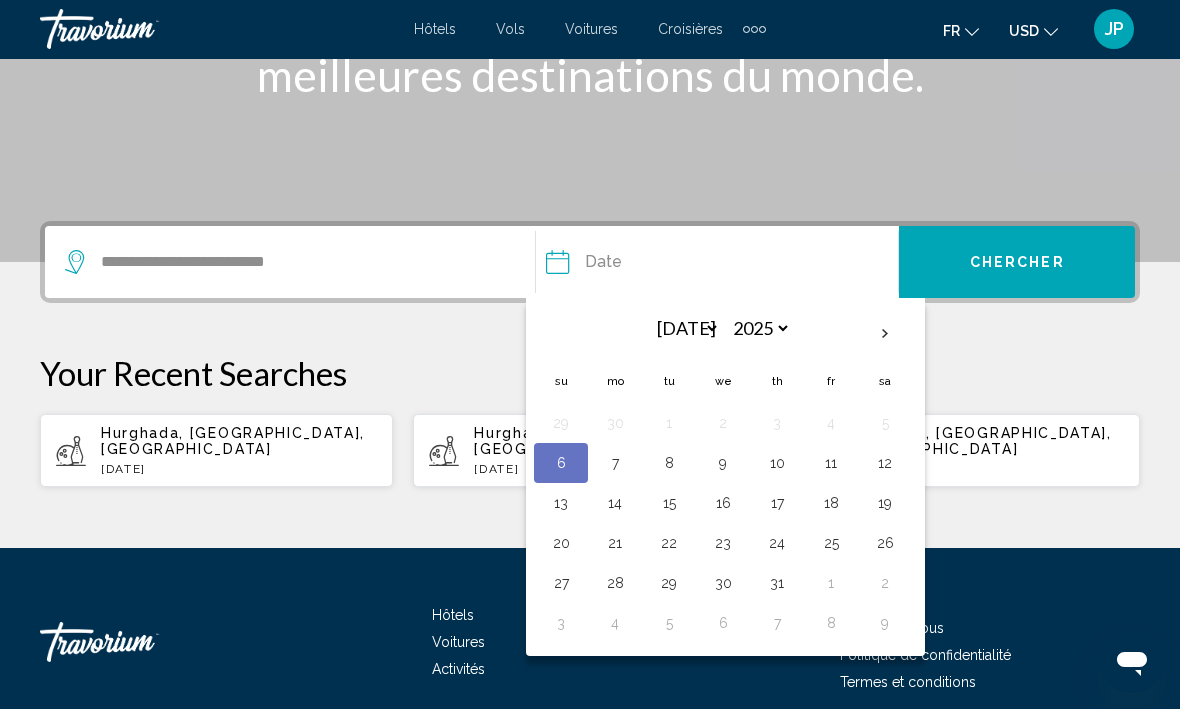 click on "11" at bounding box center [831, 464] 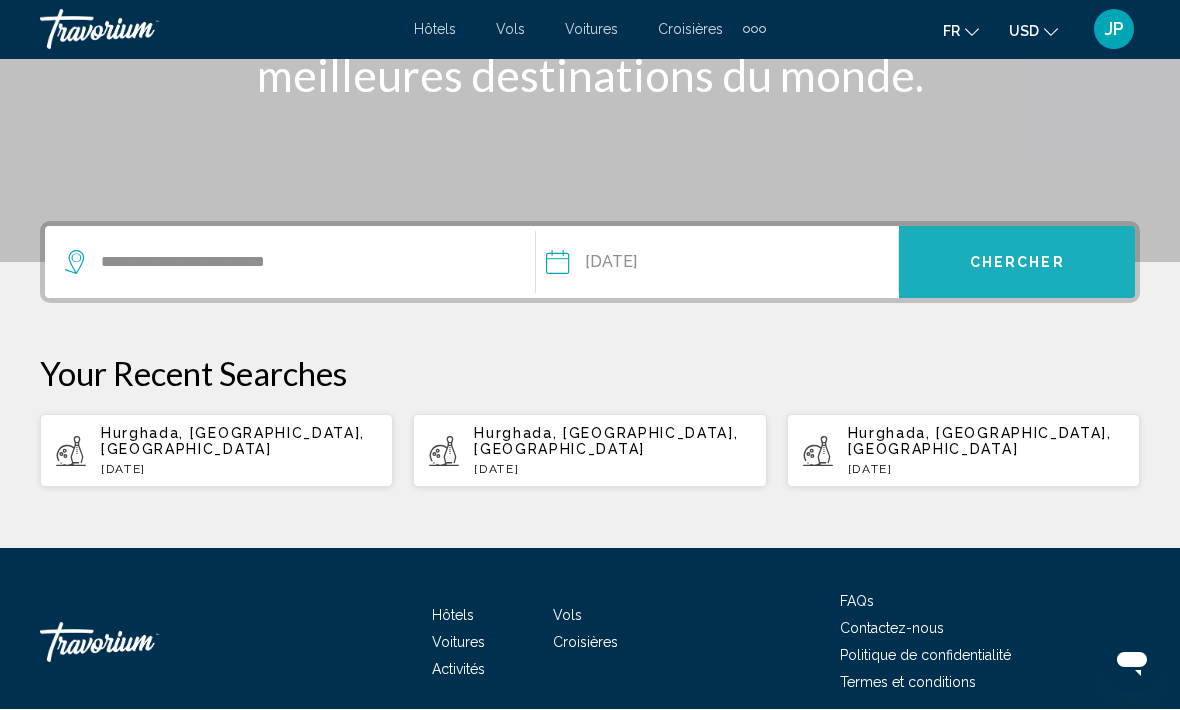 click on "Chercher" at bounding box center (1017, 264) 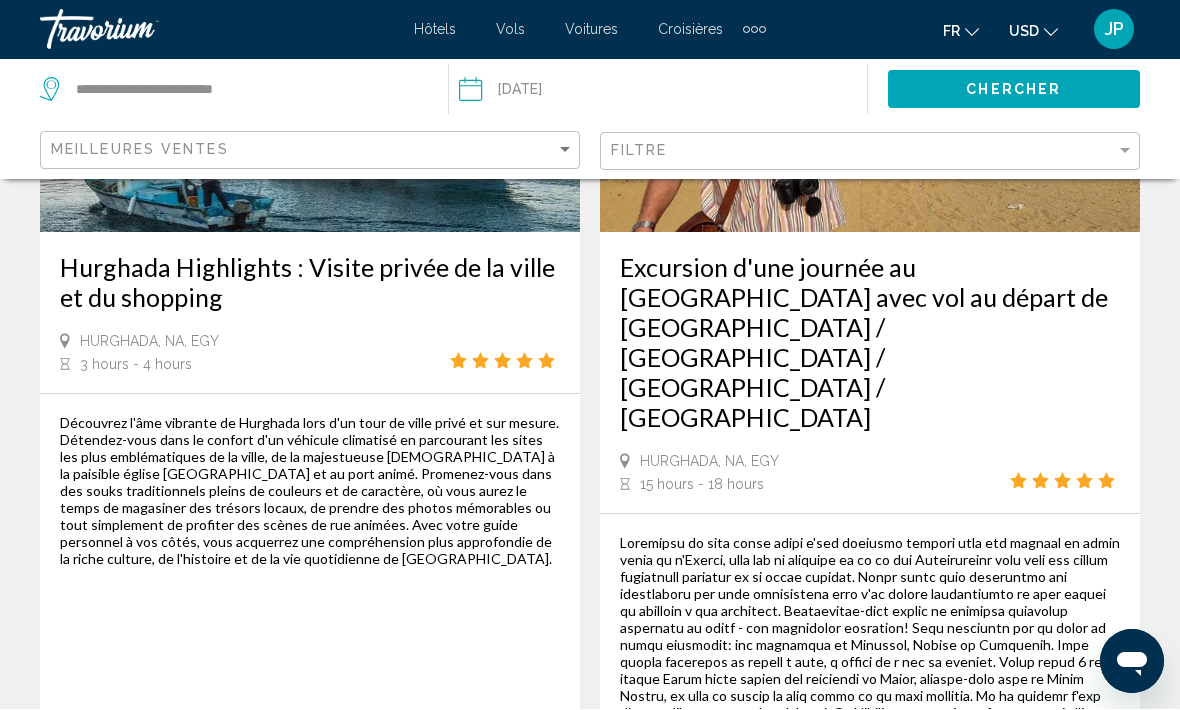 scroll, scrollTop: 0, scrollLeft: 0, axis: both 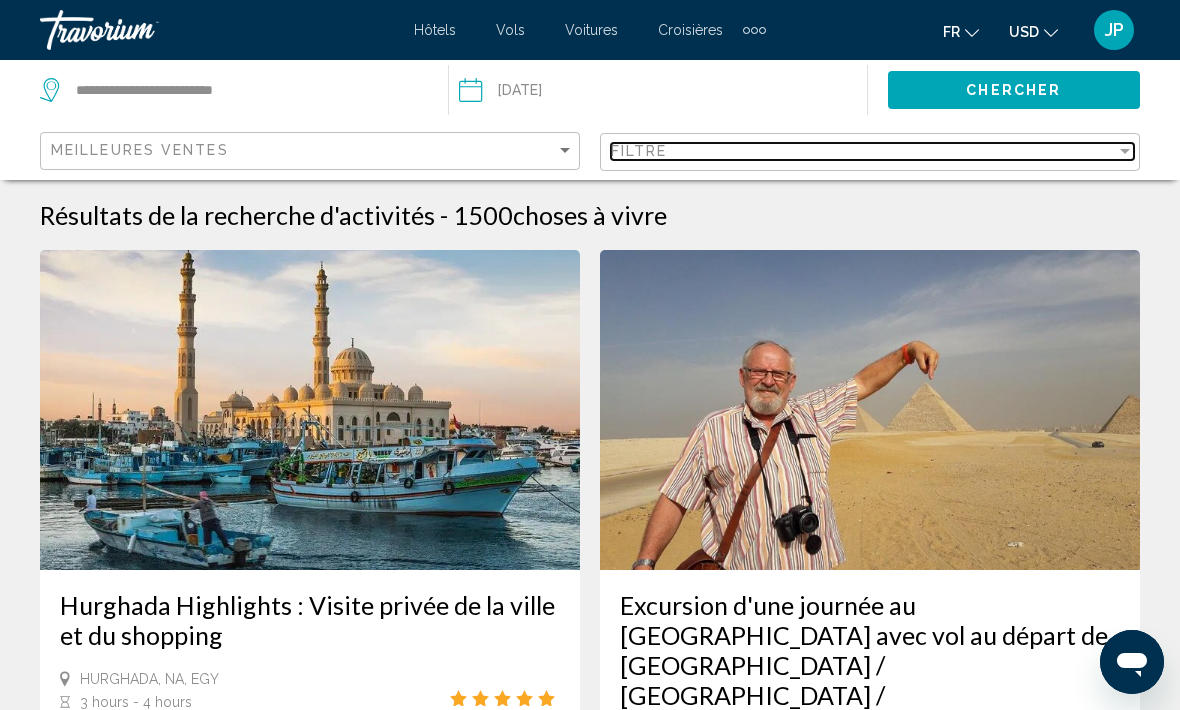 click on "Filtre" at bounding box center (863, 151) 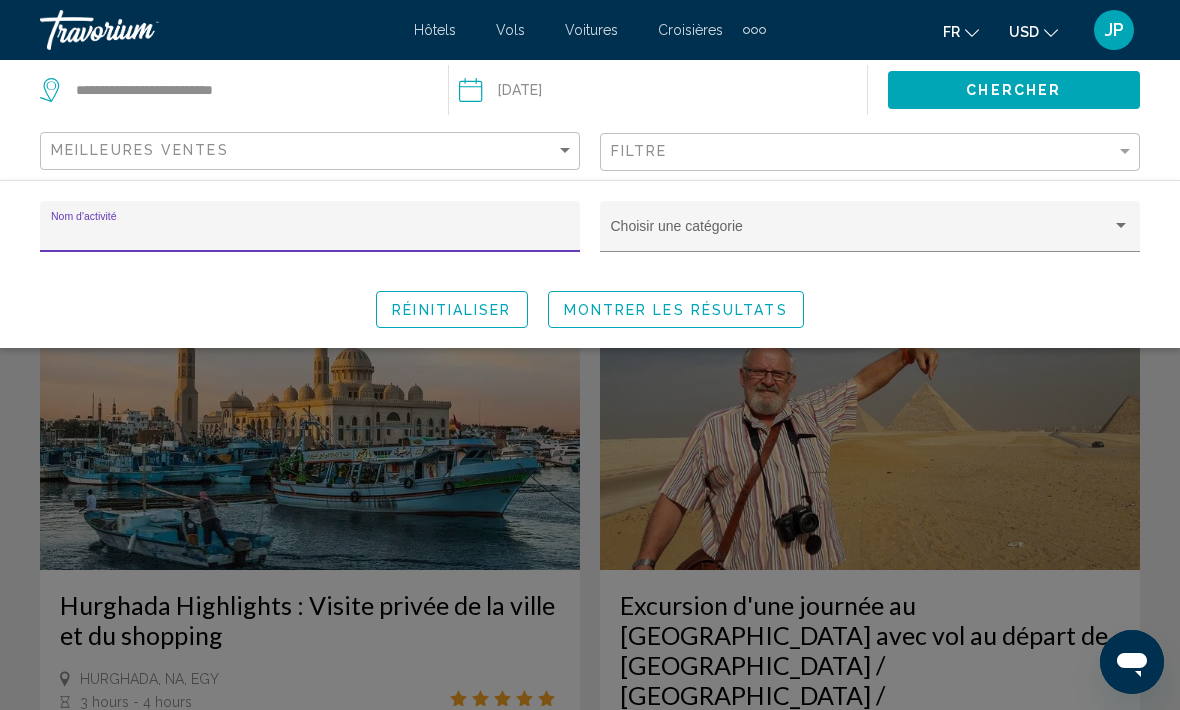 click at bounding box center (861, 234) 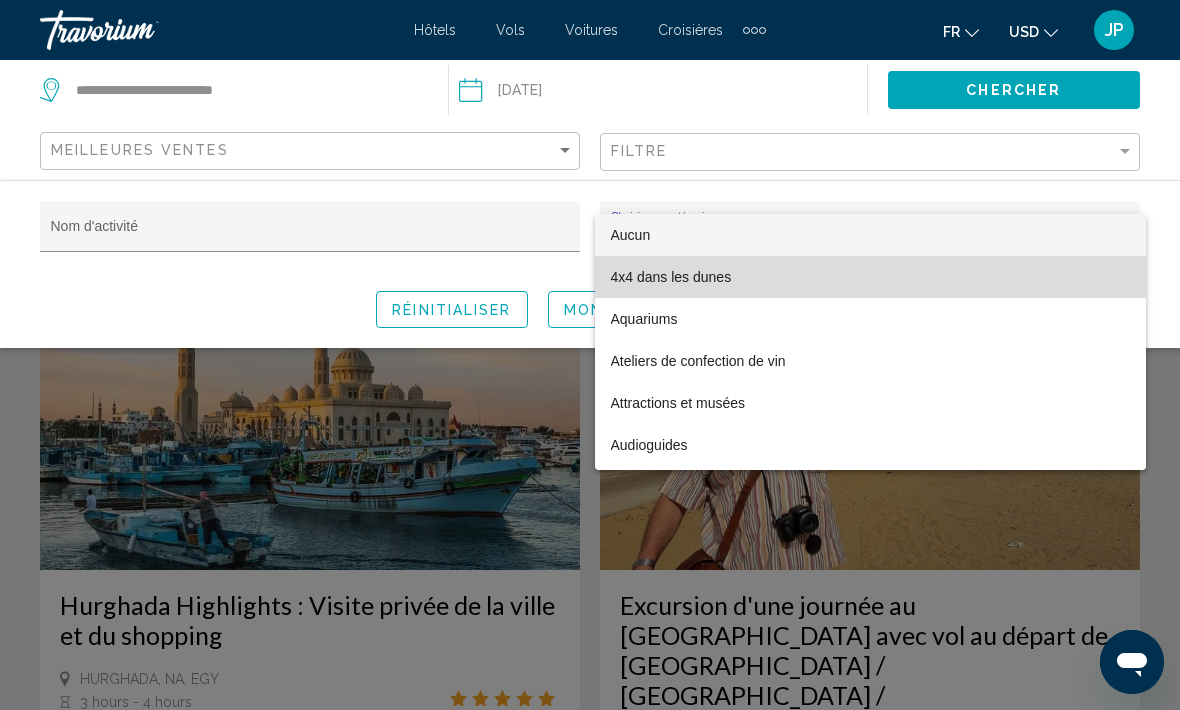 click on "4x4 dans les dunes" at bounding box center (870, 277) 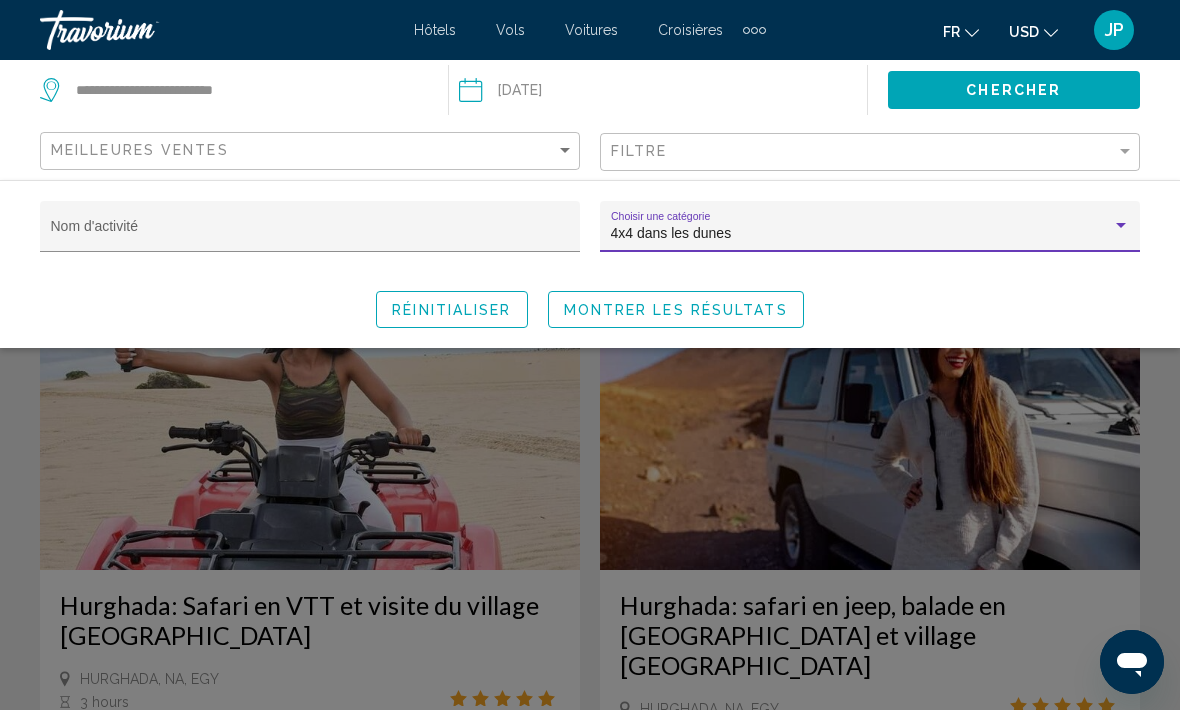 click 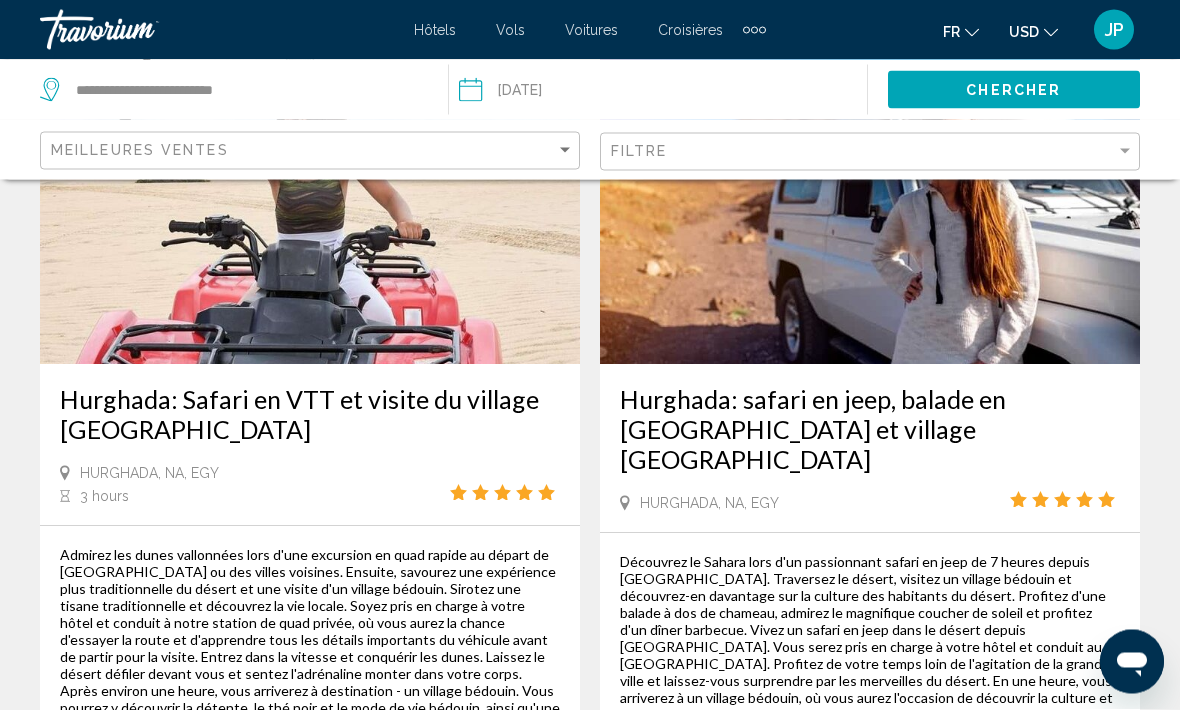 click on "USD" 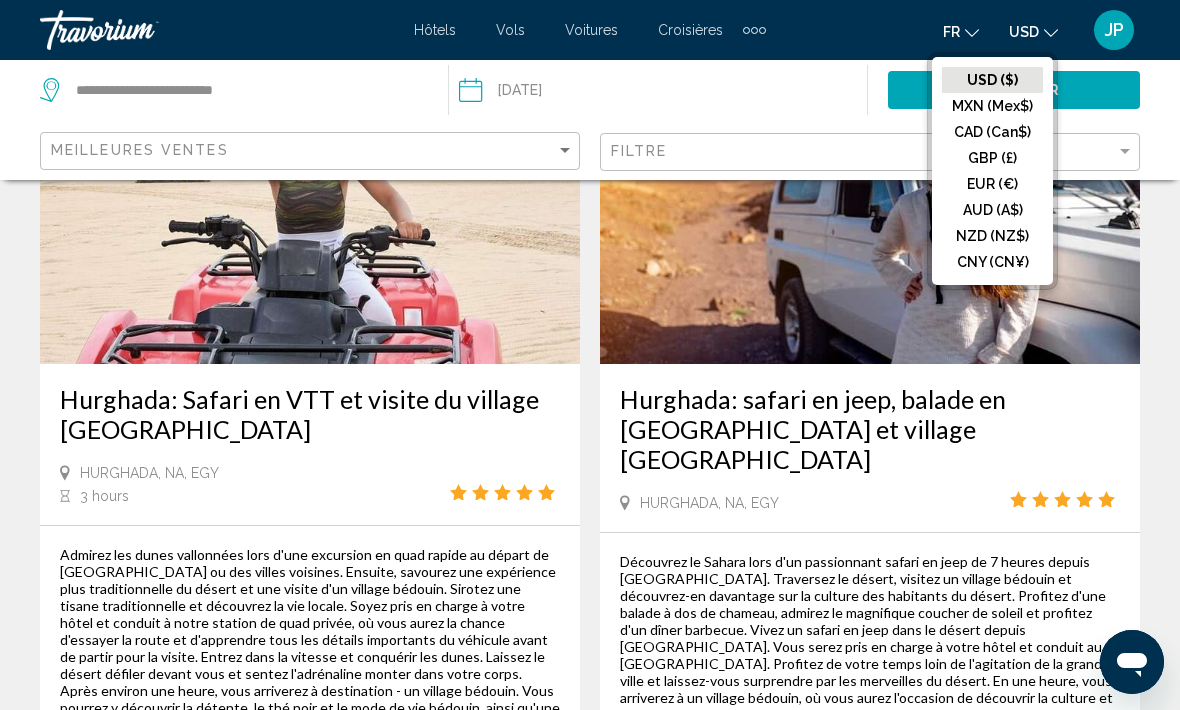 click on "EUR (€)" 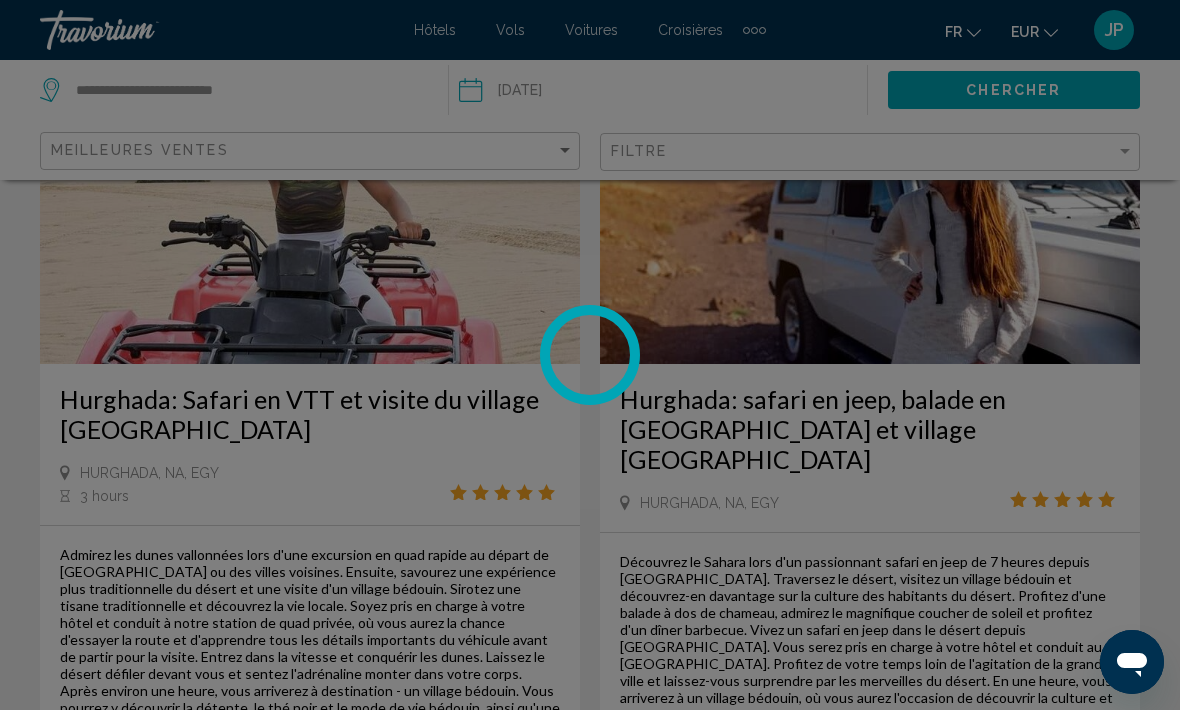 scroll, scrollTop: 97, scrollLeft: 0, axis: vertical 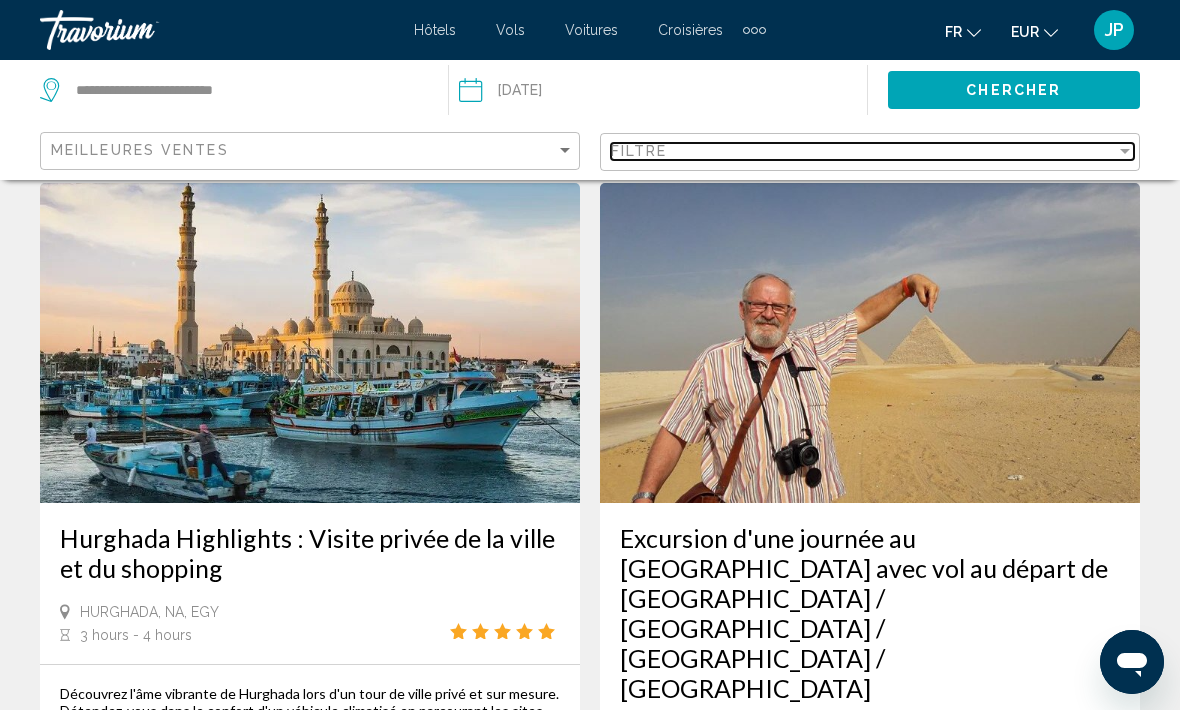 click on "Filtre" at bounding box center (863, 151) 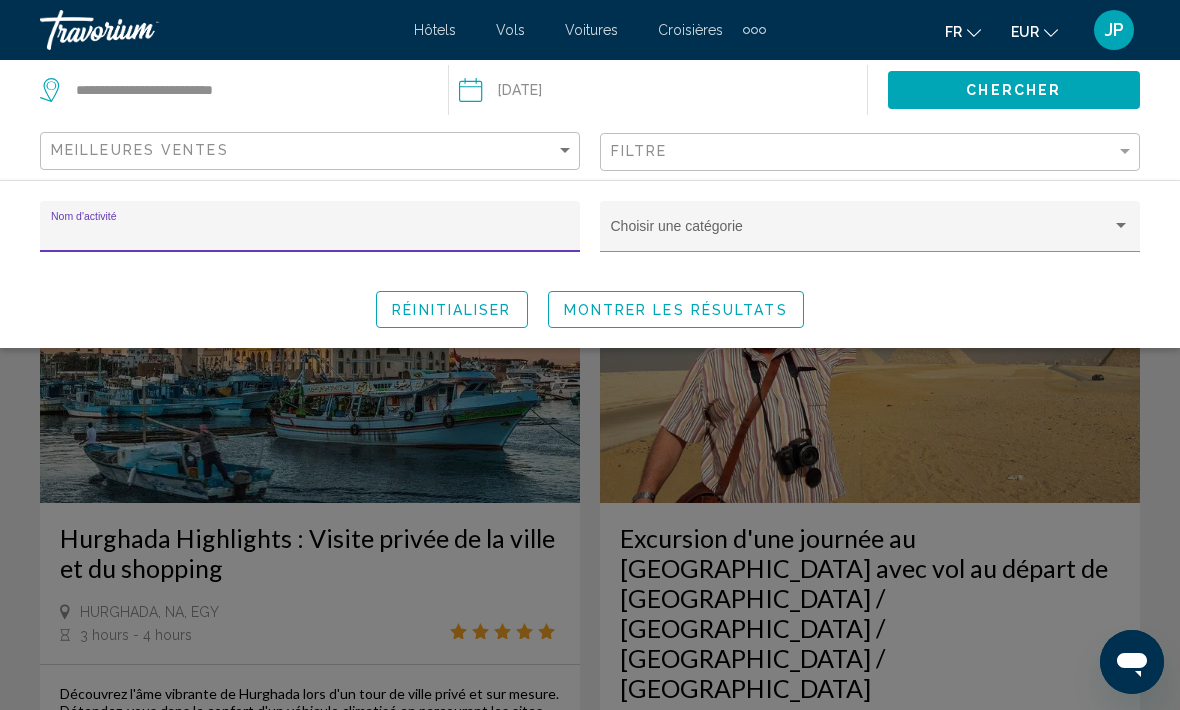 click at bounding box center [861, 234] 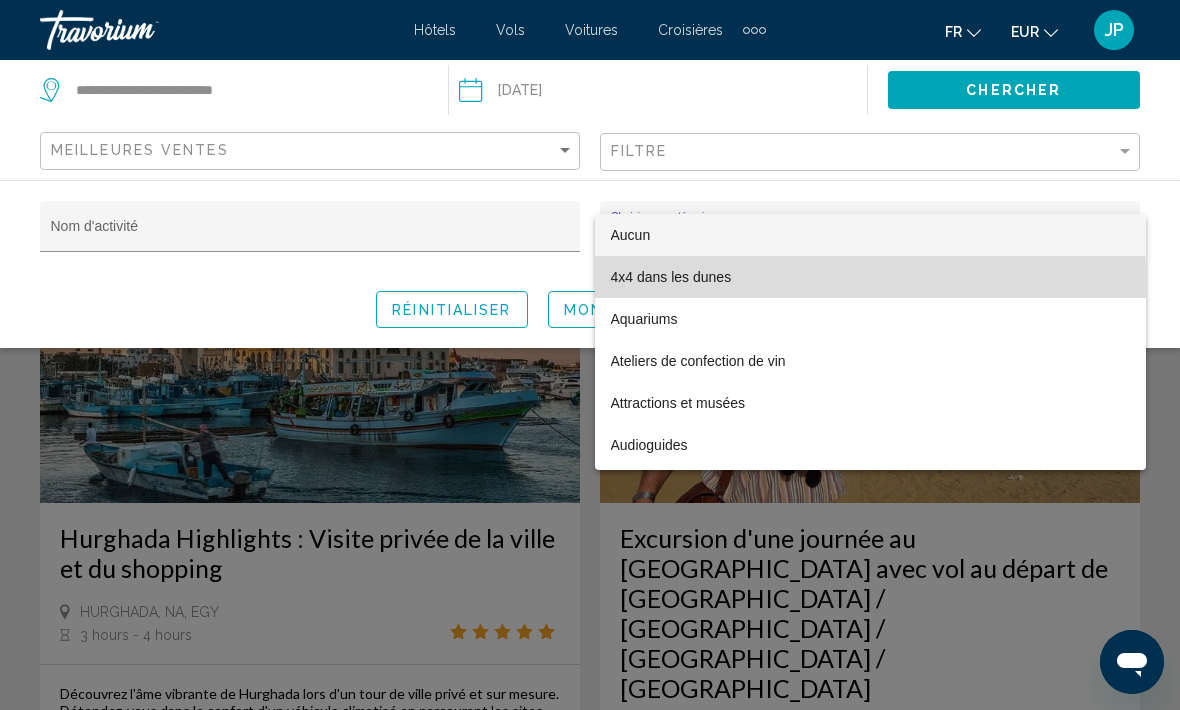 click on "4x4 dans les dunes" at bounding box center [870, 277] 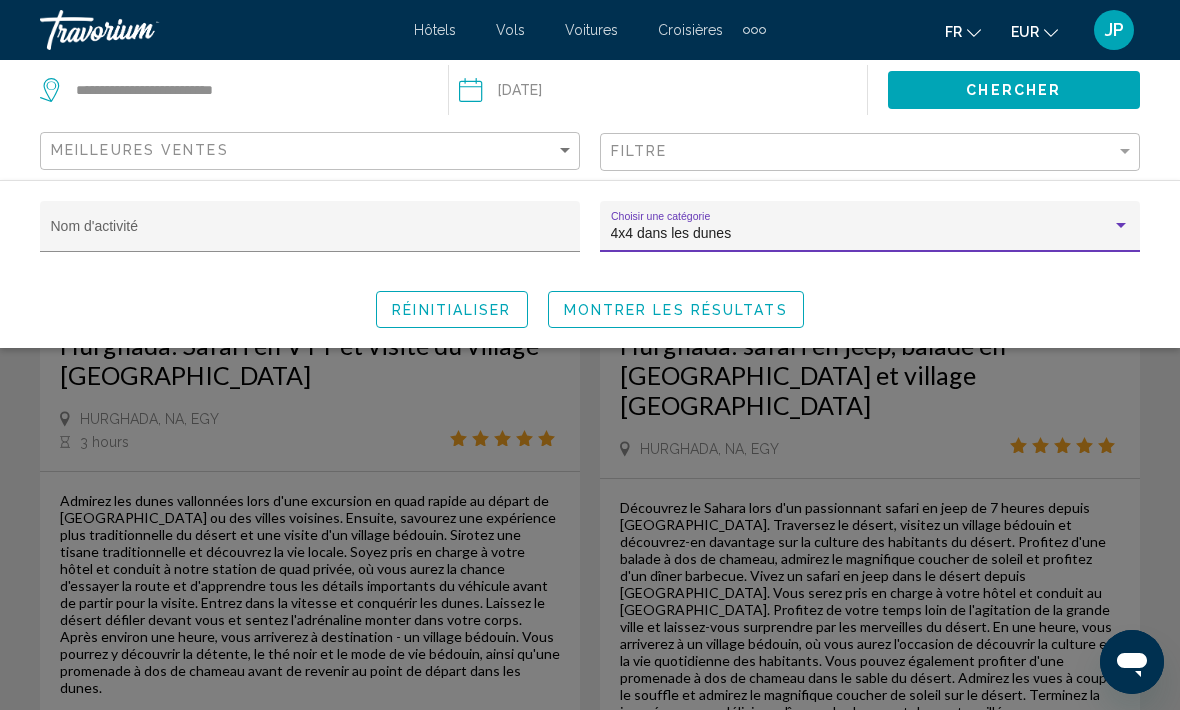 scroll, scrollTop: 320, scrollLeft: 0, axis: vertical 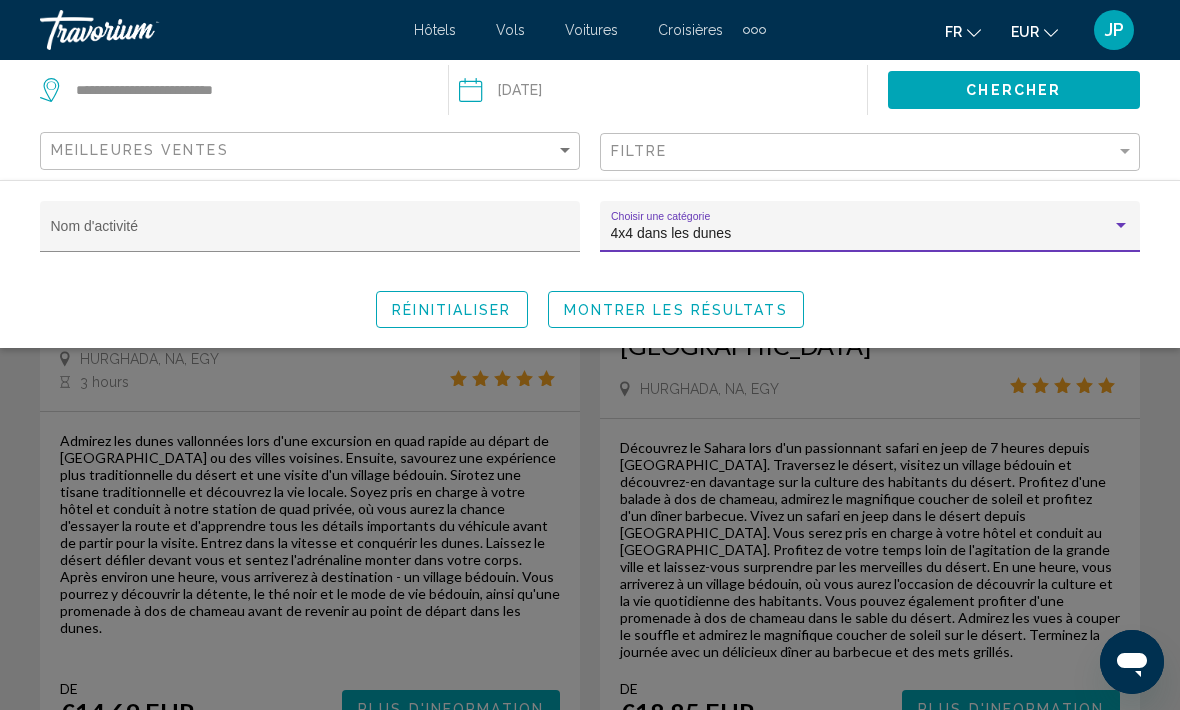 click 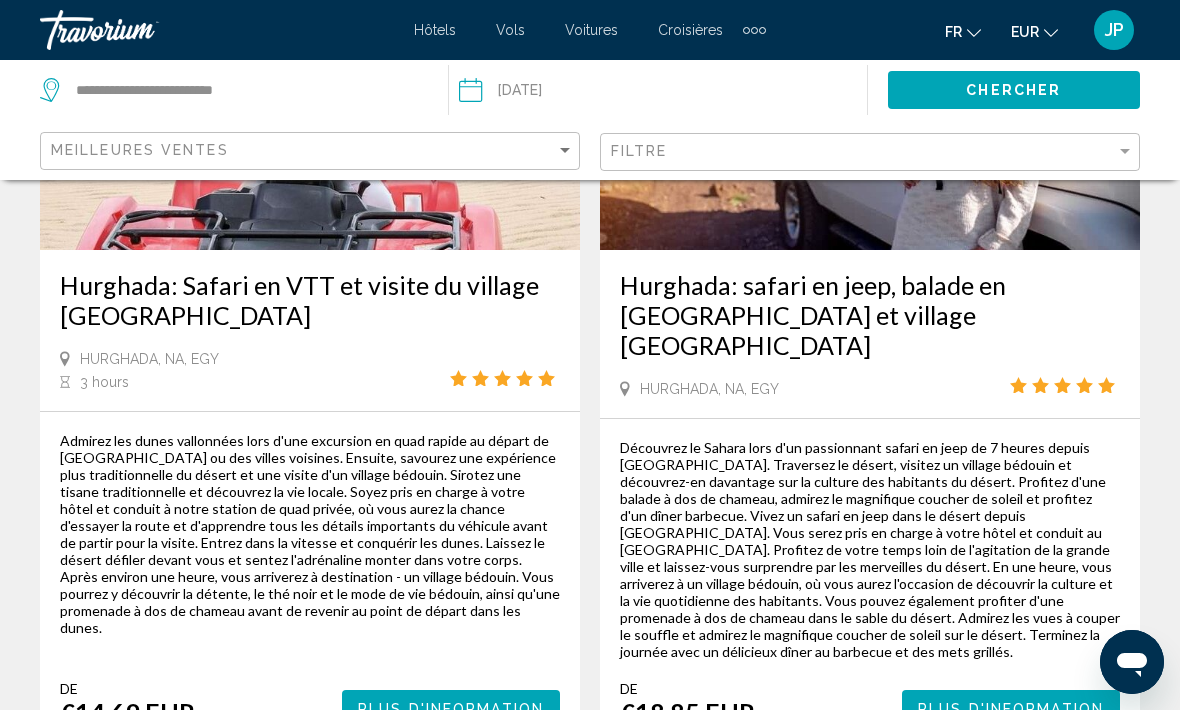 click on "Plus d'information" at bounding box center (451, 709) 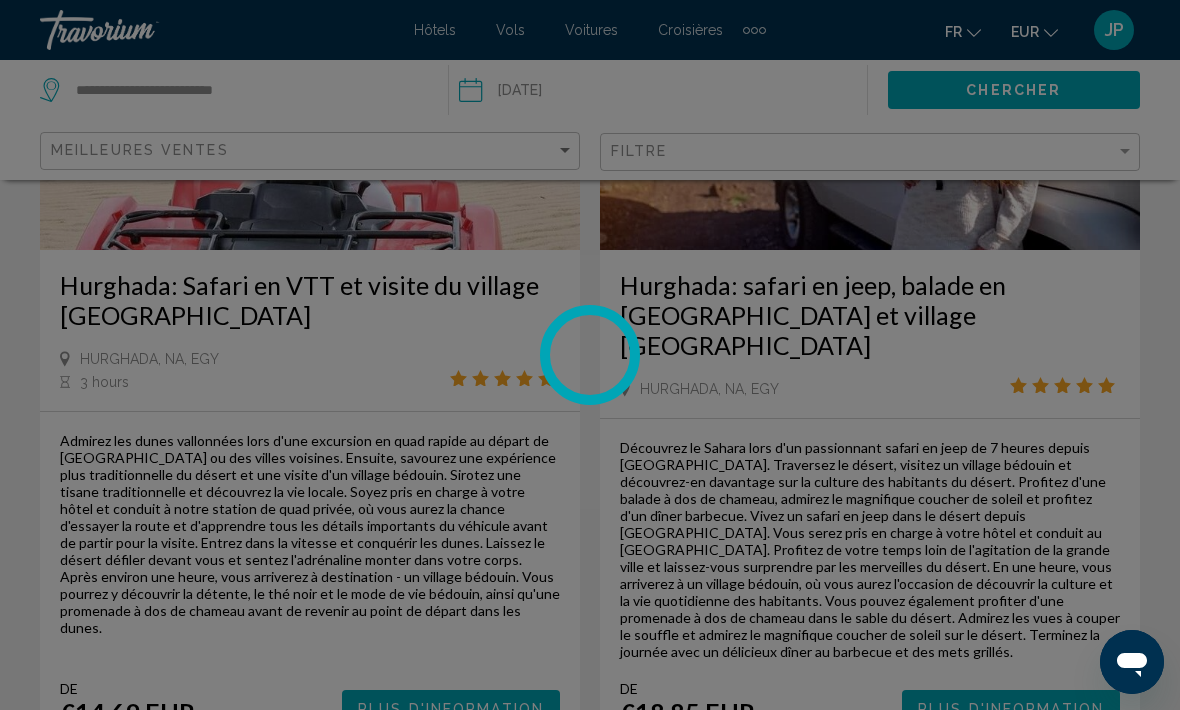 select on "*" 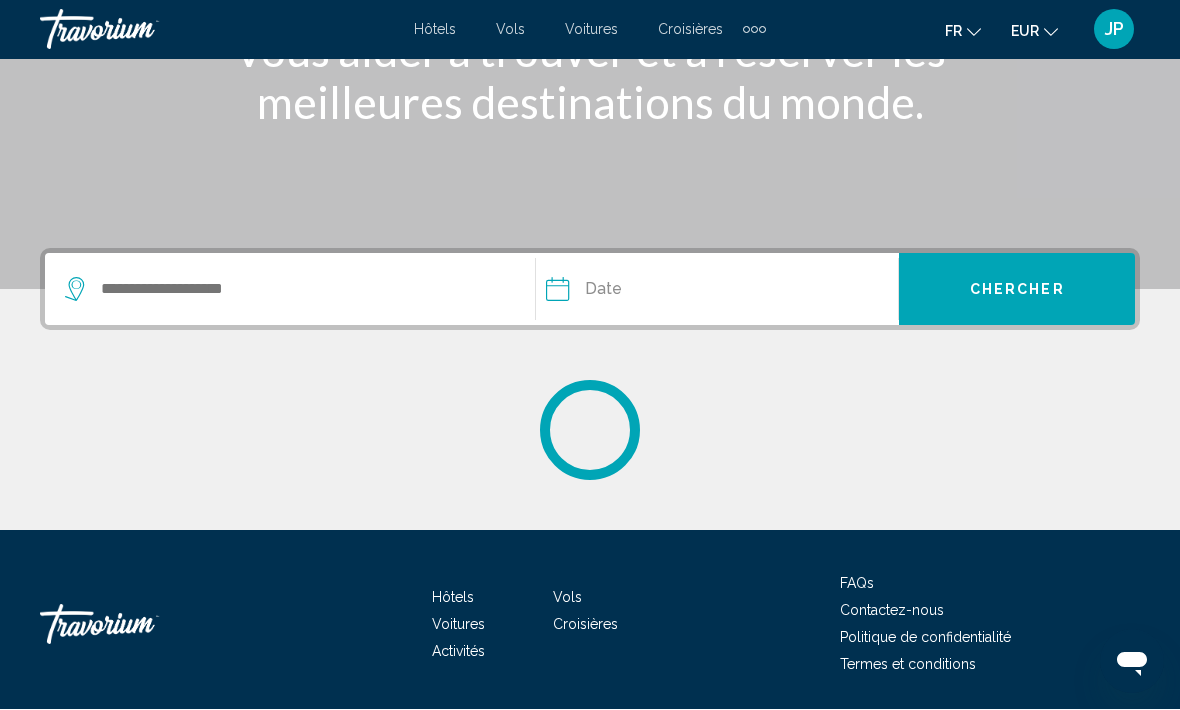 scroll, scrollTop: 311, scrollLeft: 0, axis: vertical 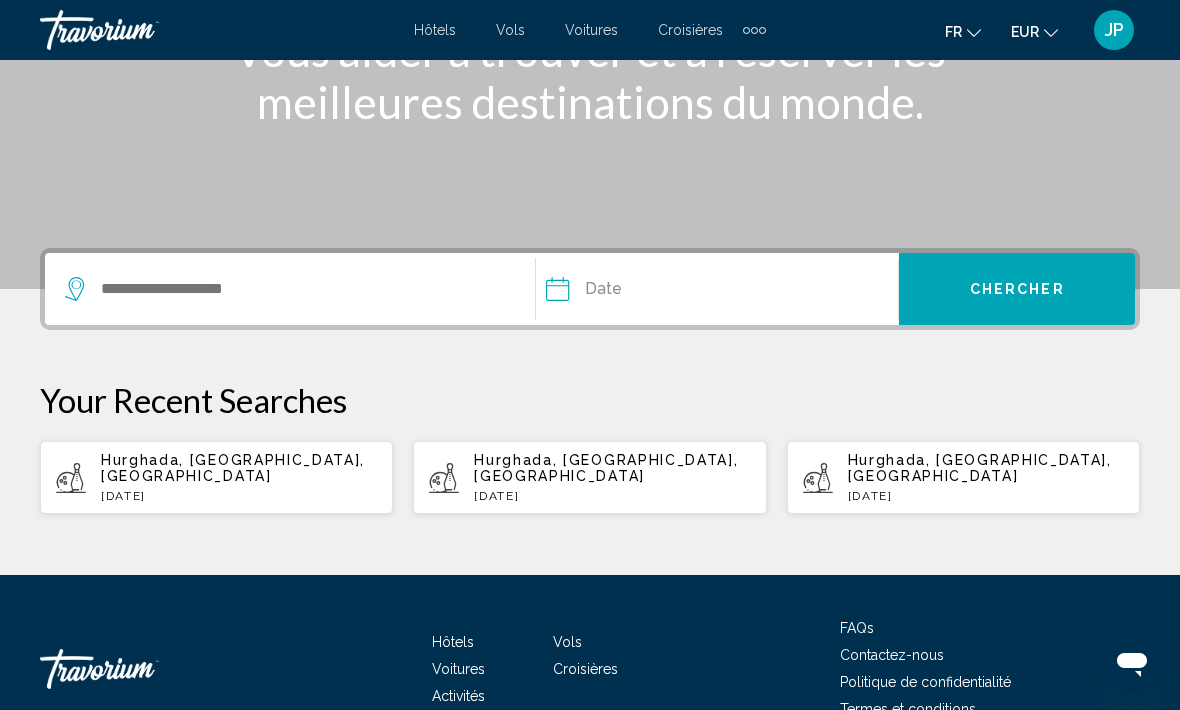 click at bounding box center [633, 292] 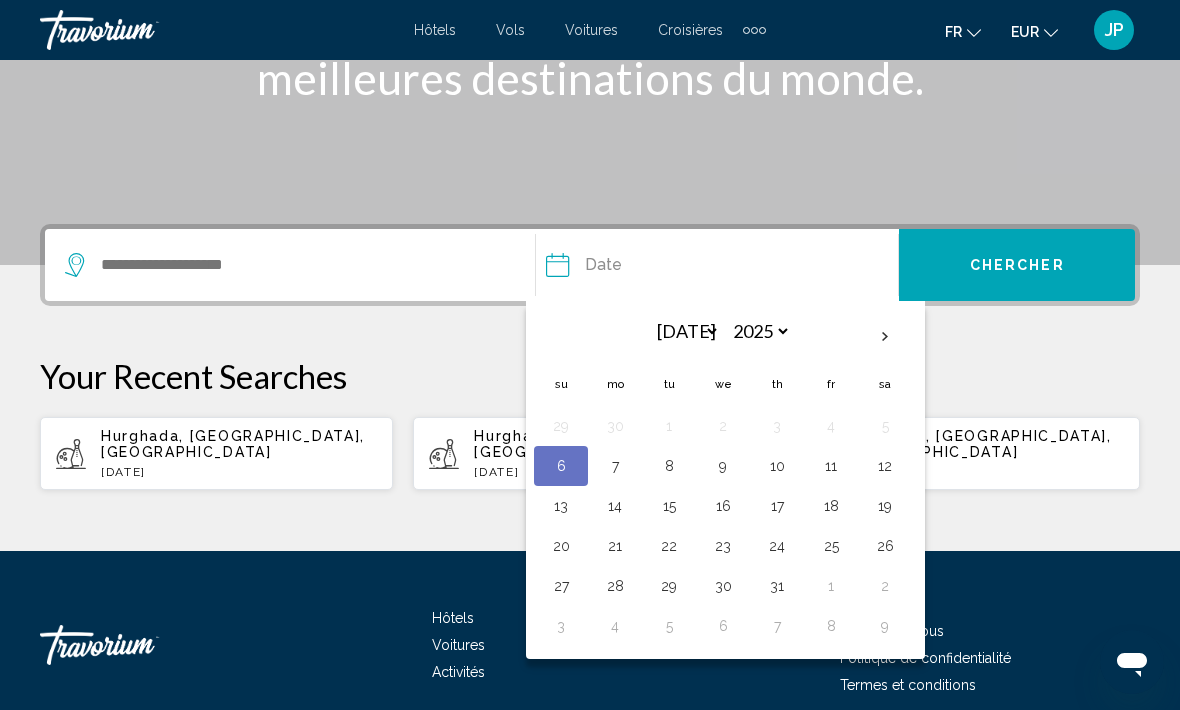 scroll, scrollTop: 337, scrollLeft: 0, axis: vertical 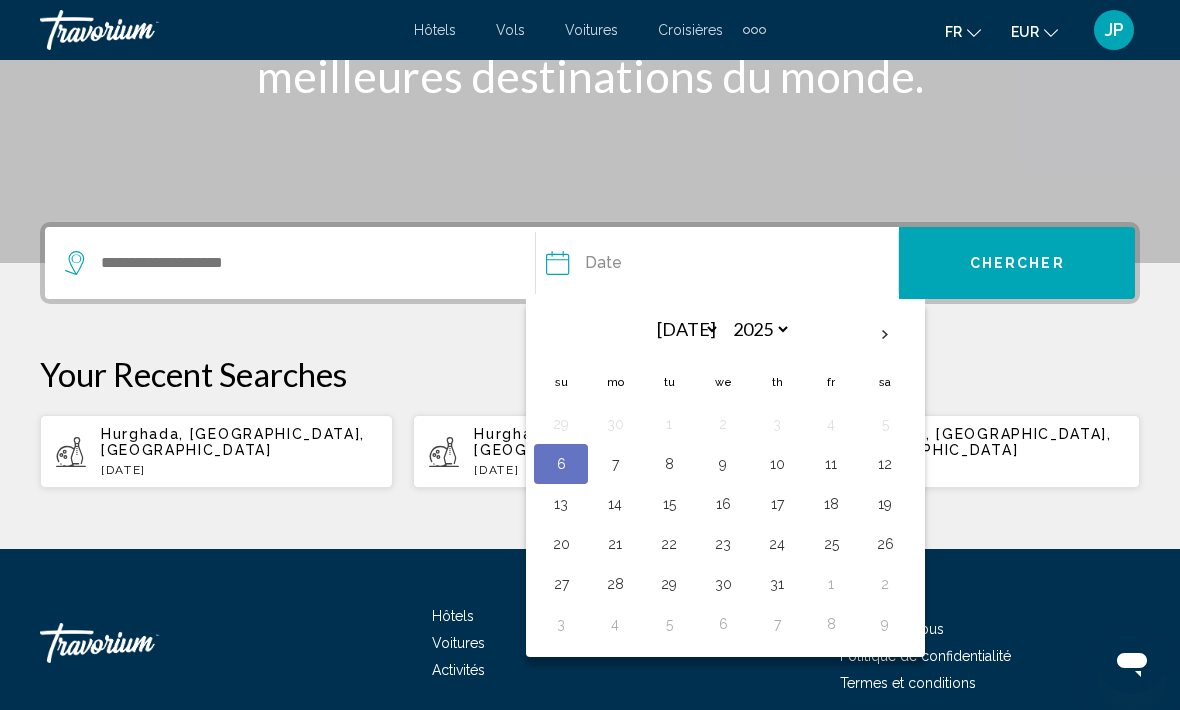 click on "8" at bounding box center [669, 464] 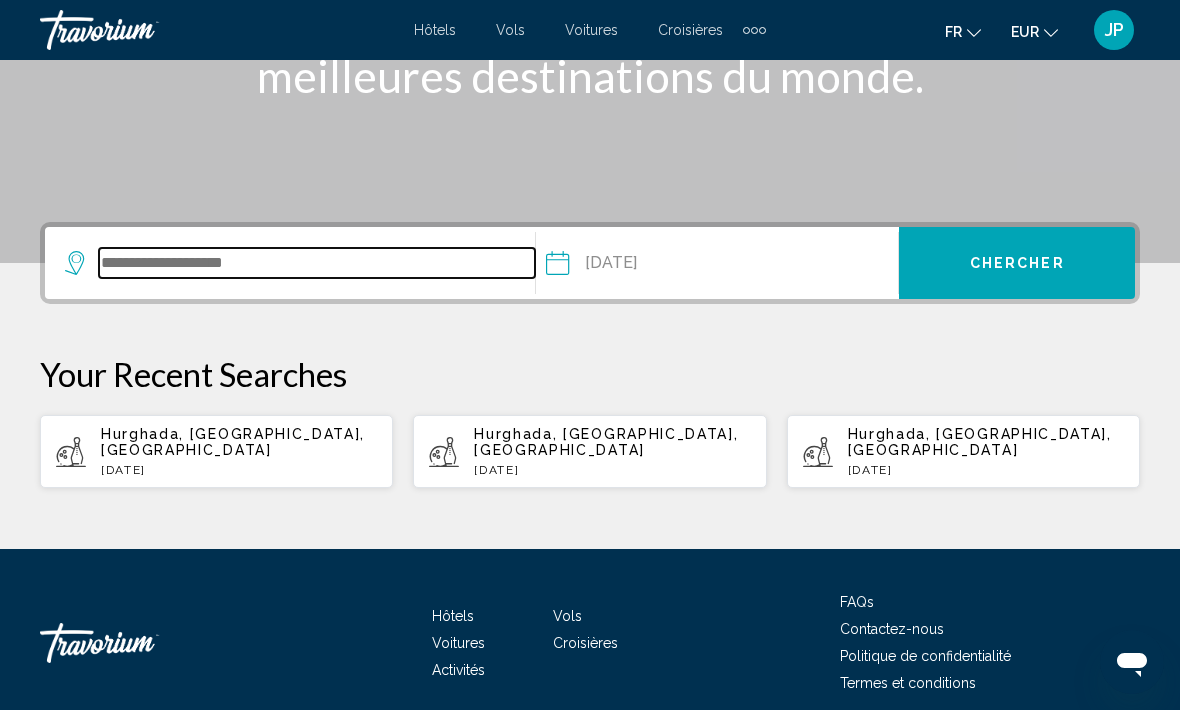 click at bounding box center (317, 263) 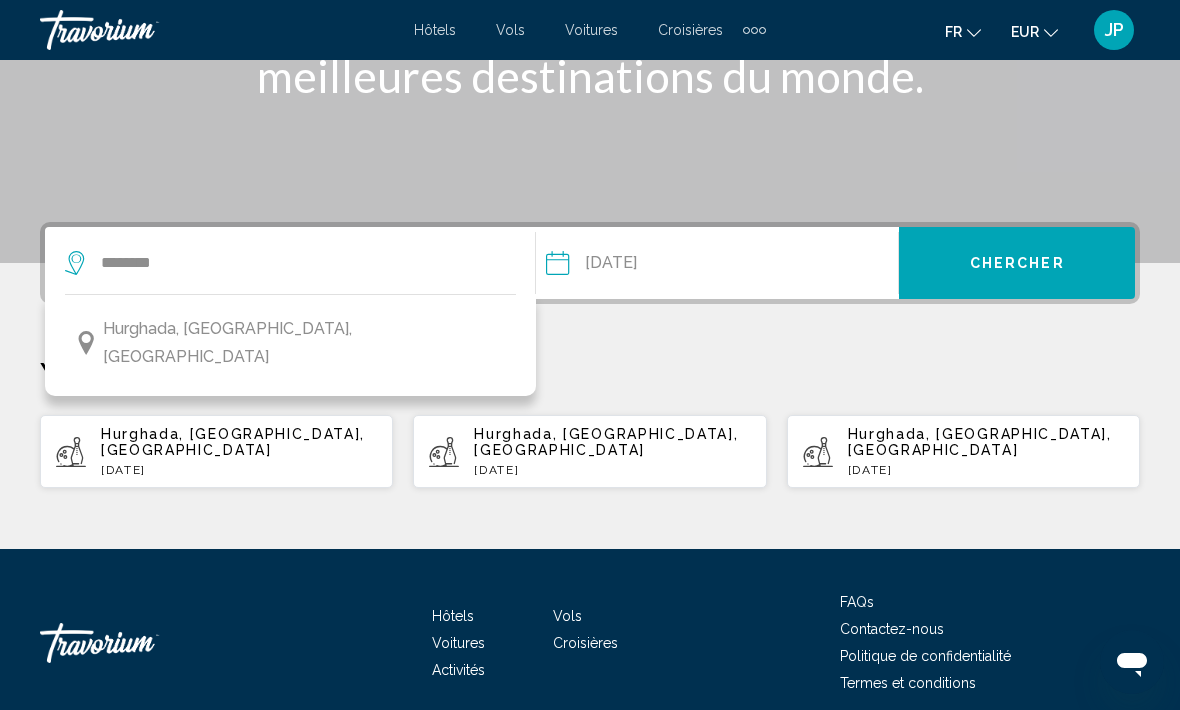 click on "Hurghada, [GEOGRAPHIC_DATA], [GEOGRAPHIC_DATA]" at bounding box center (290, 343) 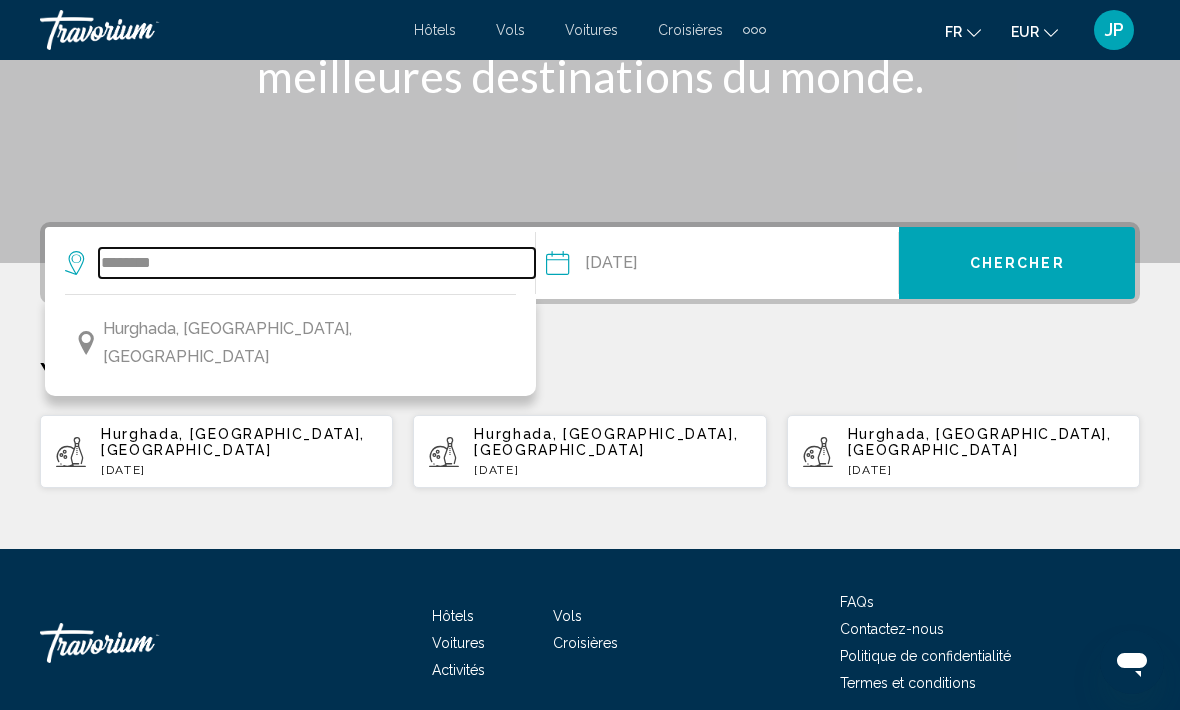 type on "**********" 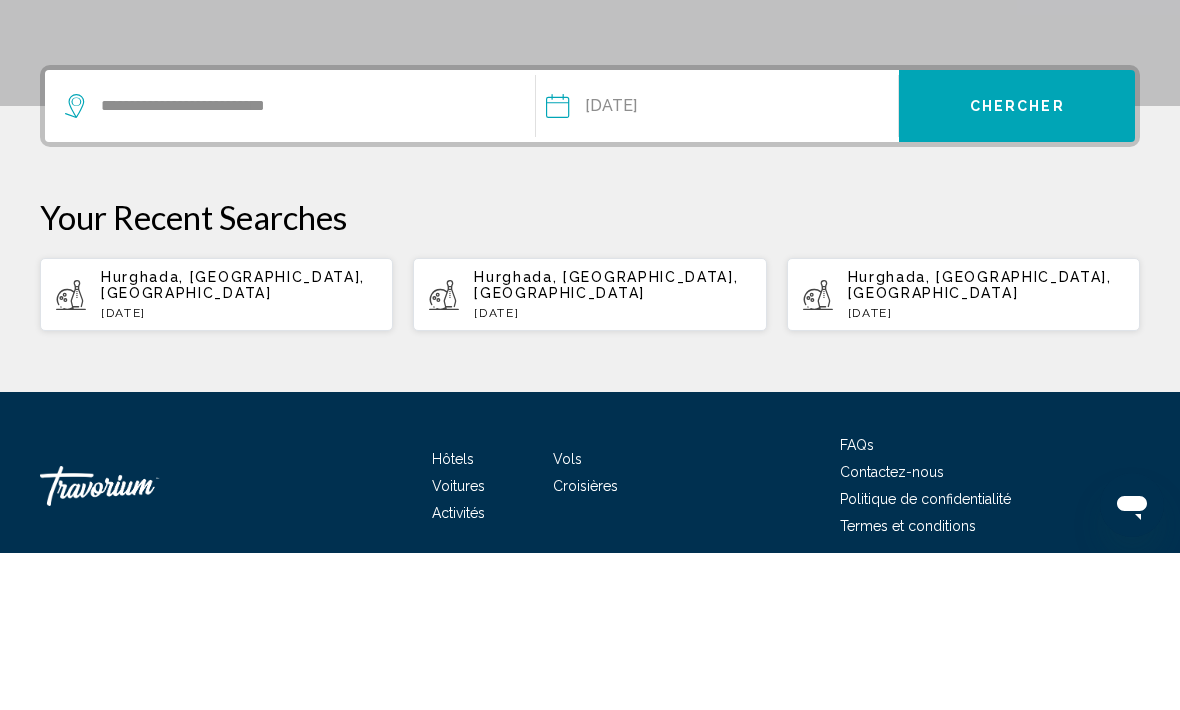 click on "Chercher" at bounding box center (1017, 264) 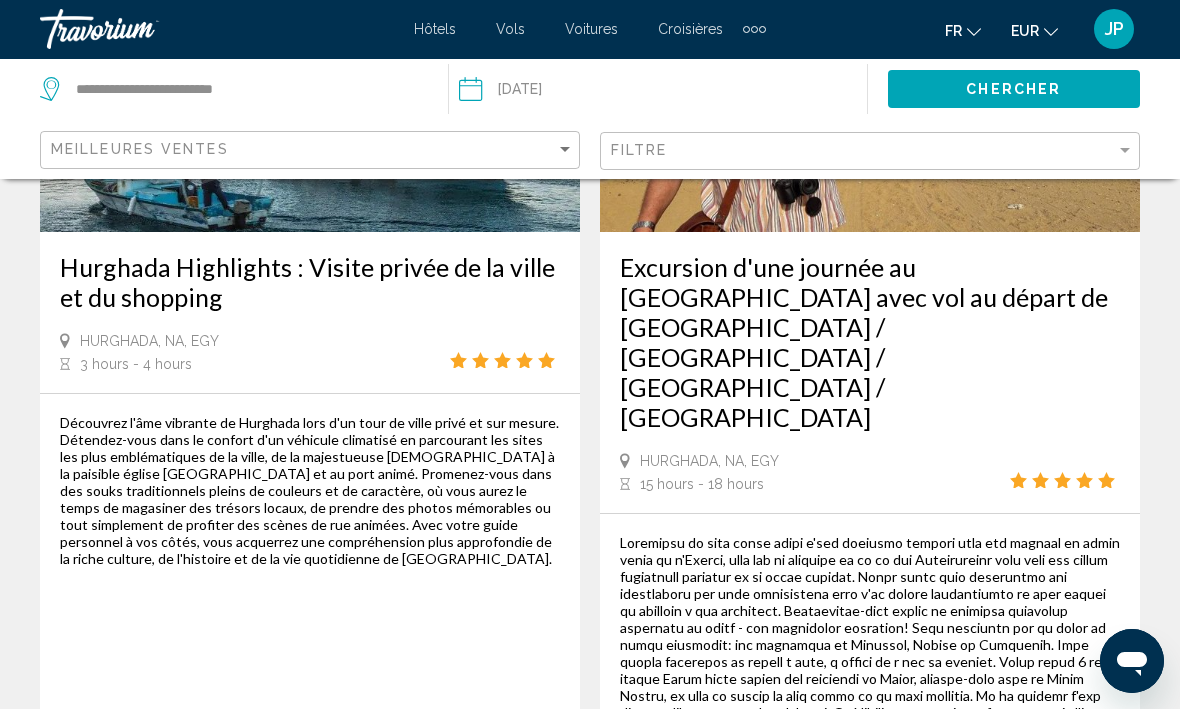 scroll, scrollTop: 0, scrollLeft: 0, axis: both 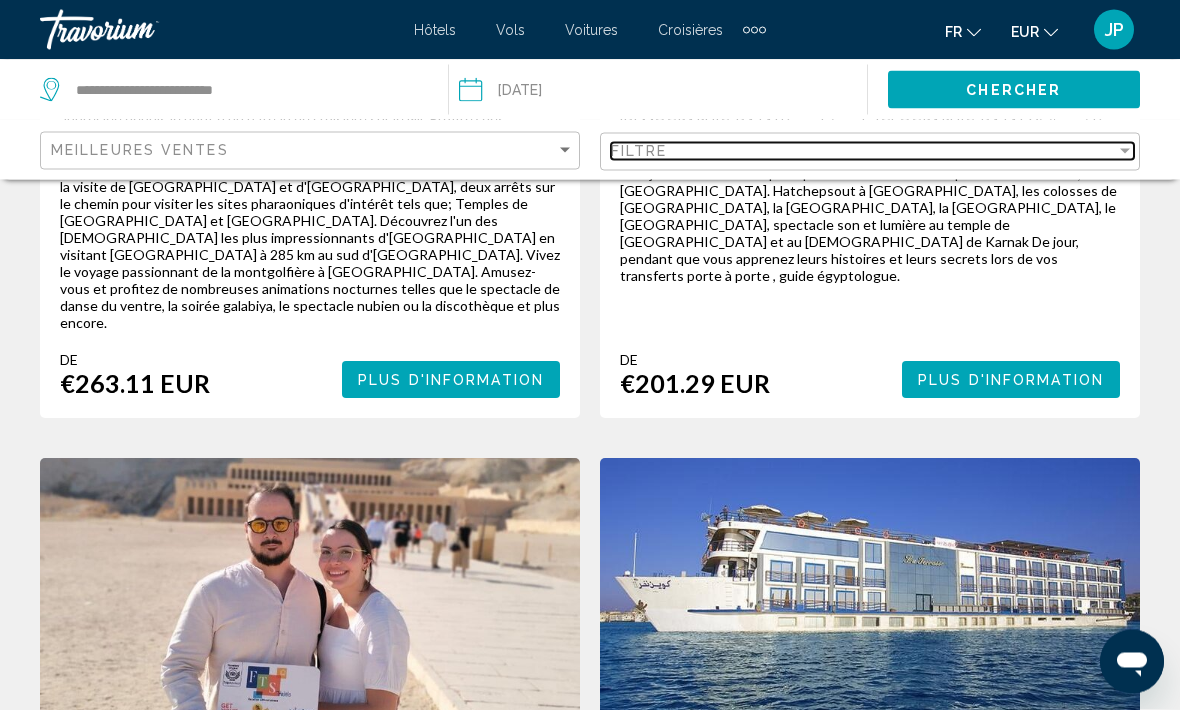 click on "Filtre" at bounding box center (863, 151) 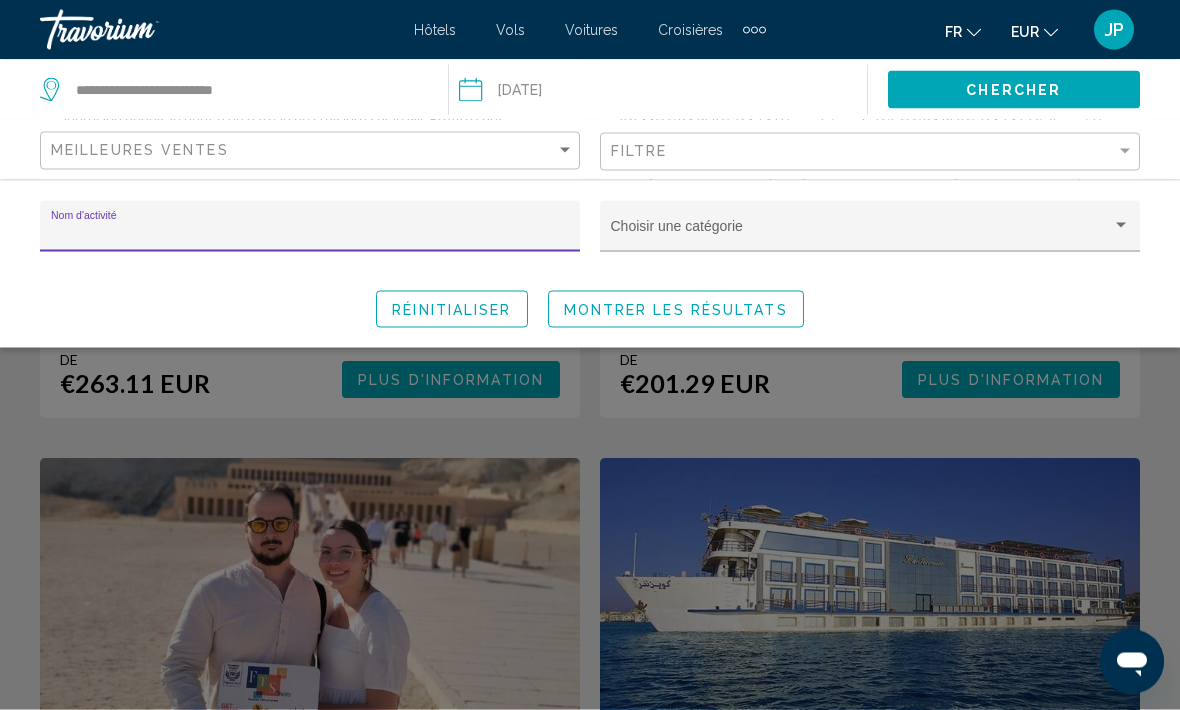 scroll, scrollTop: 1635, scrollLeft: 0, axis: vertical 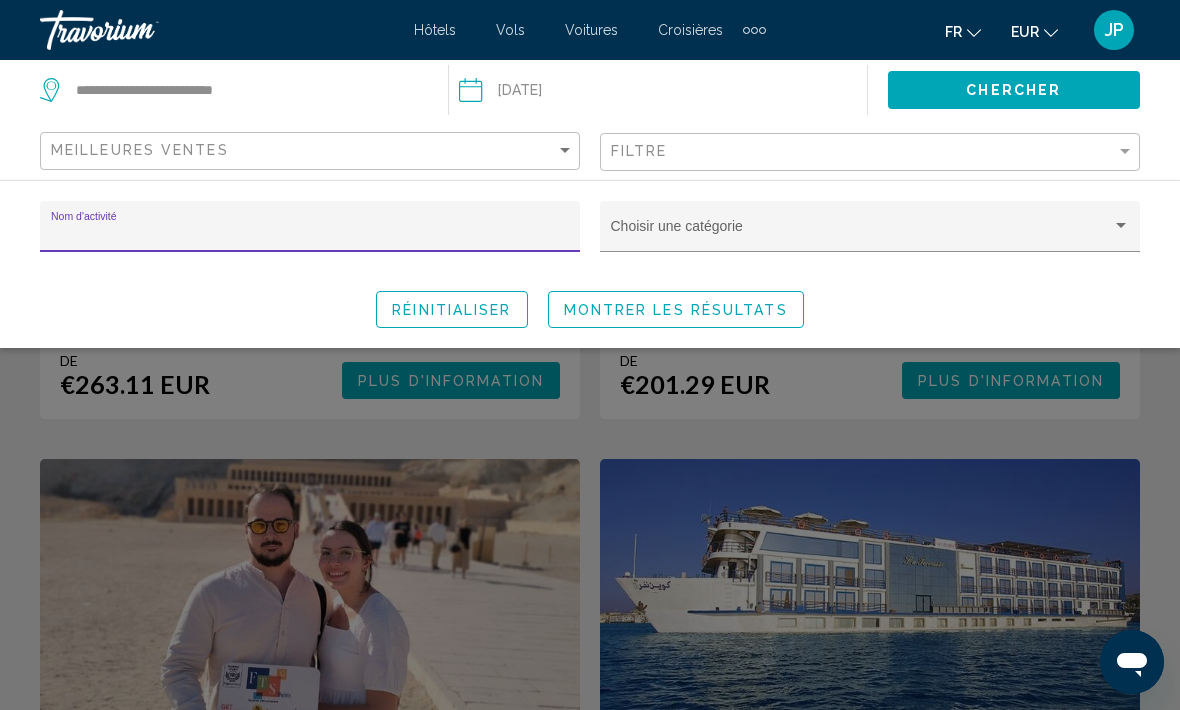 click on "Choisir une catégorie" 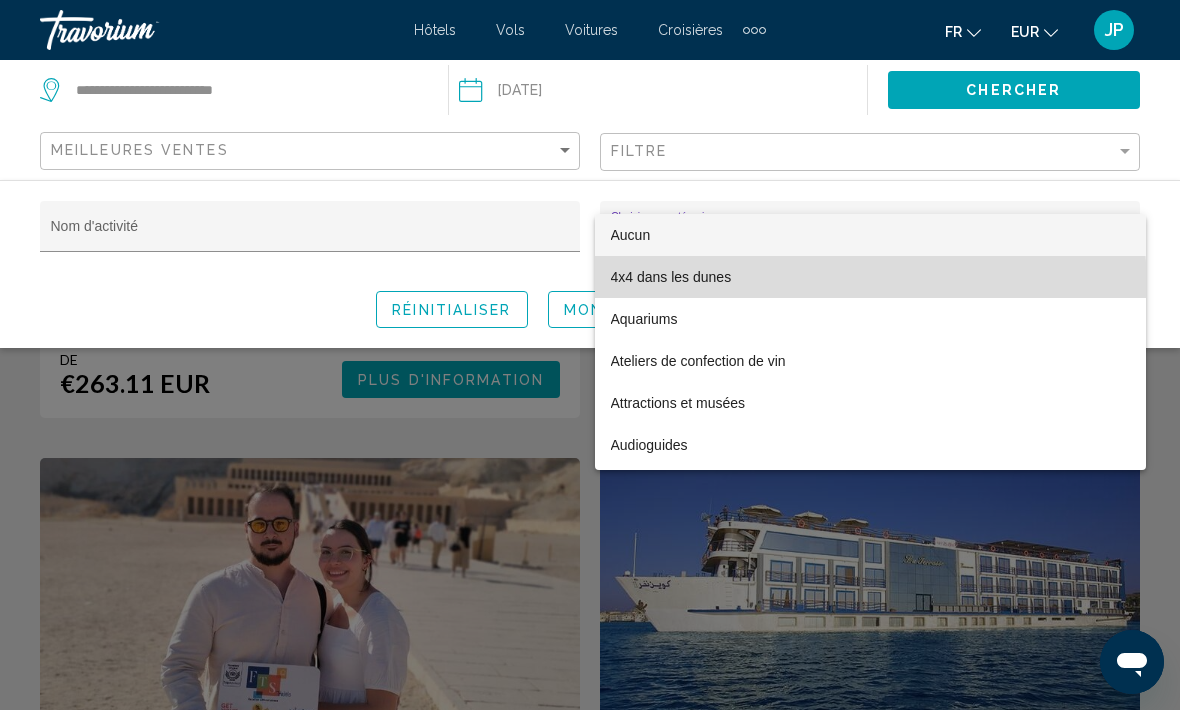 click on "4x4 dans les dunes" at bounding box center [870, 277] 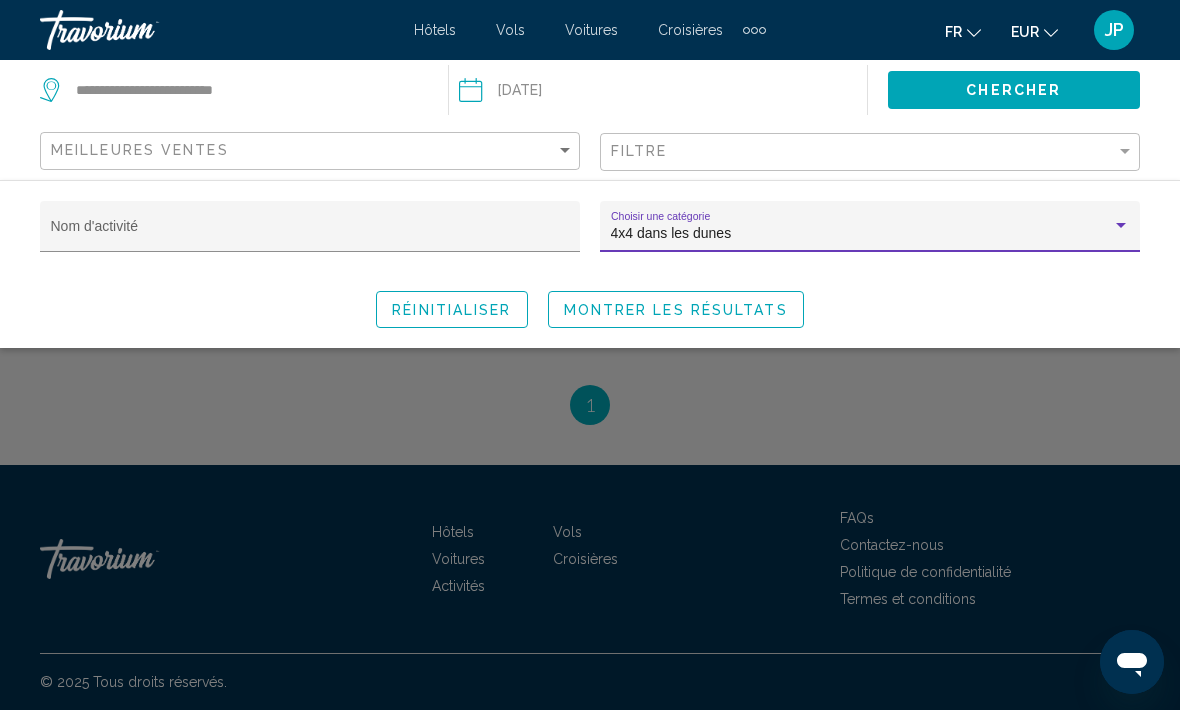 scroll, scrollTop: 615, scrollLeft: 0, axis: vertical 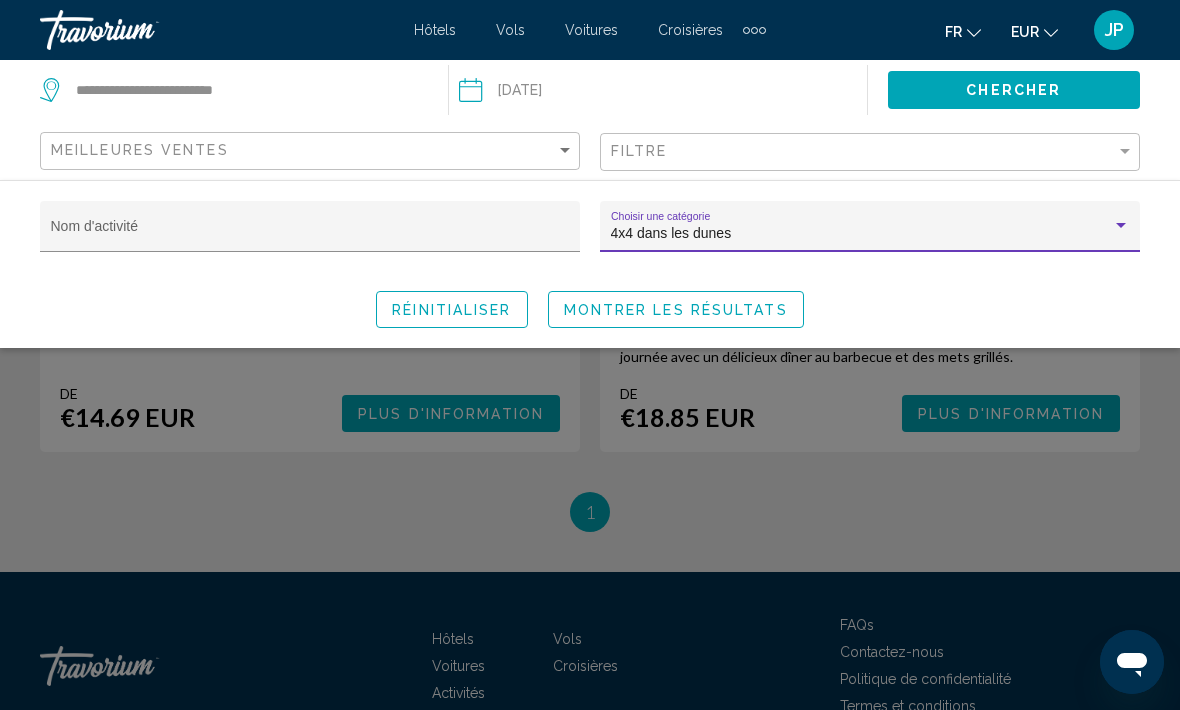 click on "Montrer les résultats" 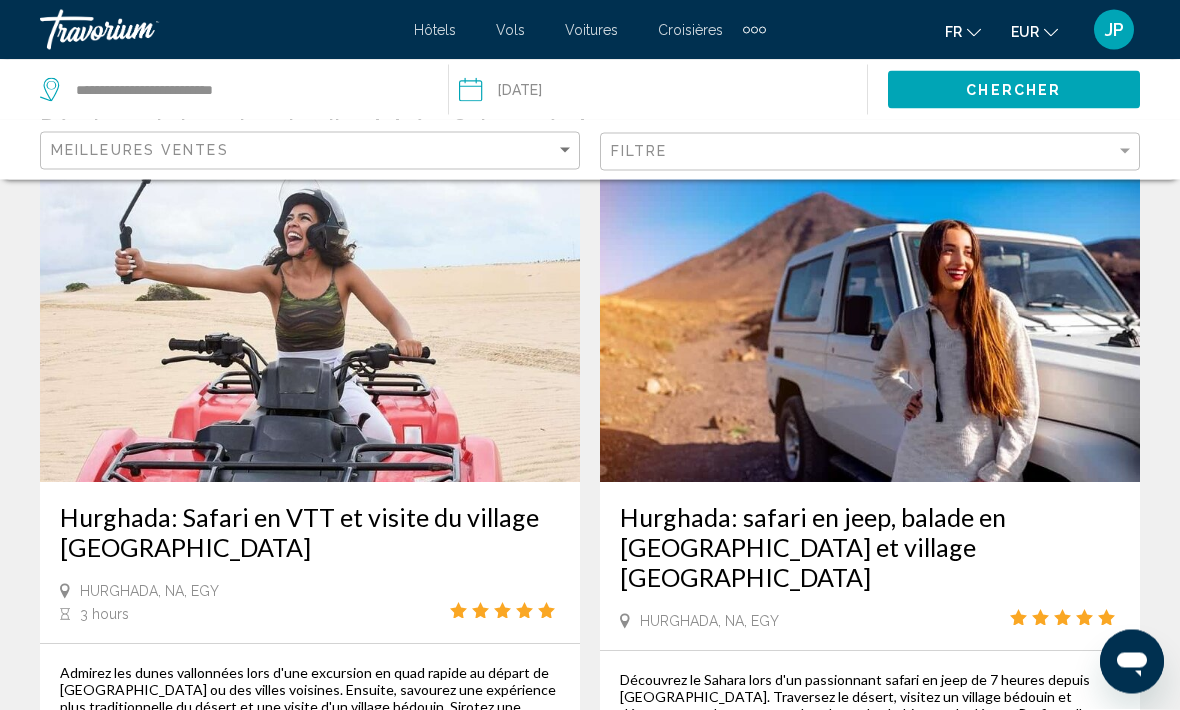 scroll, scrollTop: 0, scrollLeft: 0, axis: both 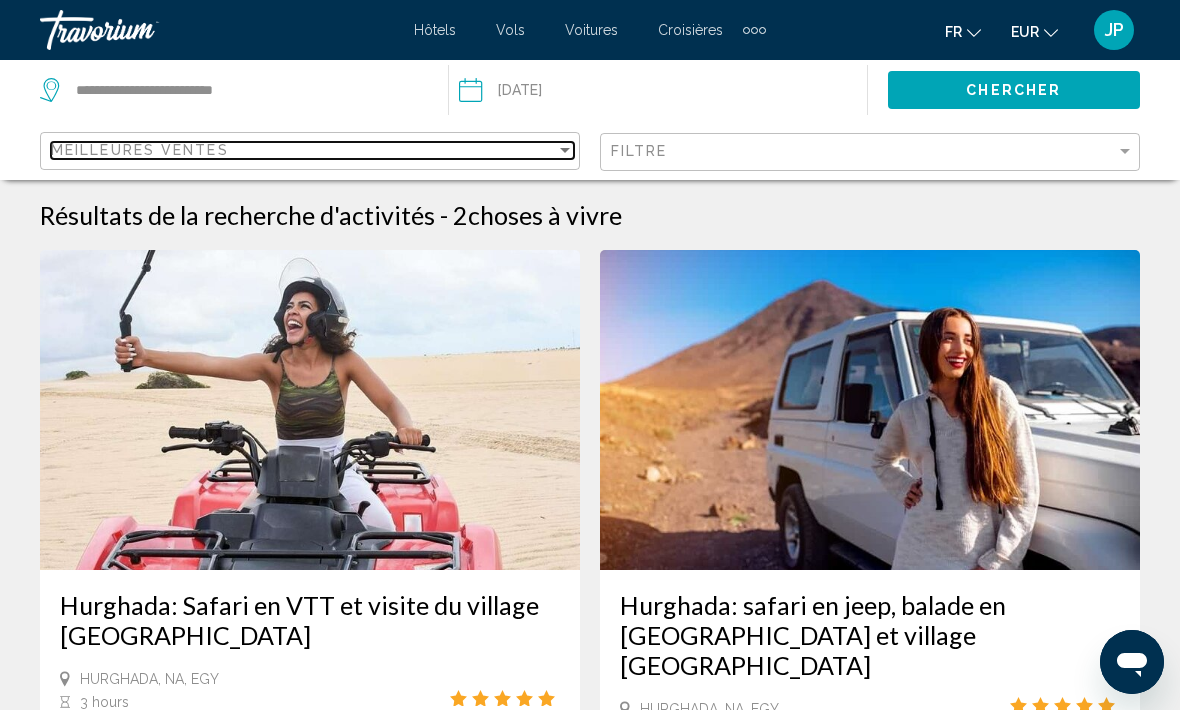 click on "Meilleures ventes" at bounding box center (303, 150) 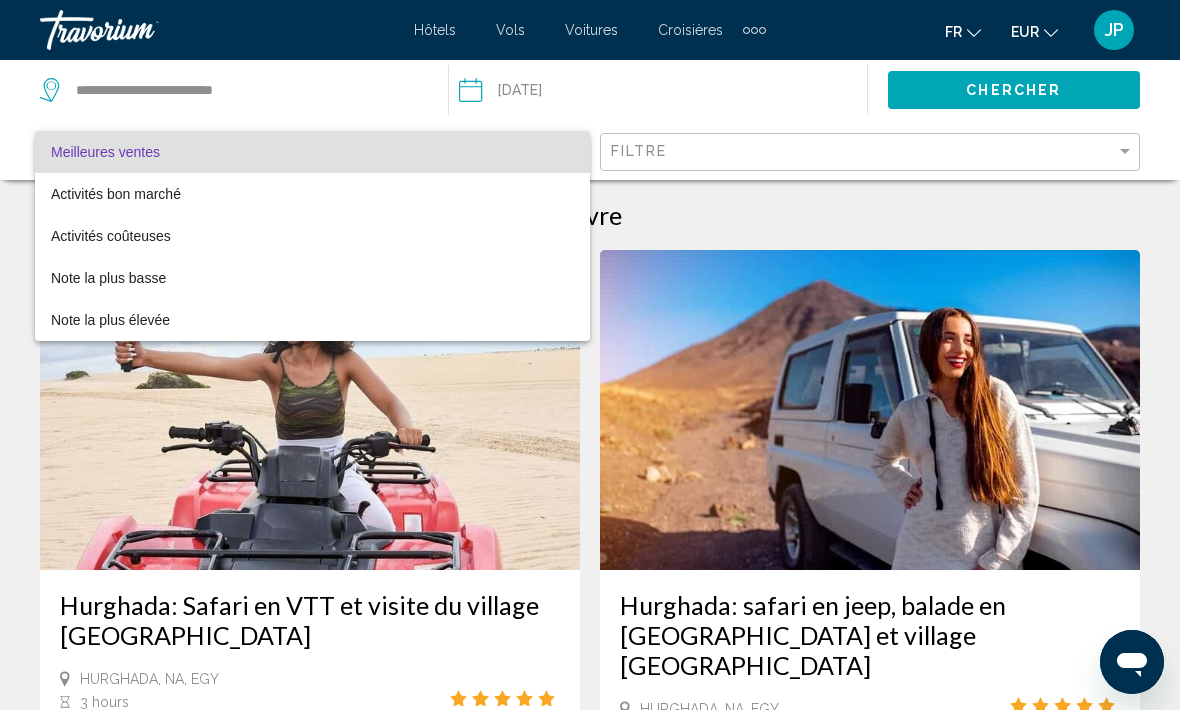 click at bounding box center (590, 355) 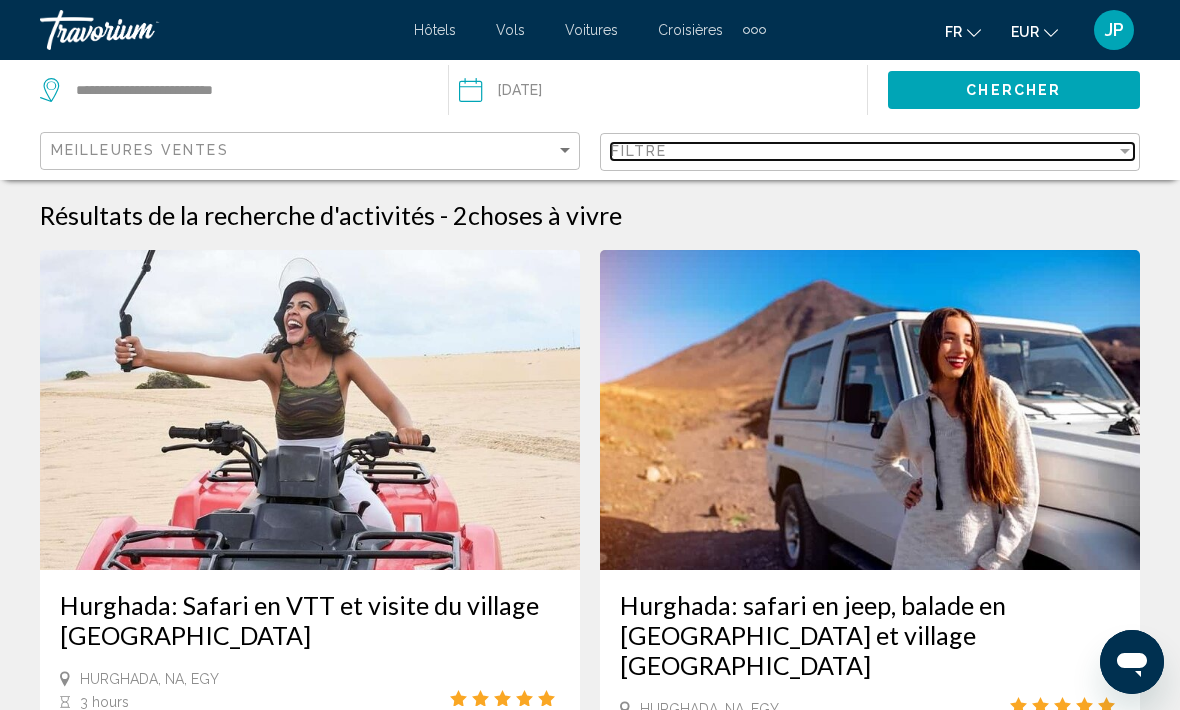 click on "Filtre" at bounding box center [863, 151] 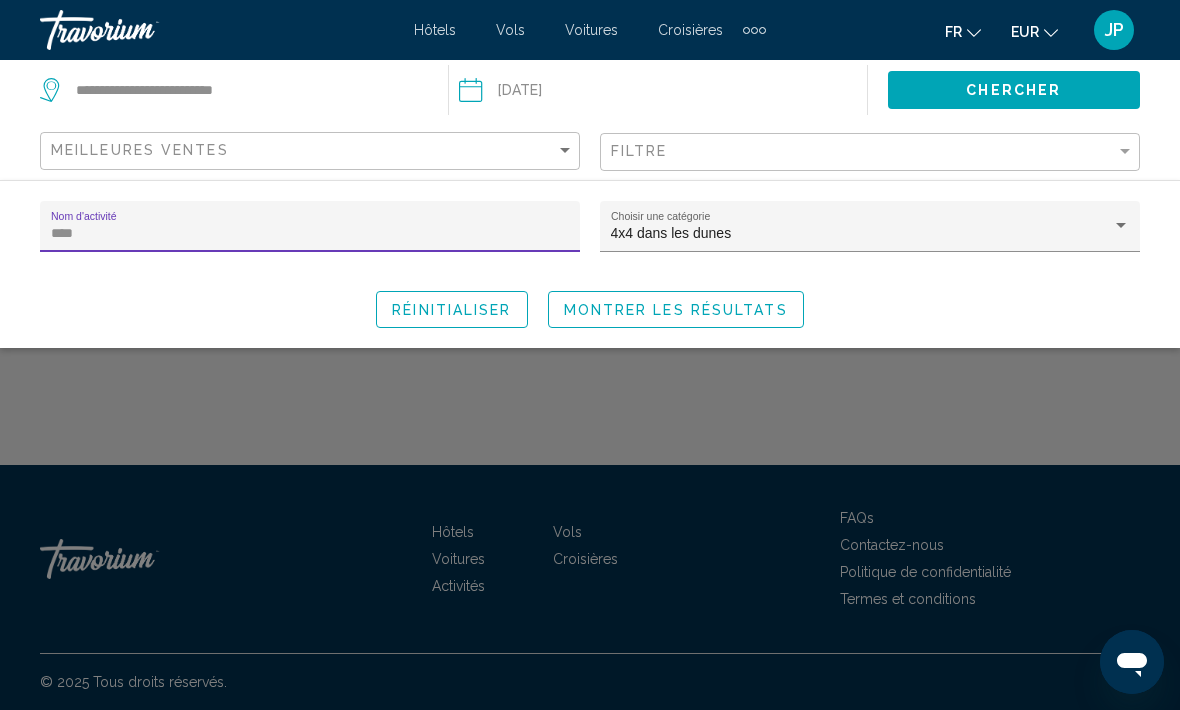 type on "****" 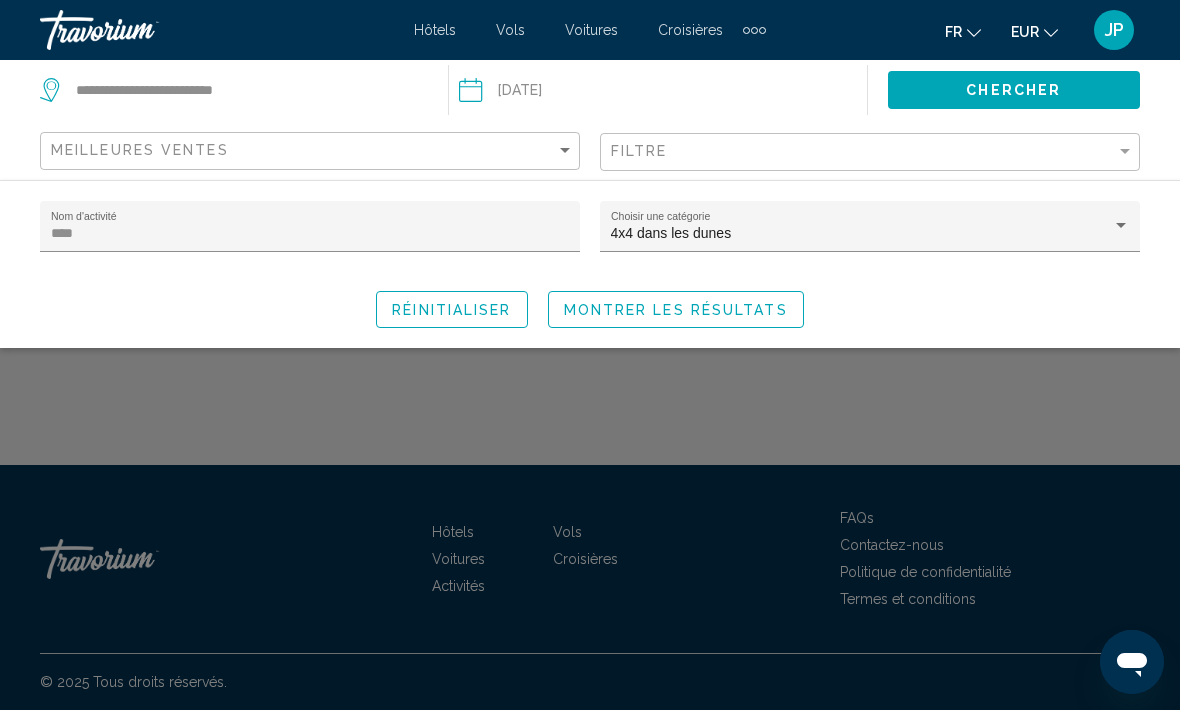 click on "4x4 dans les dunes" at bounding box center [861, 234] 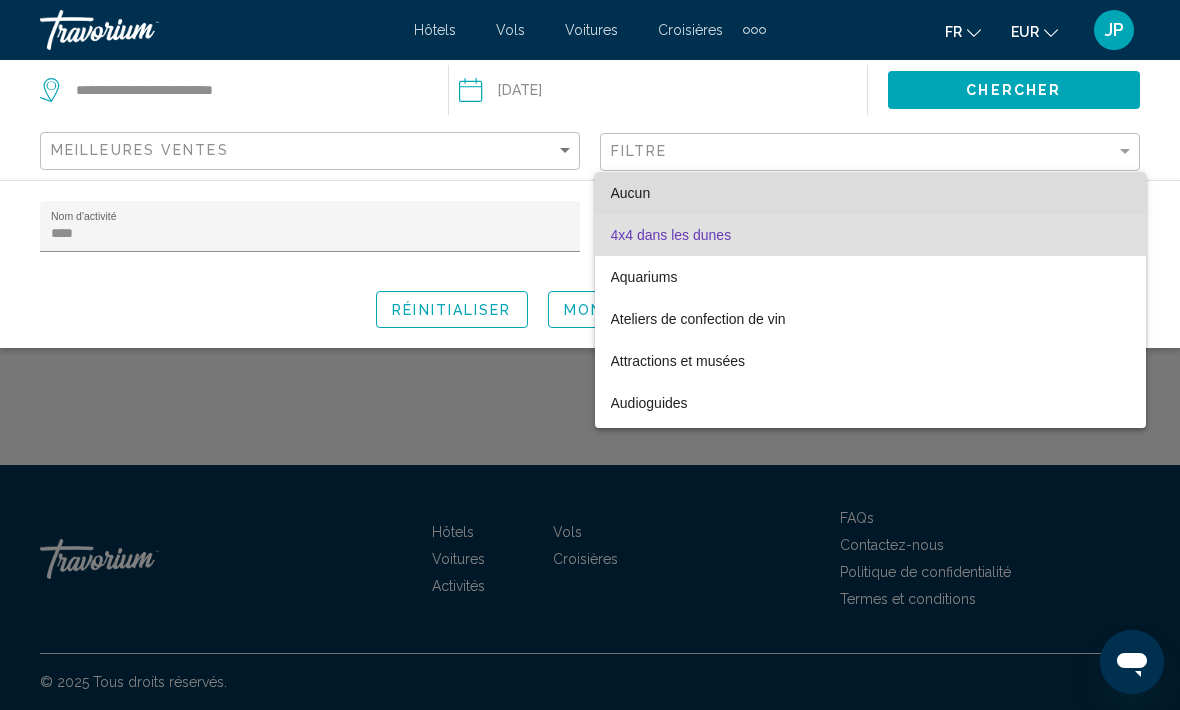 click on "Aucun" at bounding box center [870, 193] 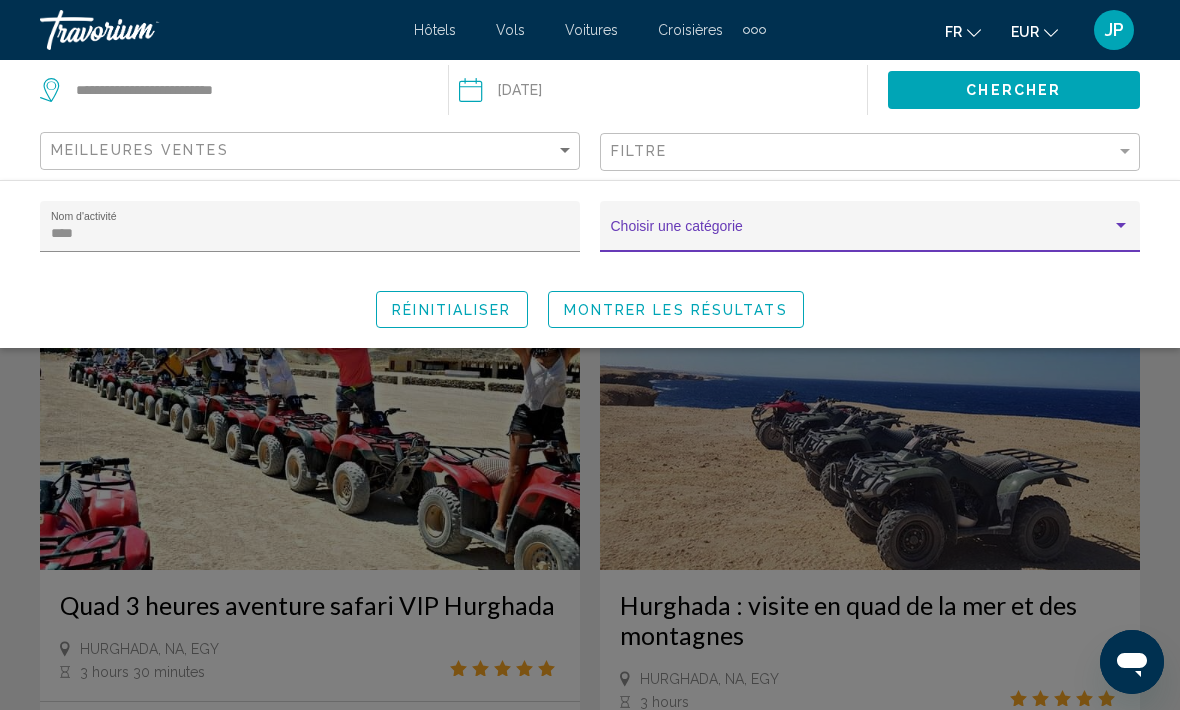 click on "Montrer les résultats" 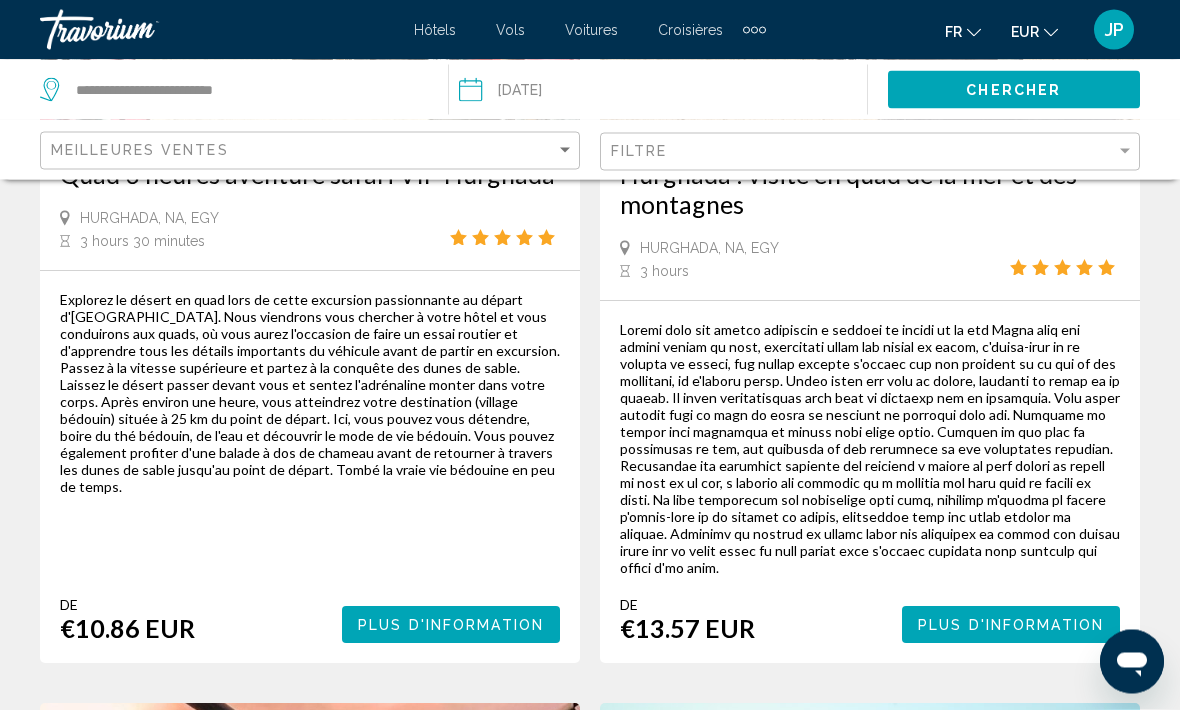 scroll, scrollTop: 433, scrollLeft: 0, axis: vertical 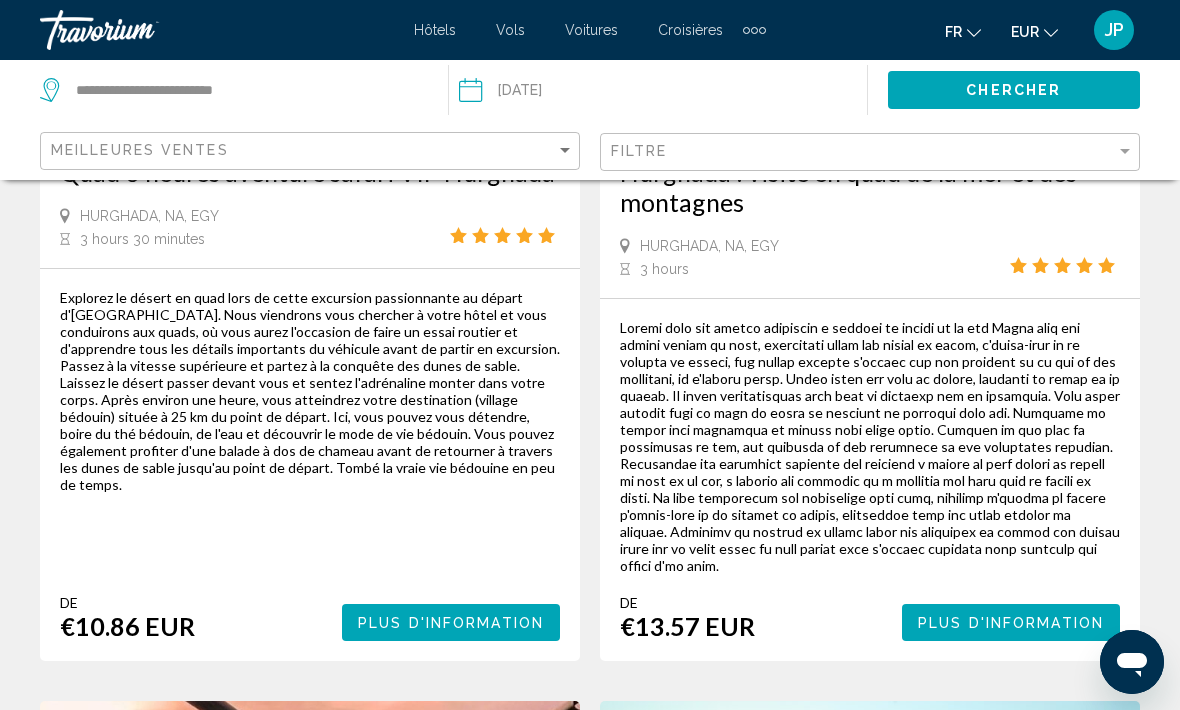 click on "Plus d'information" at bounding box center [1011, 623] 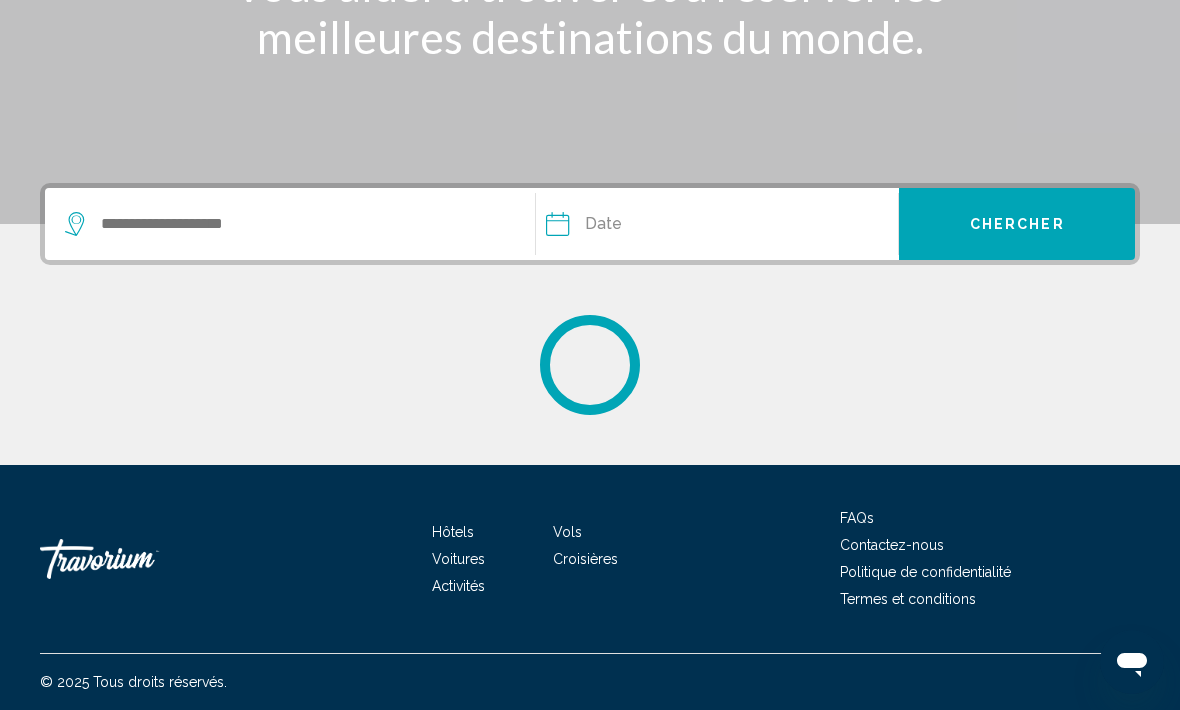 scroll, scrollTop: 0, scrollLeft: 0, axis: both 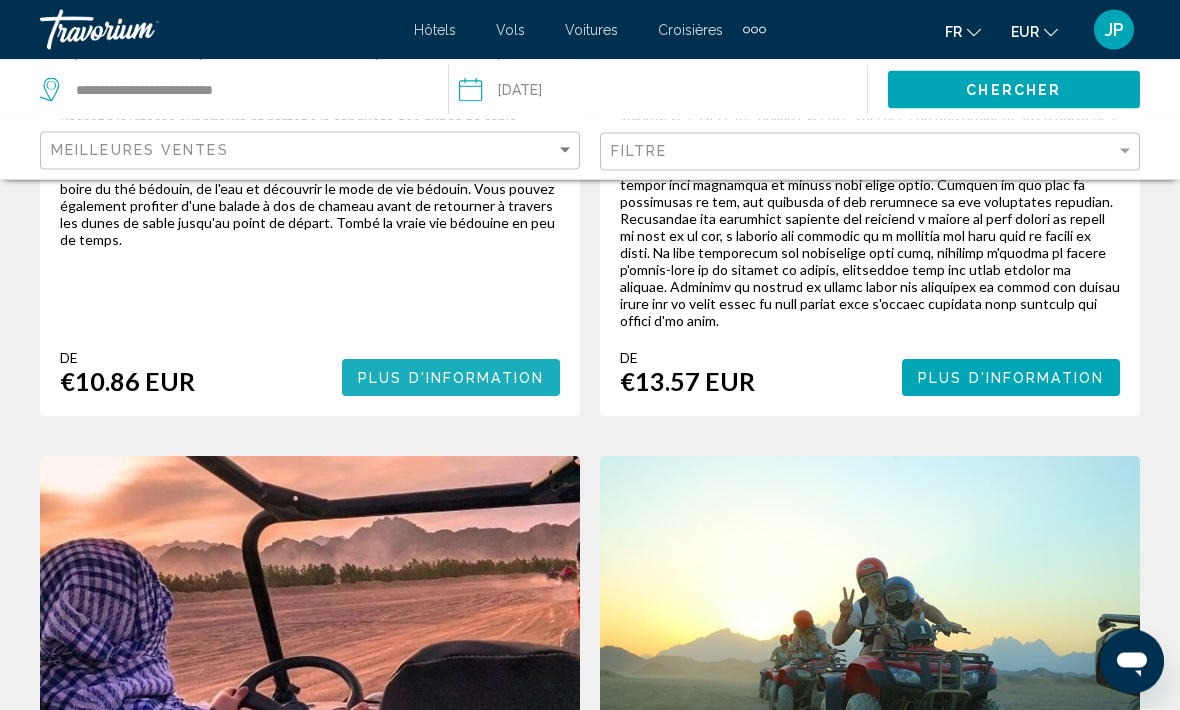 click on "Plus d'information" at bounding box center (451, 379) 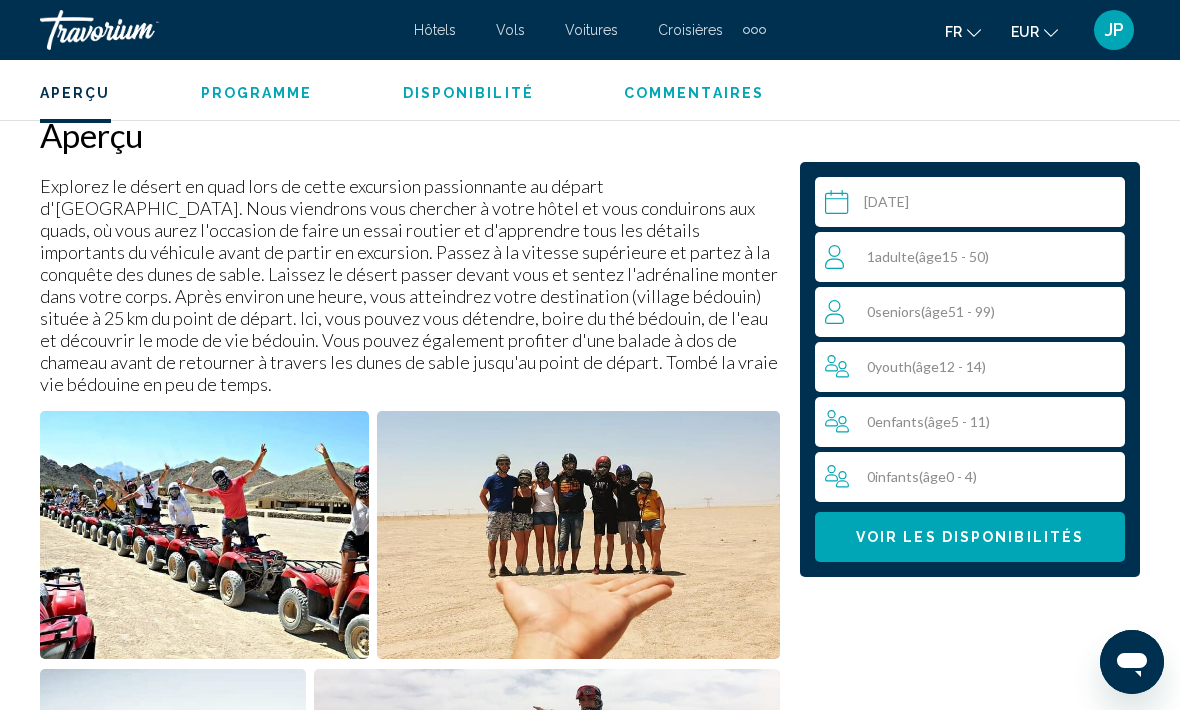 scroll, scrollTop: 994, scrollLeft: 0, axis: vertical 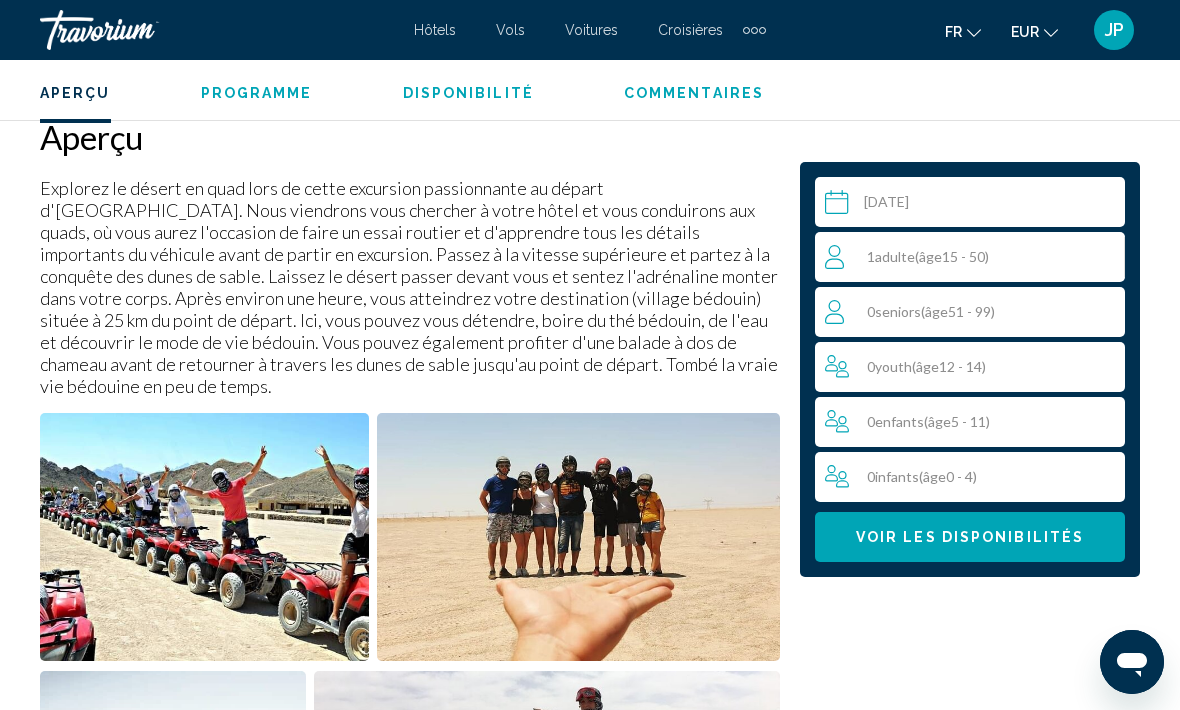 click on "0  Enfant Enfants  ( âge  5 - 11)" at bounding box center [975, 422] 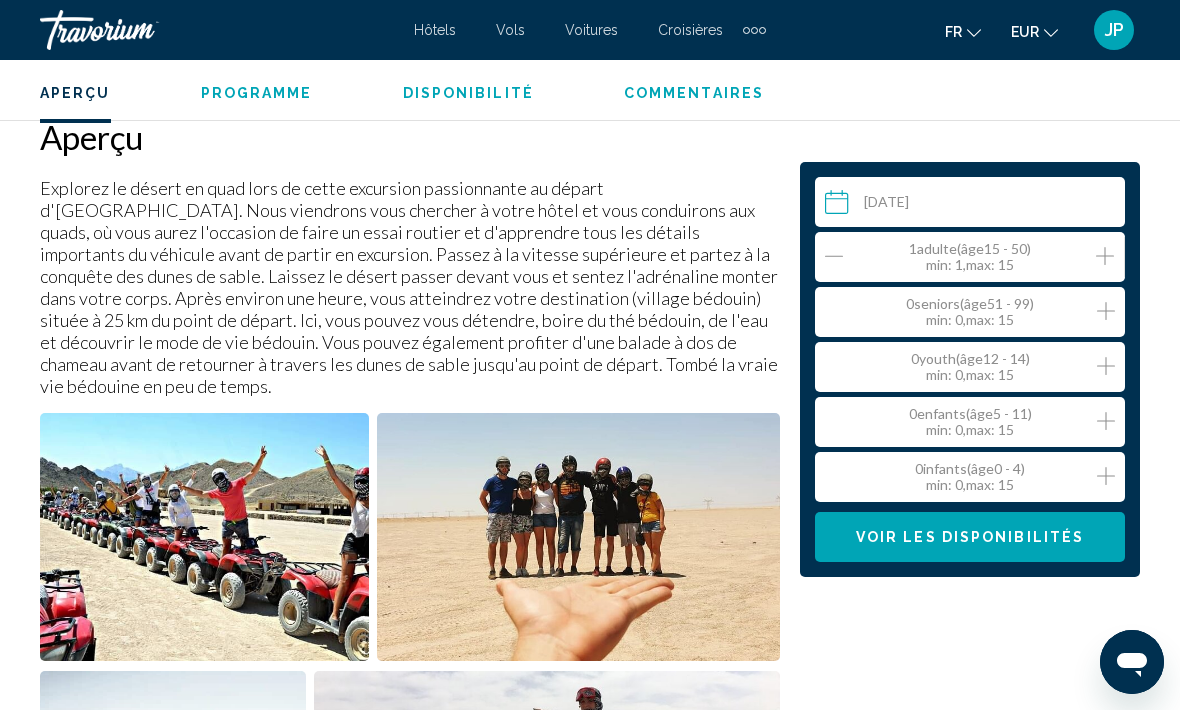 click 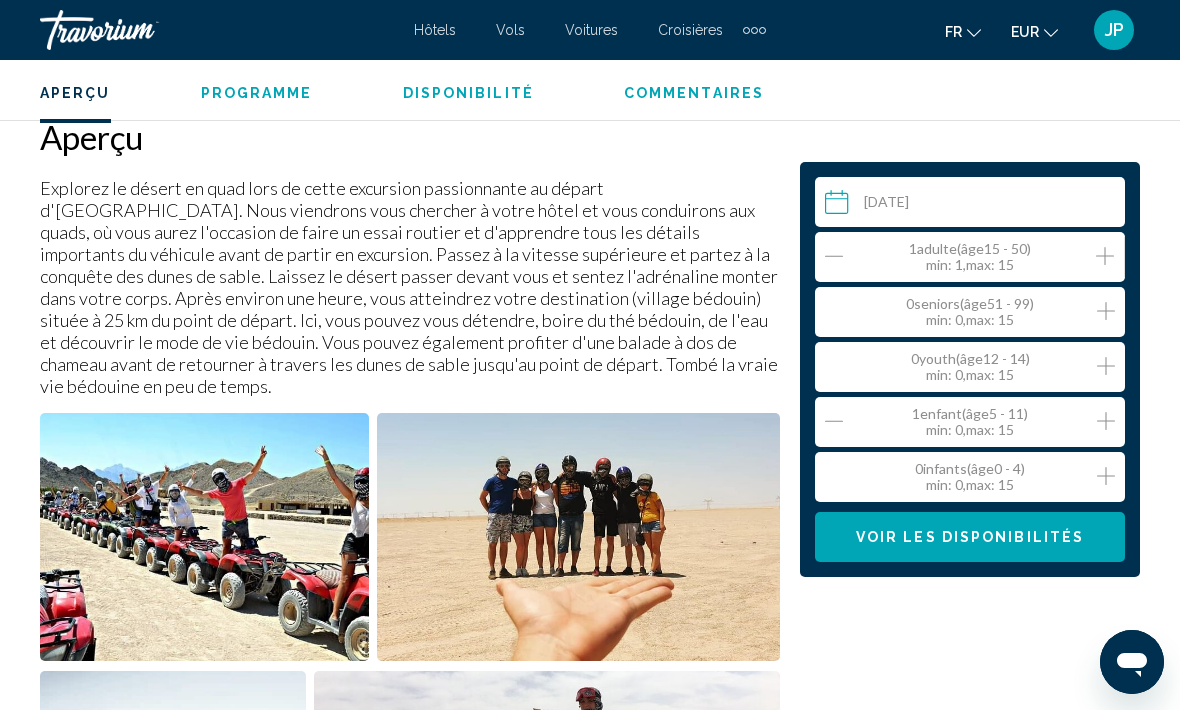 click 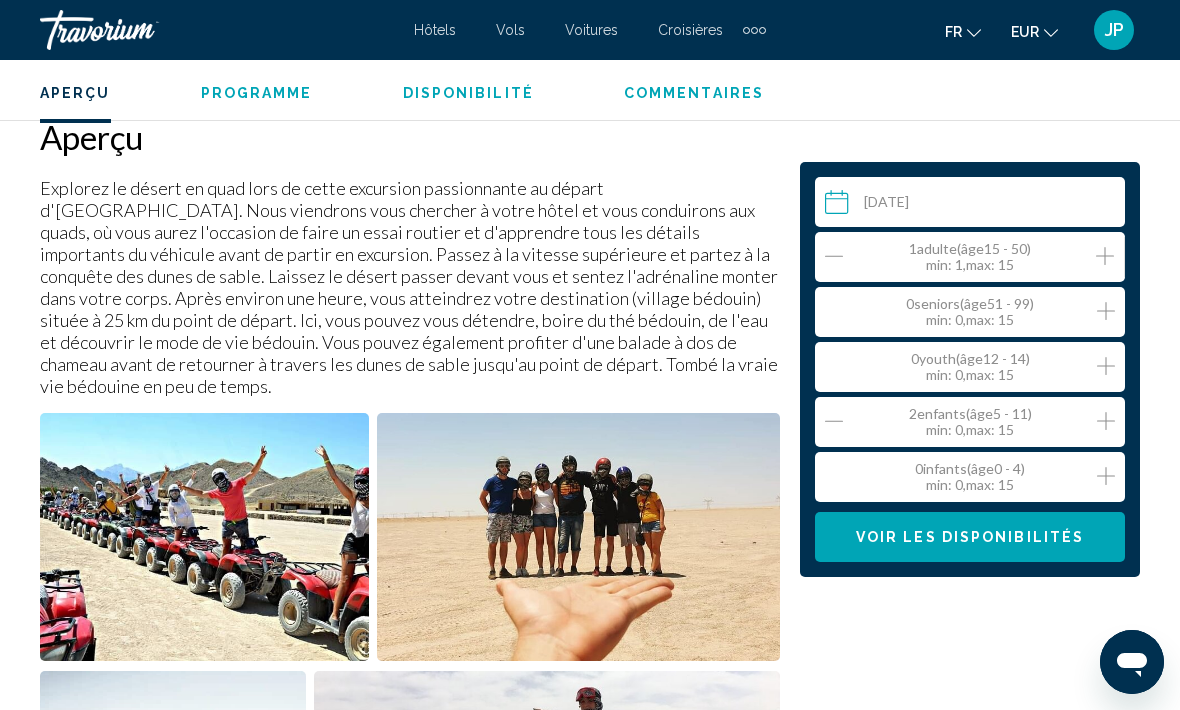 click on "Voir les disponibilités" at bounding box center (970, 538) 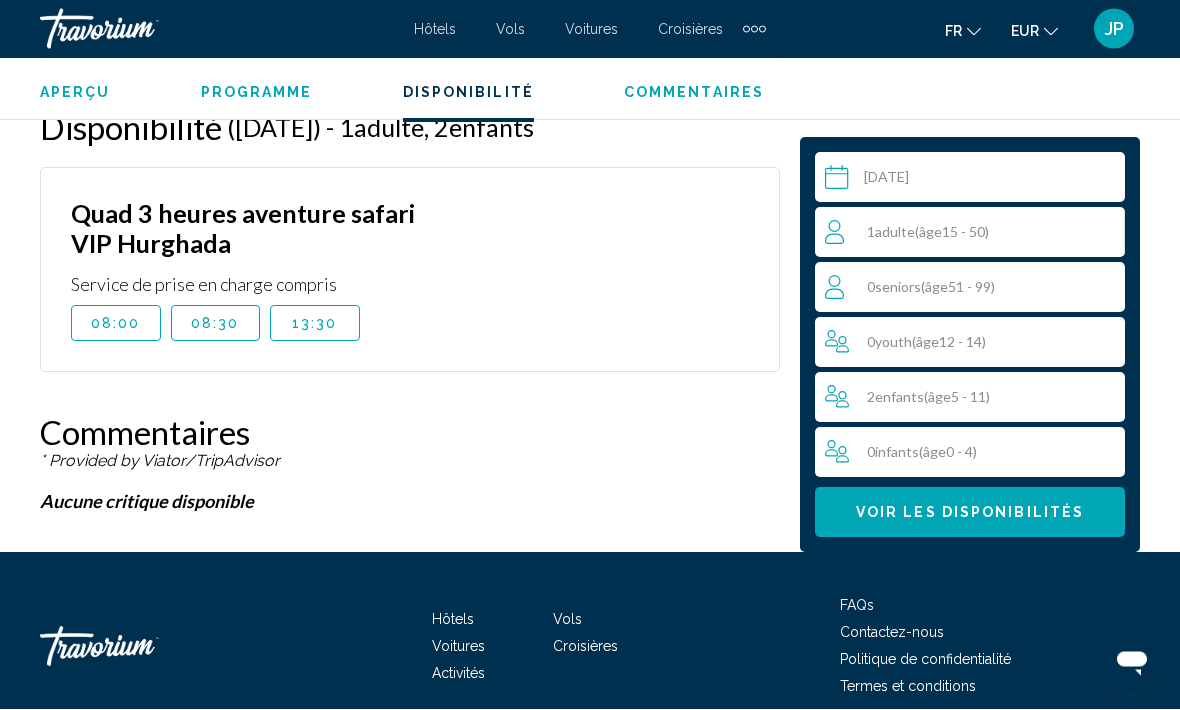 scroll, scrollTop: 3713, scrollLeft: 0, axis: vertical 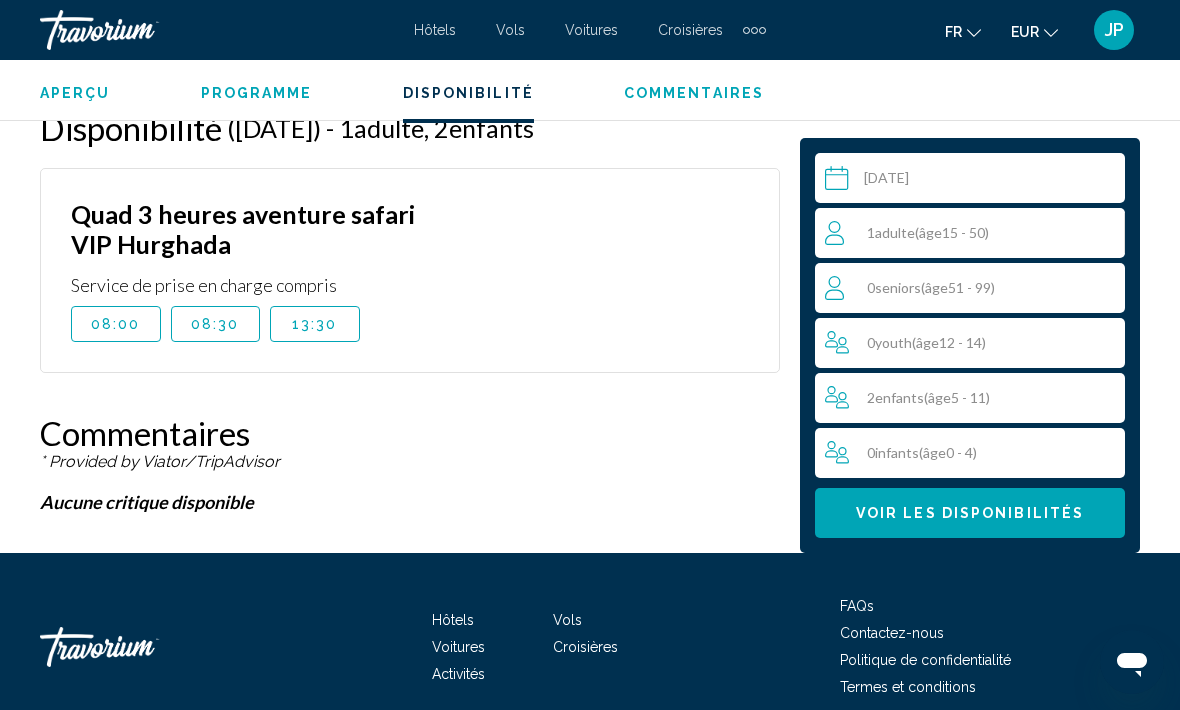 click on "08:00" at bounding box center (116, 324) 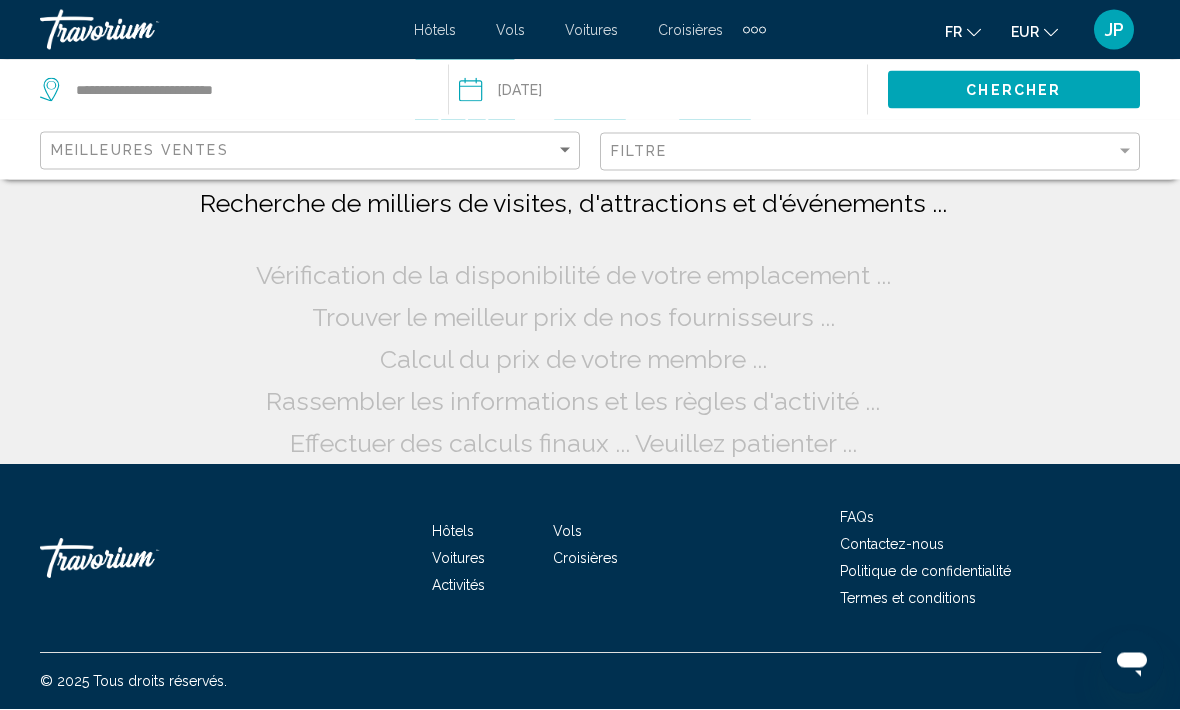 scroll, scrollTop: 97, scrollLeft: 0, axis: vertical 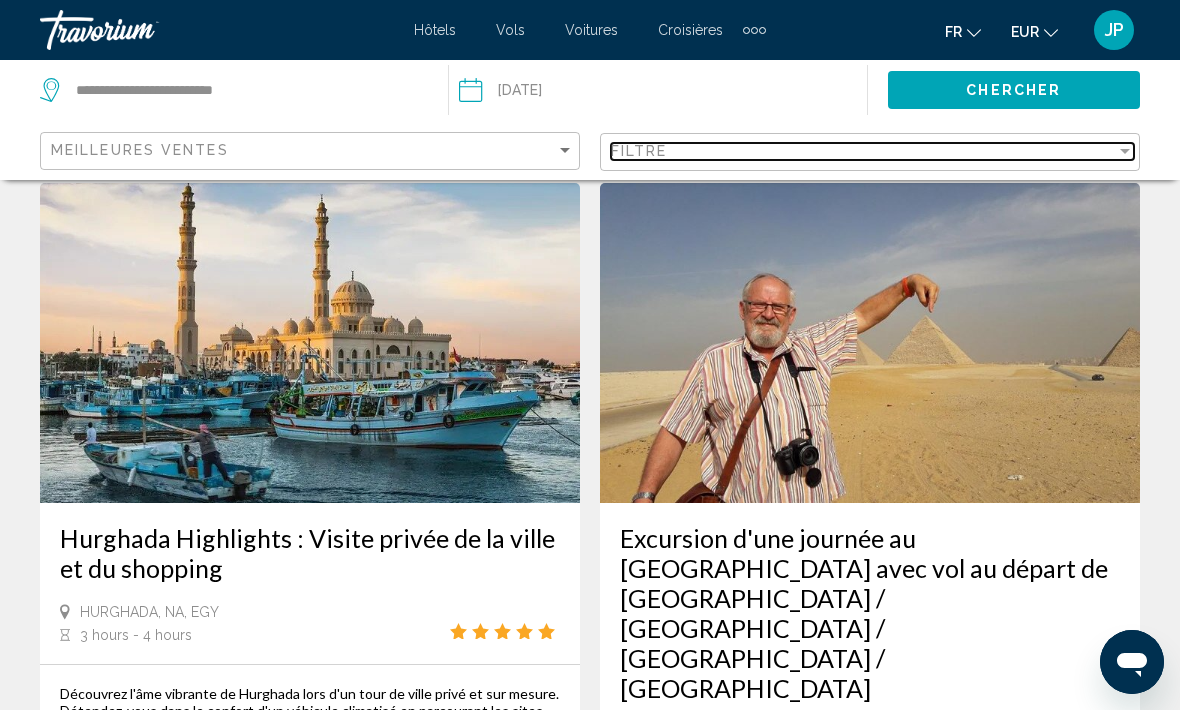 click on "Filtre" at bounding box center [863, 151] 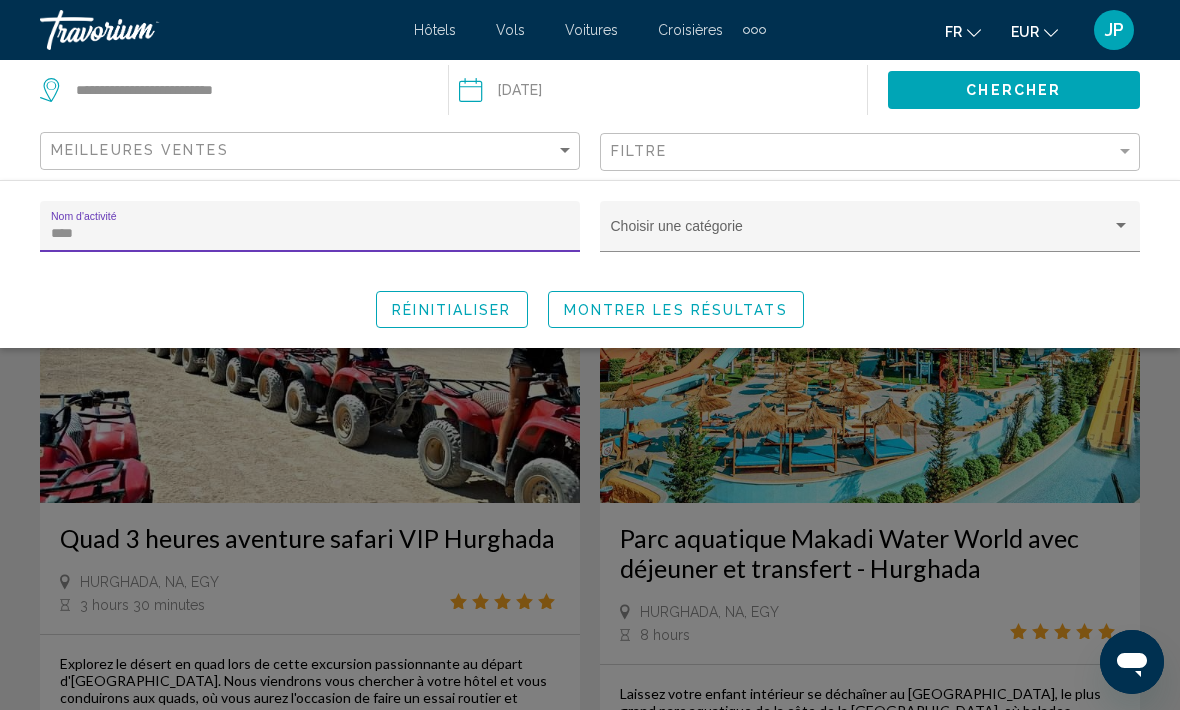 scroll, scrollTop: 66, scrollLeft: 0, axis: vertical 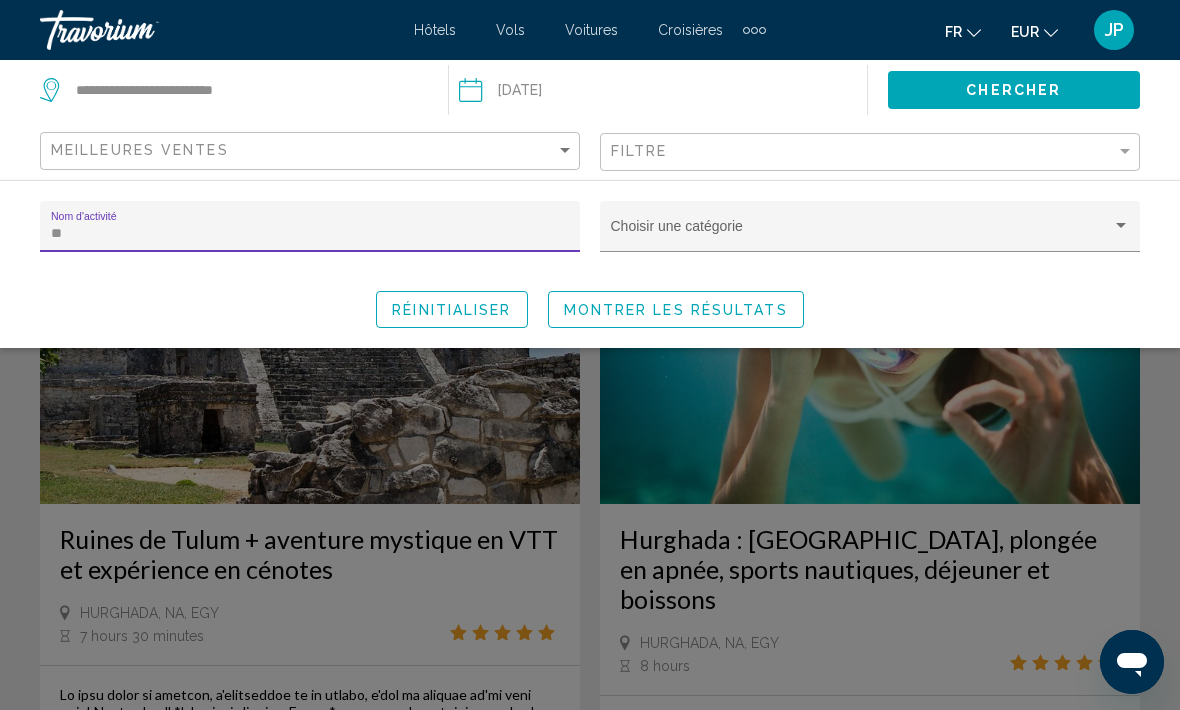 type on "*" 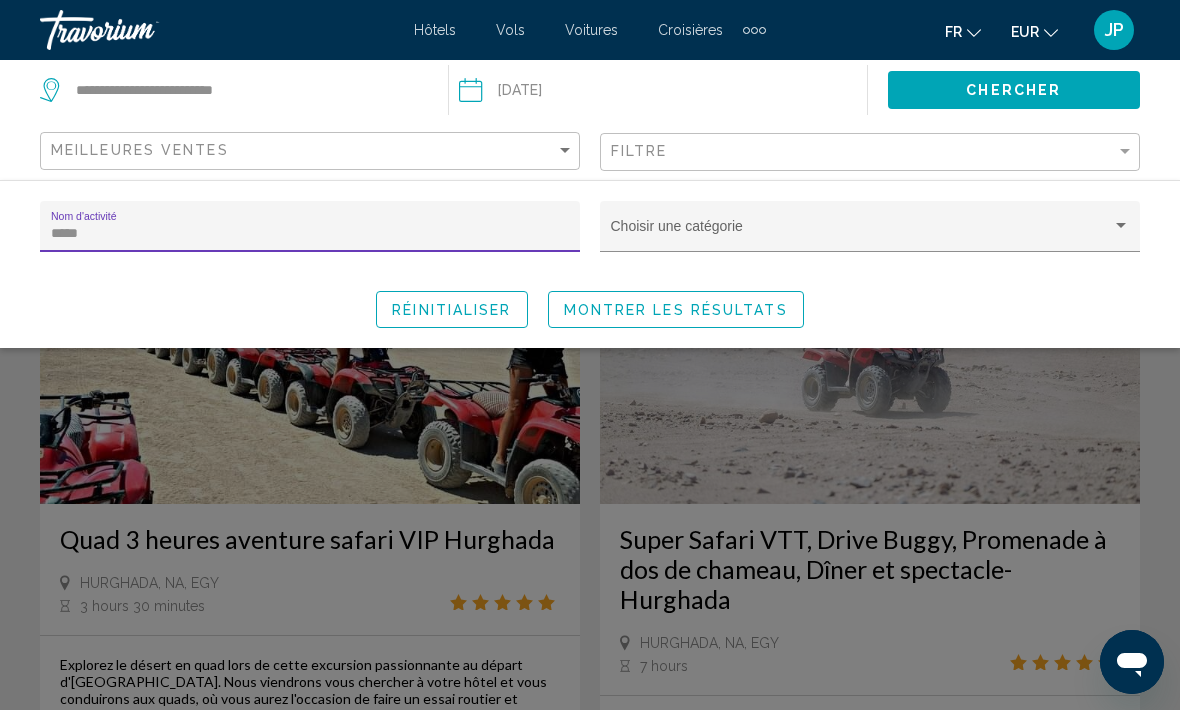 type on "******" 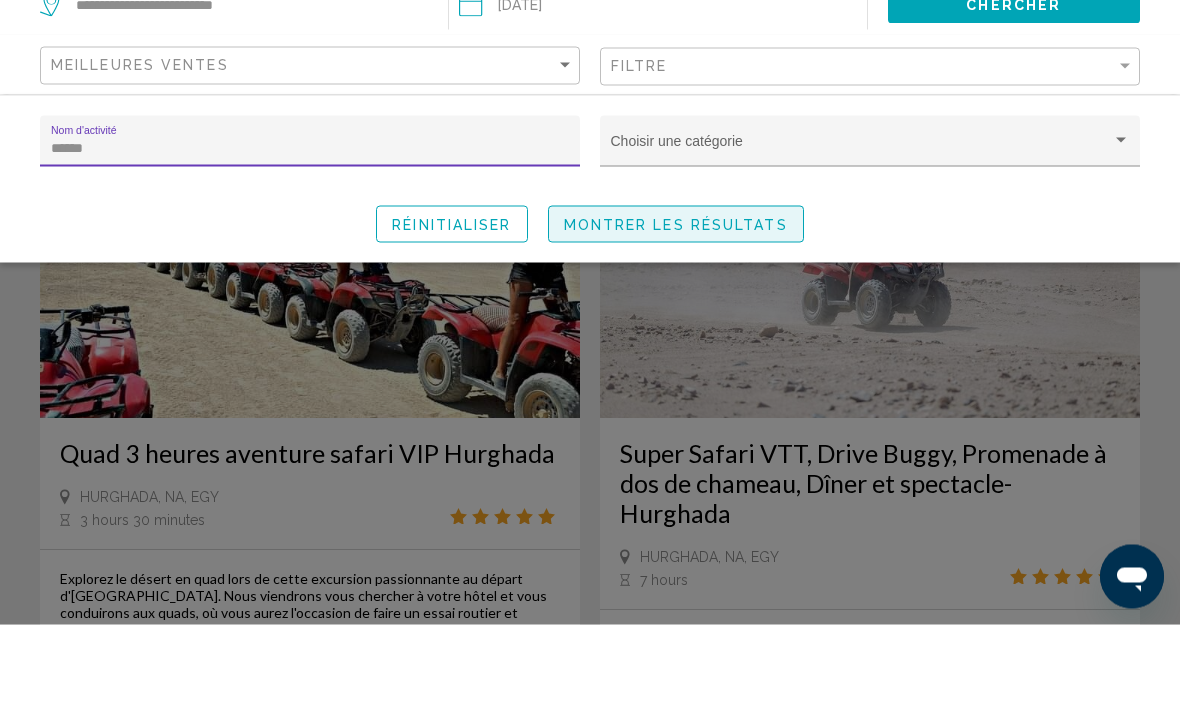 click on "Montrer les résultats" 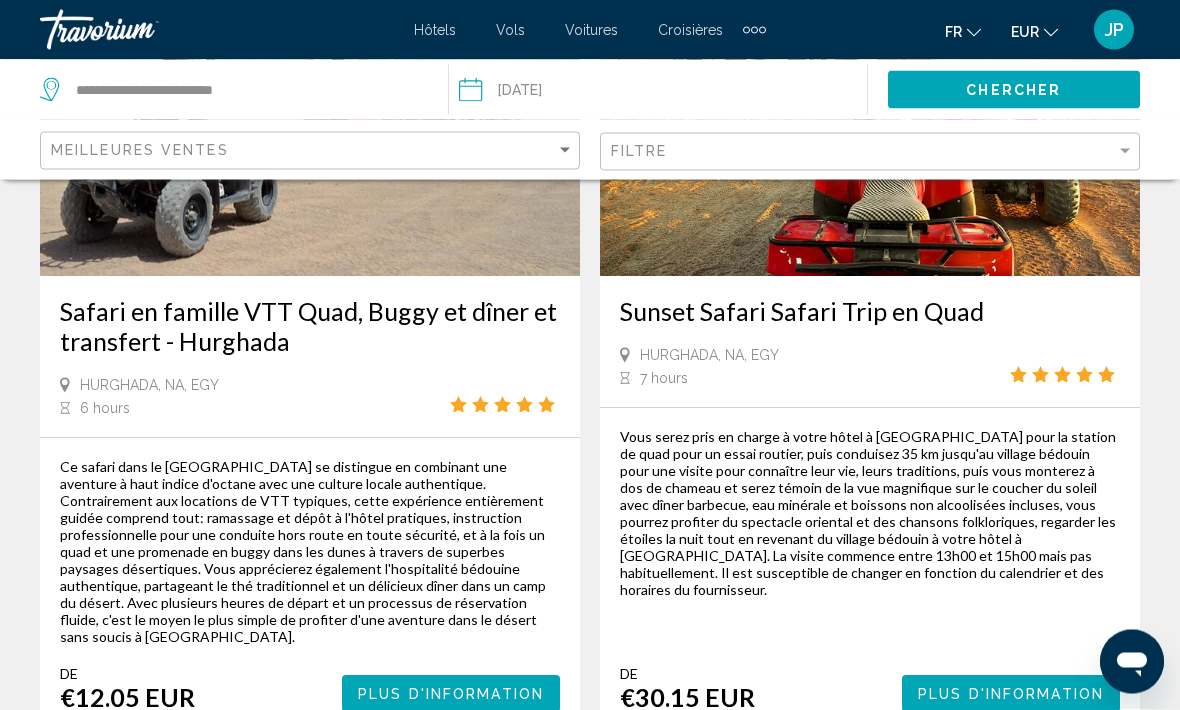 scroll, scrollTop: 3507, scrollLeft: 0, axis: vertical 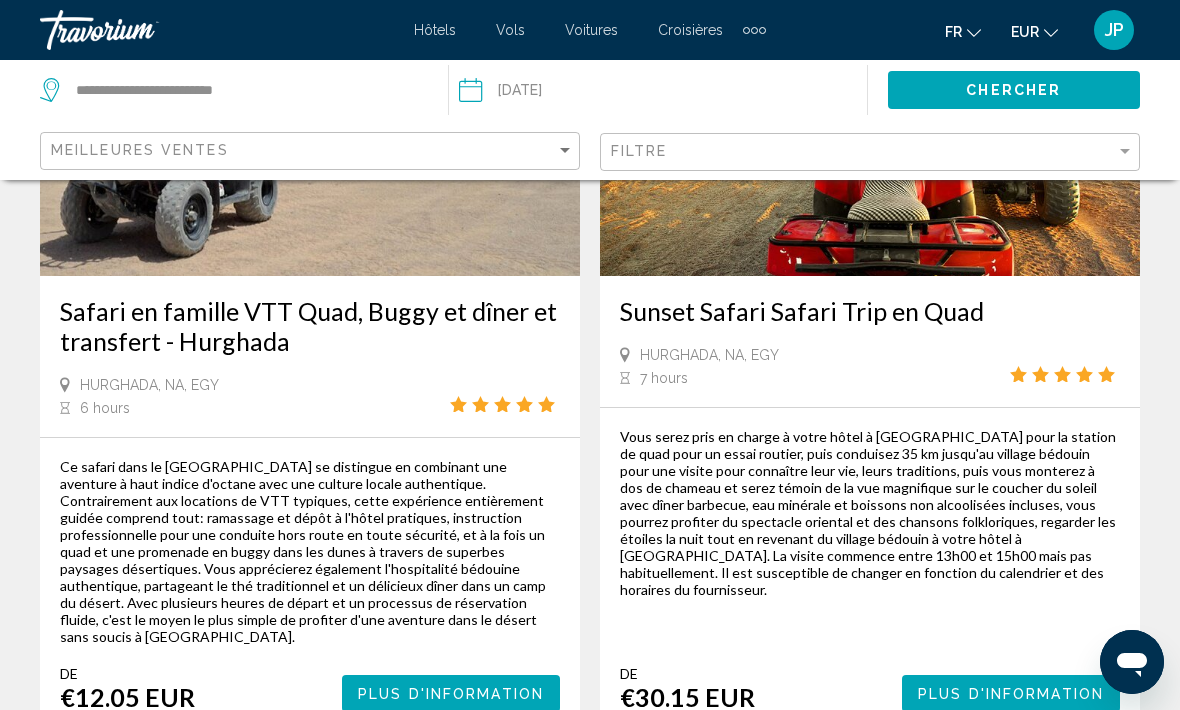 click on "Plus d'information" at bounding box center (451, 694) 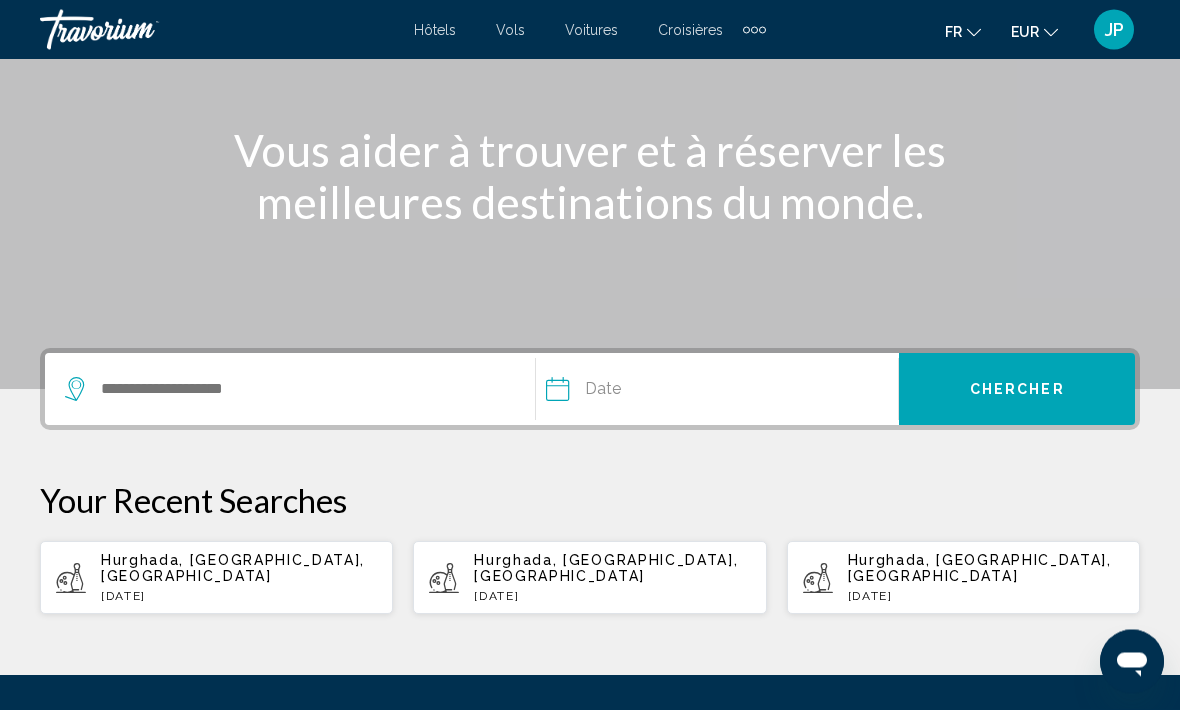 scroll, scrollTop: 0, scrollLeft: 0, axis: both 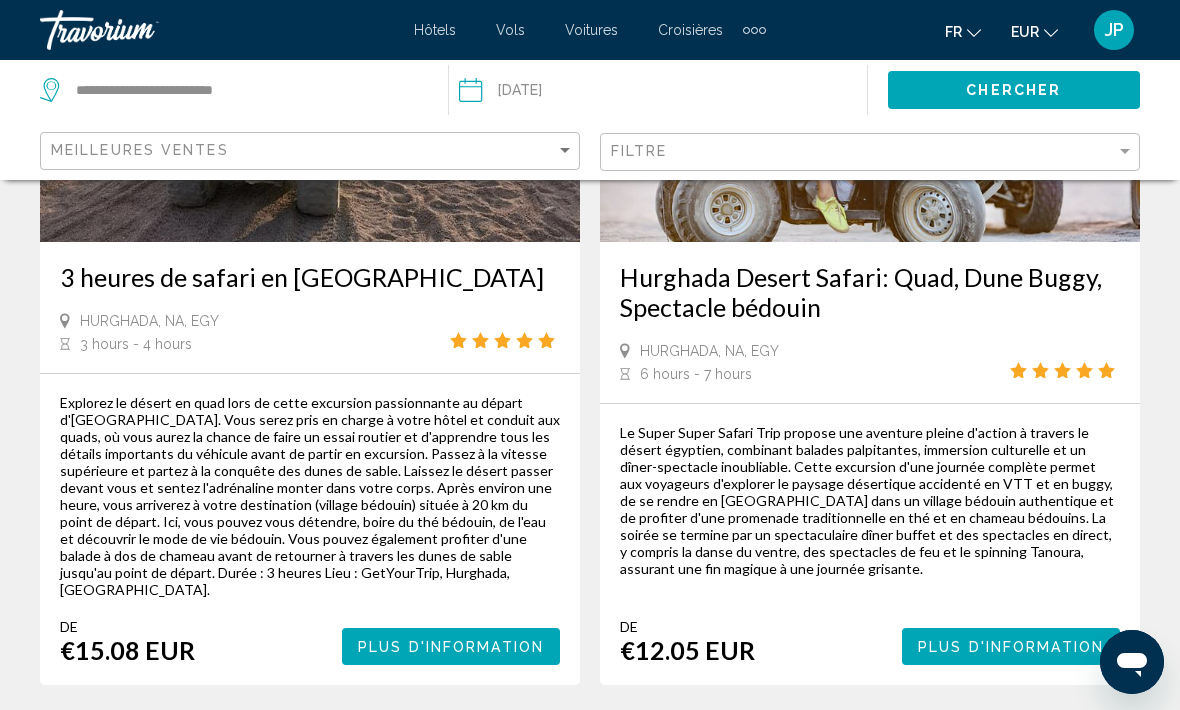 click on "page  2" at bounding box center (450, 745) 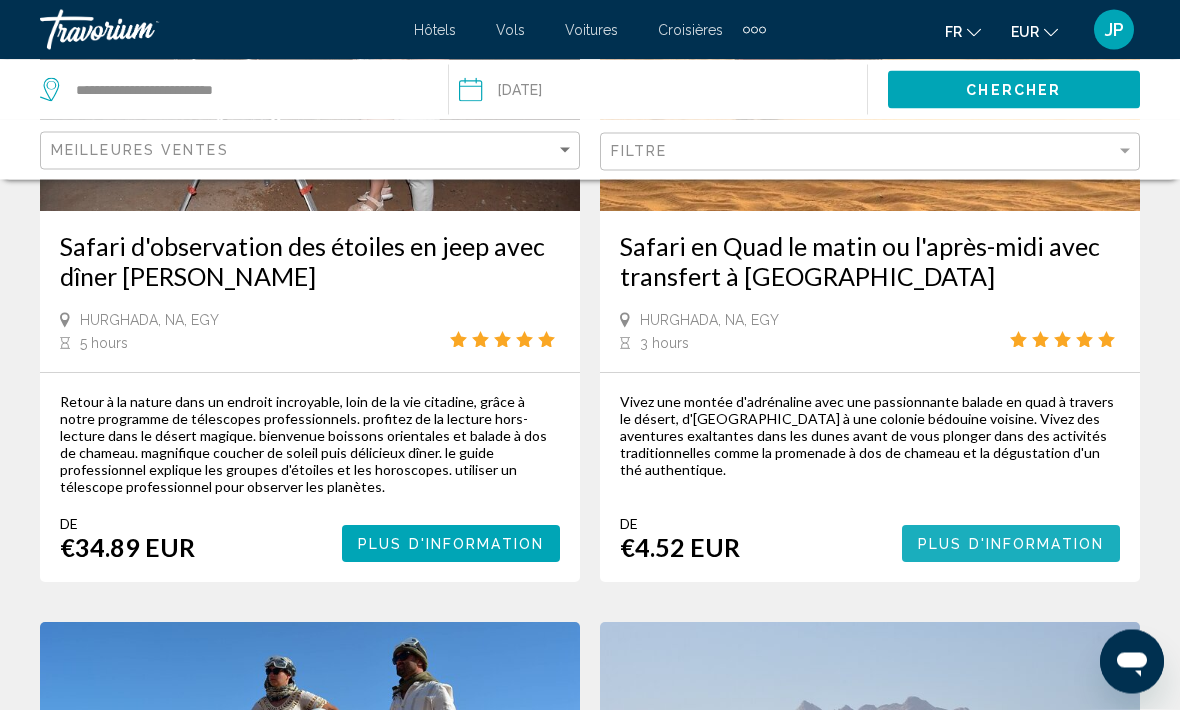 scroll, scrollTop: 1957, scrollLeft: 0, axis: vertical 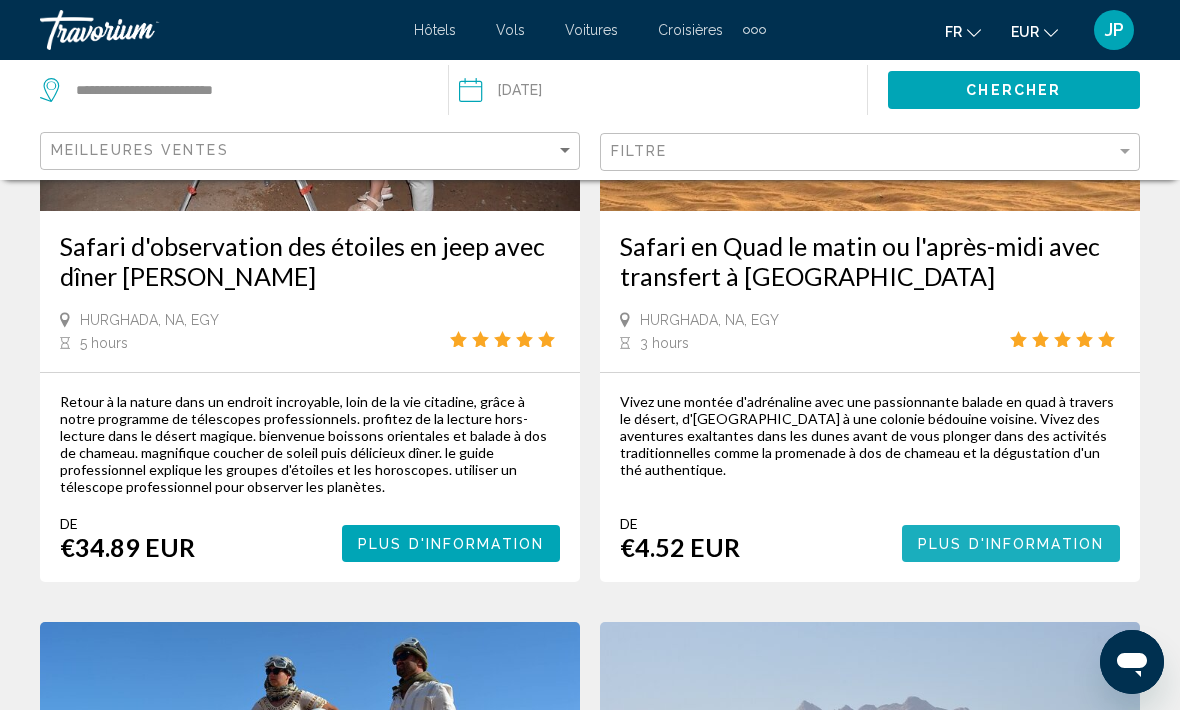 click on "Plus d'information" at bounding box center (1011, 543) 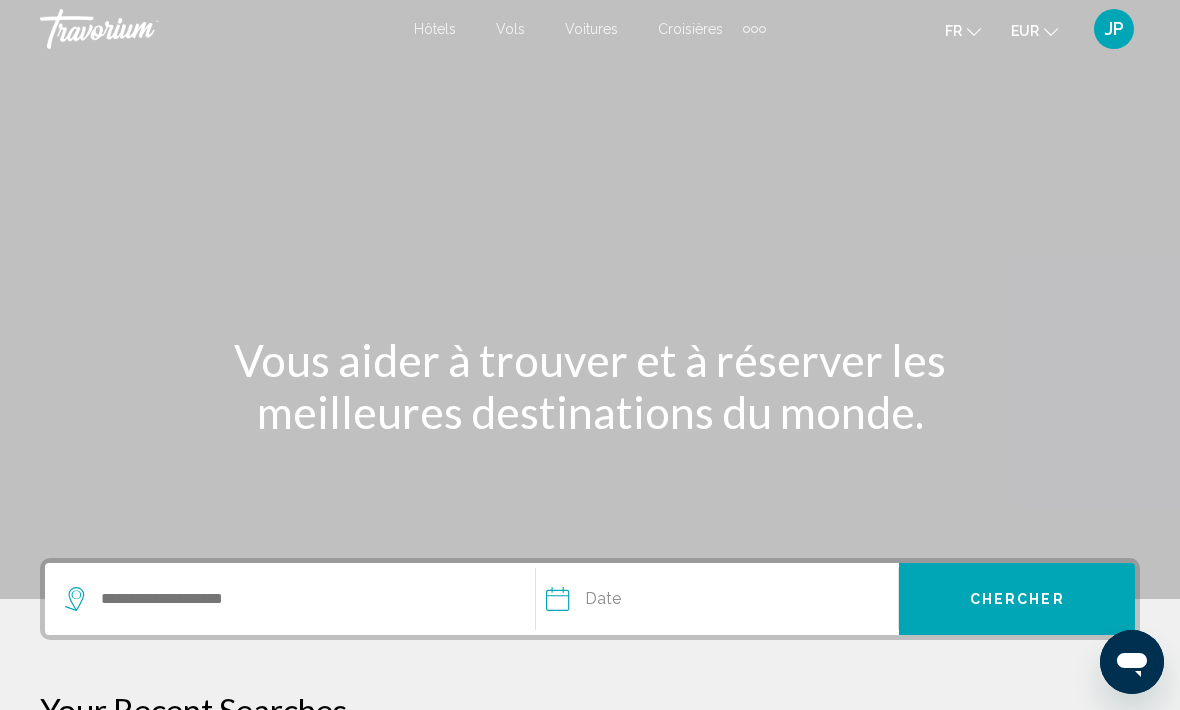 scroll, scrollTop: 0, scrollLeft: 0, axis: both 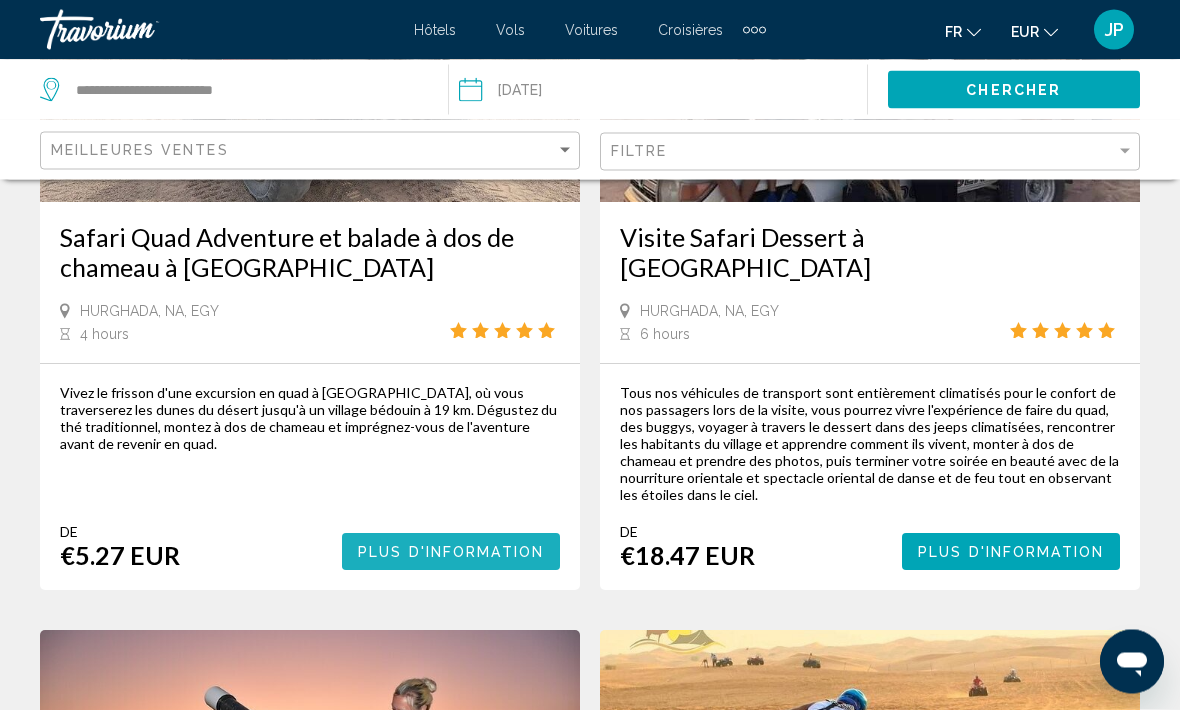 click on "Plus d'information" at bounding box center (451, 553) 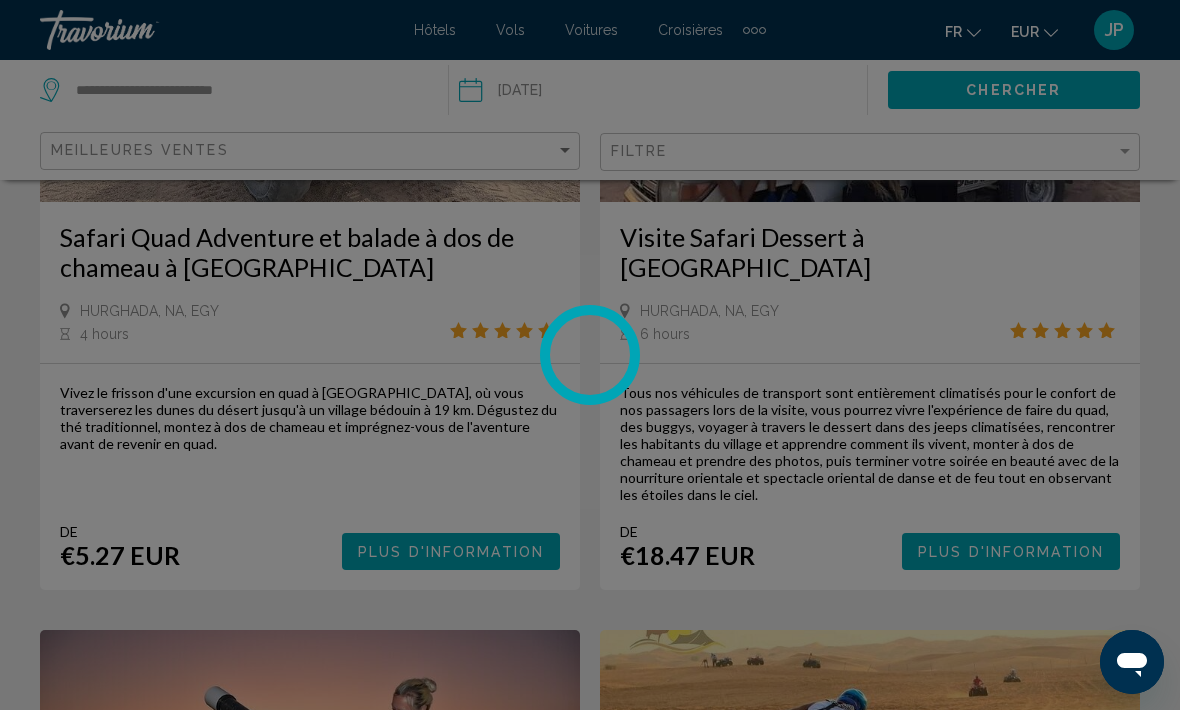 scroll, scrollTop: 0, scrollLeft: 0, axis: both 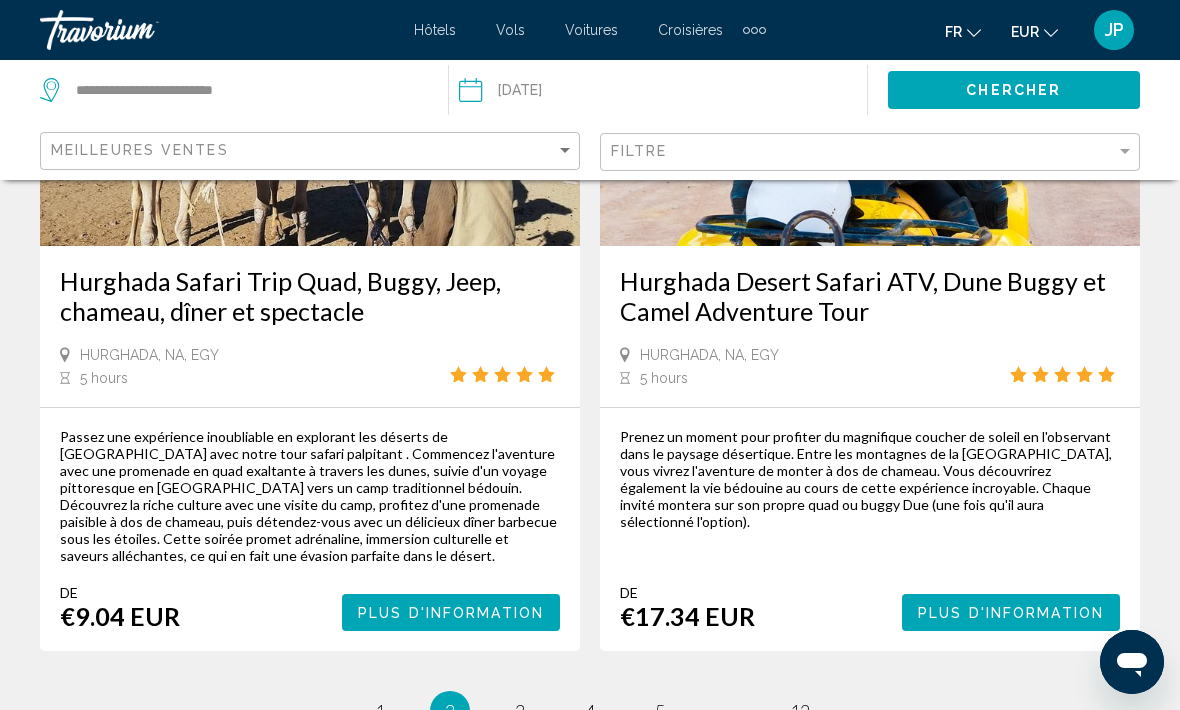click on "Prenez un moment pour profiter du magnifique coucher de soleil en l'observant dans le paysage désertique. Entre les montagnes de la mer Rouge, vous vivrez l'aventure de monter à dos de chameau. Vous découvrirez également la vie bédouine au cours de cette expérience incroyable. Chaque invité montera sur son propre quad ou buggy Due (une fois qu'il aura sélectionné l'option)." at bounding box center (870, 479) 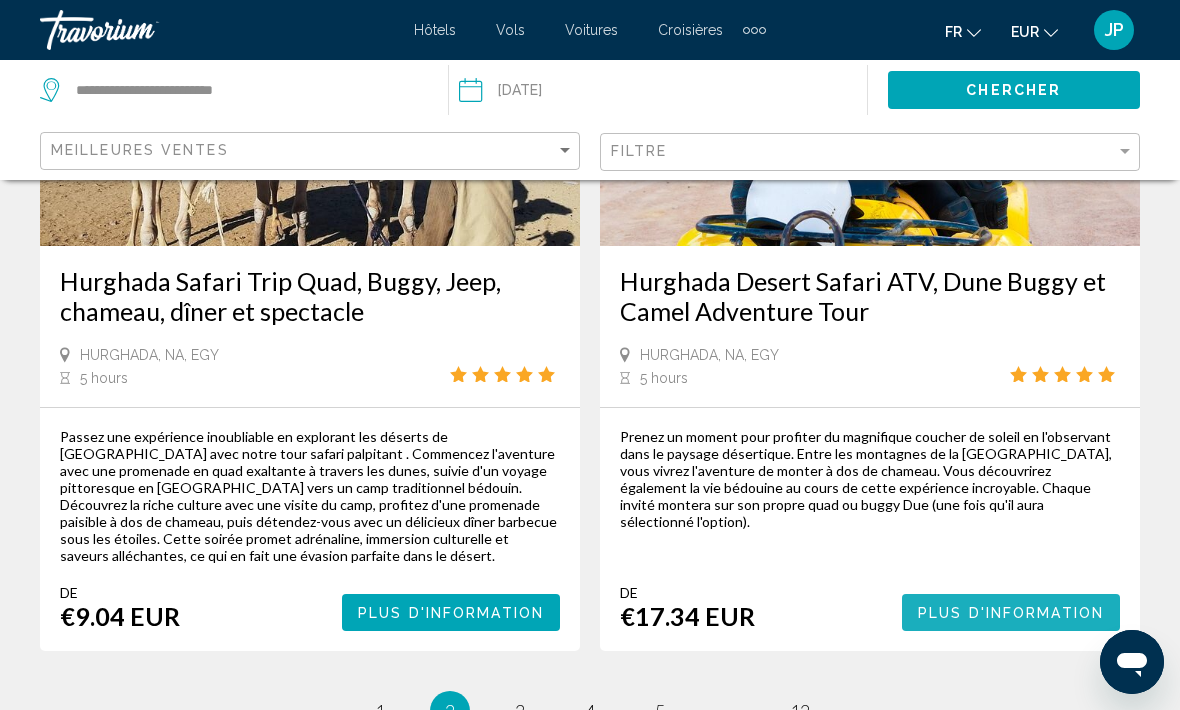 click on "Plus d'information" at bounding box center (1011, 613) 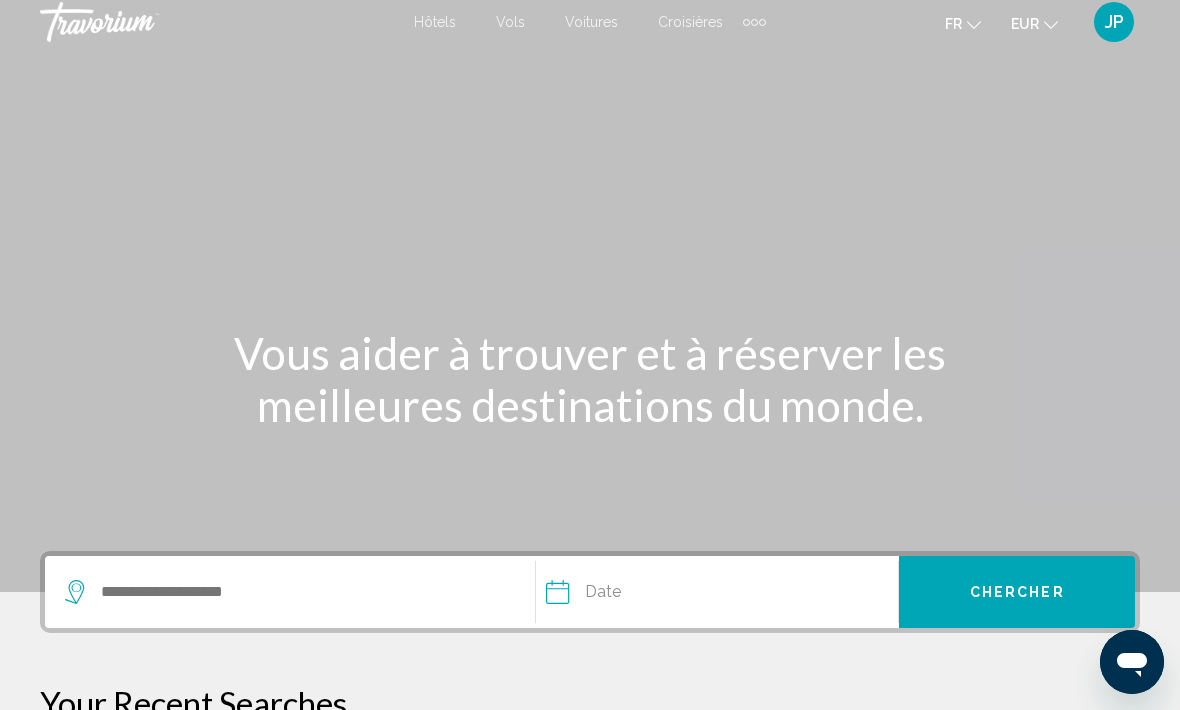 scroll, scrollTop: 0, scrollLeft: 0, axis: both 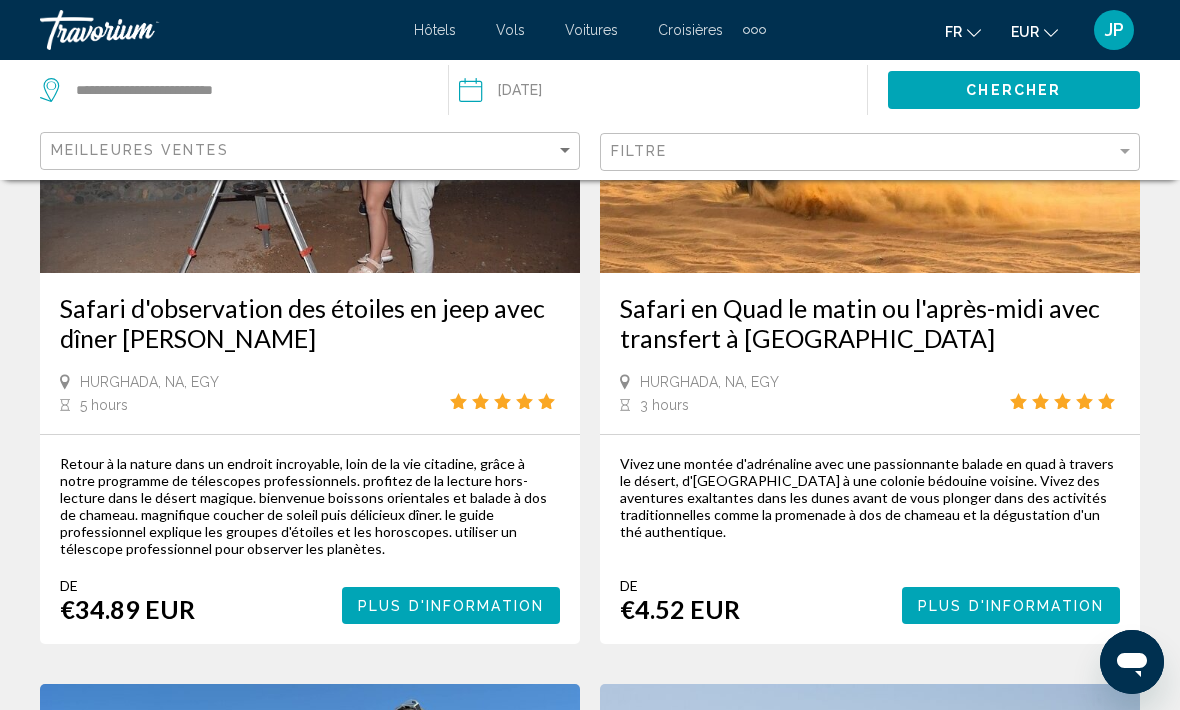 click on "Safari en Quad le matin ou l'après-midi avec transfert à Hurghada
Hurghada, NA, EGY
3 hours" at bounding box center (870, 353) 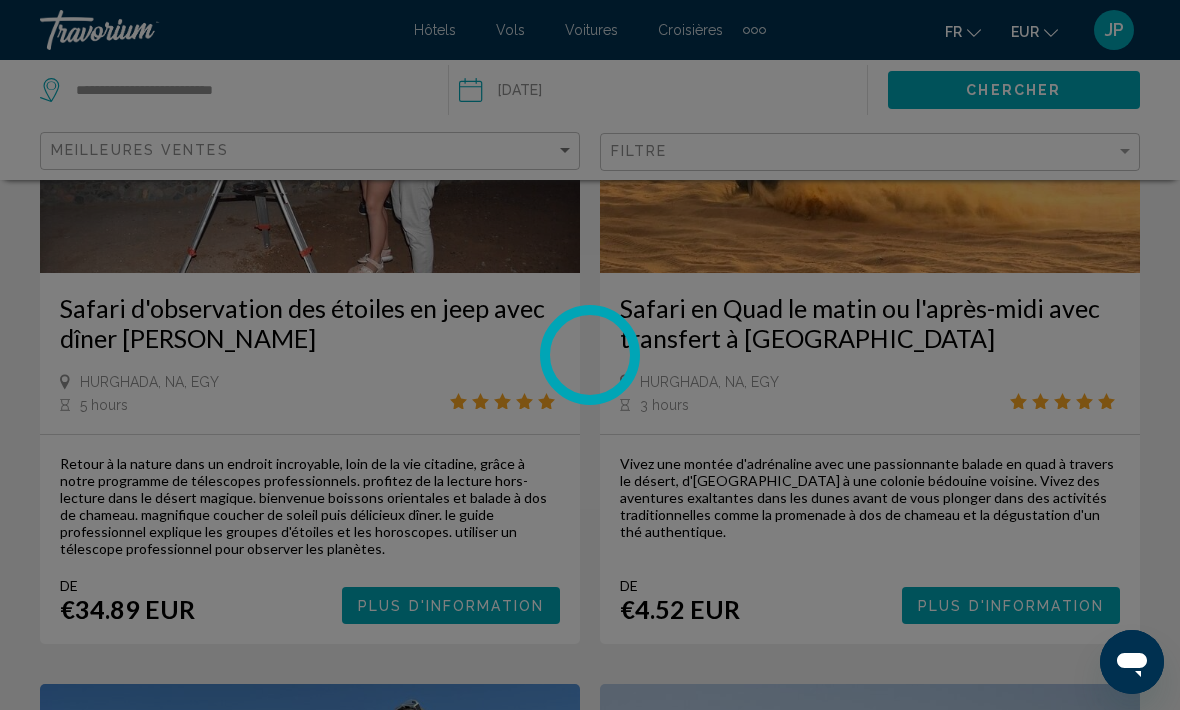scroll, scrollTop: 0, scrollLeft: 0, axis: both 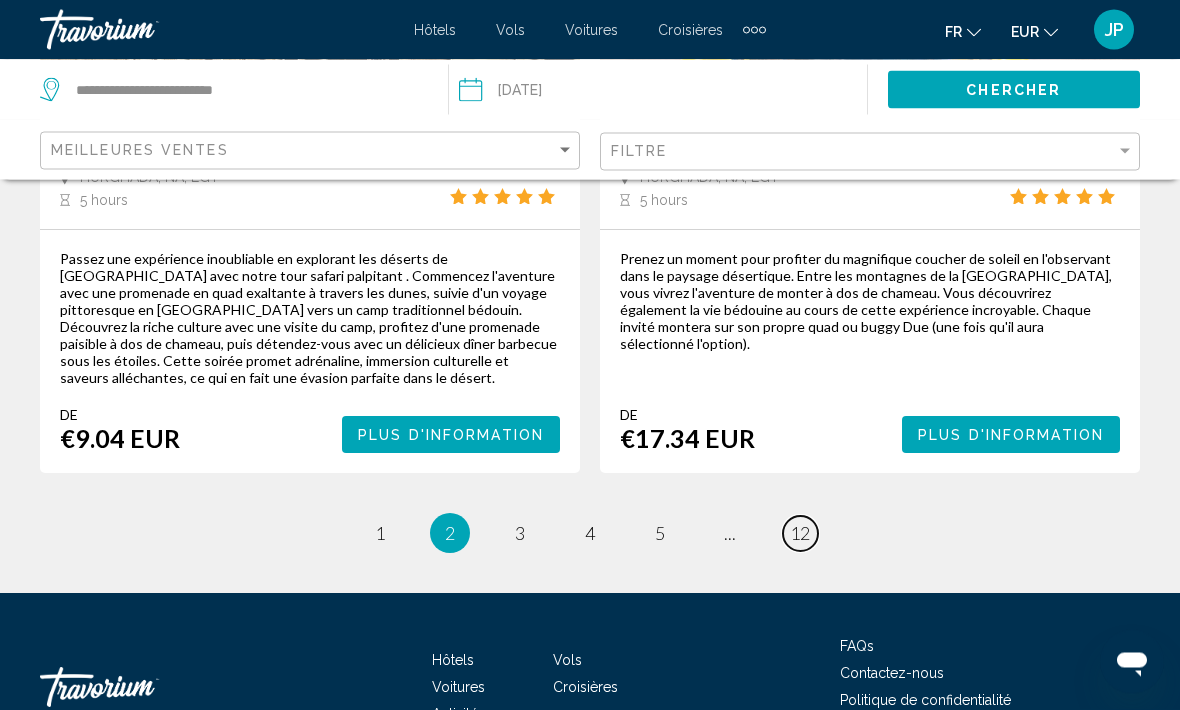 click on "12" at bounding box center (800, 534) 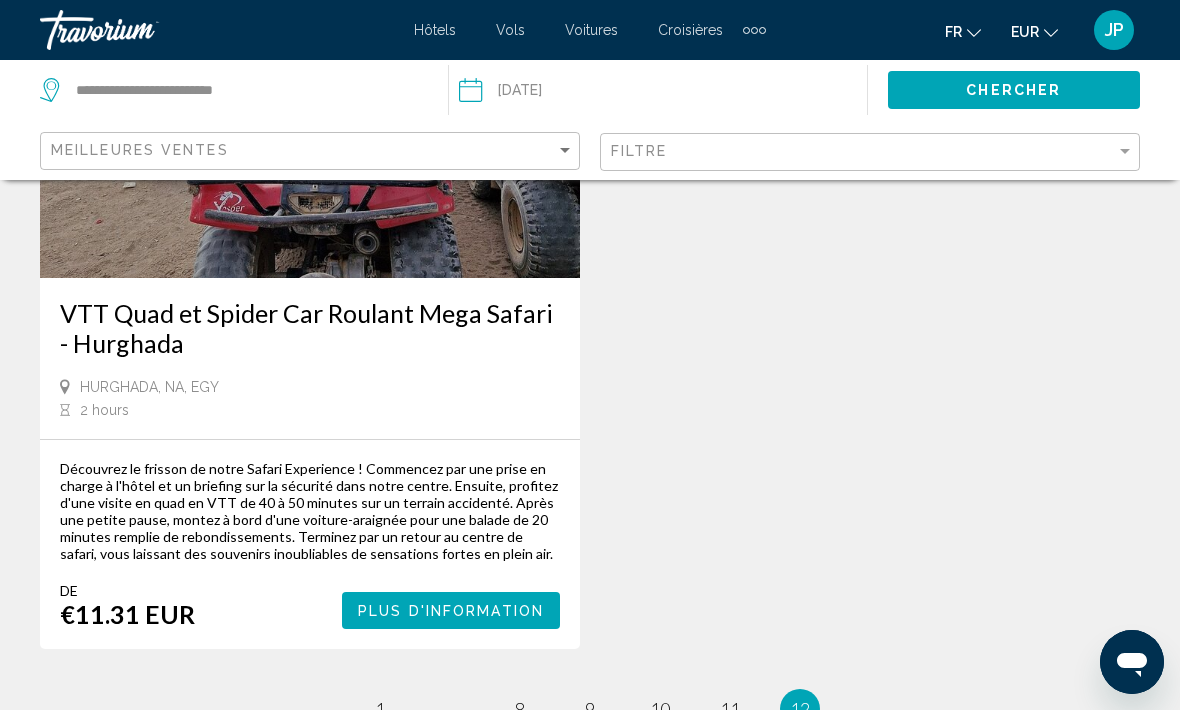scroll, scrollTop: 3013, scrollLeft: 0, axis: vertical 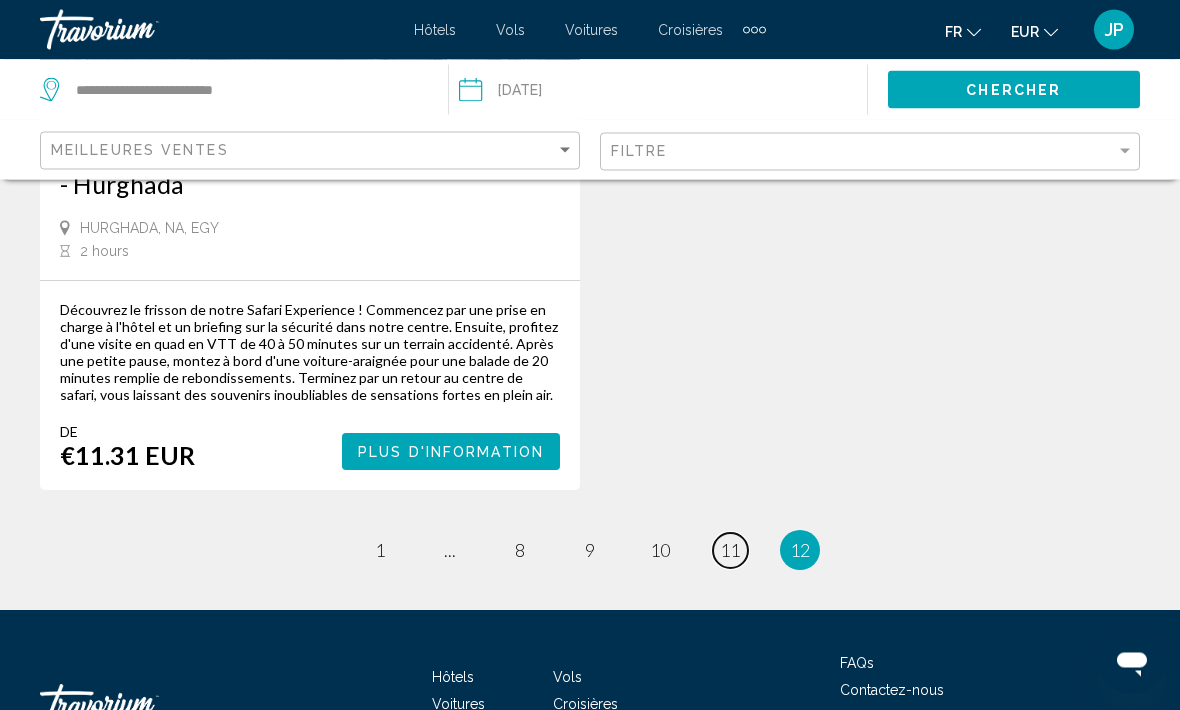 click on "page  11" at bounding box center (730, 551) 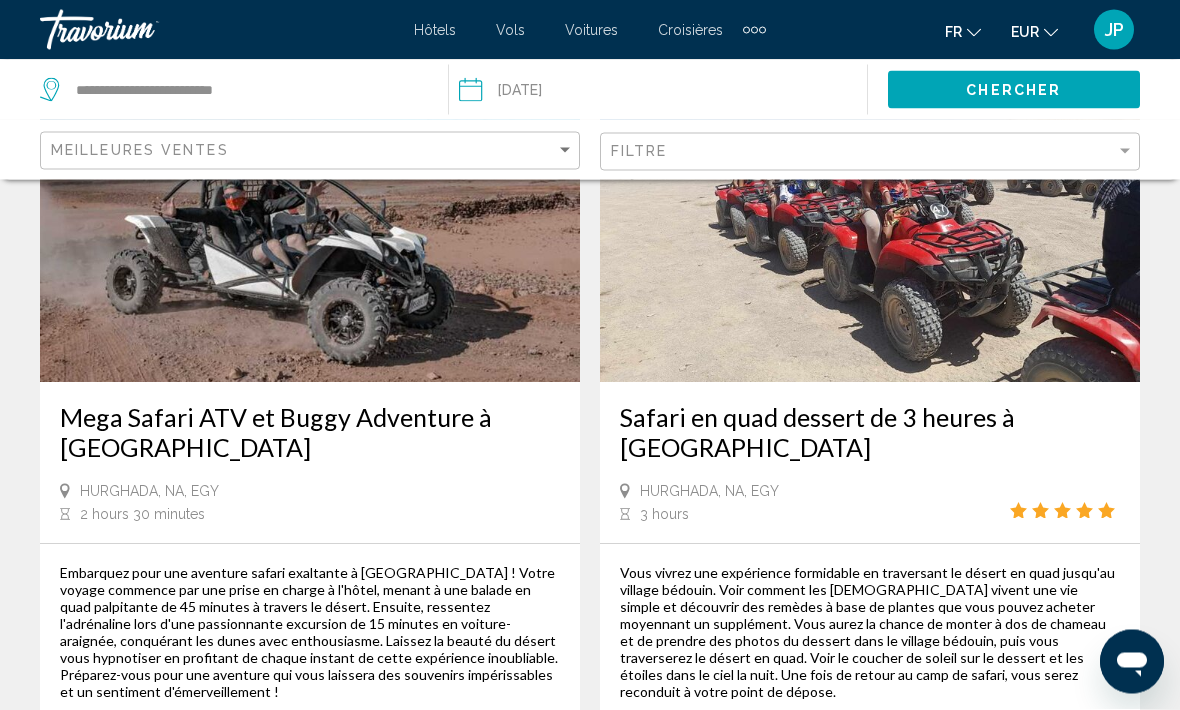 scroll, scrollTop: 4131, scrollLeft: 0, axis: vertical 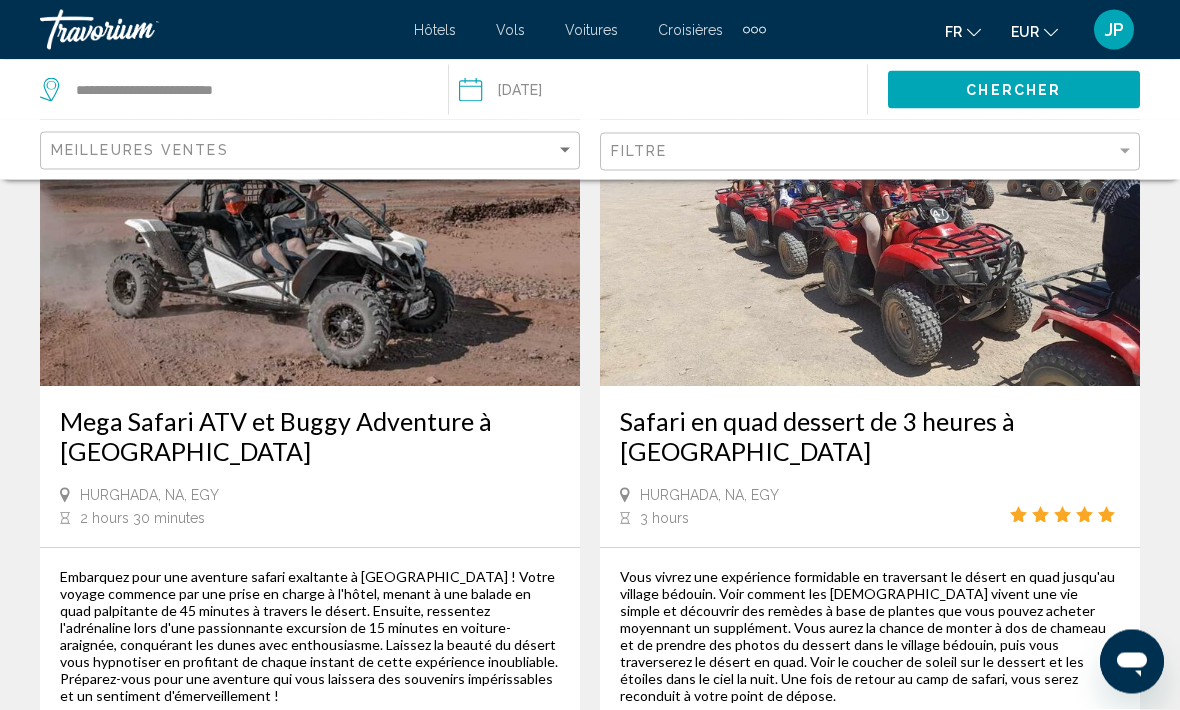 click on "Embarquez pour une aventure safari exaltante à Hurghada ! Votre voyage commence par une prise en charge à l'hôtel, menant à une balade en quad palpitante de 45 minutes à travers le désert. Ensuite, ressentez l'adrénaline lors d'une passionnante excursion de 15 minutes en voiture-araignée, conquérant les dunes avec enthousiasme. Laissez la beauté du désert vous hypnotiser en profitant de chaque instant de cette expérience inoubliable. Préparez-vous pour une aventure qui vous laissera des souvenirs impérissables et un sentiment d'émerveillement !" at bounding box center [310, 637] 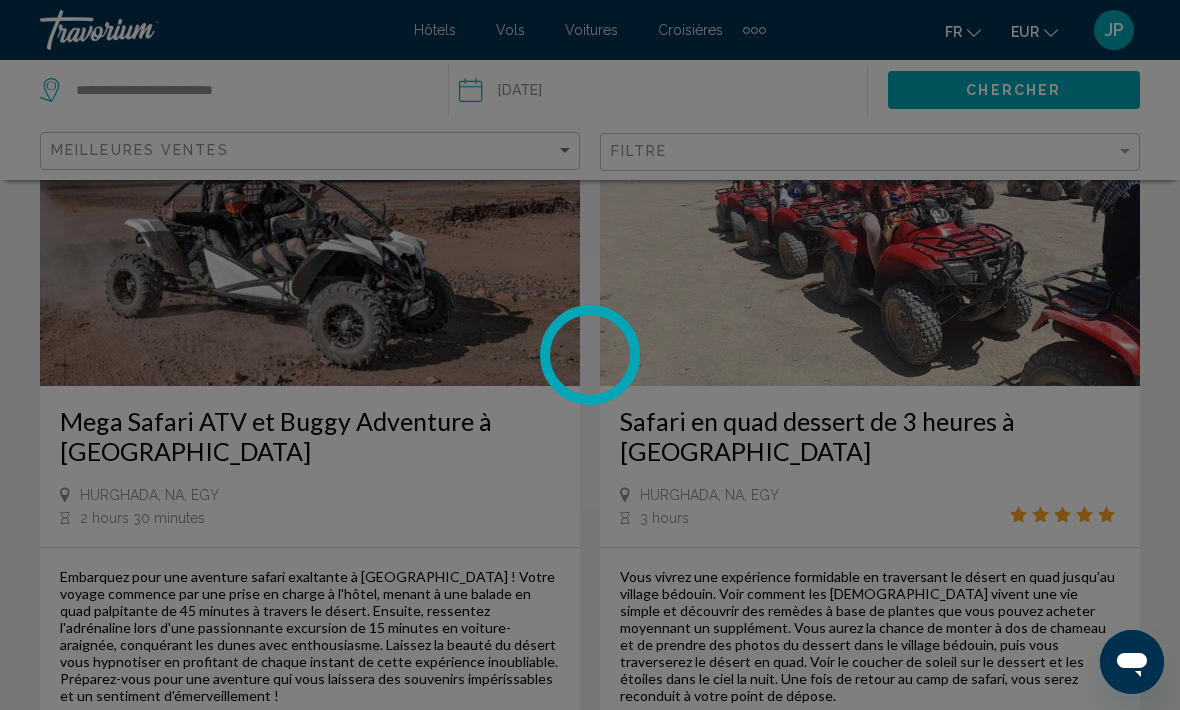 scroll, scrollTop: 0, scrollLeft: 0, axis: both 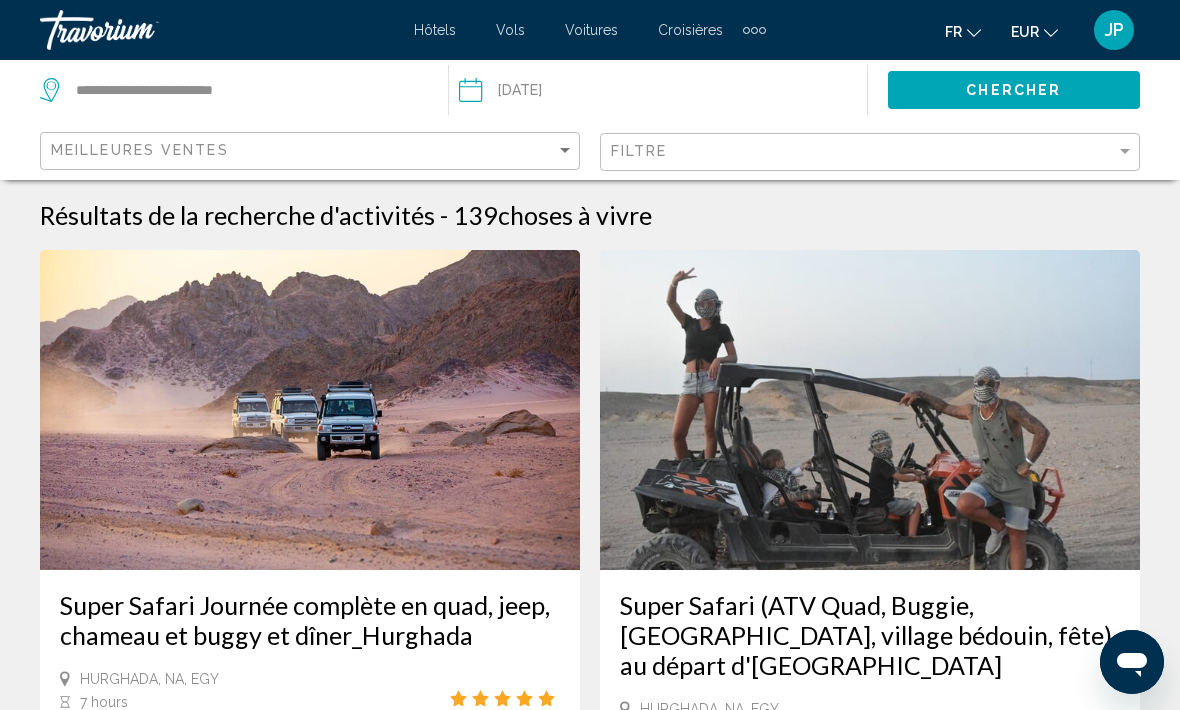 click on "Date Jul 8, 2025  Jul  *** *** *** *** *** *** *** *** *** *** *** ***   2025  **** **** **** **** **** **** Su Mo Tu We Th Fr Sa 29 30 1 2 3 4 5 6 7 8 9 10 11 12 13 14 15 16 17 18 19 20 21 22 23 24 25 26 27 28 29 30 31 1 2 3 4 5 6 7 8 9 * * * * * * * * * ** ** ** ** ** ** ** ** ** ** ** ** ** ** ** ** ** ** ** ** ** ** ** ** ** ** ** ** ** ** ** ** ** ** ** ** ** ** ** ** ** ** ** ** ** ** ** ** ** ** ** ** ** ** ** ** ** ** ** ** ** ** ** ** **" at bounding box center (663, 90) 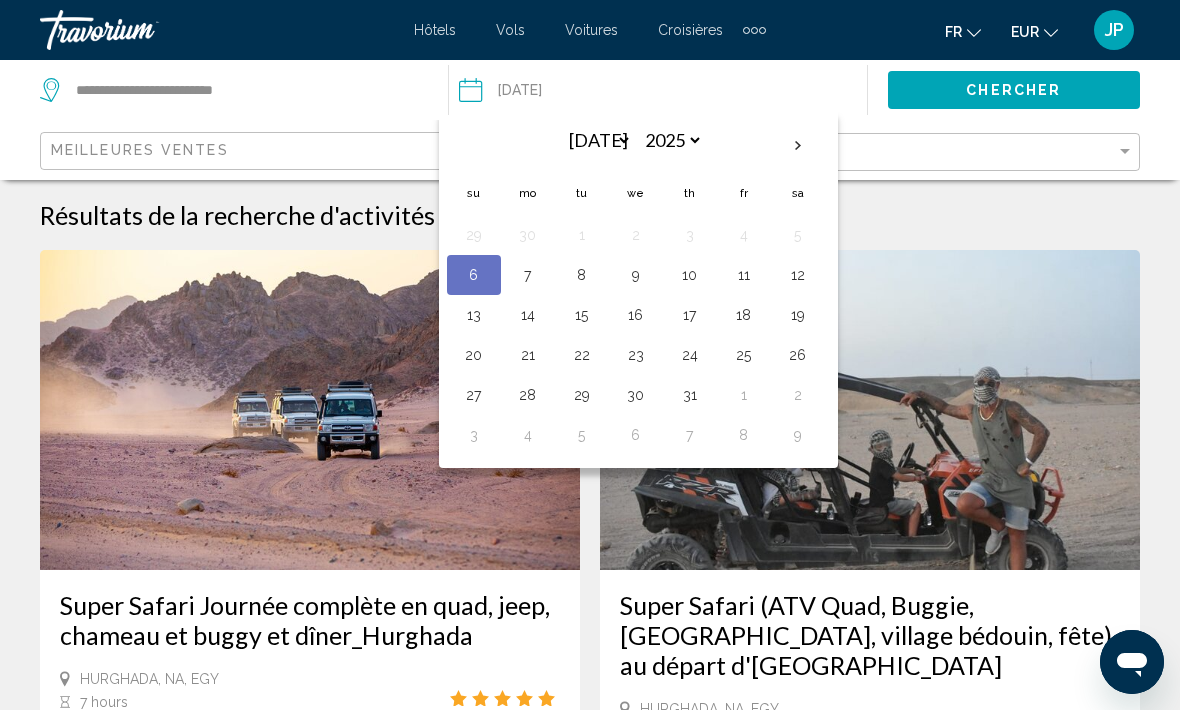 click on "11" at bounding box center [744, 275] 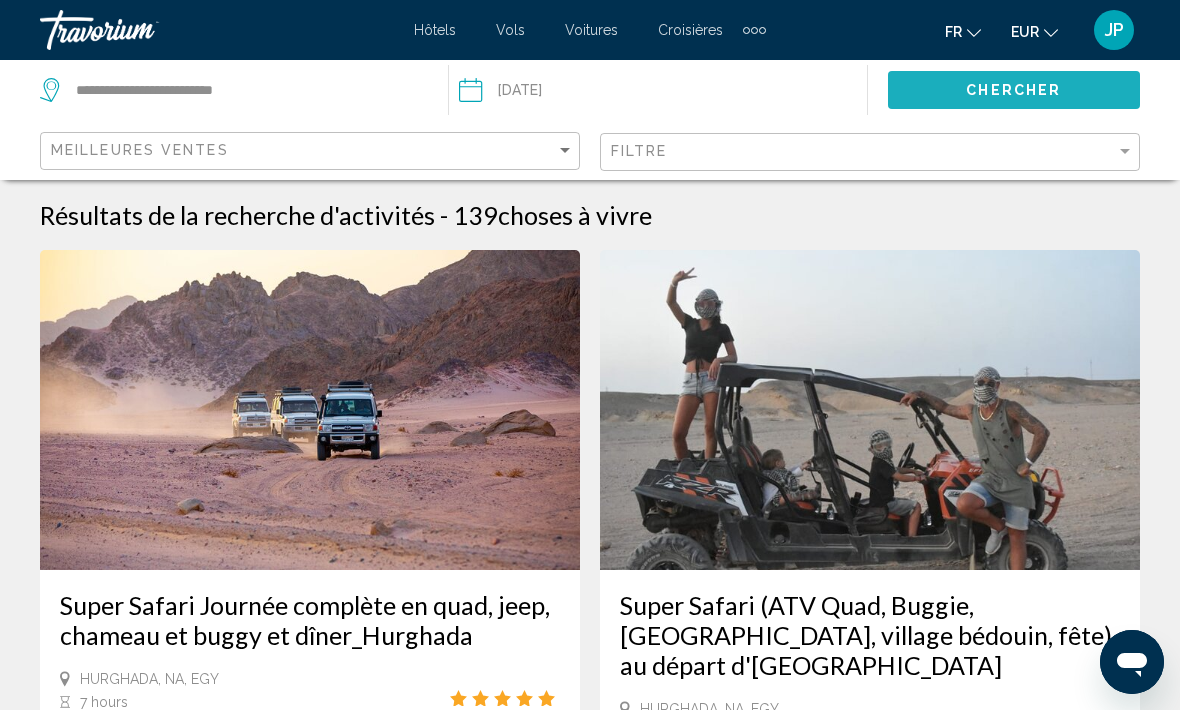 click on "Chercher" 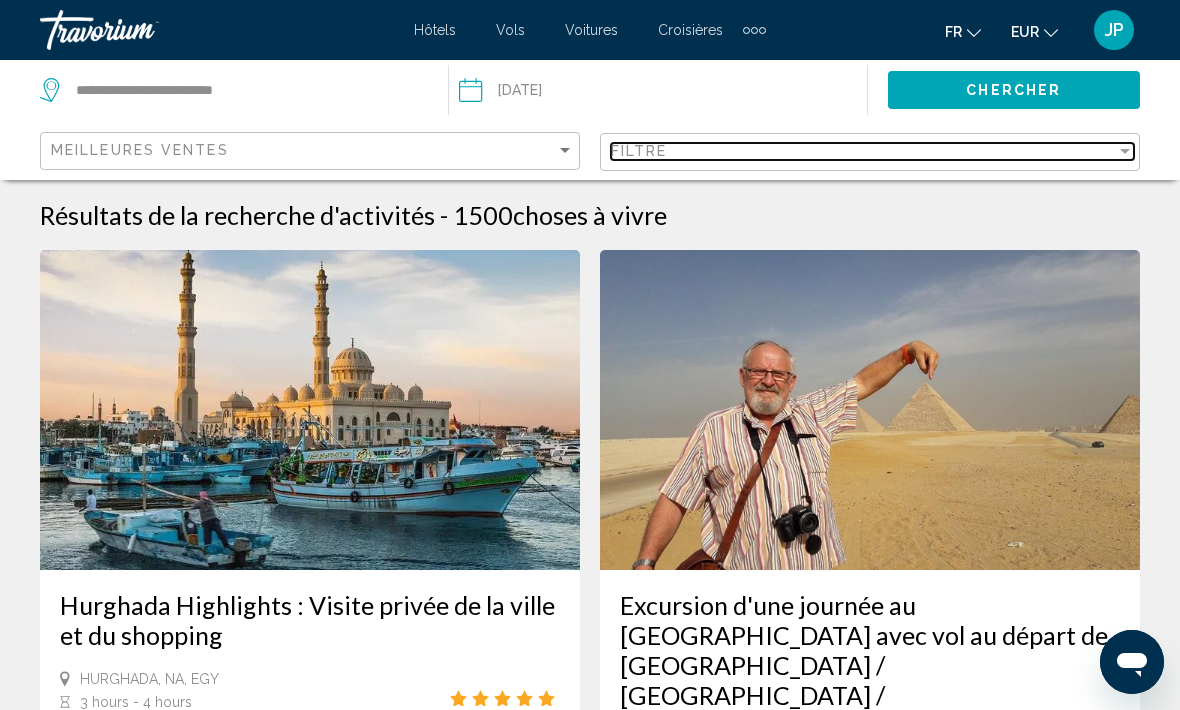 click on "Filtre" at bounding box center (863, 151) 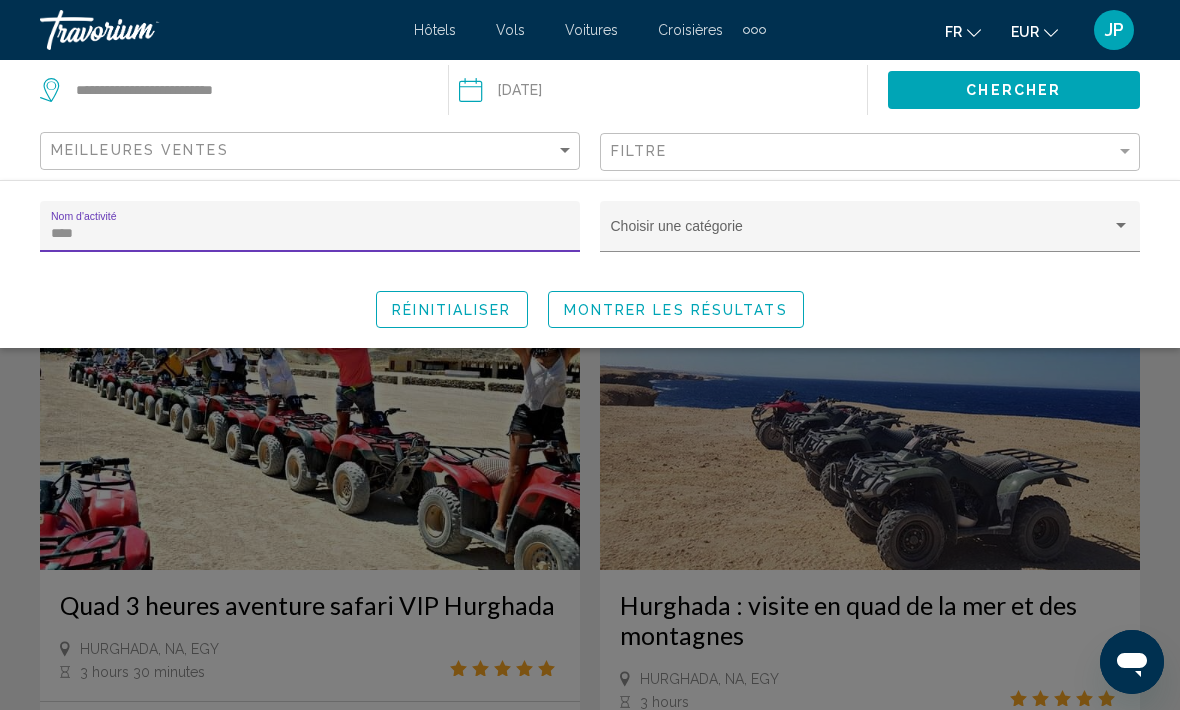 type on "****" 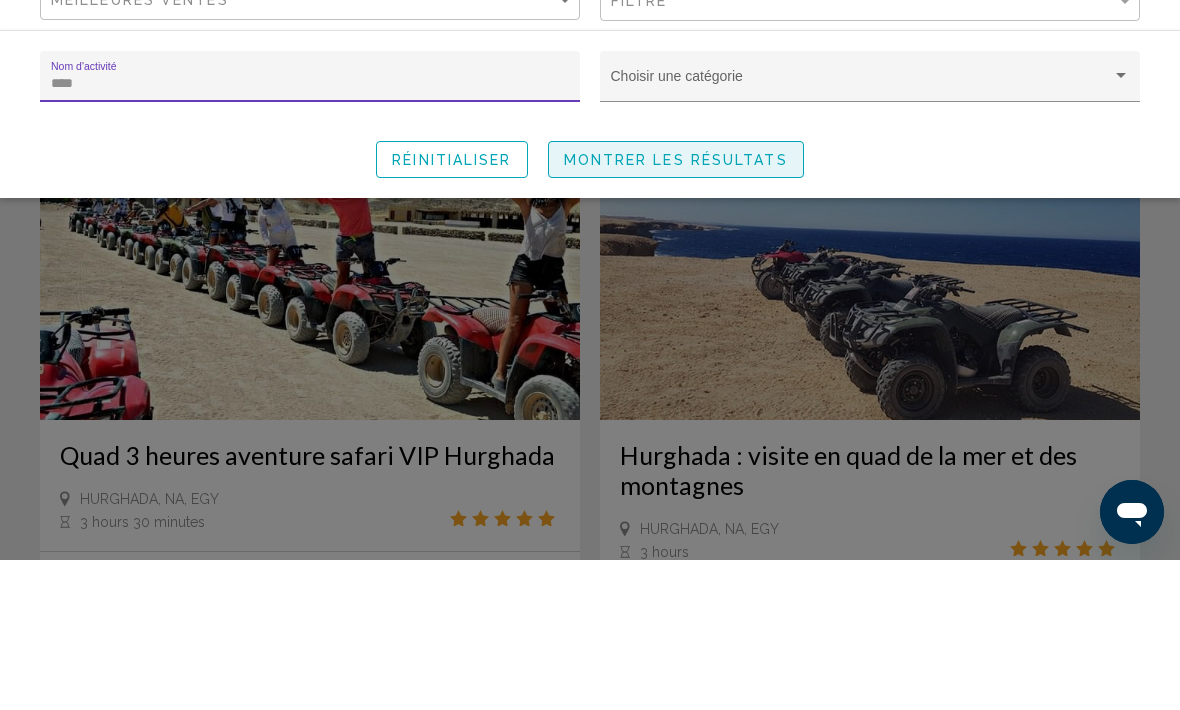 click on "Montrer les résultats" 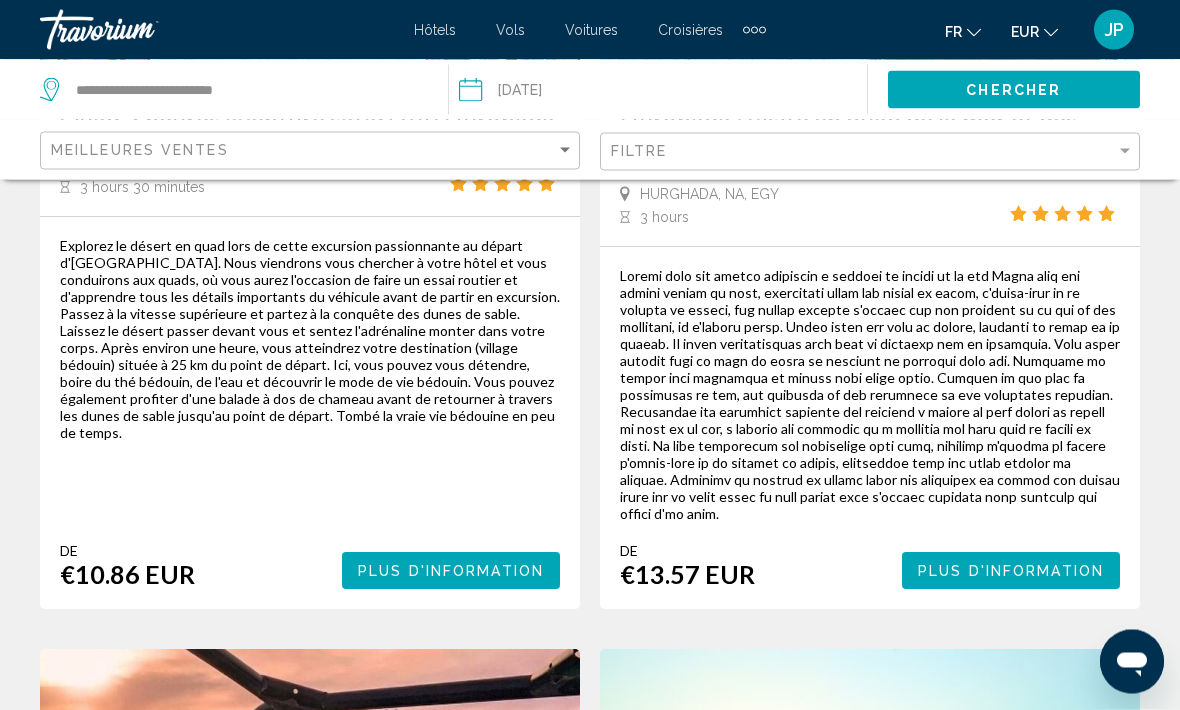 scroll, scrollTop: 485, scrollLeft: 0, axis: vertical 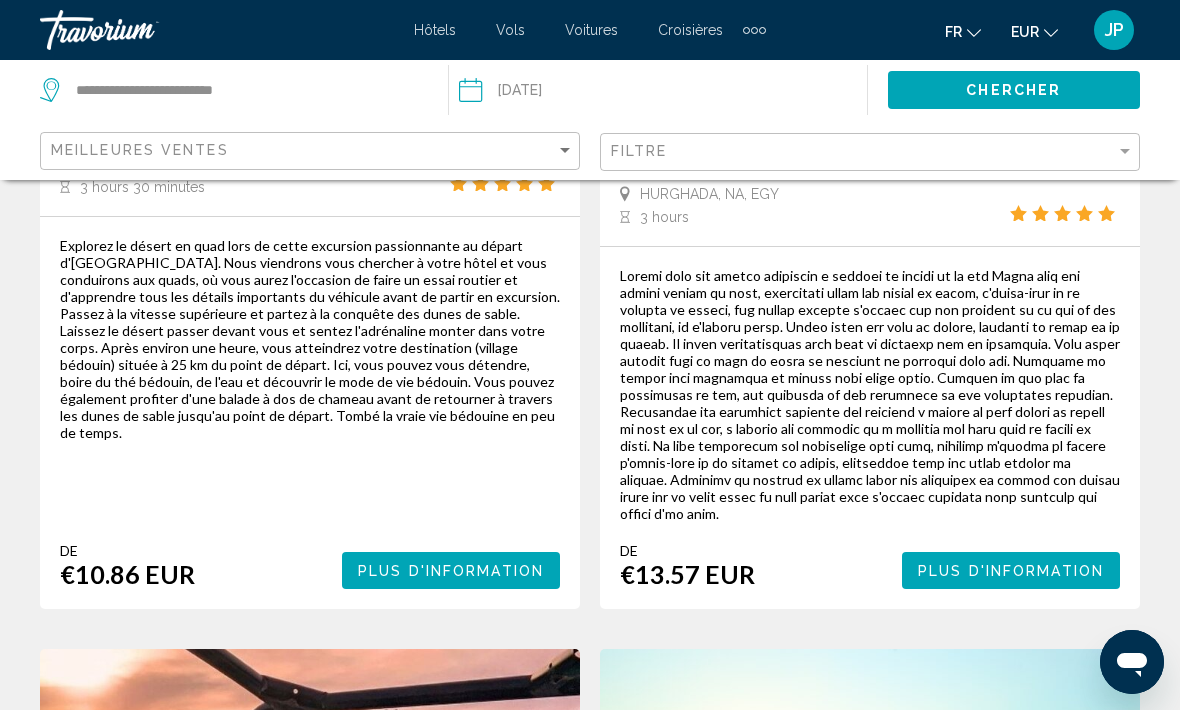click at bounding box center (870, 394) 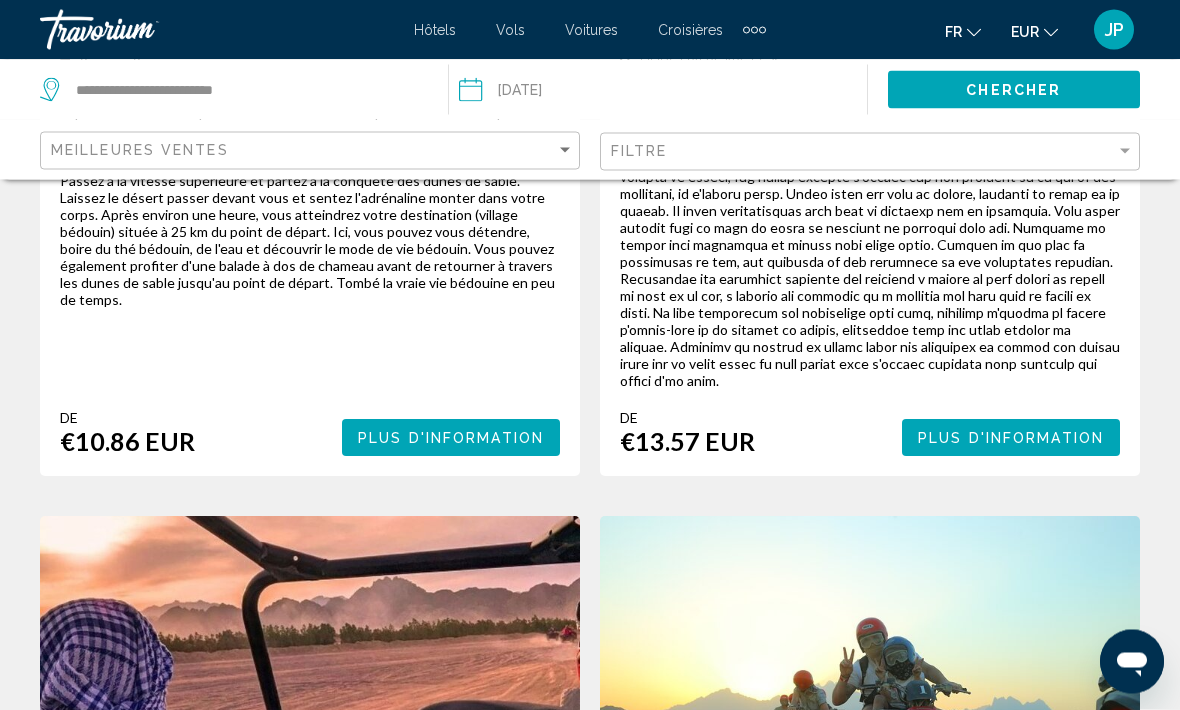 scroll, scrollTop: 563, scrollLeft: 0, axis: vertical 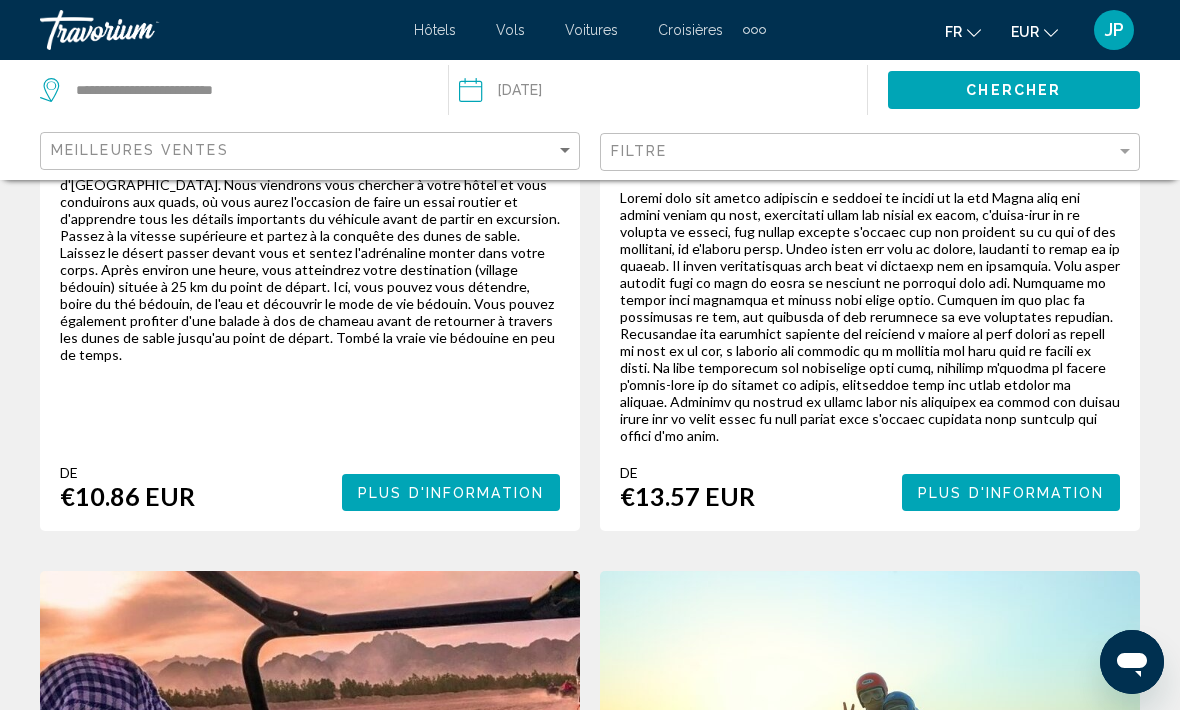 click on "Plus d'information" at bounding box center (1011, 493) 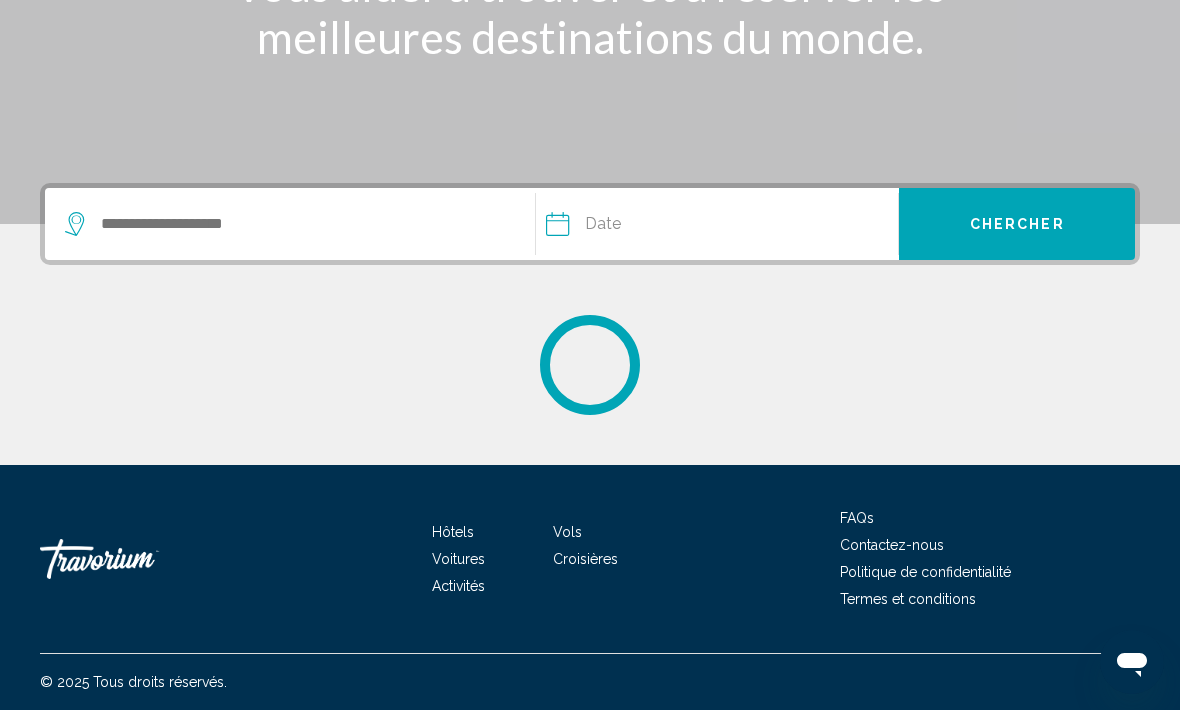 scroll, scrollTop: 0, scrollLeft: 0, axis: both 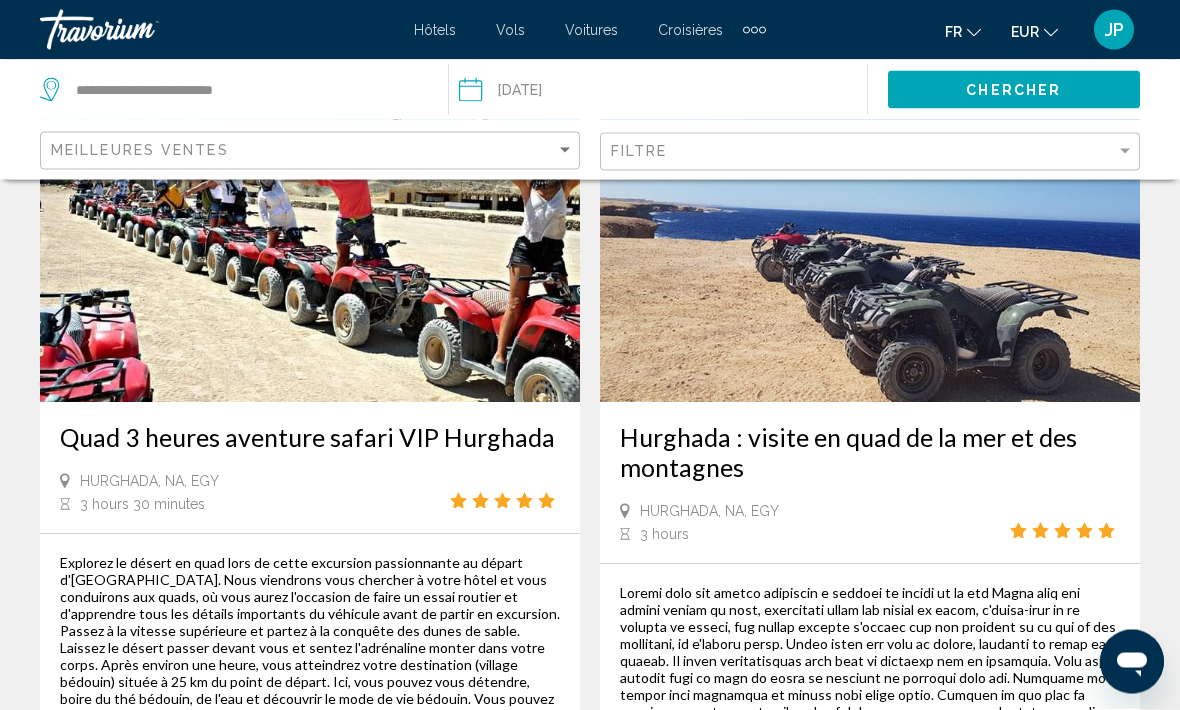 click at bounding box center (310, 243) 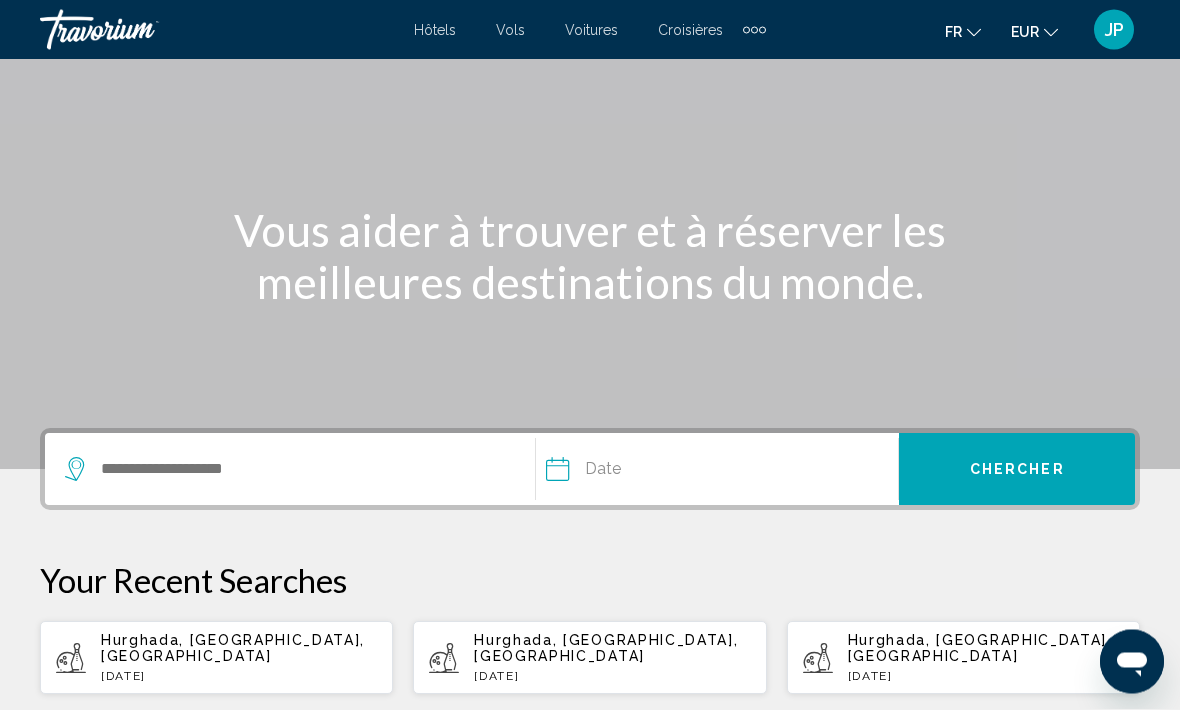 scroll, scrollTop: 0, scrollLeft: 0, axis: both 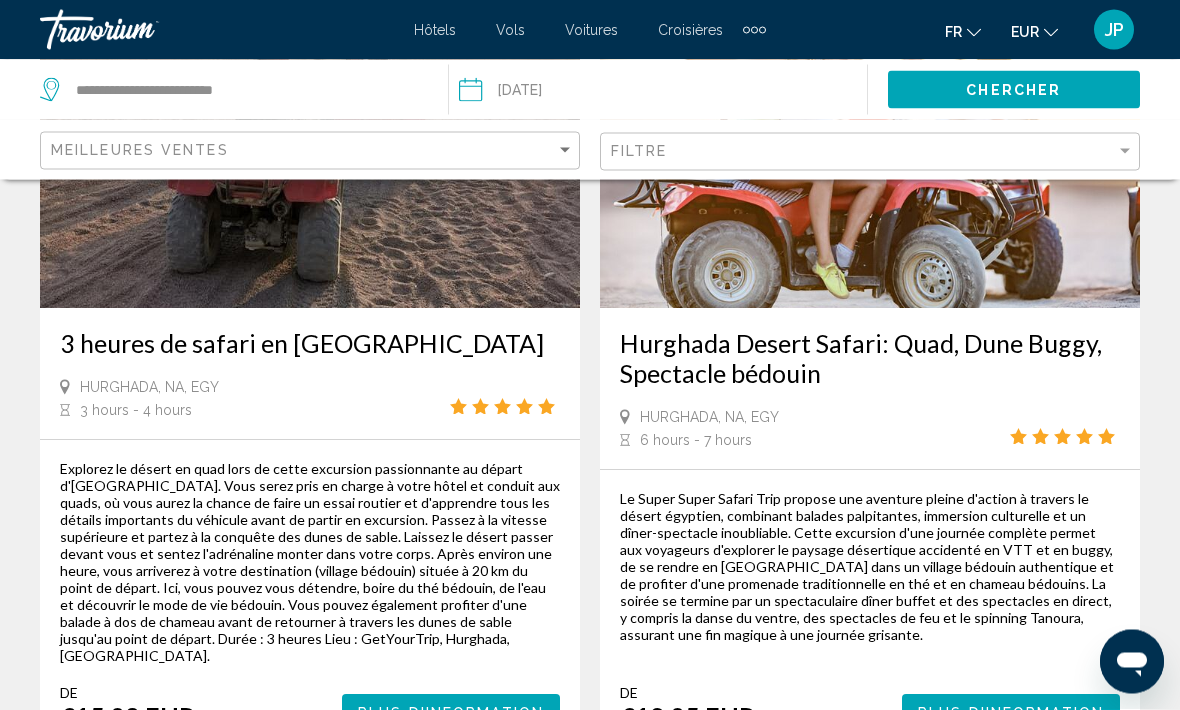 click on "Plus d'information" at bounding box center (451, 714) 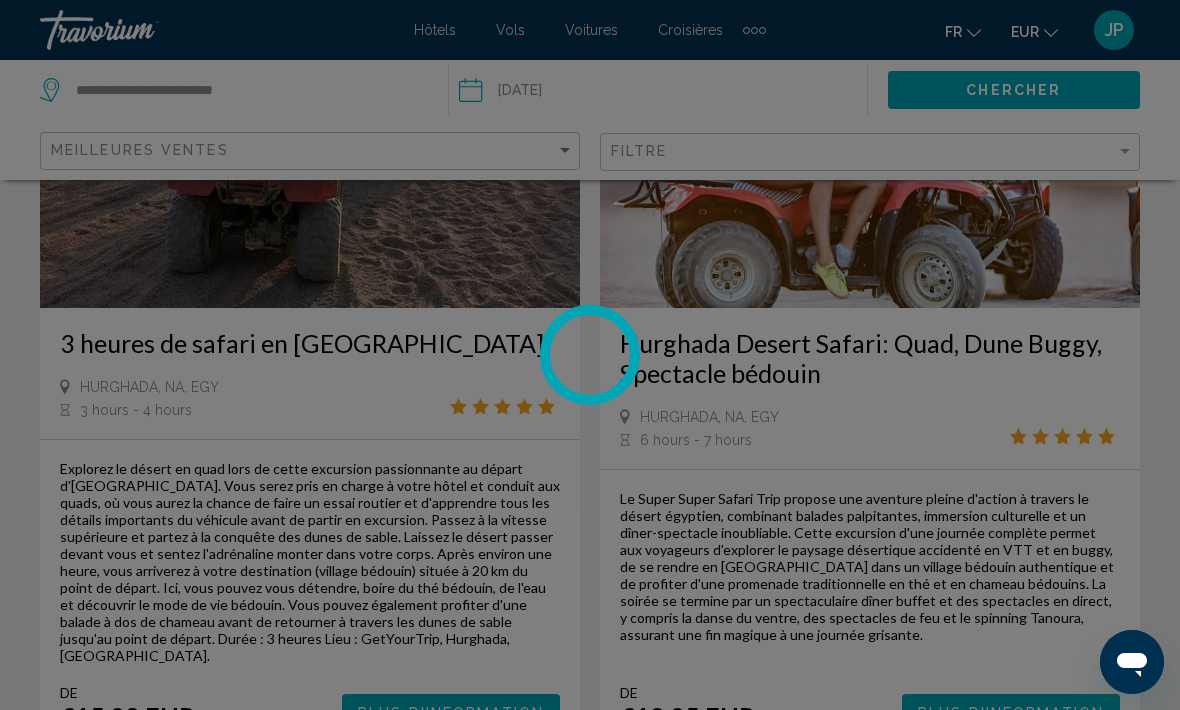 scroll, scrollTop: 0, scrollLeft: 0, axis: both 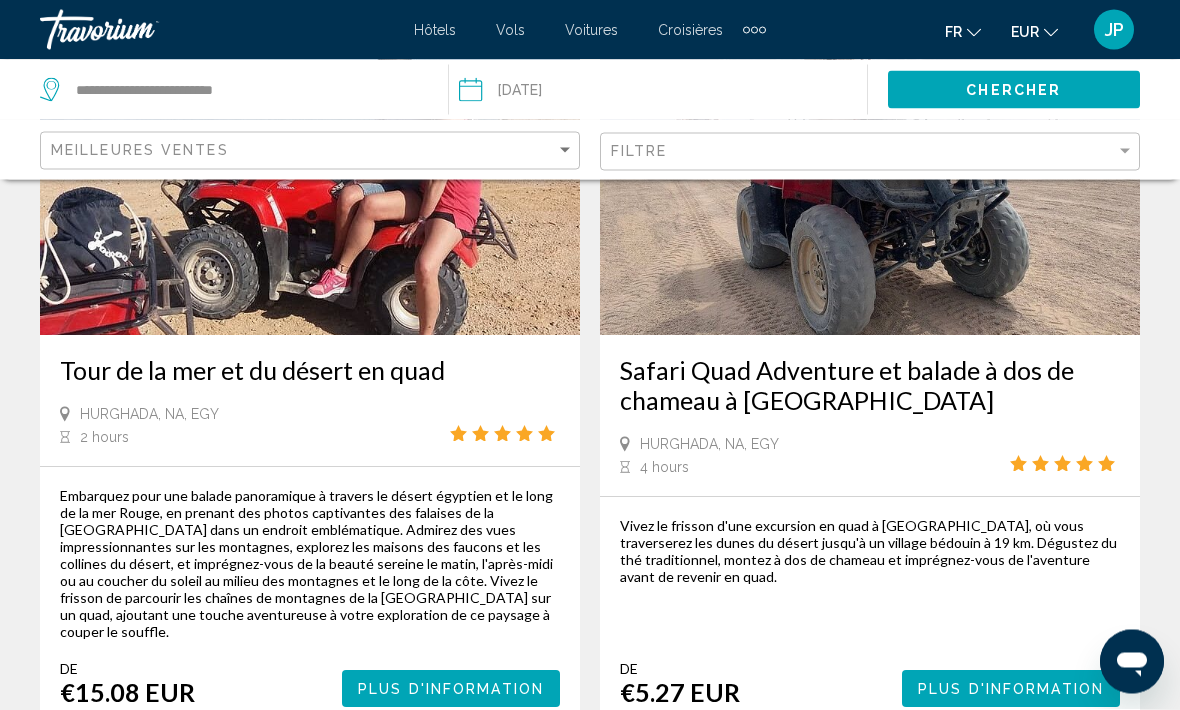 click on "Hurghada, NA, EGY
2 hours" at bounding box center [310, 426] 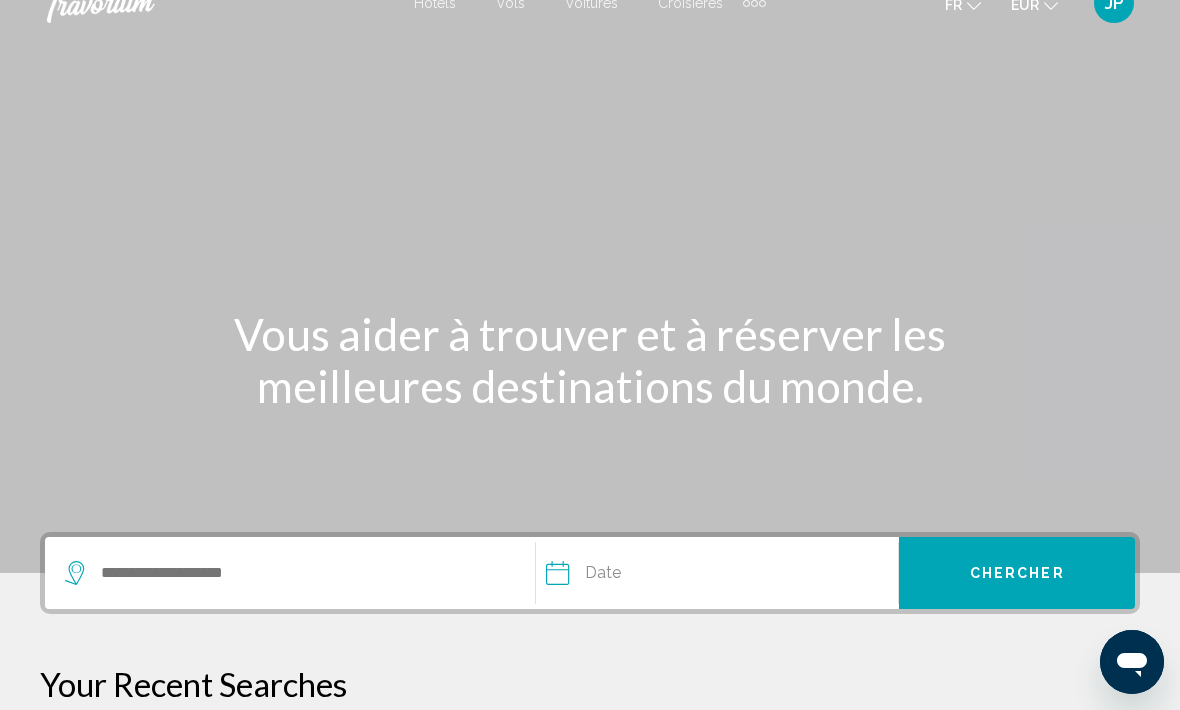 scroll, scrollTop: 0, scrollLeft: 0, axis: both 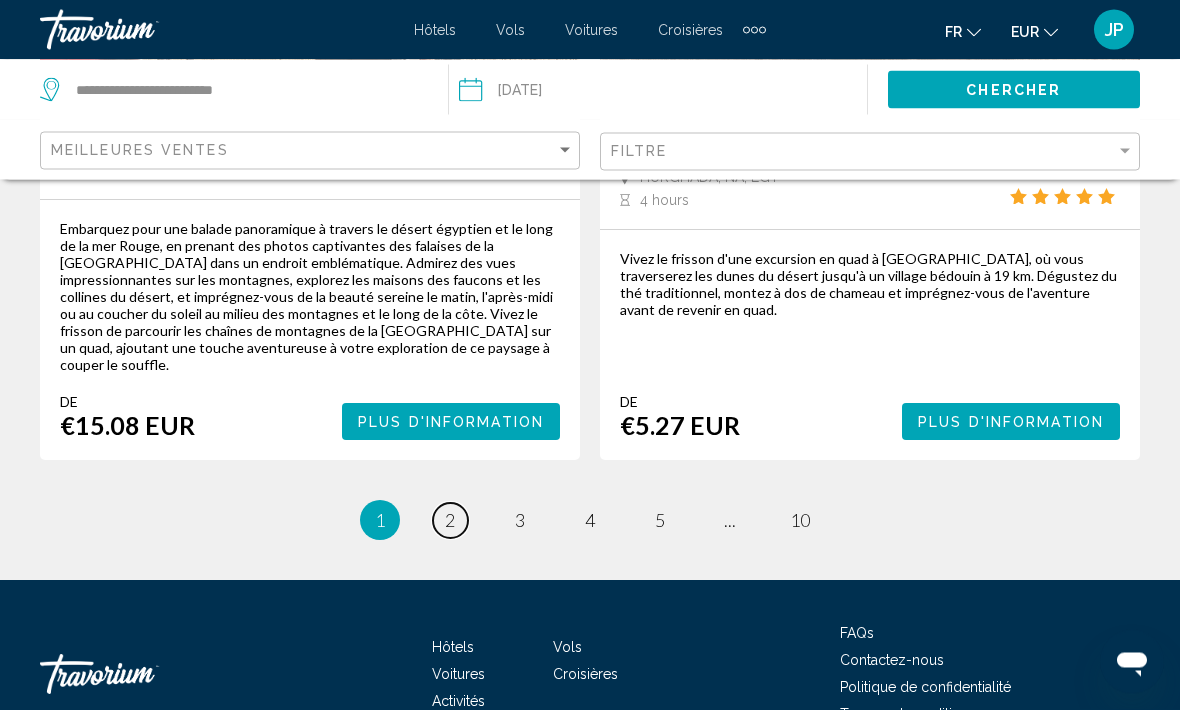 click on "page  2" at bounding box center (450, 521) 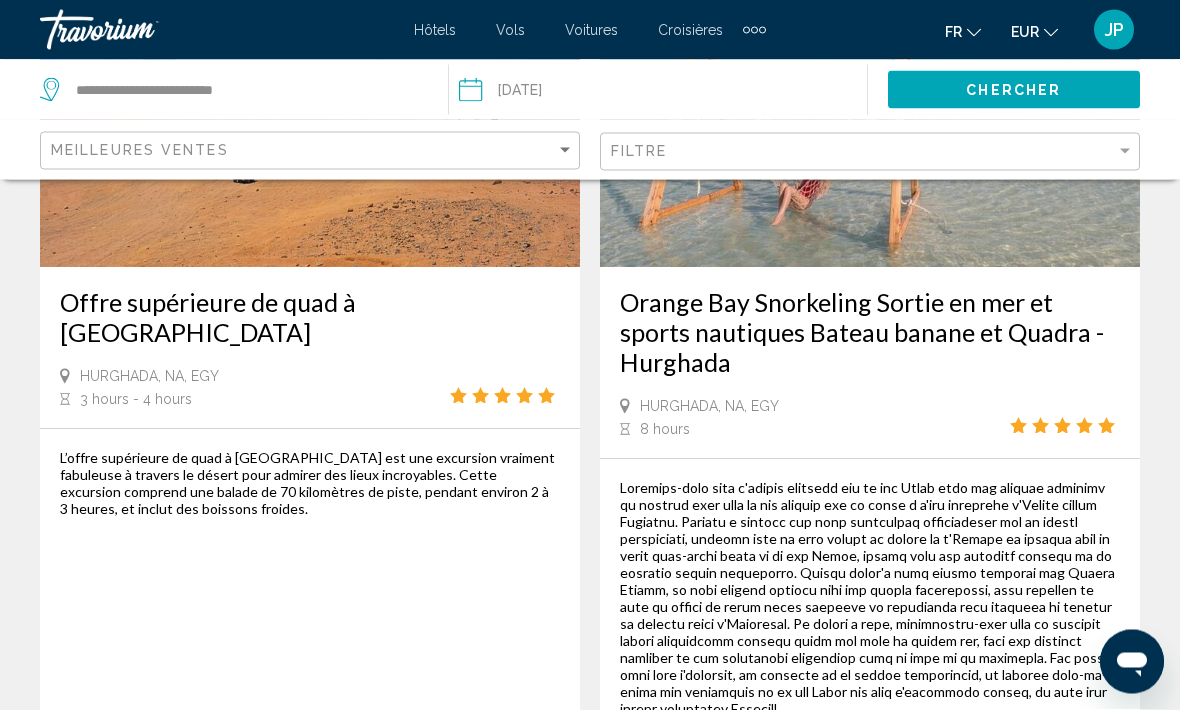 scroll, scrollTop: 4077, scrollLeft: 0, axis: vertical 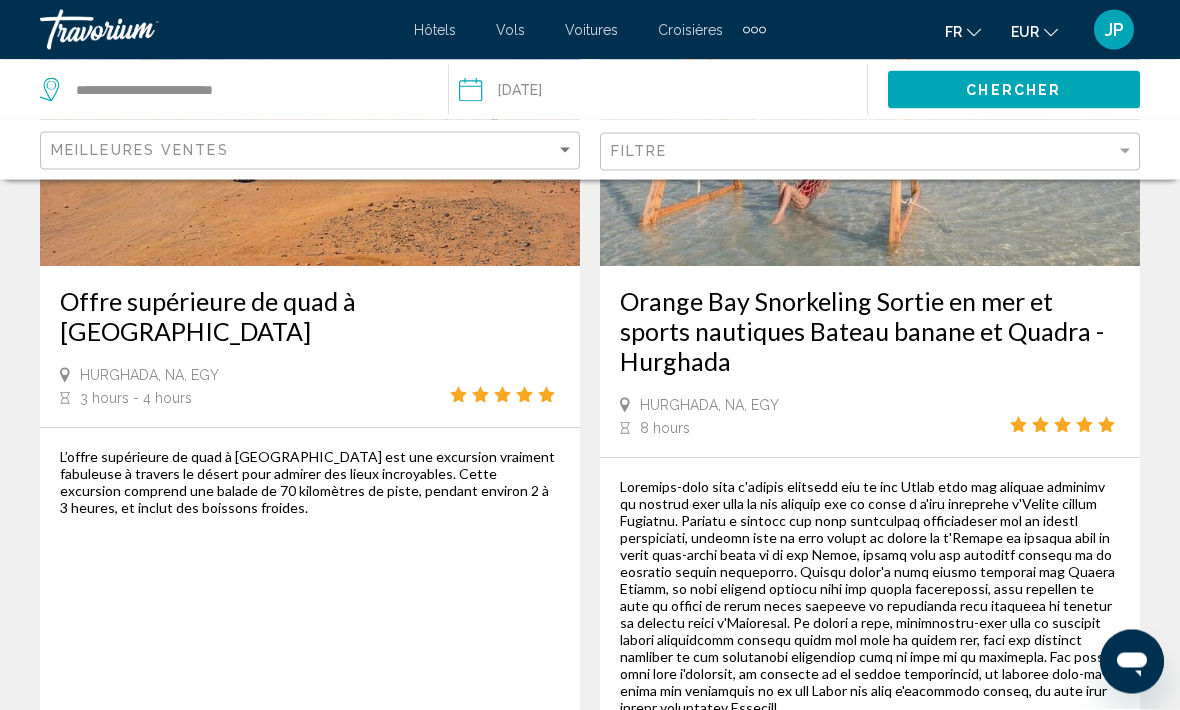 click on "Offre supérieure de quad à Hurghada" at bounding box center (310, 317) 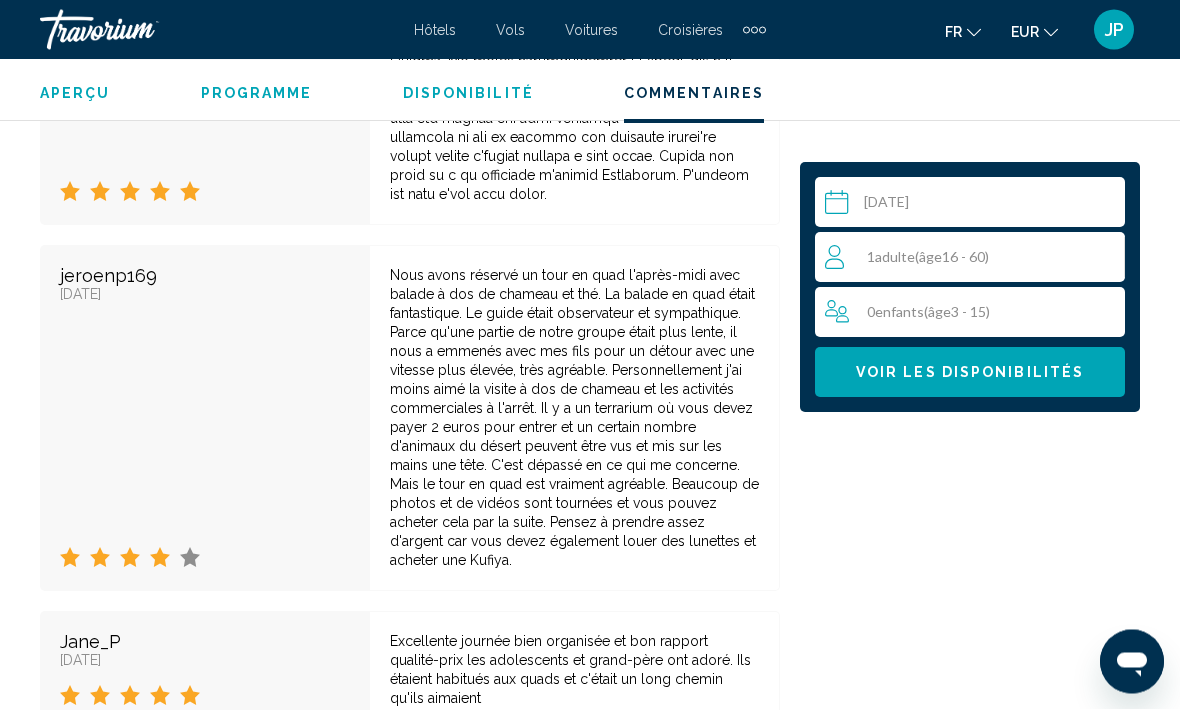 scroll, scrollTop: 5702, scrollLeft: 0, axis: vertical 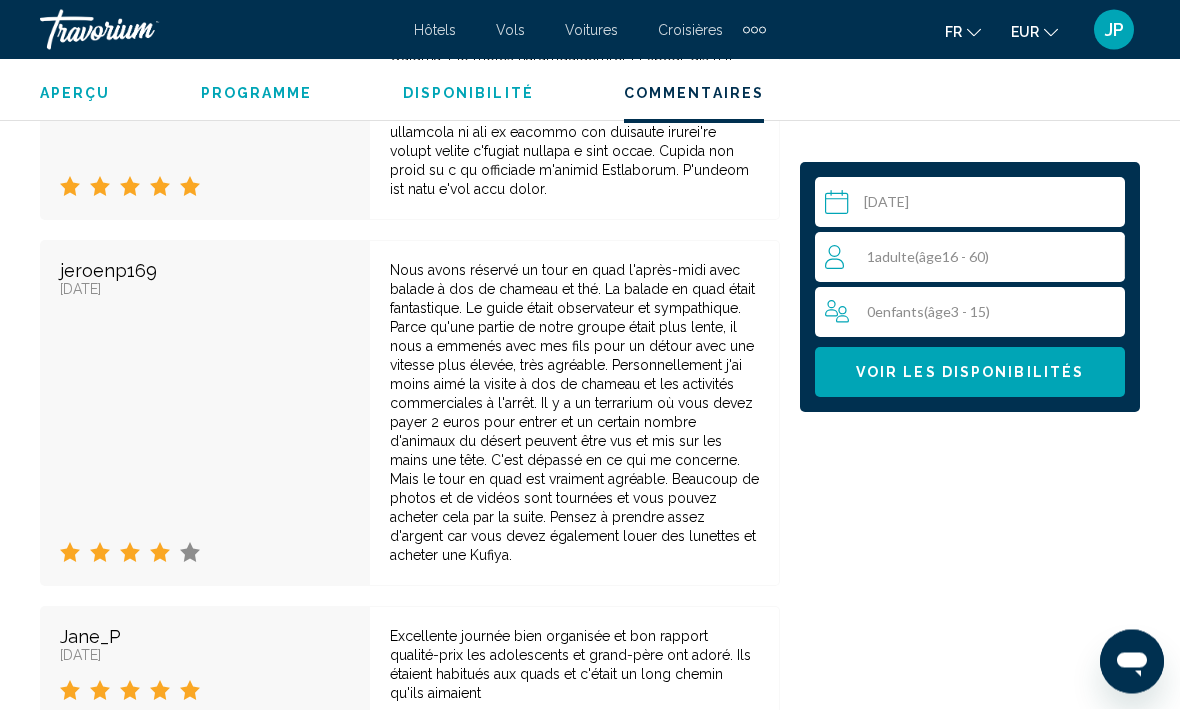 click on "0  Enfant Enfants  ( âge  3 - 15)" at bounding box center [975, 312] 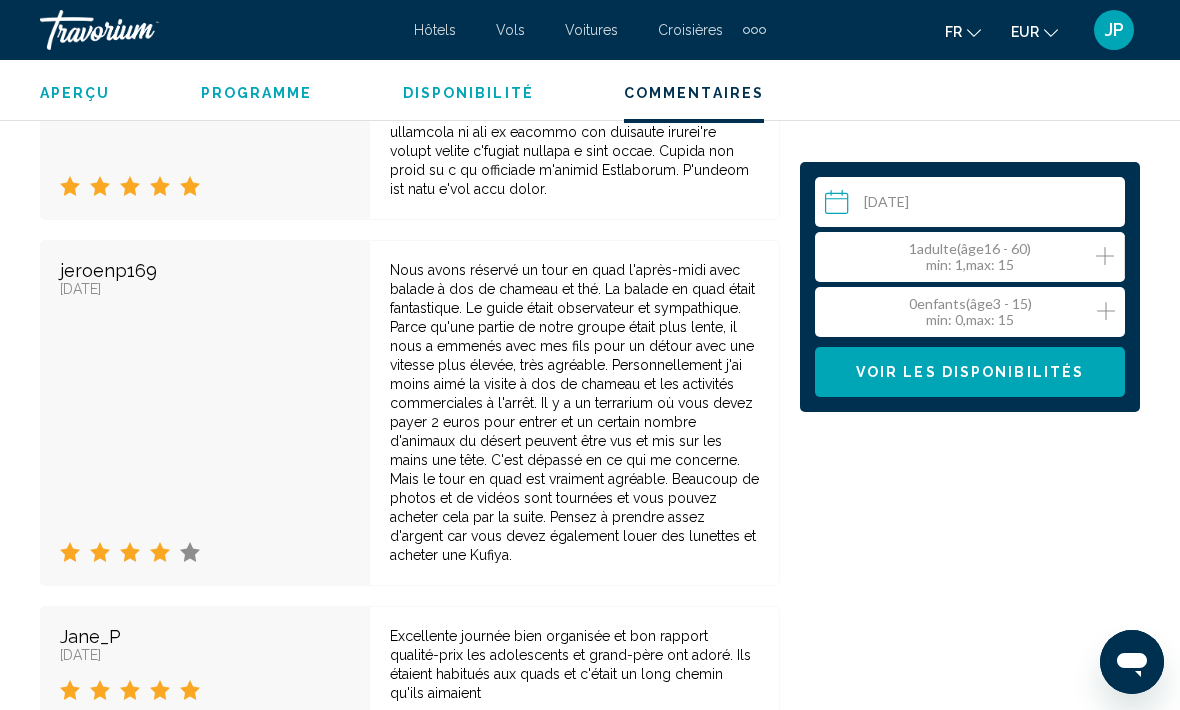 click 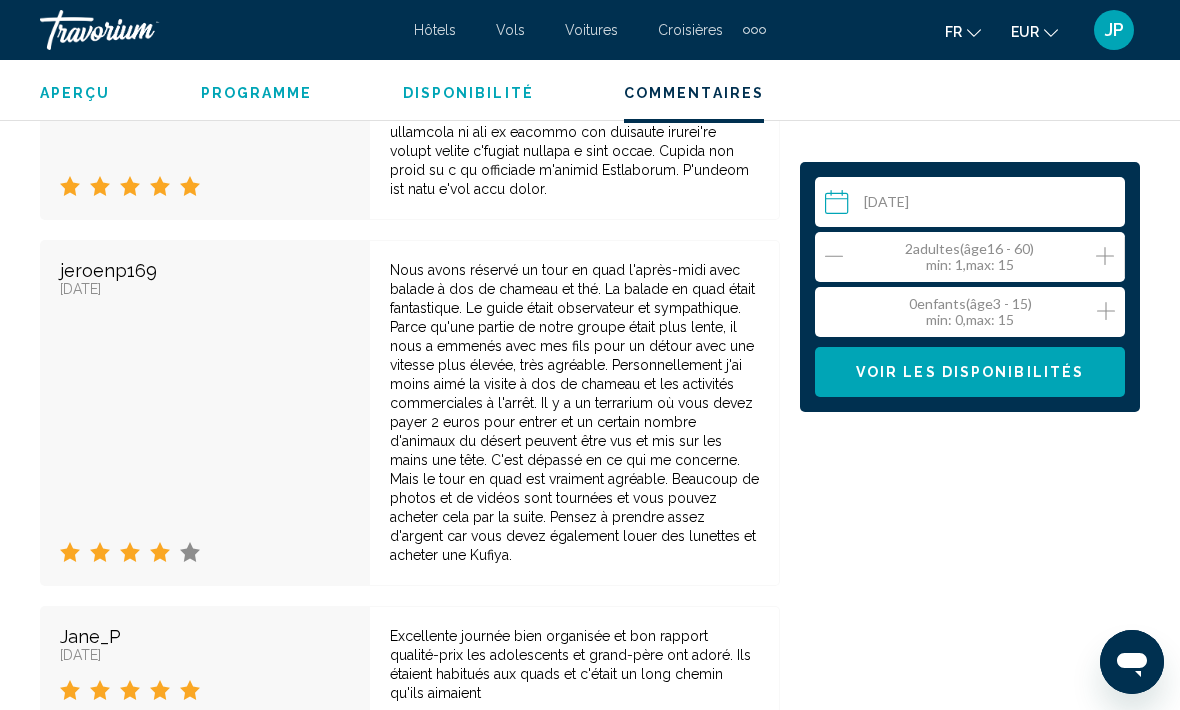 click 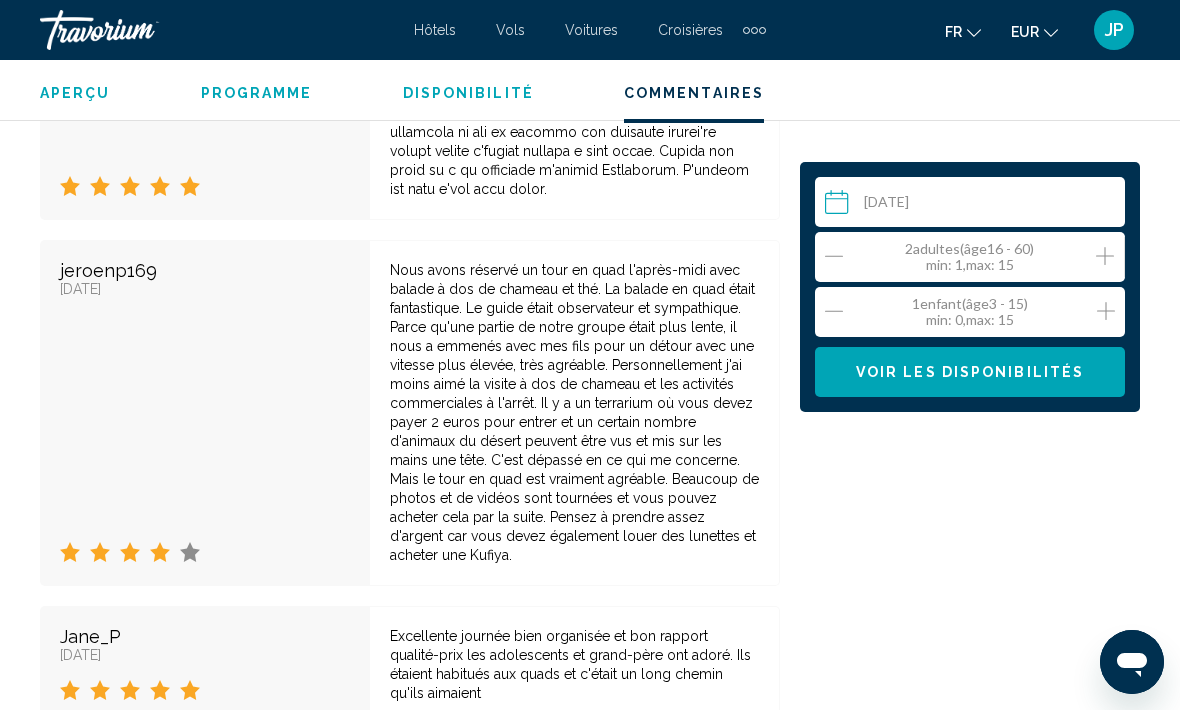 click 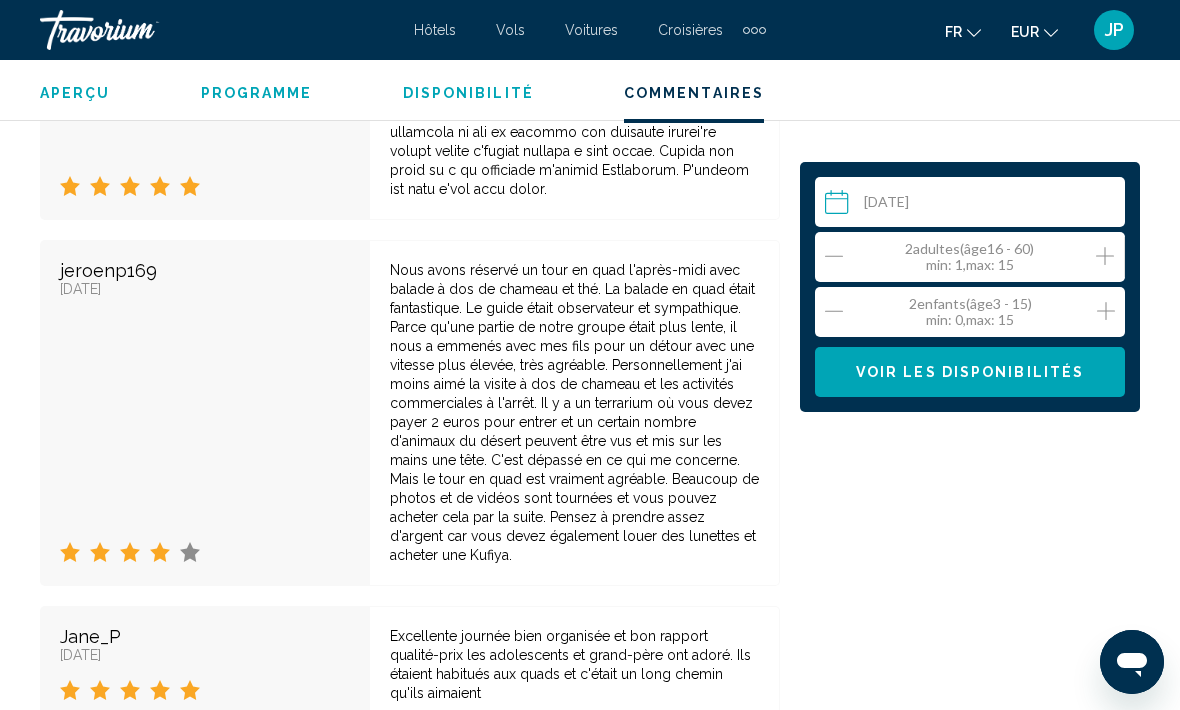 click on "Voir les disponibilités" at bounding box center (970, 372) 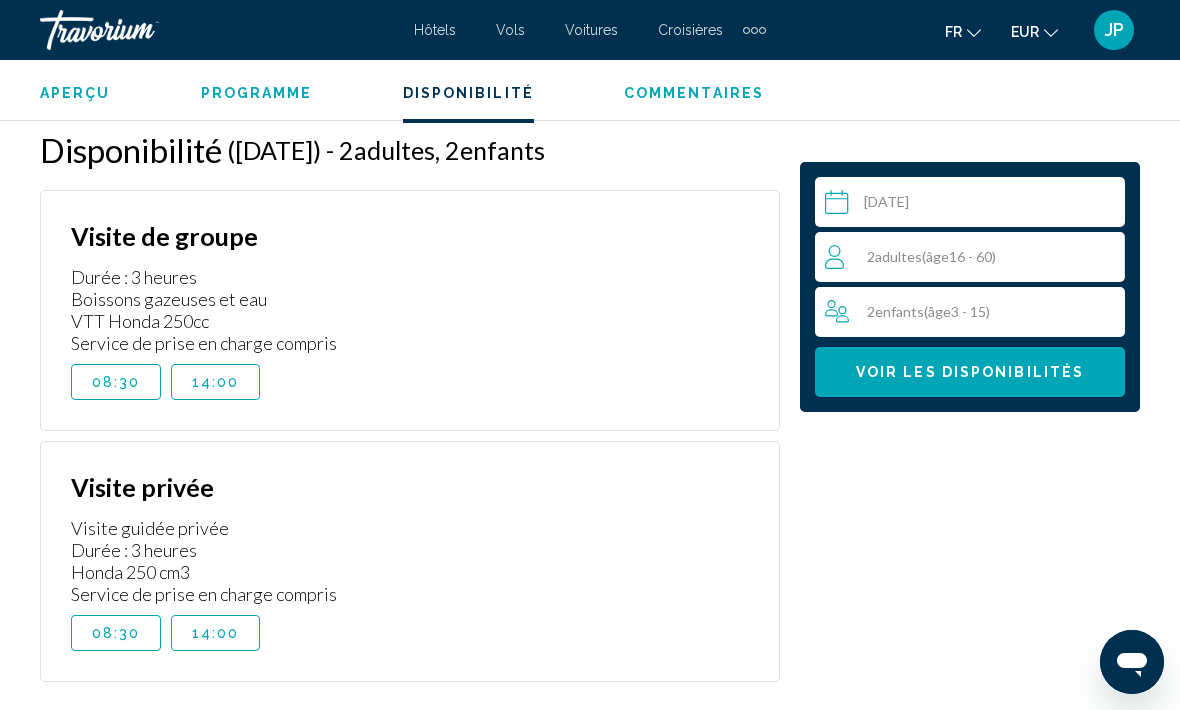 scroll, scrollTop: 3337, scrollLeft: 0, axis: vertical 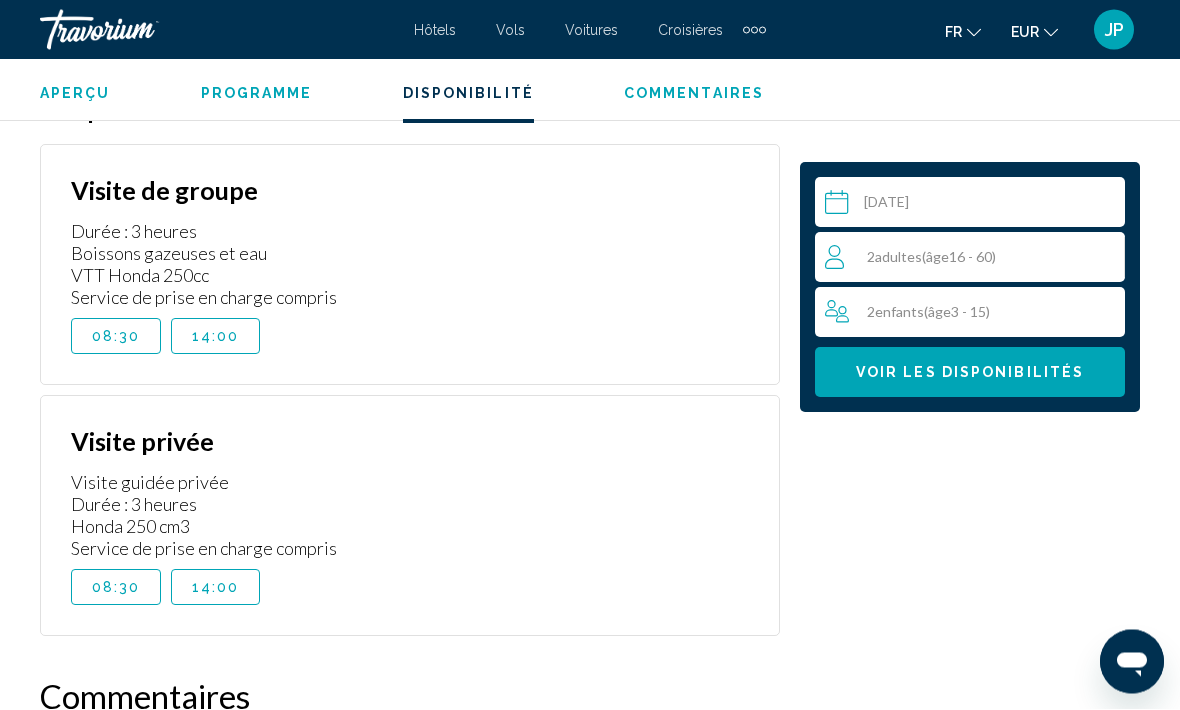 click on "08:30" at bounding box center [116, 588] 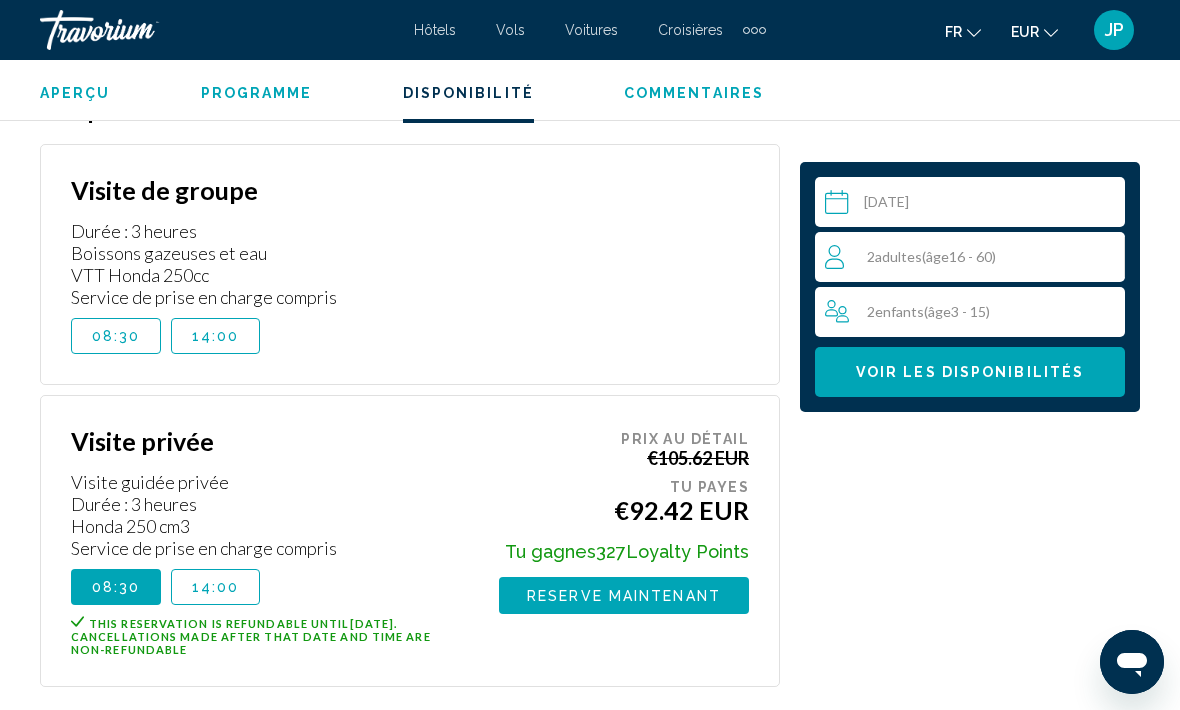 click on "08:30" at bounding box center [116, 336] 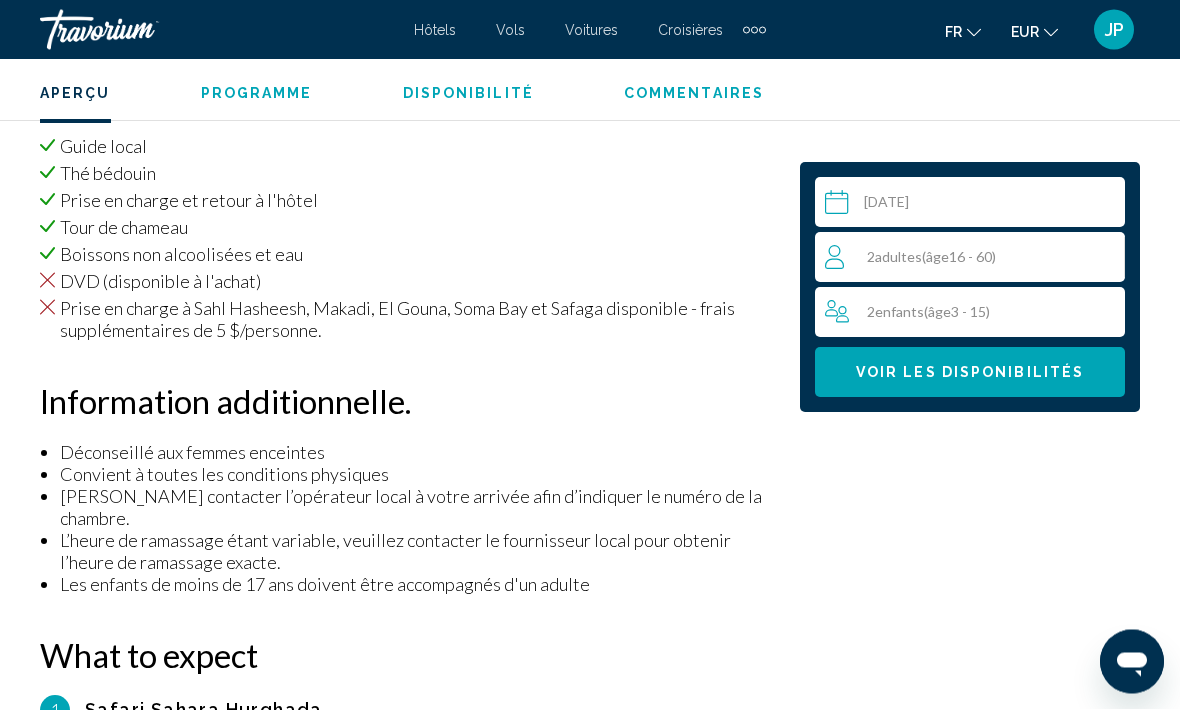 scroll, scrollTop: 97, scrollLeft: 0, axis: vertical 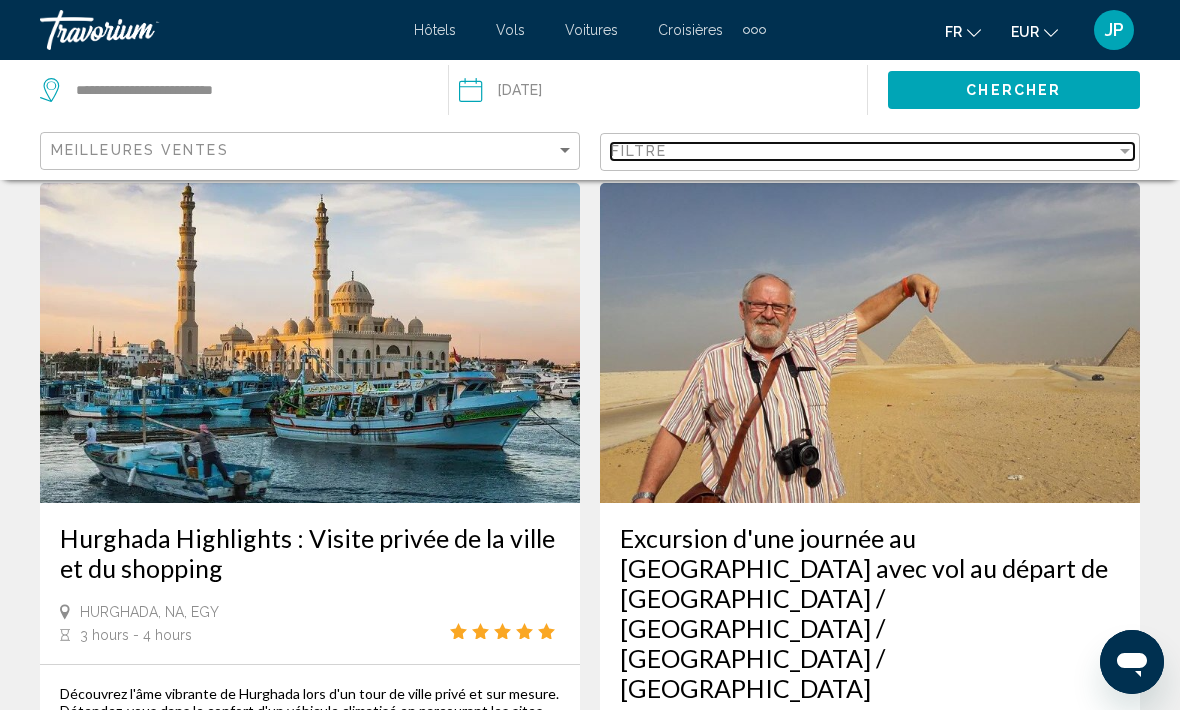 click on "Filtre" at bounding box center [863, 151] 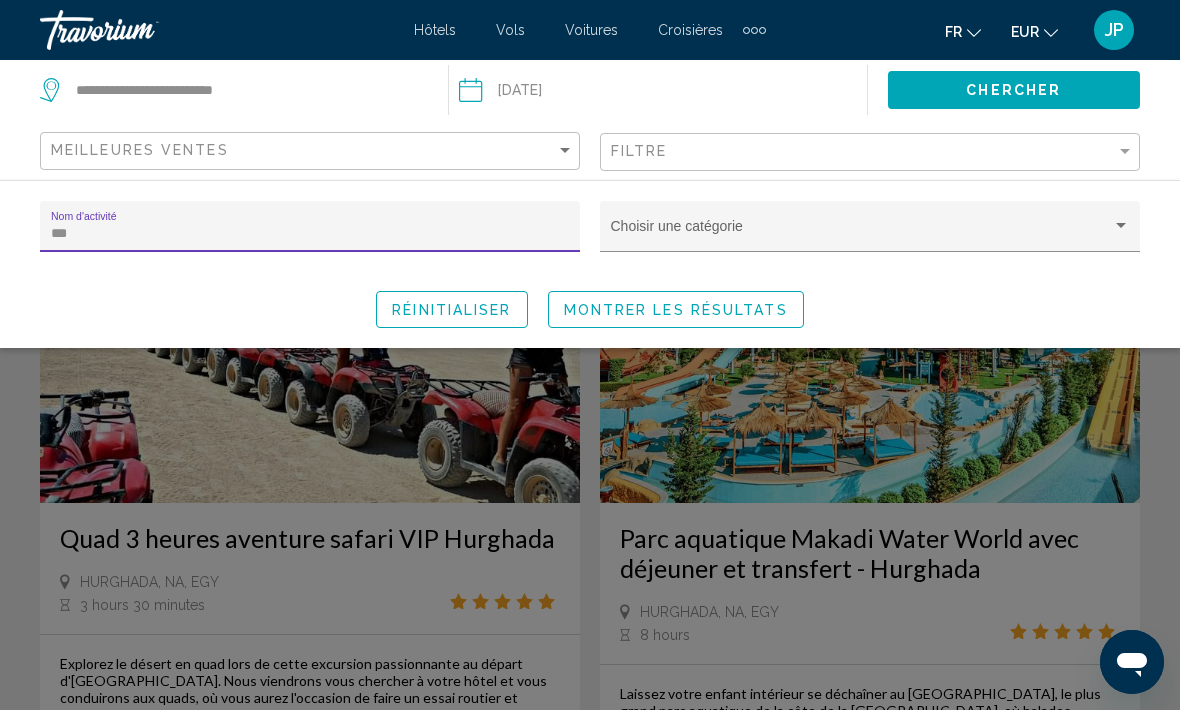 type on "****" 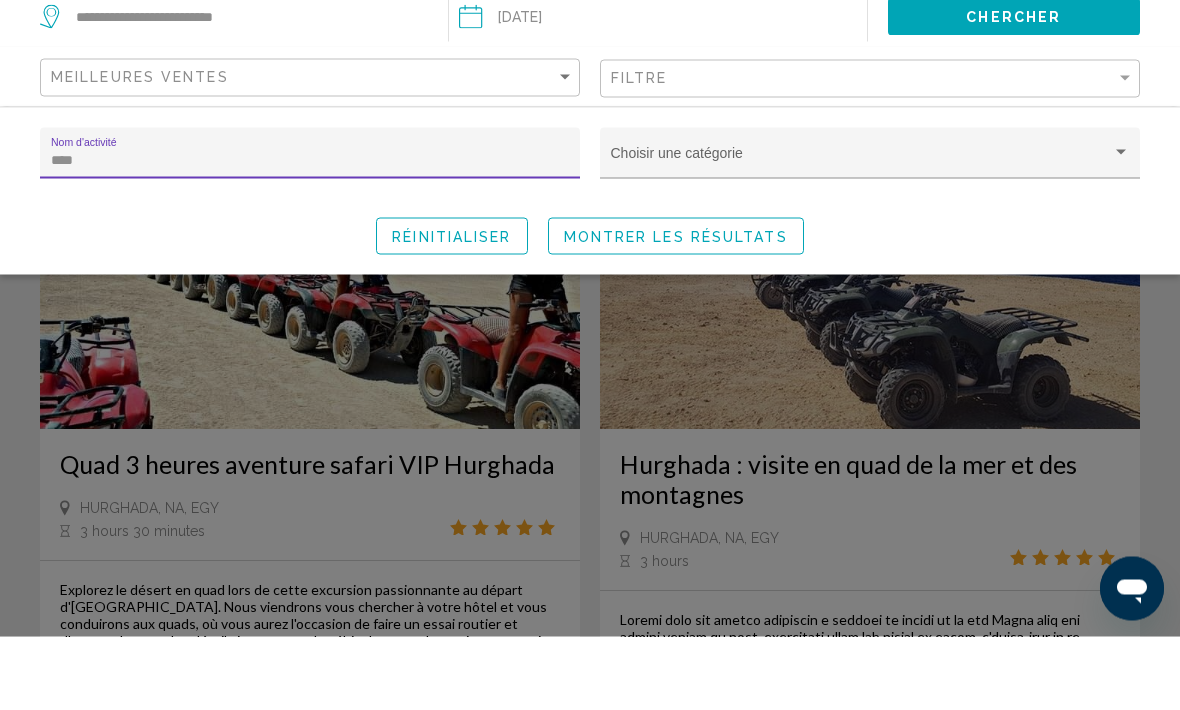 click on "Montrer les résultats" 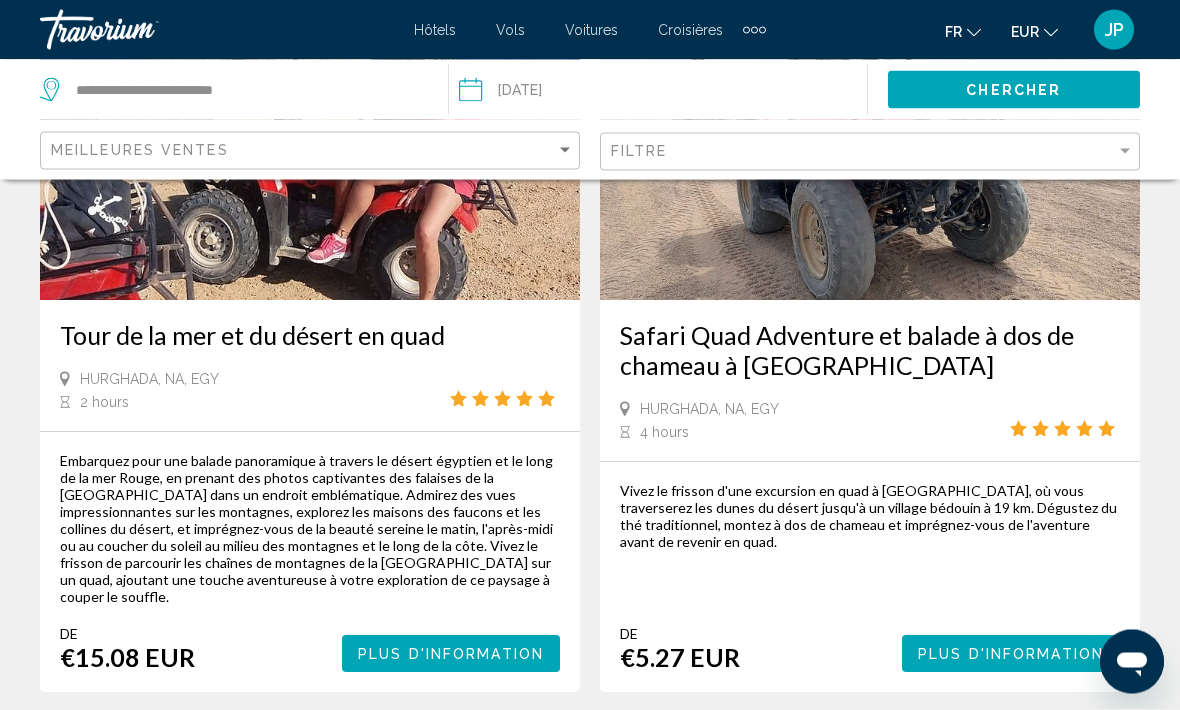 scroll, scrollTop: 4355, scrollLeft: 0, axis: vertical 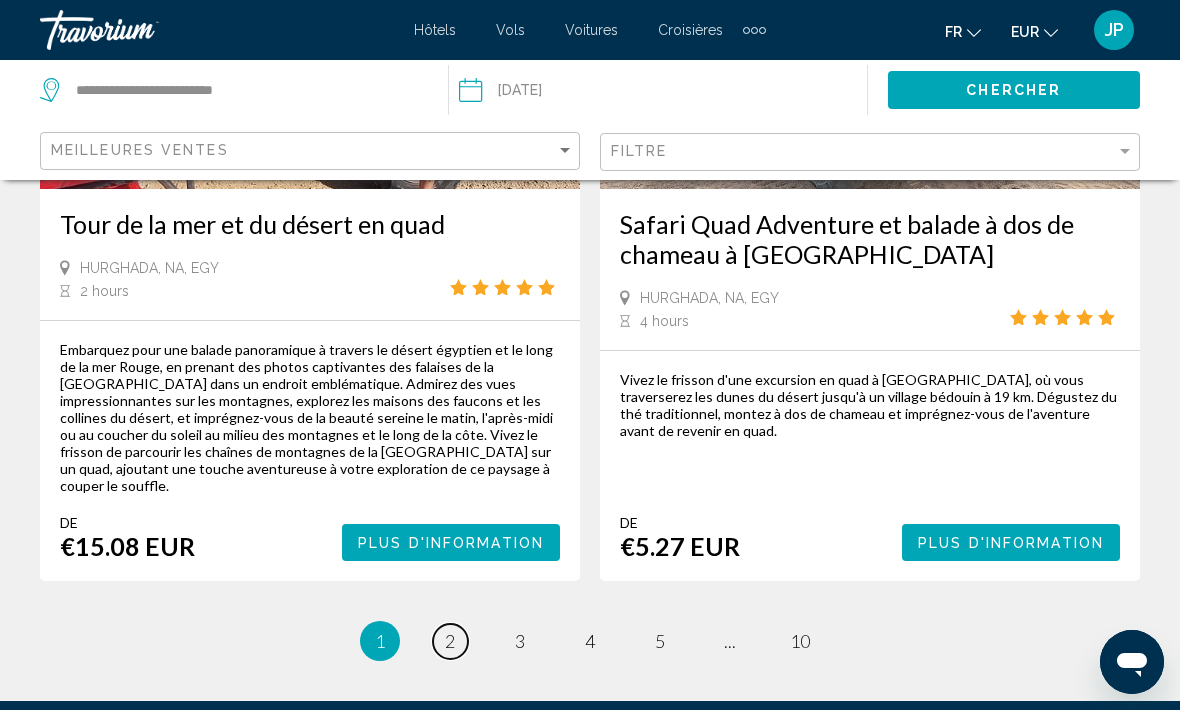 click on "page  2" at bounding box center (450, 641) 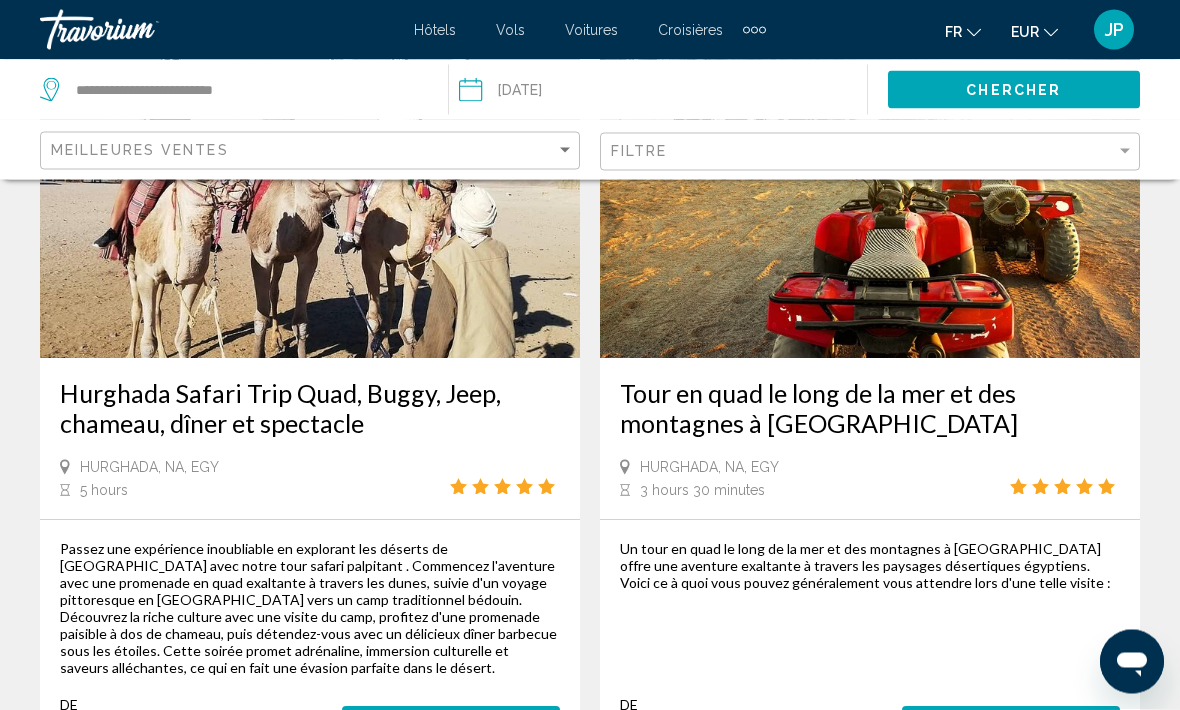 scroll, scrollTop: 1659, scrollLeft: 0, axis: vertical 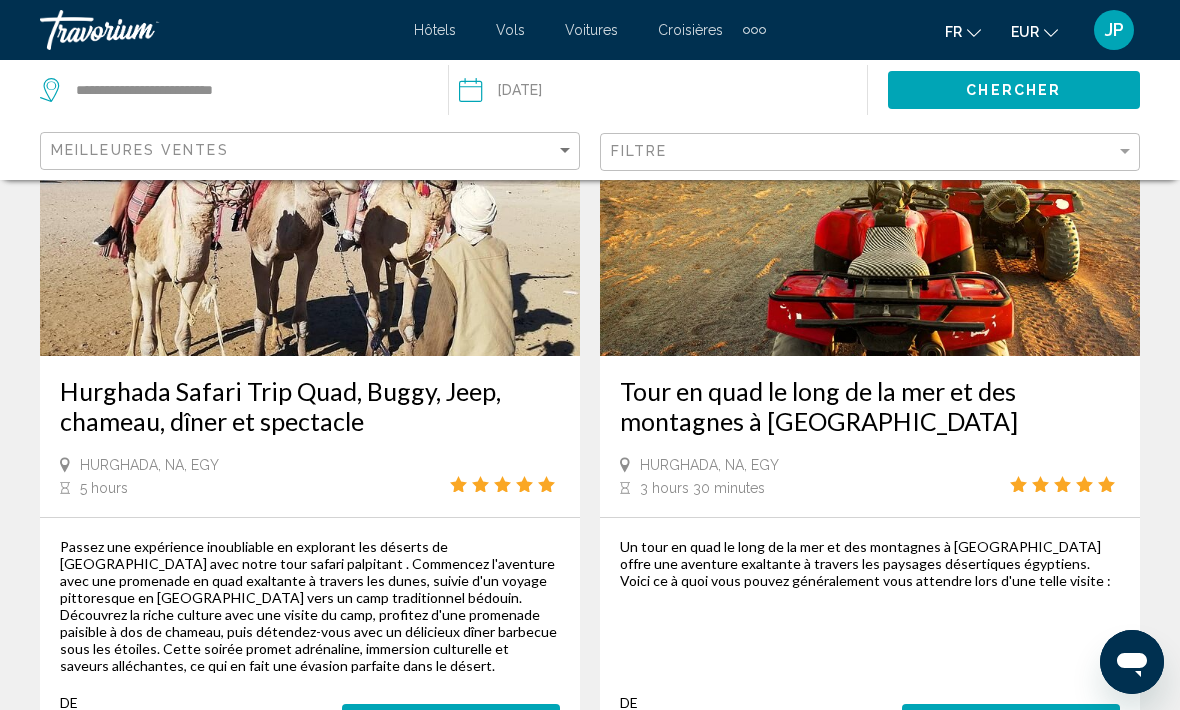 click on "Tour en quad le long de la mer et des montagnes à Hurghada" at bounding box center [870, 406] 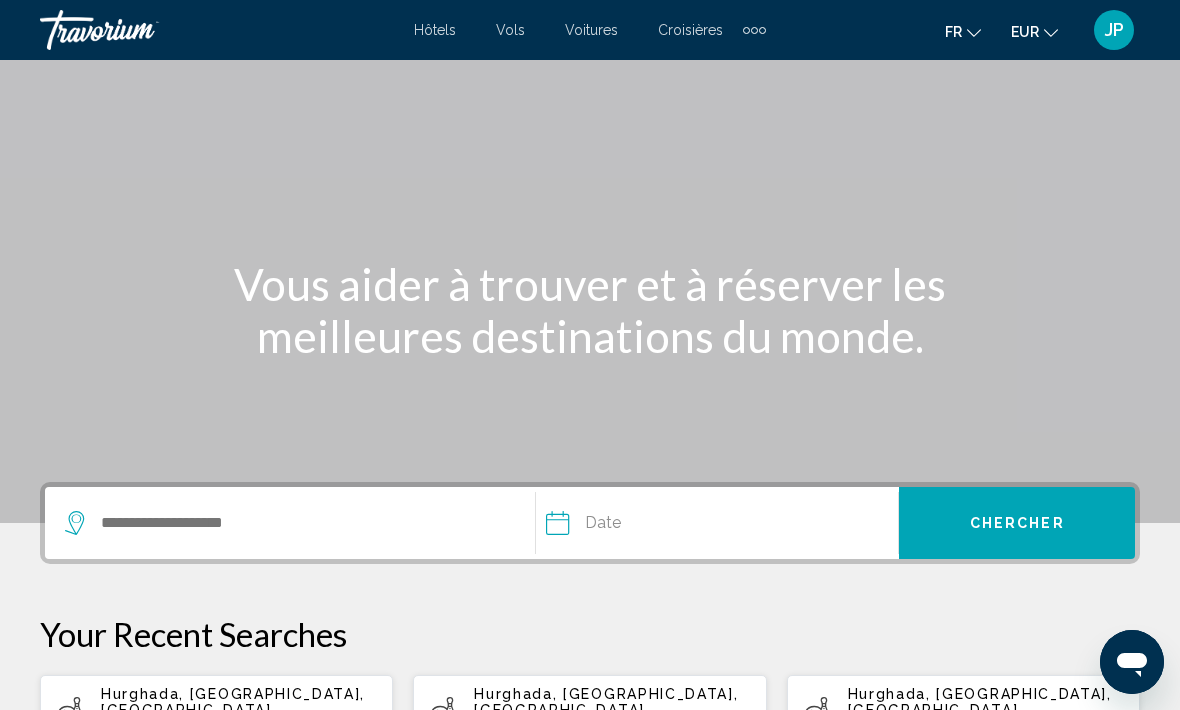 scroll, scrollTop: 0, scrollLeft: 0, axis: both 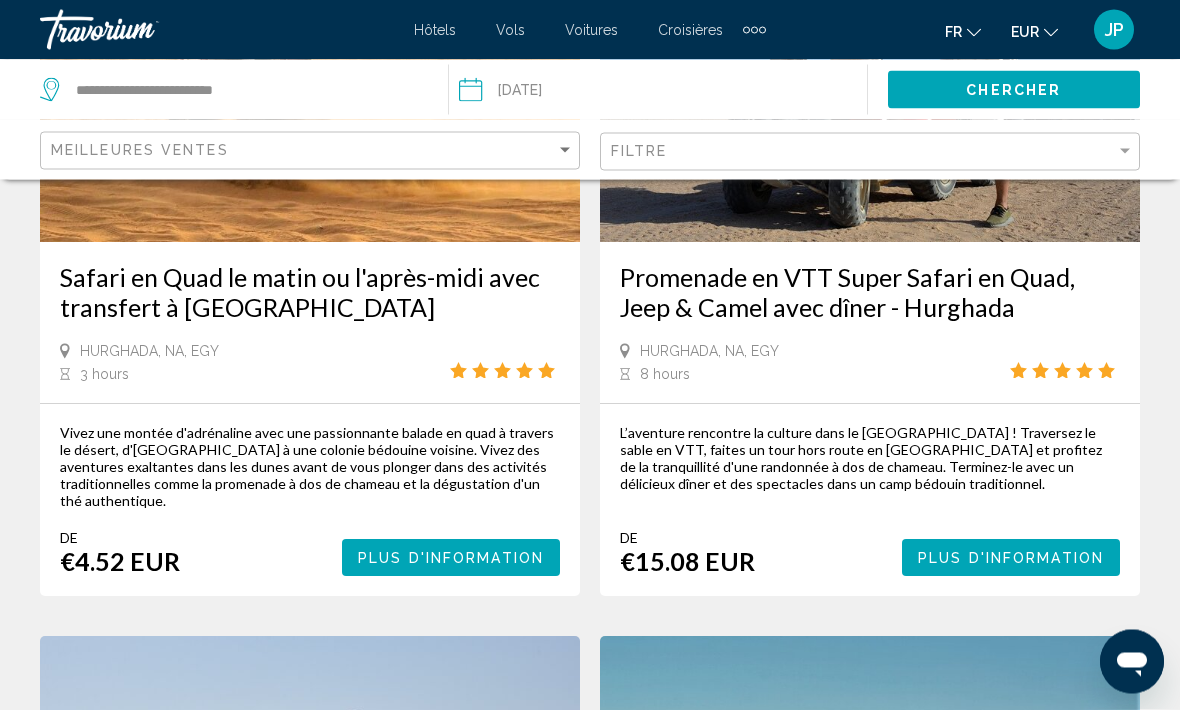 click on "Safari en Quad le matin ou l'après-midi avec transfert à Hurghada" at bounding box center (310, 293) 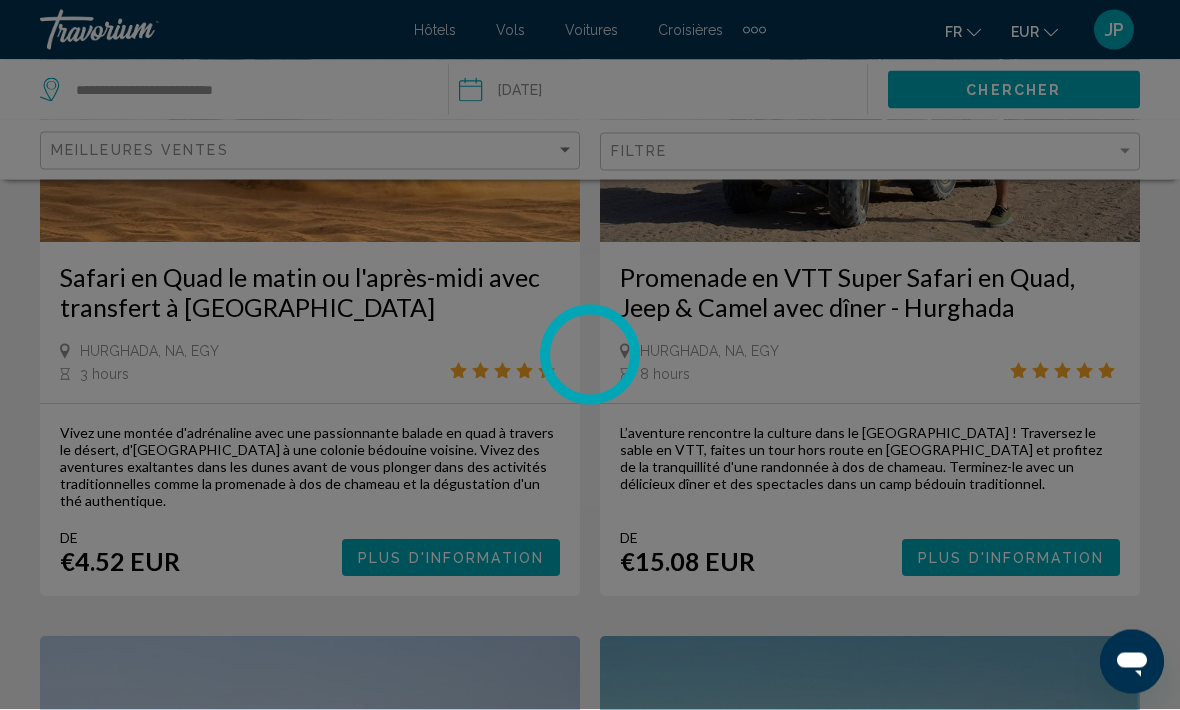 scroll, scrollTop: 328, scrollLeft: 0, axis: vertical 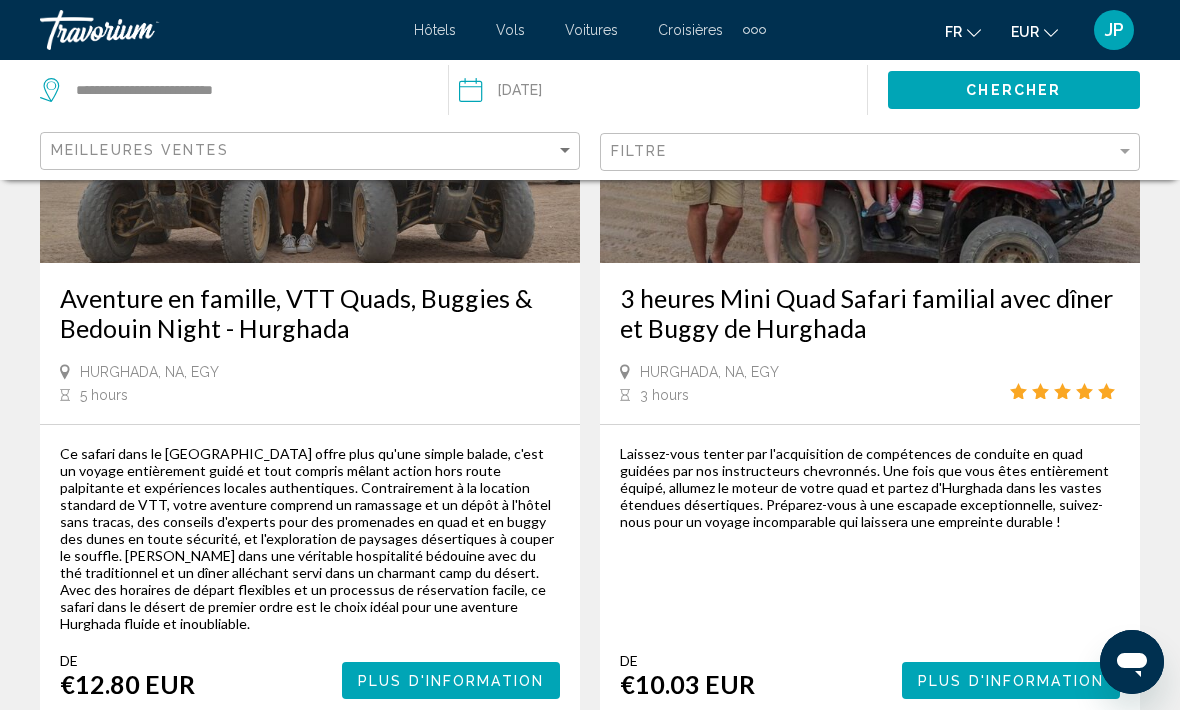 click on "Laissez-vous tenter par l'acquisition de compétences de conduite en quad guidées par nos instructeurs chevronnés. Une fois que vous êtes entièrement équipé, allumez le moteur de votre quad et partez d'Hurghada dans les vastes étendues désertiques. Préparez-vous à une escapade exceptionnelle, suivez-nous pour un voyage incomparable qui laissera une empreinte durable !" at bounding box center [870, 487] 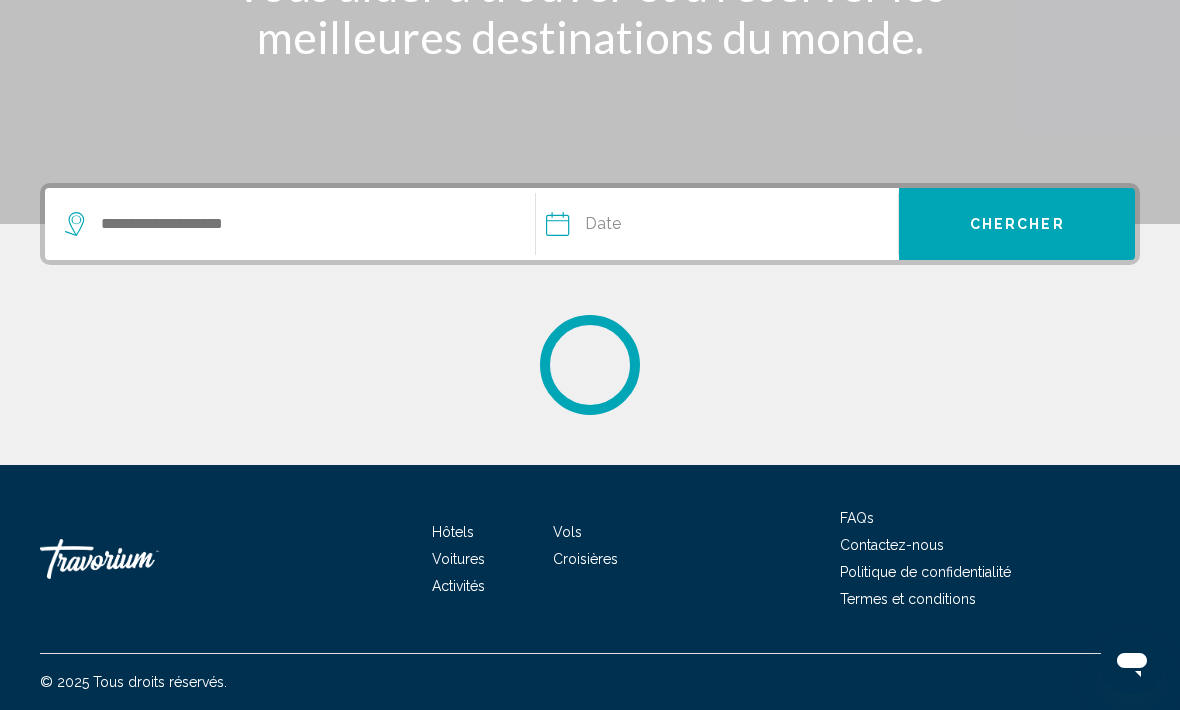 scroll, scrollTop: 0, scrollLeft: 0, axis: both 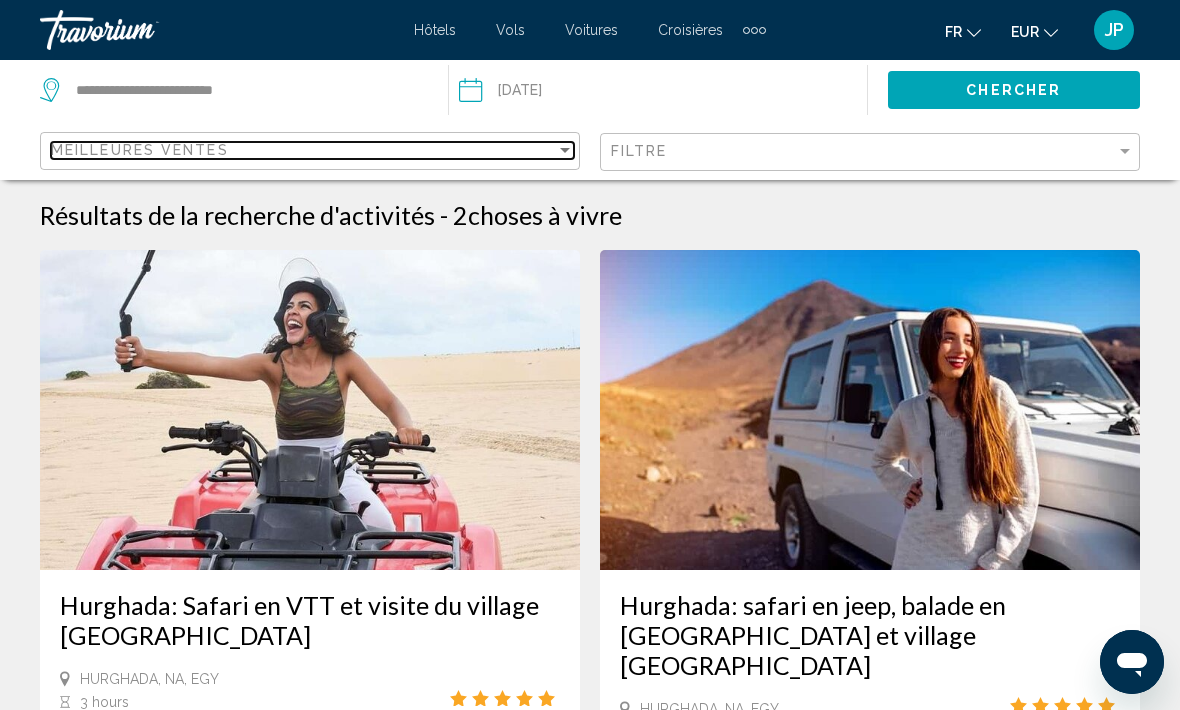 click on "Meilleures ventes" at bounding box center (303, 150) 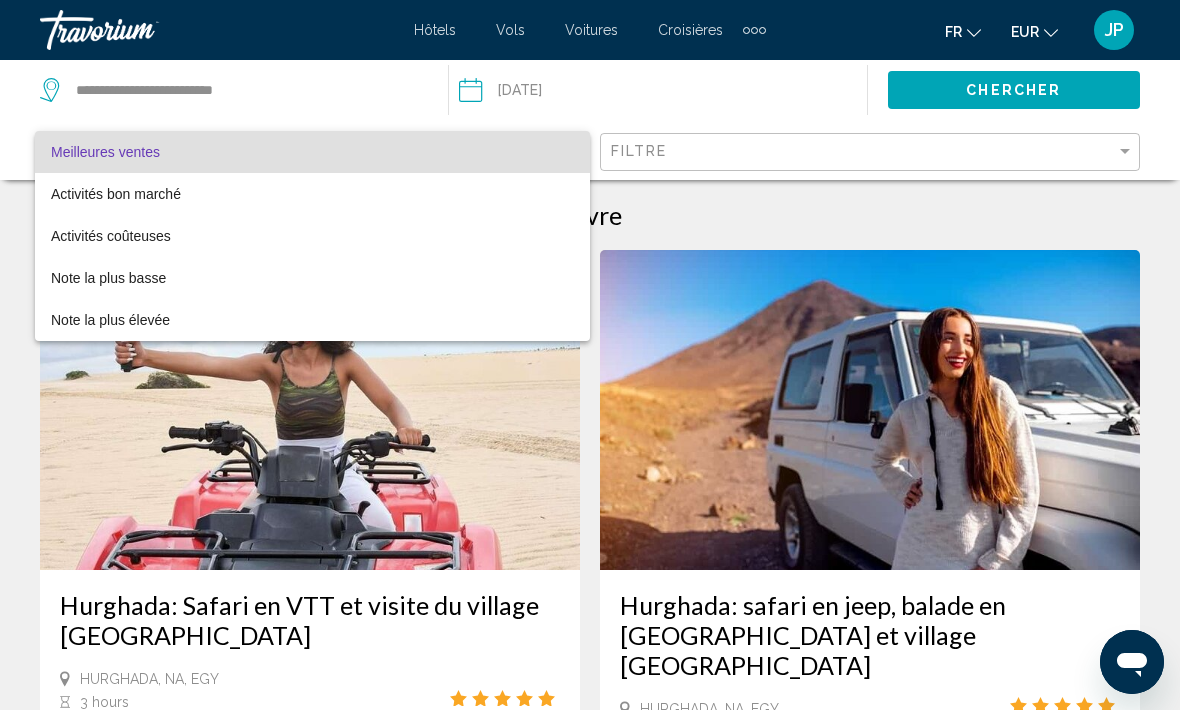 click at bounding box center (590, 355) 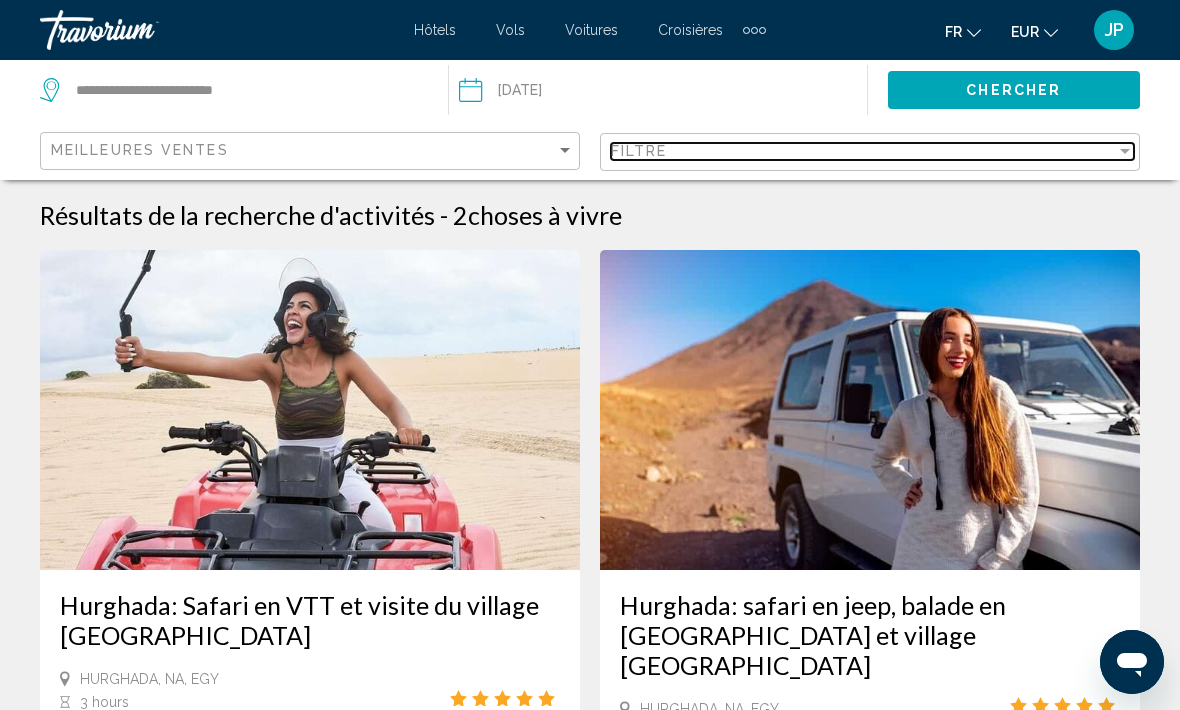 click on "Filtre" at bounding box center [863, 151] 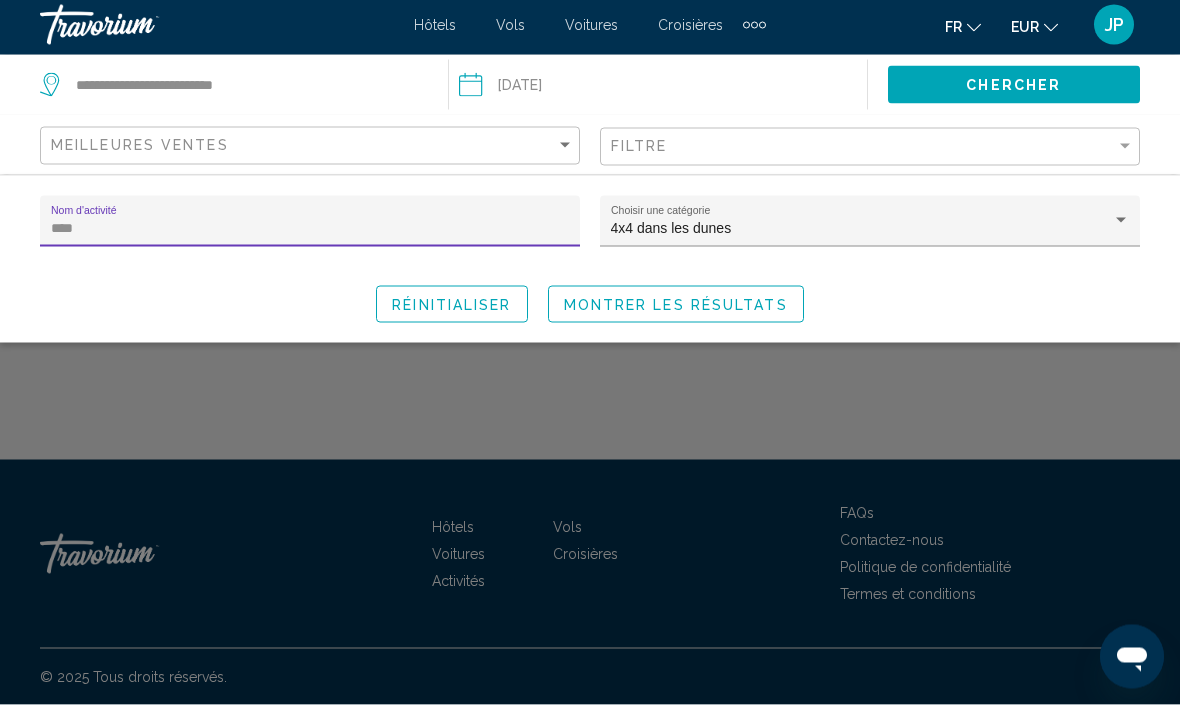 type on "****" 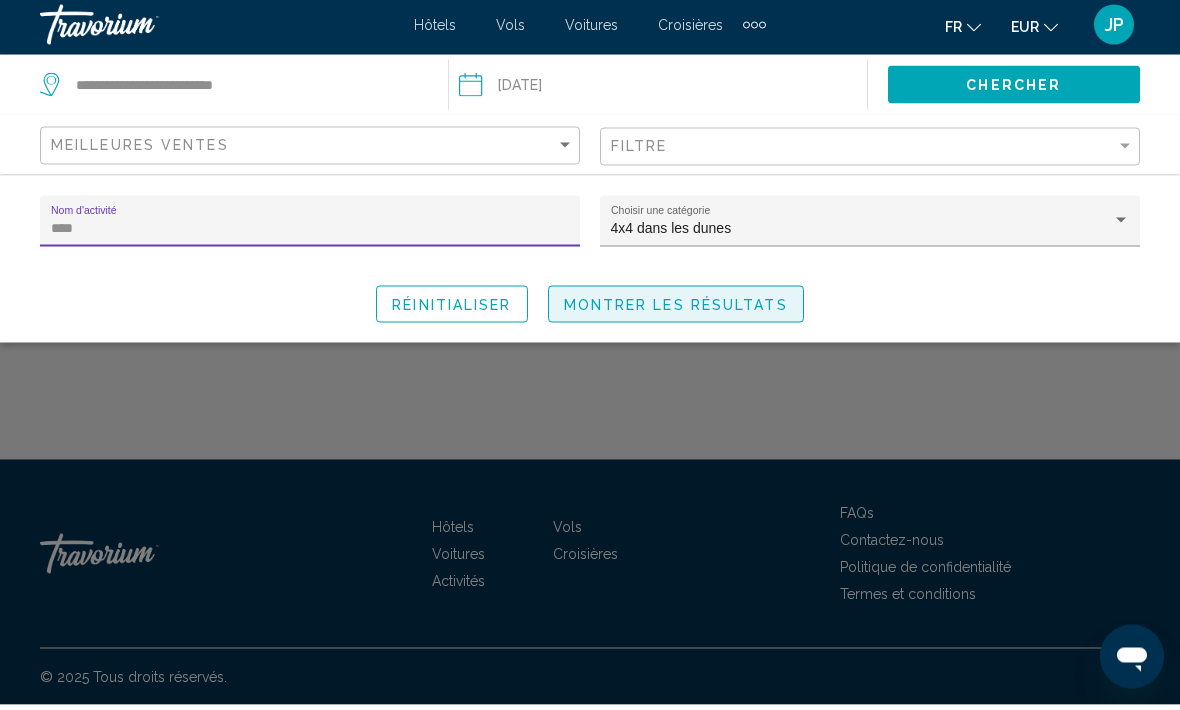 click on "Montrer les résultats" 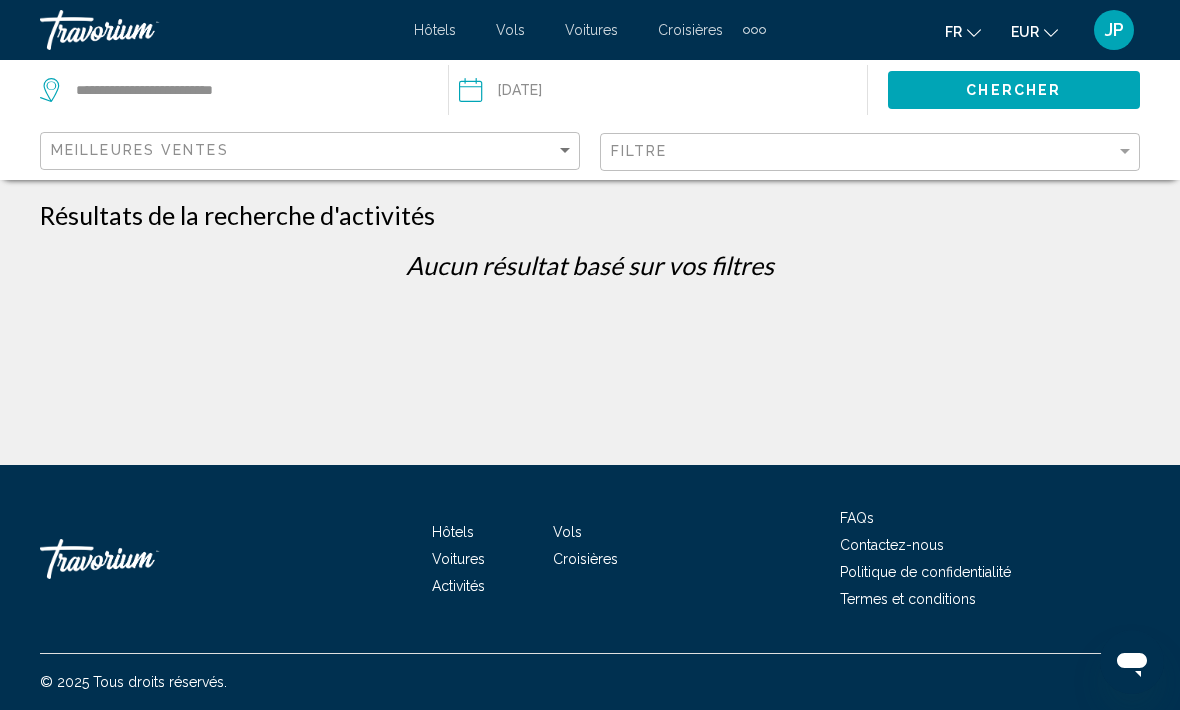 click at bounding box center (560, 93) 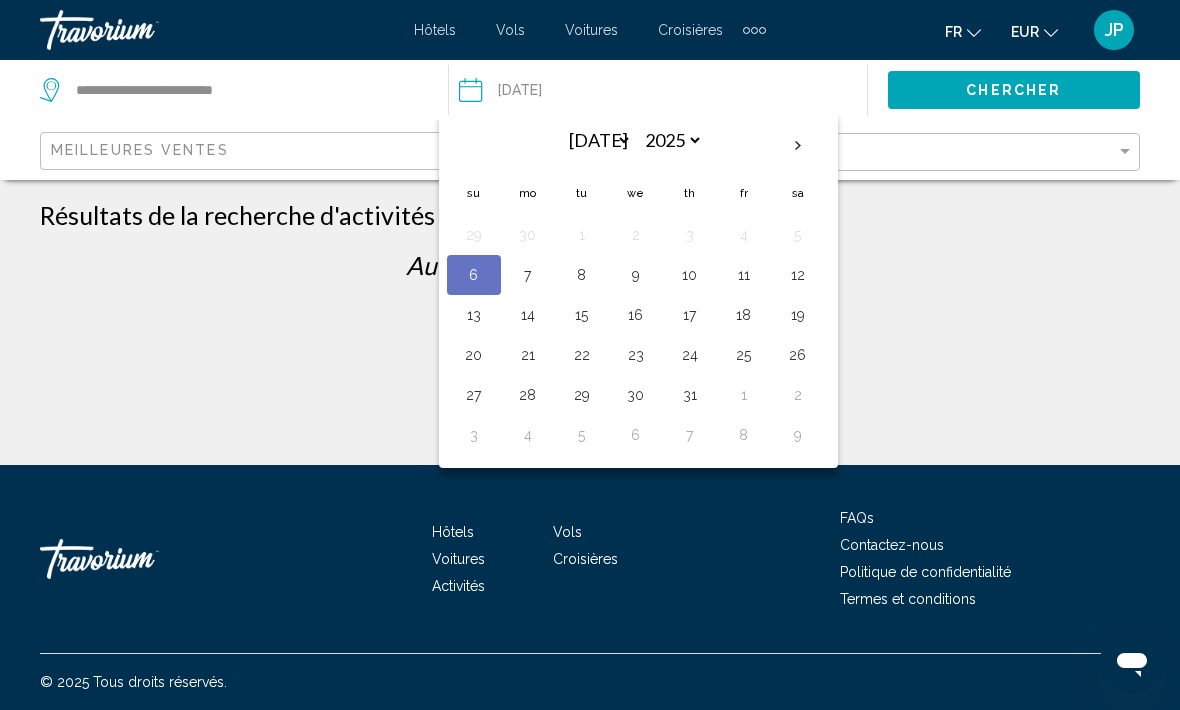 click on "10" at bounding box center (690, 275) 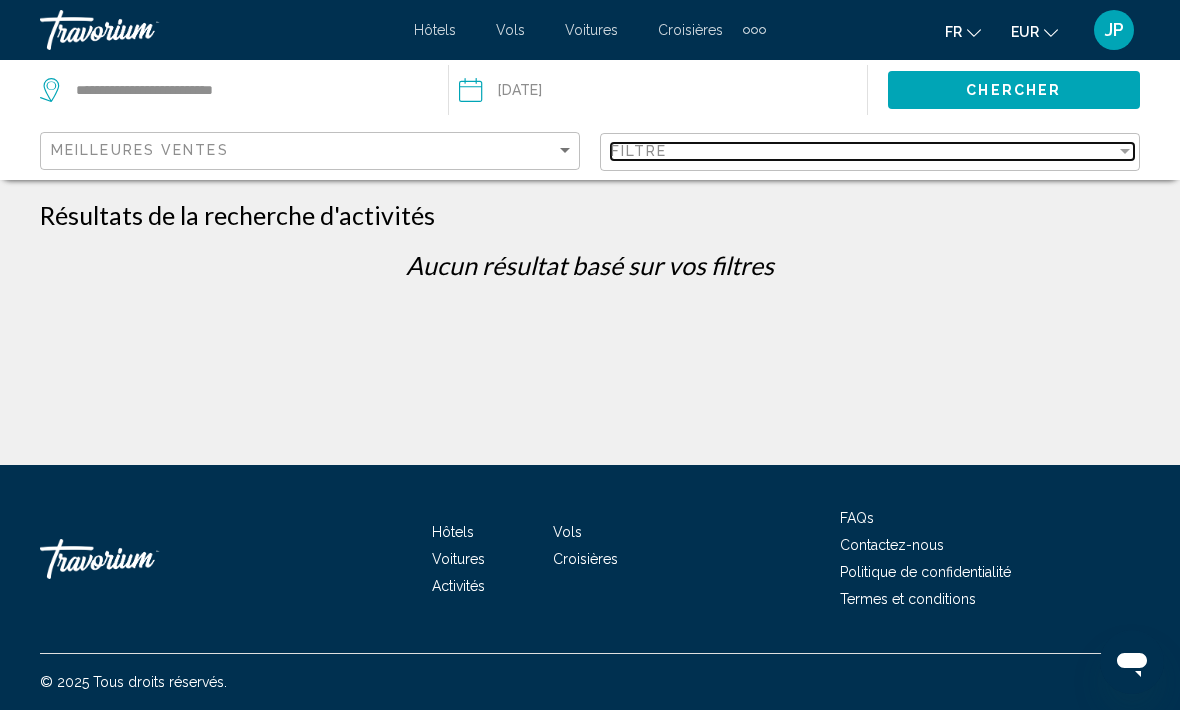 click on "Filtre" at bounding box center (863, 151) 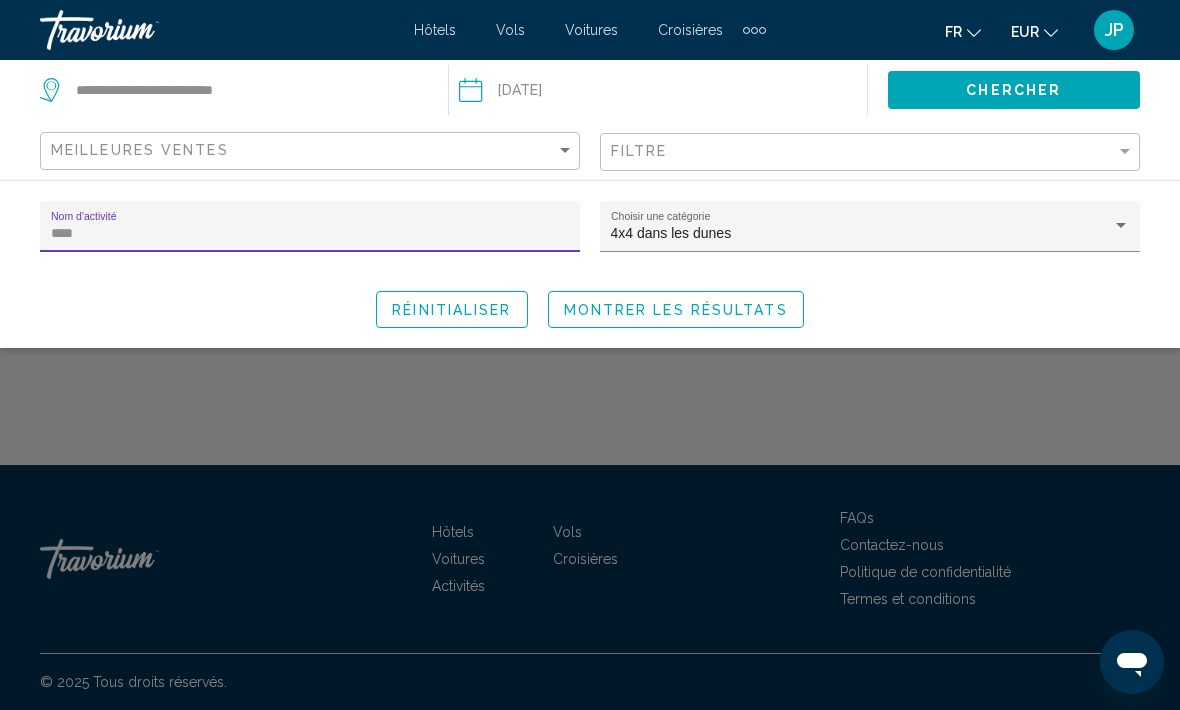 click on "Chercher" 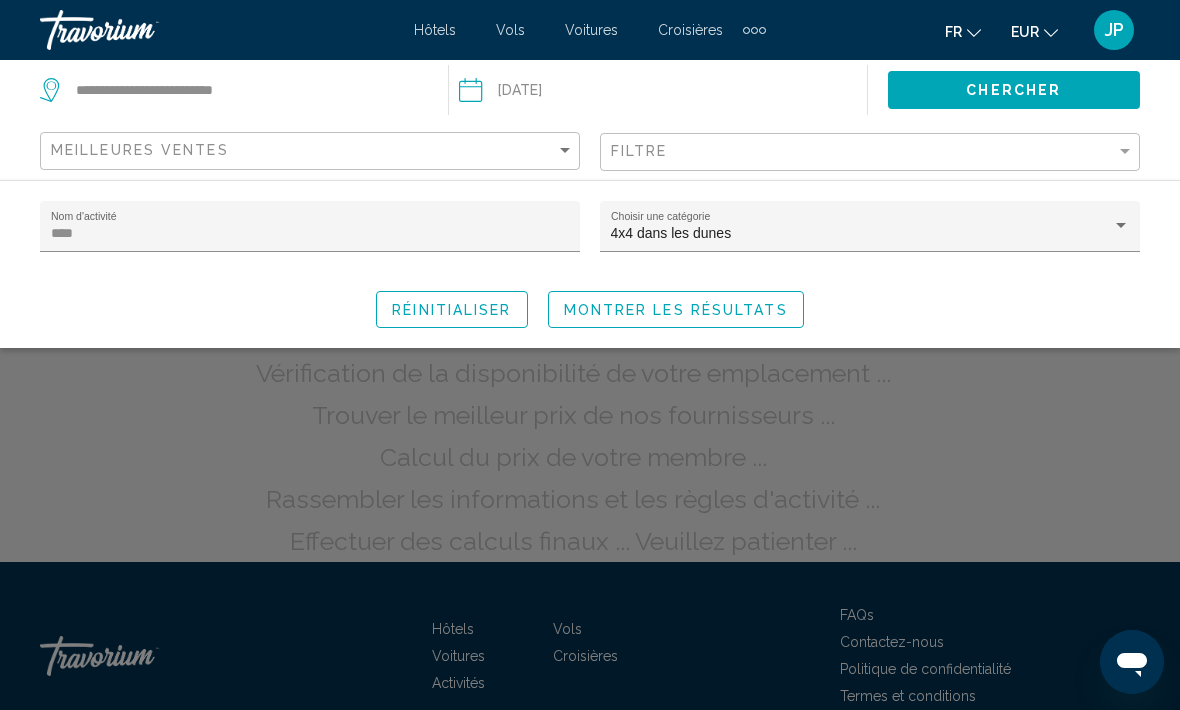 click on "Montrer les résultats" 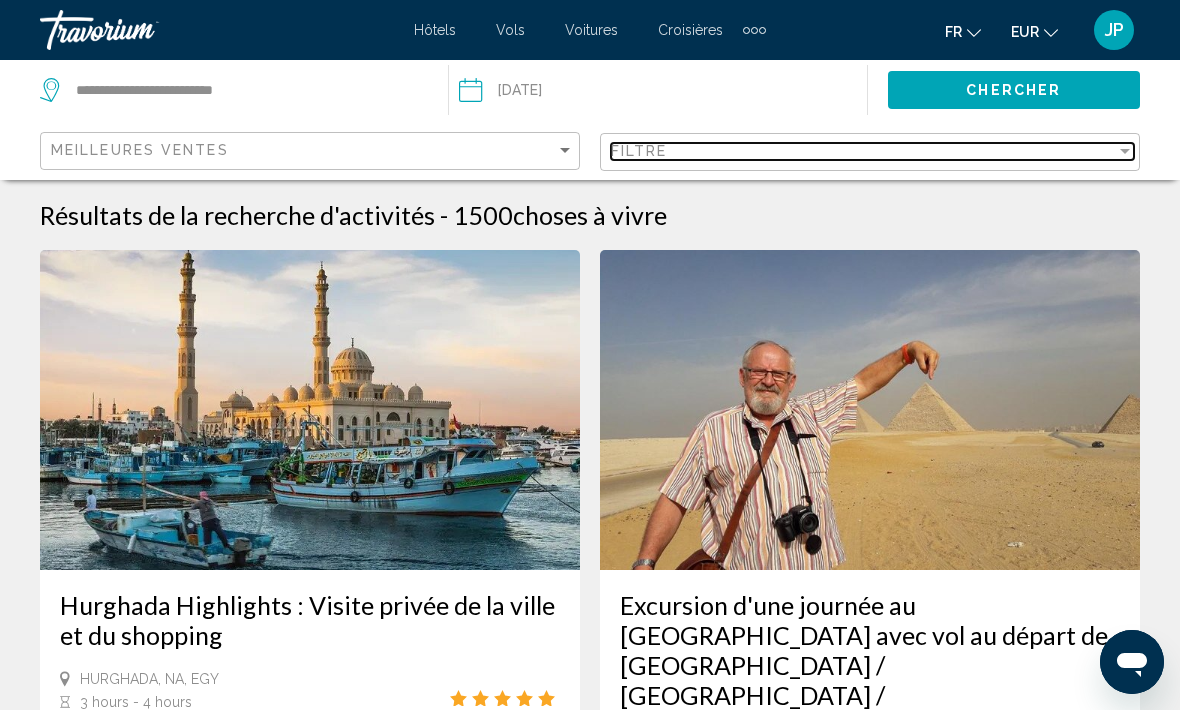 click on "Filtre" at bounding box center [863, 151] 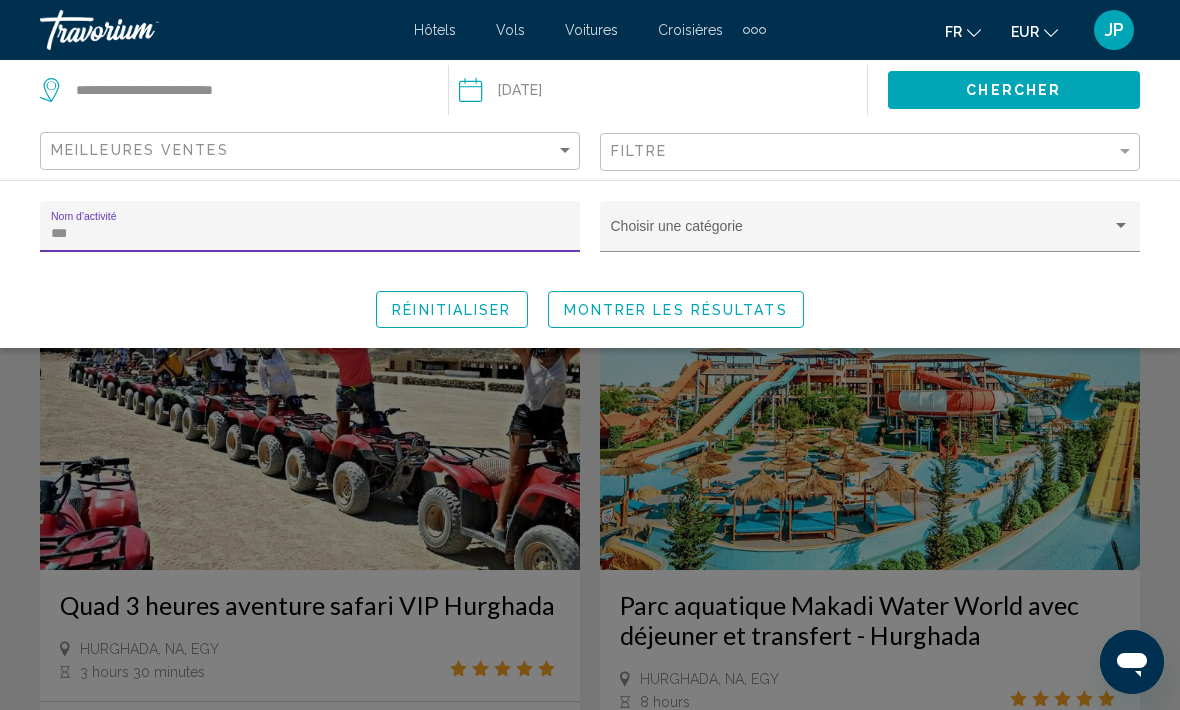 type on "****" 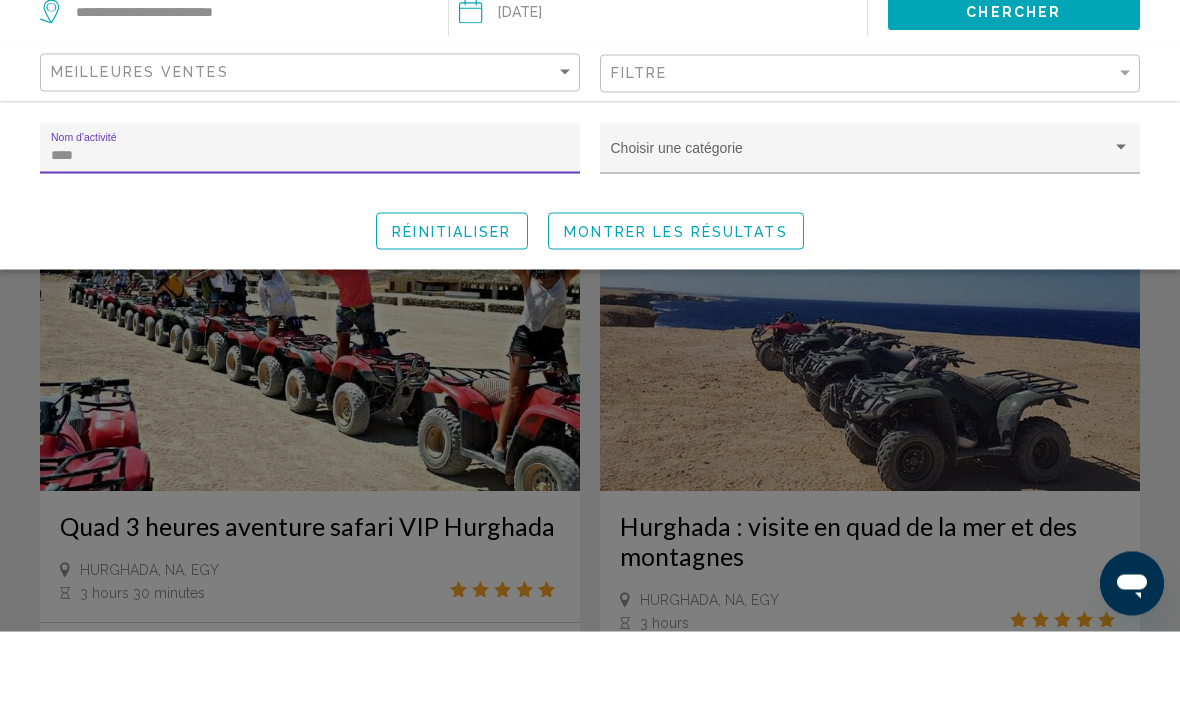 click on "Montrer les résultats" 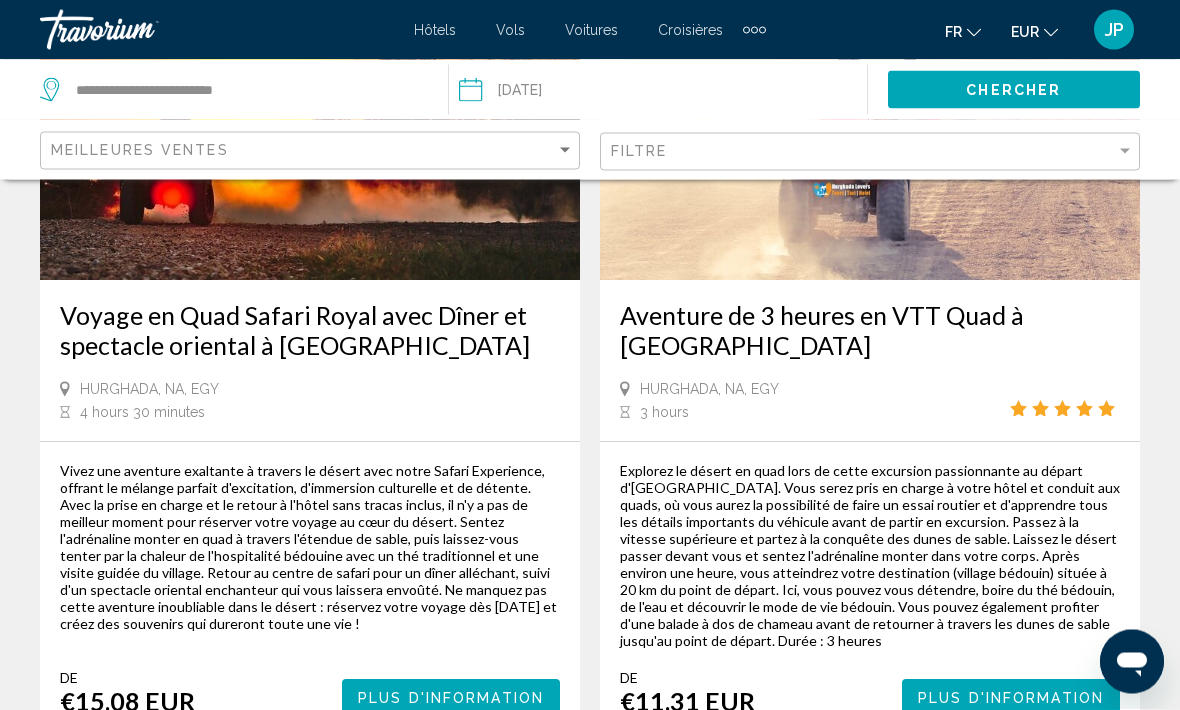 scroll, scrollTop: 3558, scrollLeft: 0, axis: vertical 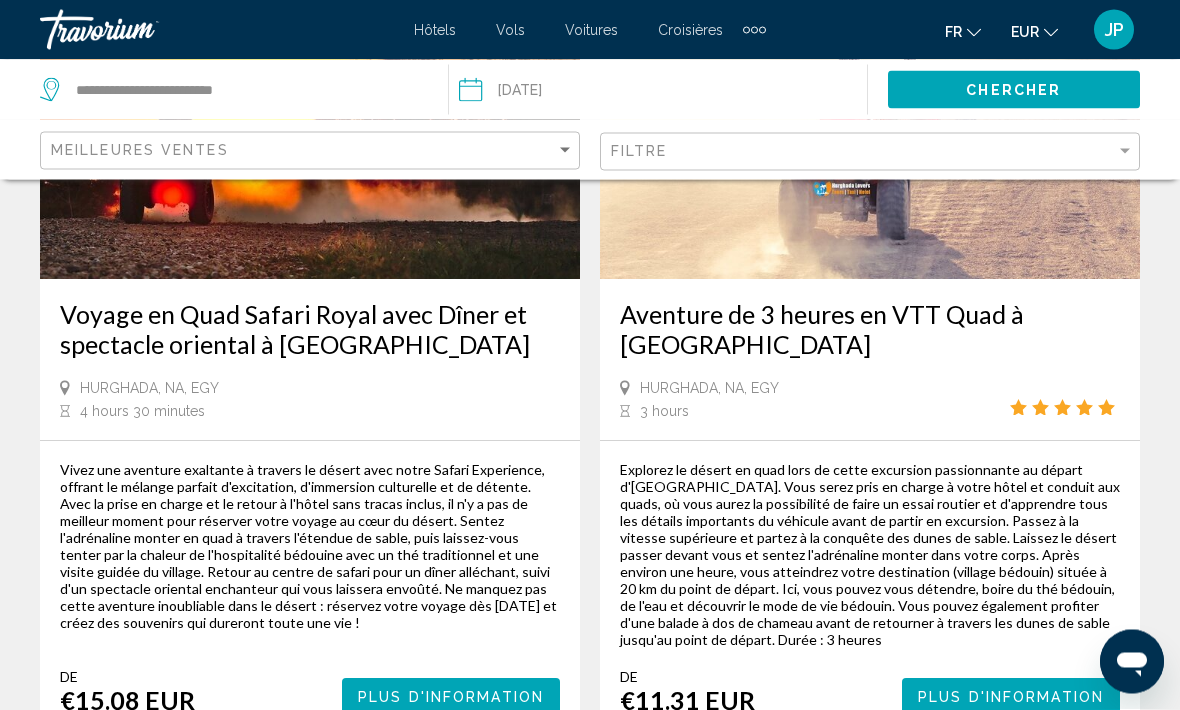 click on "Explorez le désert en quad lors de cette excursion passionnante au départ d'[GEOGRAPHIC_DATA]. Vous serez pris en charge à votre hôtel et conduit aux quads, où vous aurez la possibilité de faire un essai routier et d'apprendre tous les détails importants du véhicule avant de partir en excursion.
Passez à la vitesse supérieure et partez à la conquête des dunes de sable. Laissez le désert passer devant vous et sentez l'adrénaline monter dans votre corps. Après environ une heure, vous atteindrez votre destination (village bédouin) située à 20 km du point de départ.
Ici, vous pouvez vous détendre, boire du thé bédouin, de l'eau et découvrir le mode de vie bédouin. Vous pouvez également profiter d'une balade à dos de chameau avant de retourner à travers les dunes de sable jusqu'au point de départ.
Durée : 3 heures" at bounding box center [870, 555] 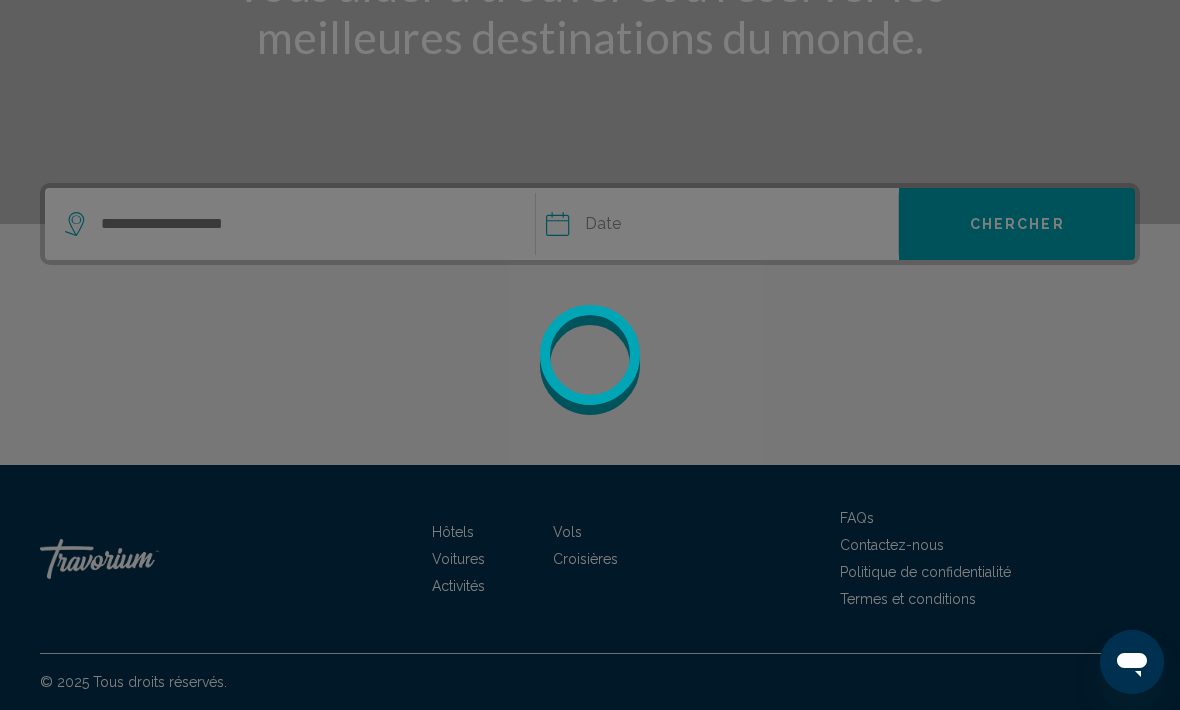 scroll, scrollTop: 0, scrollLeft: 0, axis: both 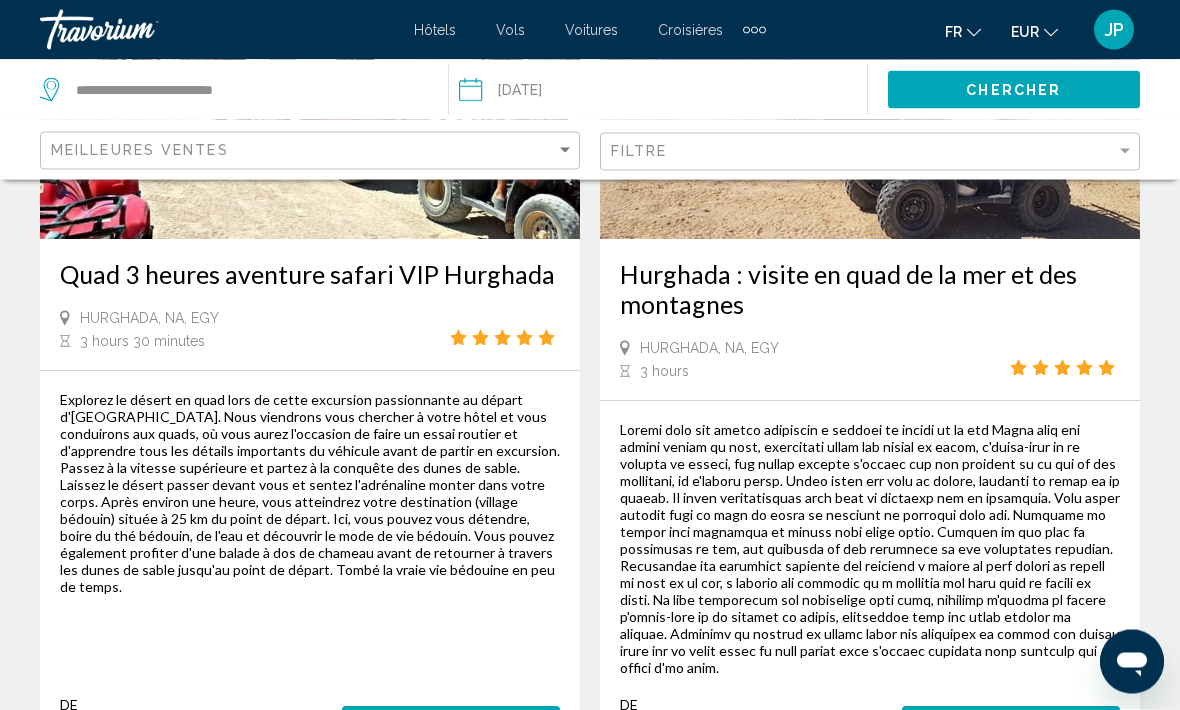 click on "Quad 3 heures aventure safari VIP Hurghada" at bounding box center (310, 285) 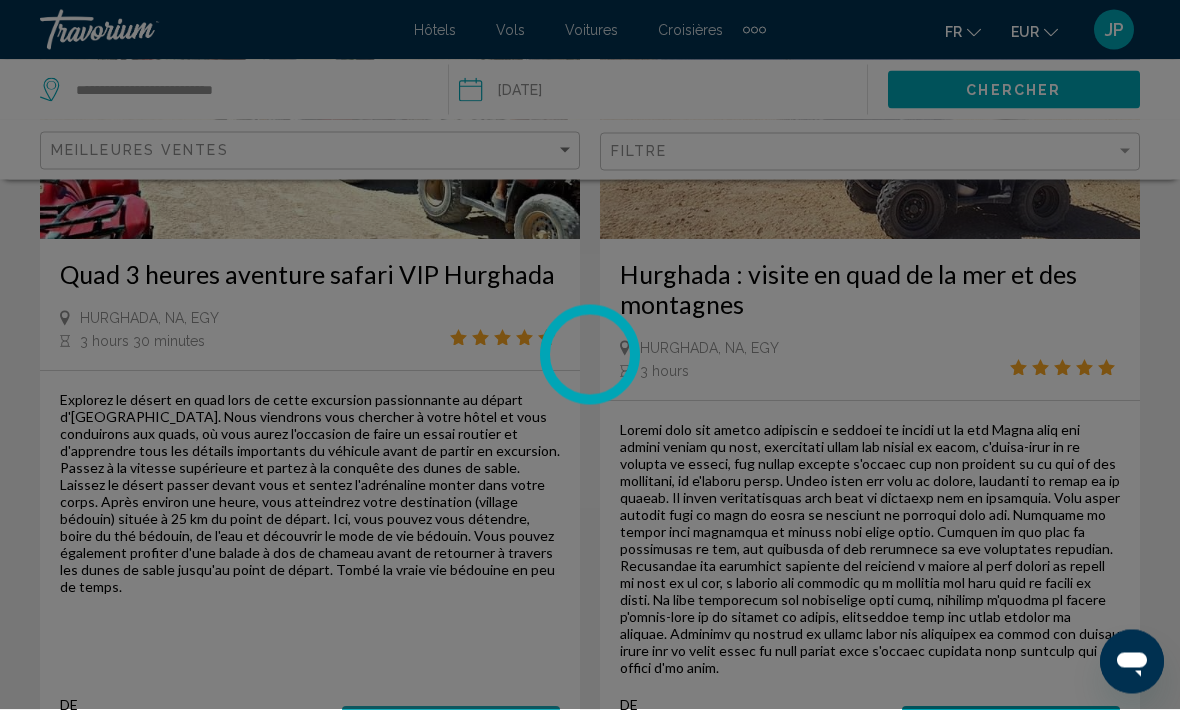 scroll, scrollTop: 331, scrollLeft: 0, axis: vertical 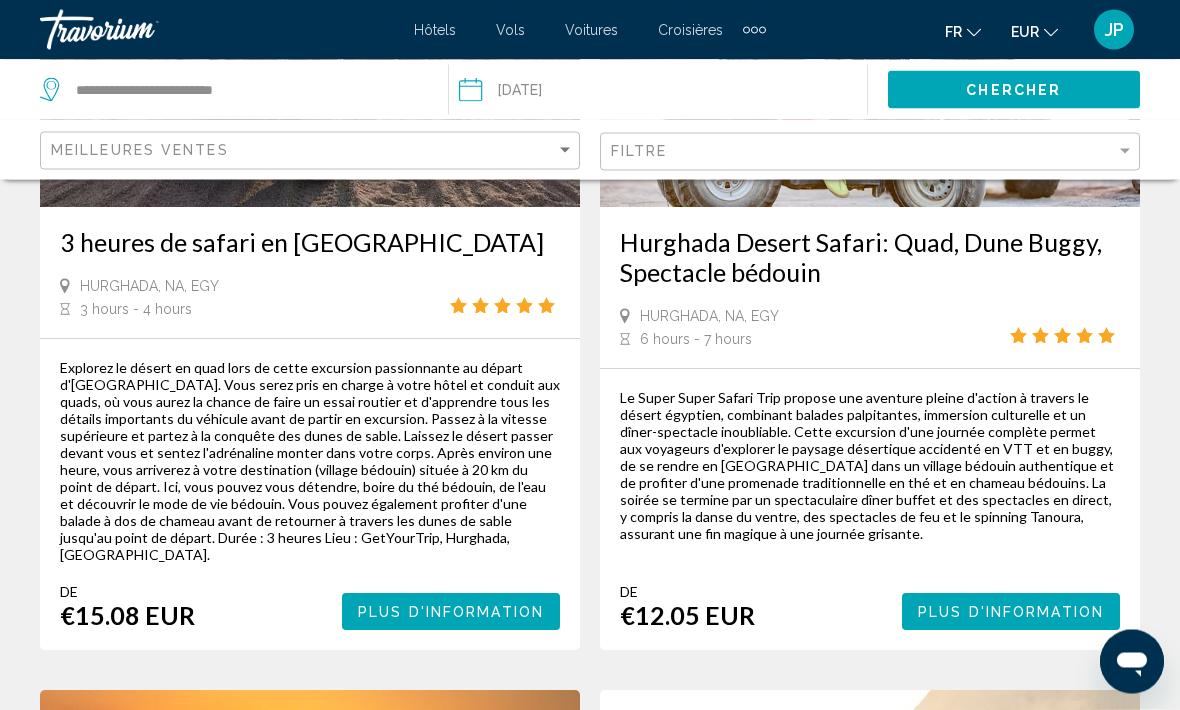 click on "Le Super Super Safari Trip propose une aventure pleine d'action à travers le désert égyptien, combinant balades palpitantes, immersion culturelle et un dîner-spectacle inoubliable. Cette excursion d'une journée complète permet aux voyageurs d'explorer le paysage désertique accidenté en VTT et en buggy, de se rendre en [GEOGRAPHIC_DATA] dans un village bédouin authentique et de profiter d'une promenade traditionnelle en thé et en chameau bédouins. La soirée se termine par un spectaculaire dîner buffet et des spectacles en direct, y compris la danse du ventre, des spectacles de feu et le spinning Tanoura, assurant une fin magique à une journée grisante." at bounding box center [870, 466] 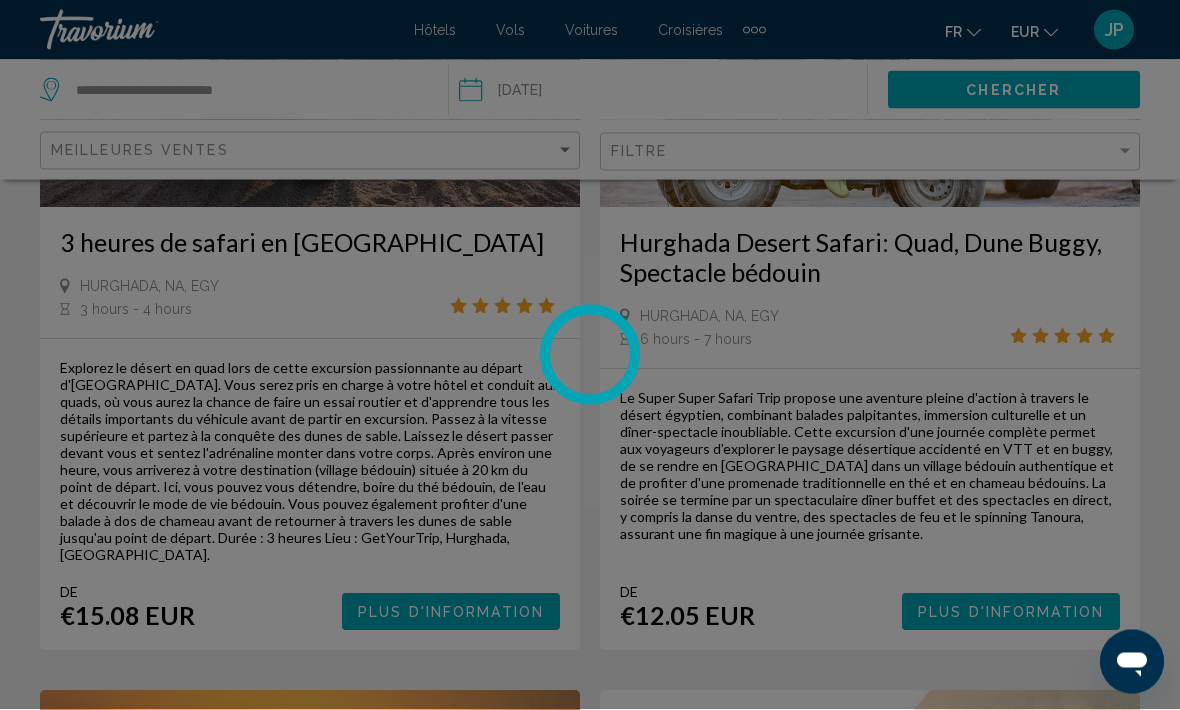 scroll, scrollTop: 2828, scrollLeft: 0, axis: vertical 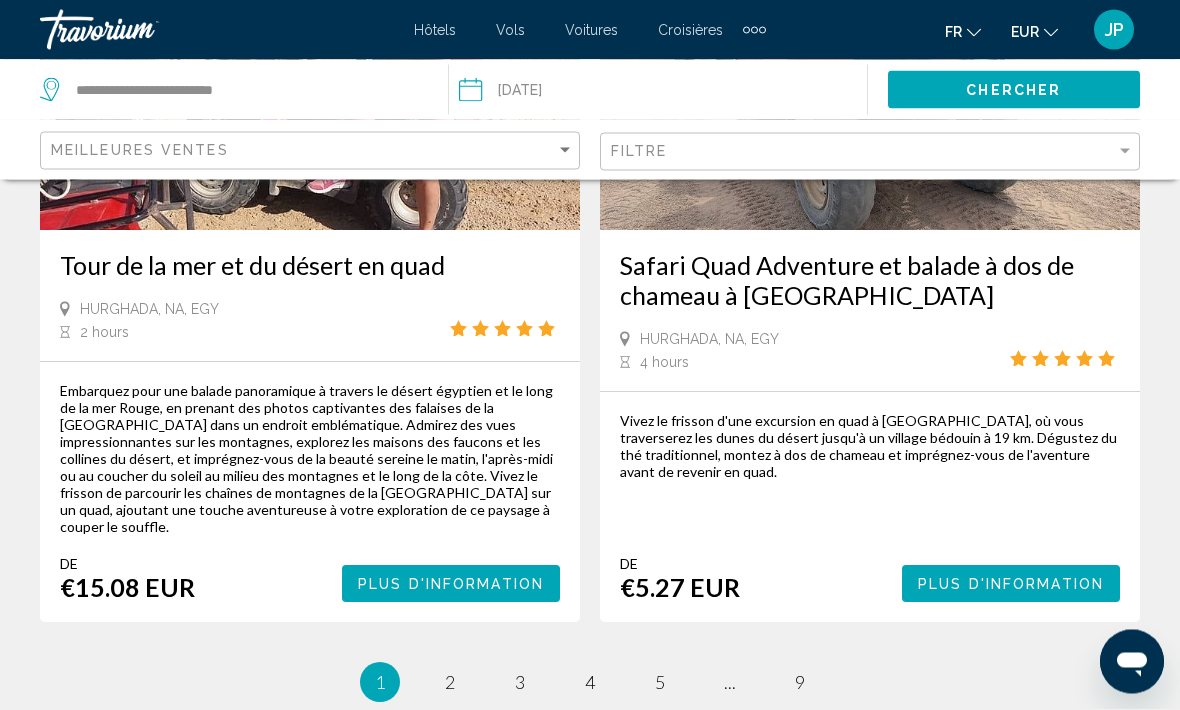 click on "page  3" at bounding box center (520, 683) 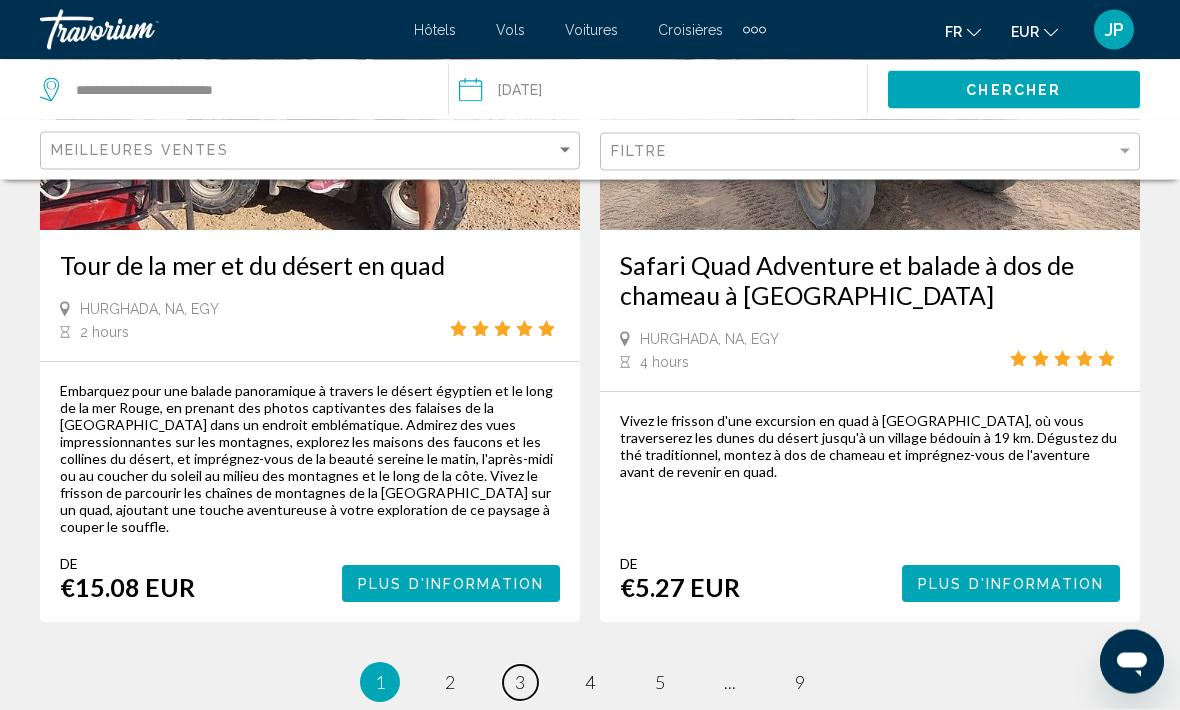click on "page  3" at bounding box center (520, 683) 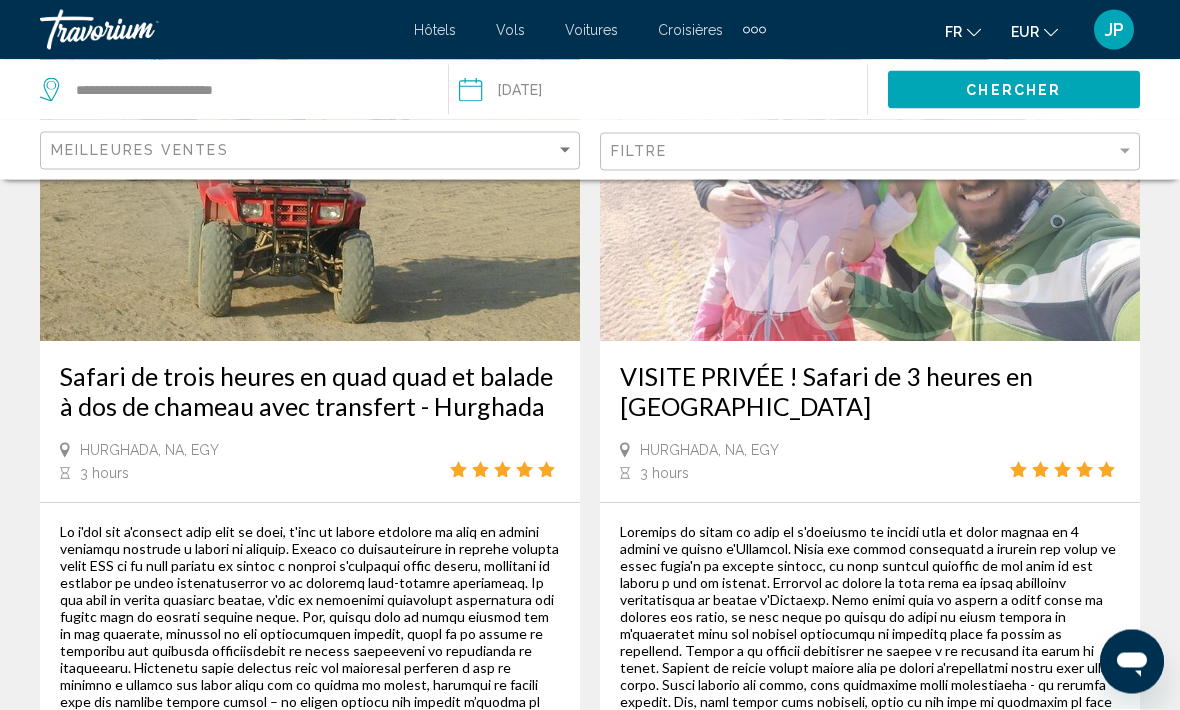 scroll, scrollTop: 206, scrollLeft: 0, axis: vertical 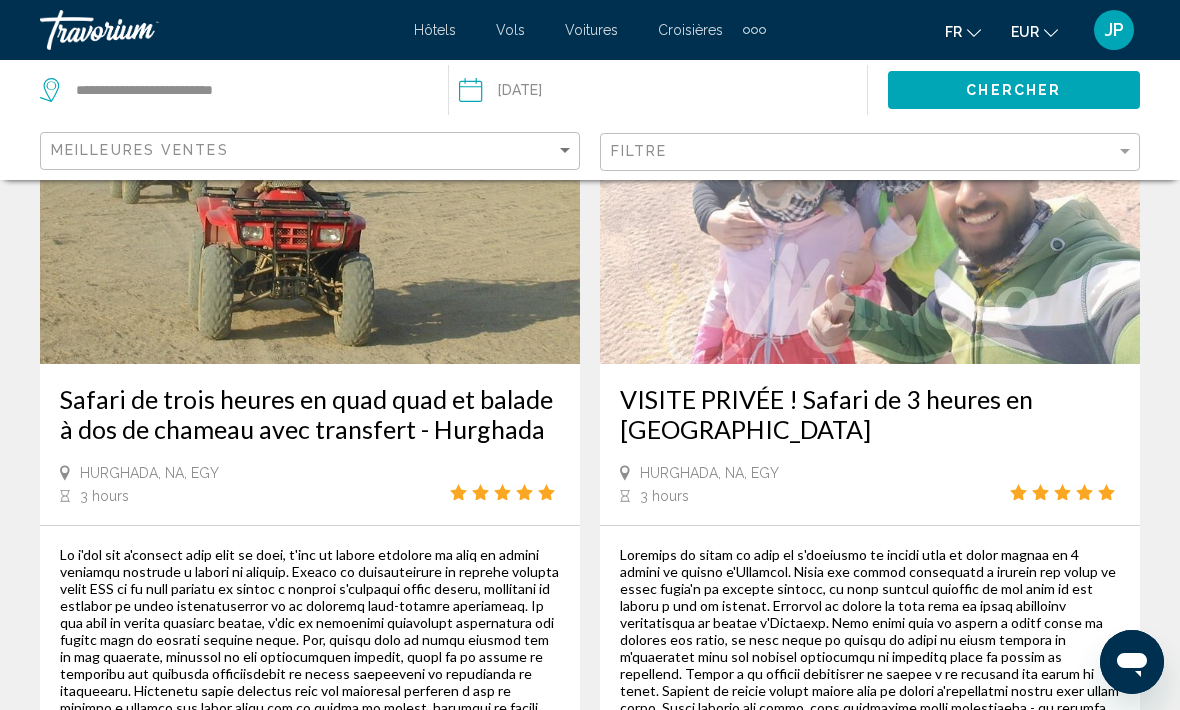 click at bounding box center [310, 204] 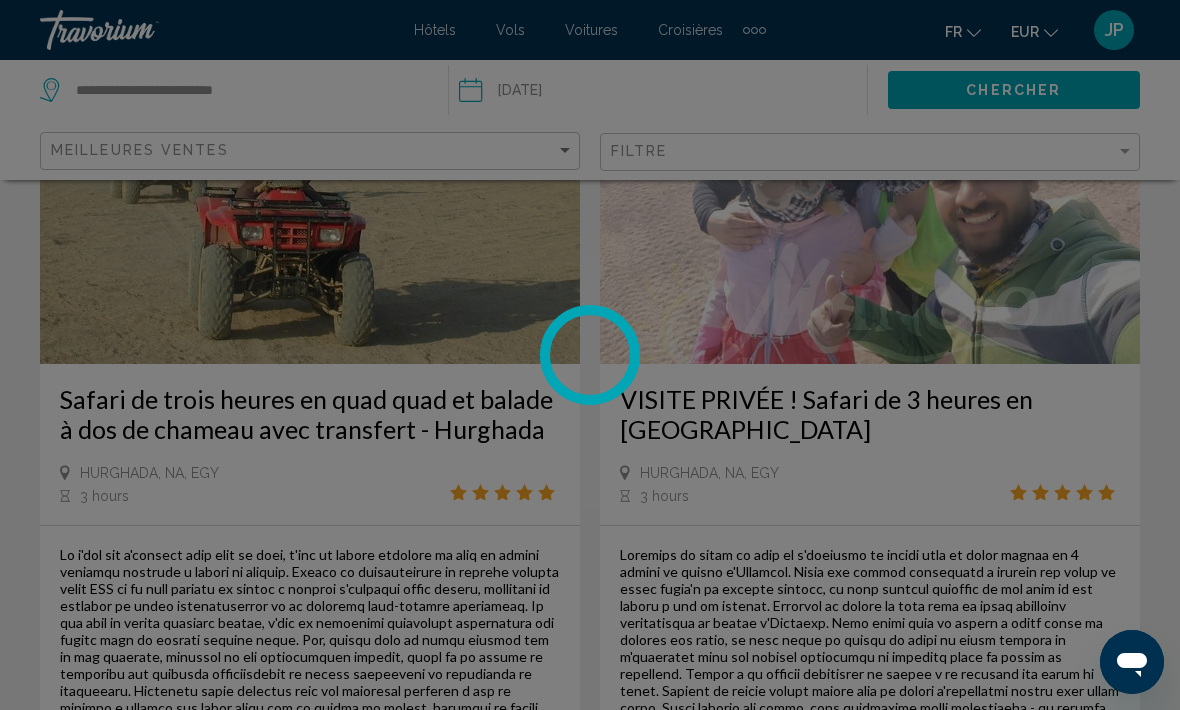 scroll, scrollTop: 0, scrollLeft: 0, axis: both 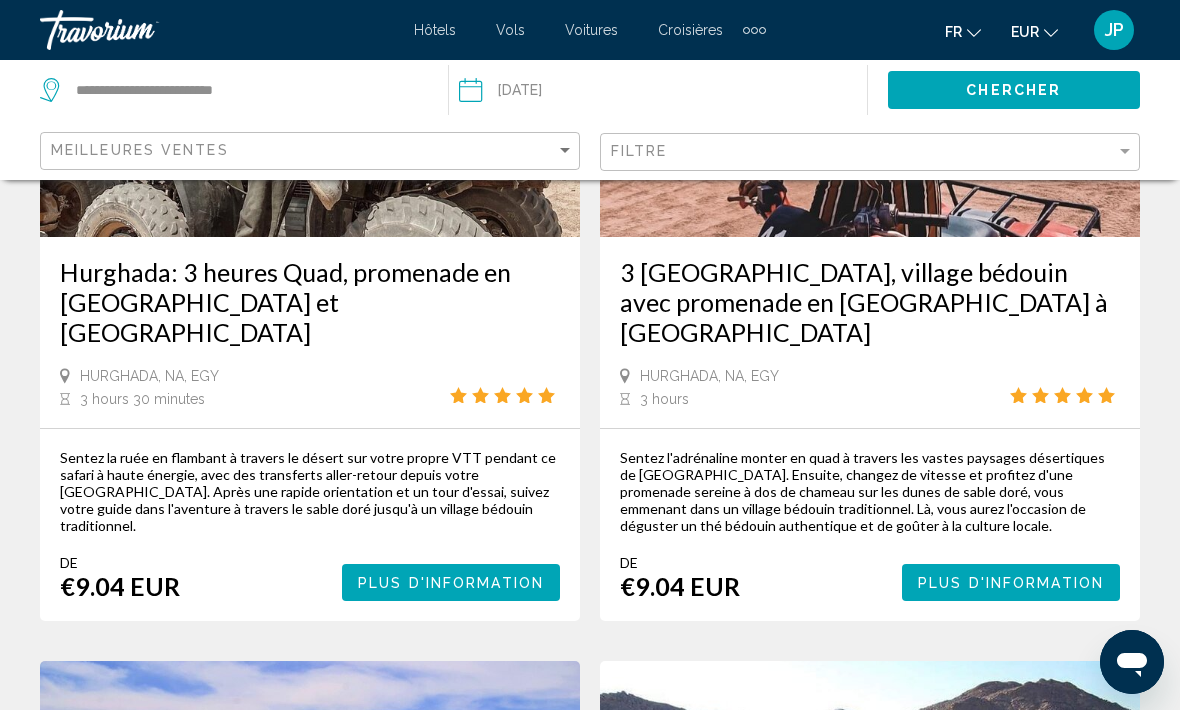 click on "Sentez la ruée en flambant à travers le désert sur votre propre VTT pendant ce safari à haute énergie, avec des transferts aller-retour depuis votre hôtel Hurghada. Après une rapide orientation et un tour d'essai, suivez votre guide dans l'aventure à travers le sable doré jusqu'à un village bédouin traditionnel." at bounding box center [310, 491] 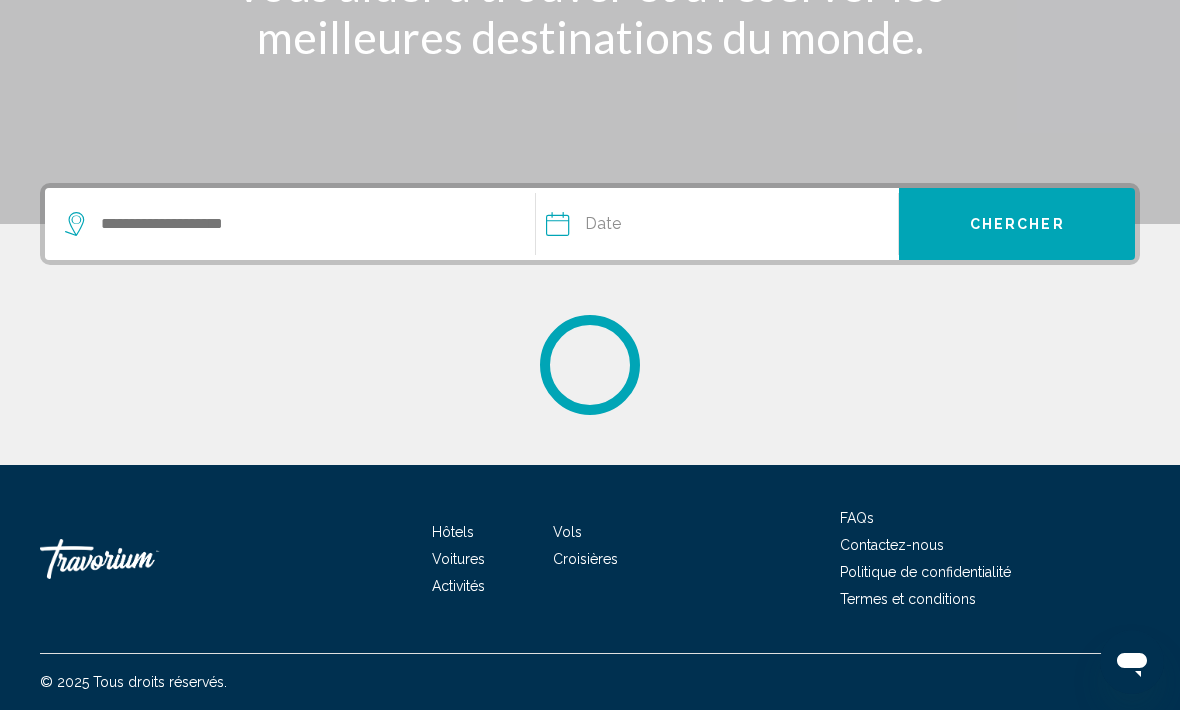 scroll, scrollTop: 0, scrollLeft: 0, axis: both 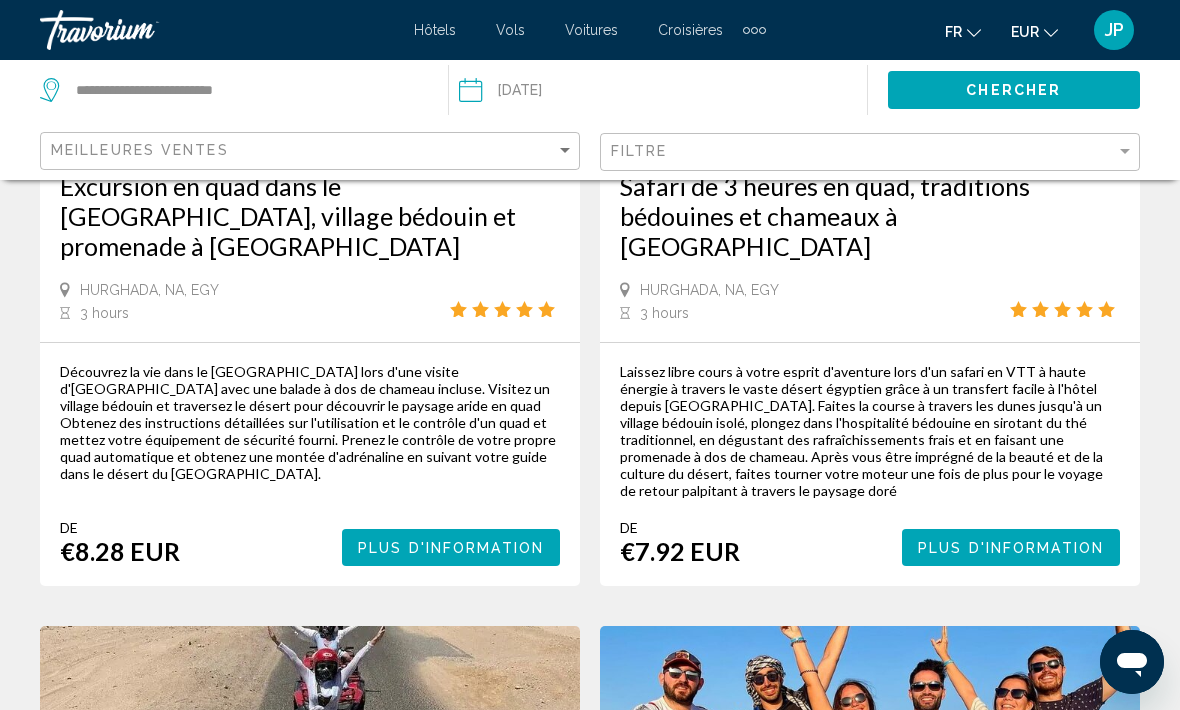 click 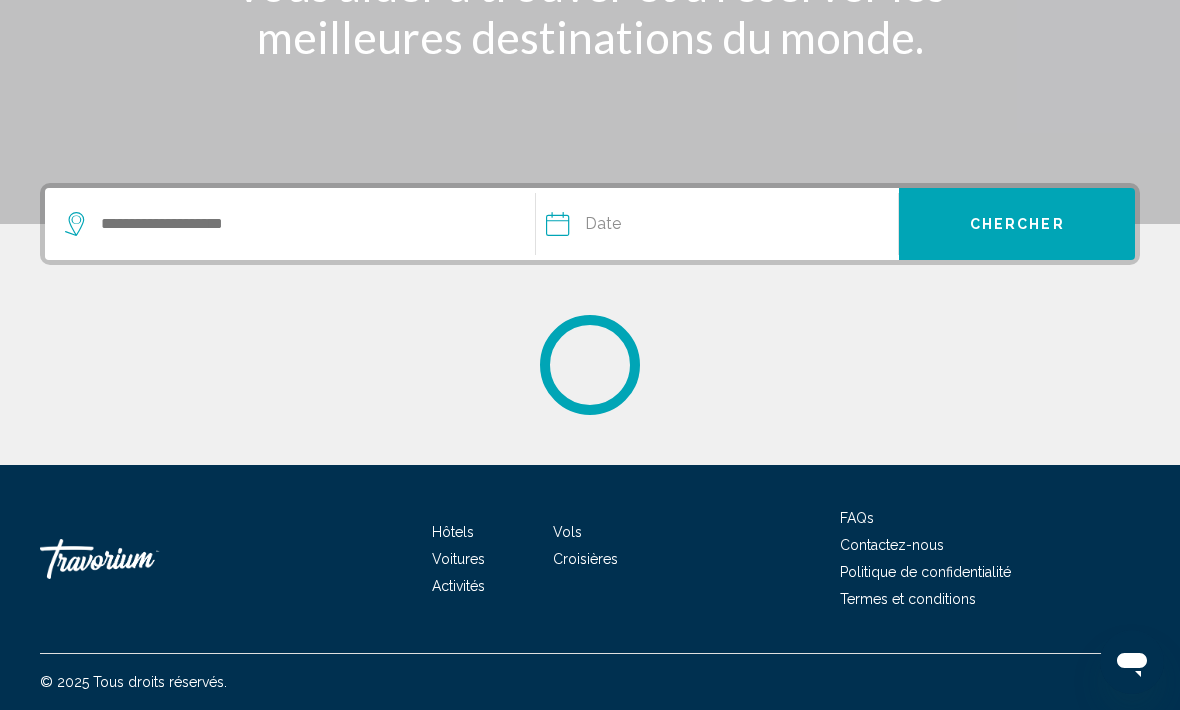 scroll, scrollTop: 0, scrollLeft: 0, axis: both 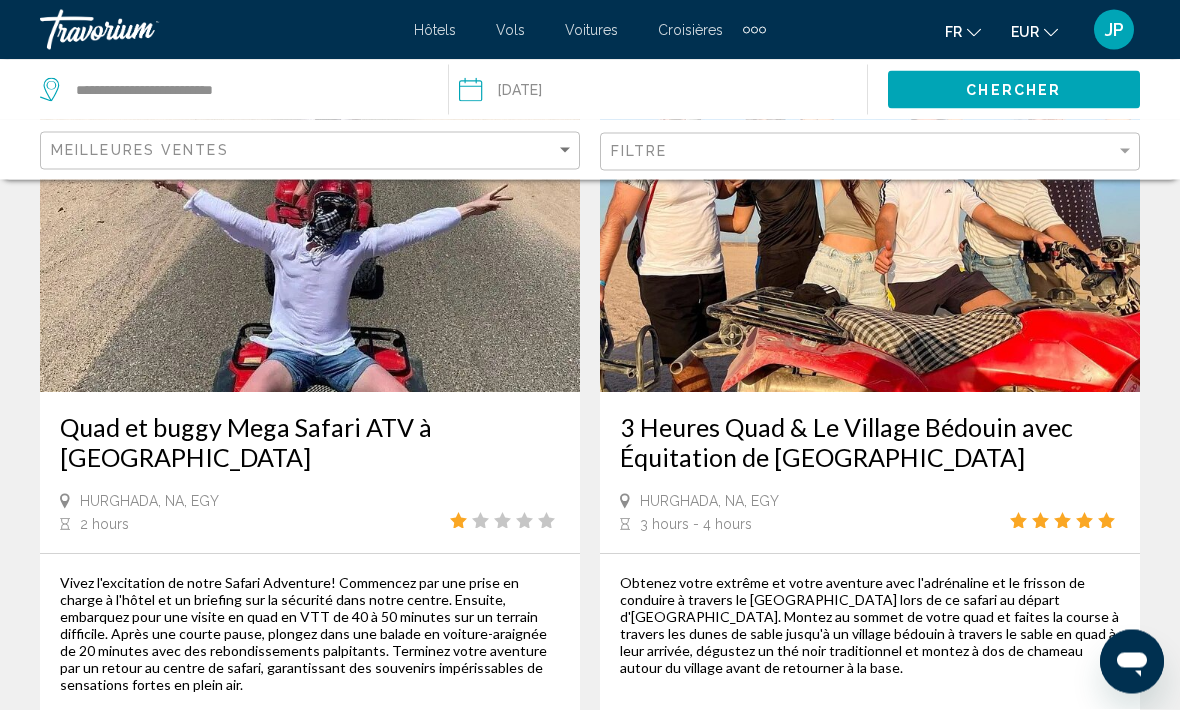 click on "Plus d'information" at bounding box center (1011, 743) 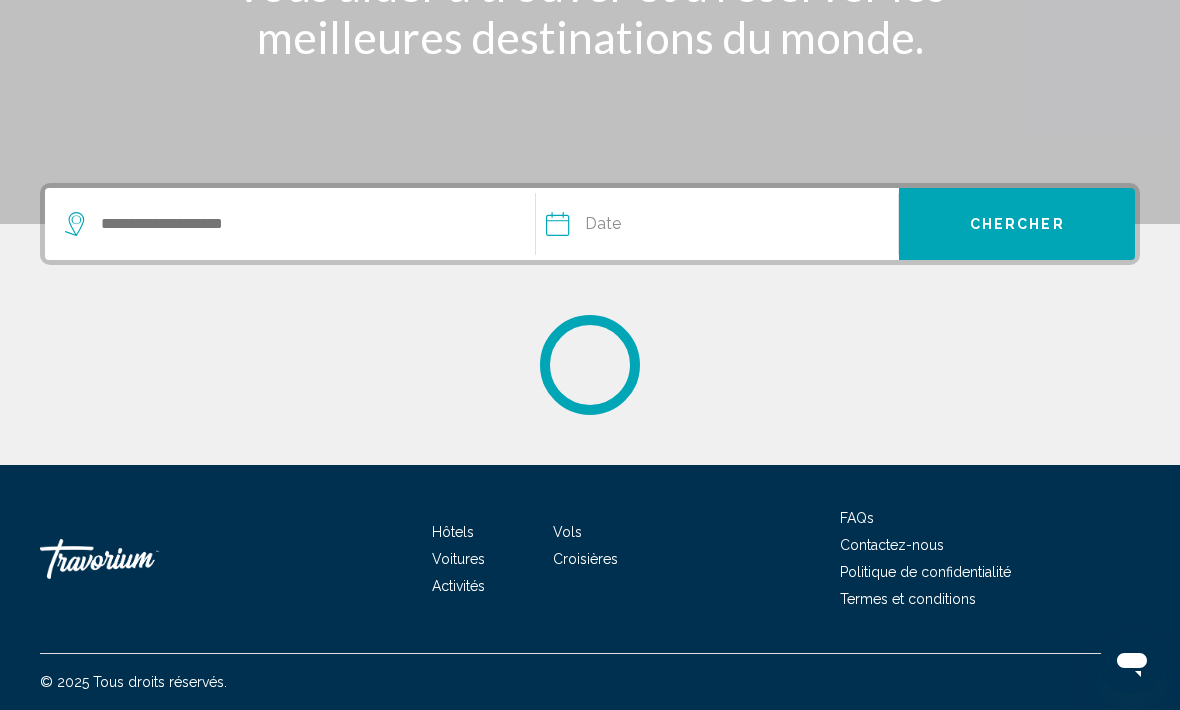 scroll, scrollTop: 0, scrollLeft: 0, axis: both 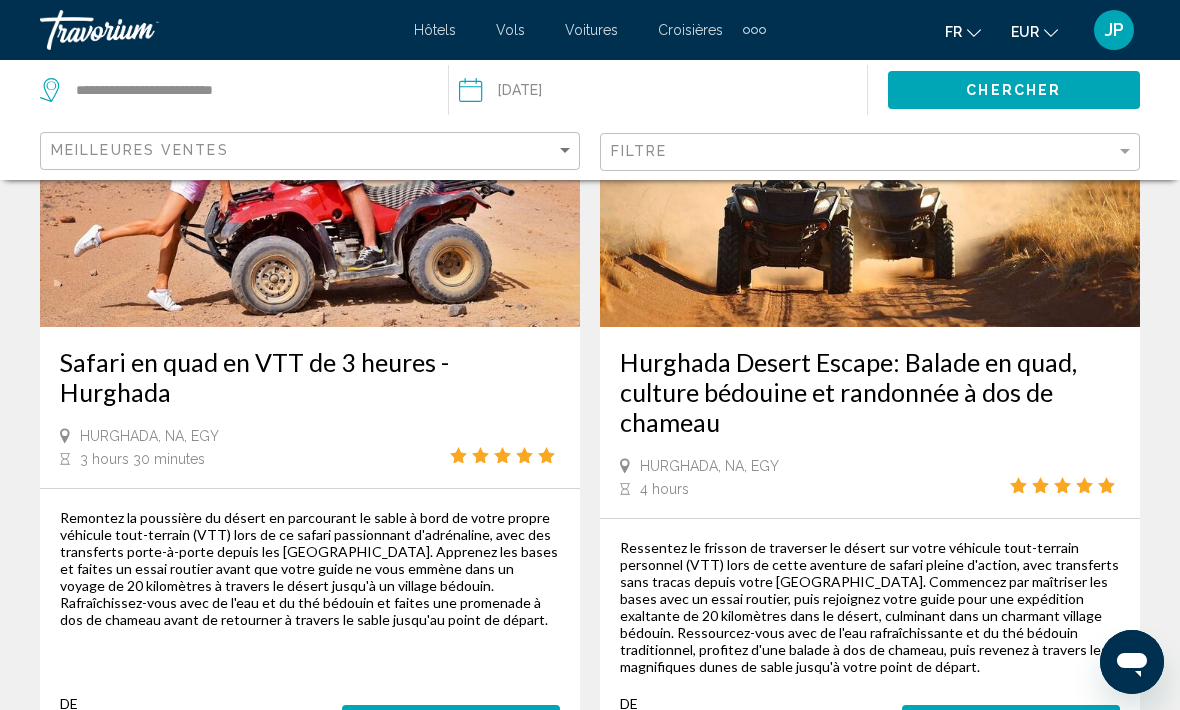 click on "Ressentez le frisson de traverser le désert sur votre véhicule tout-terrain personnel (VTT) lors de cette aventure de safari pleine d'action, avec transferts sans tracas depuis votre hôtel d'Hurghada. Commencez par maîtriser les bases avec un essai routier, puis rejoignez votre guide pour une expédition exaltante de 20 kilomètres dans le désert, culminant dans un charmant village bédouin. Ressourcez-vous avec de l'eau rafraîchissante et du thé bédouin traditionnel, profitez d'une balade à dos de chameau, puis revenez à travers les magnifiques dunes de sable jusqu'à votre point de départ." at bounding box center (870, 607) 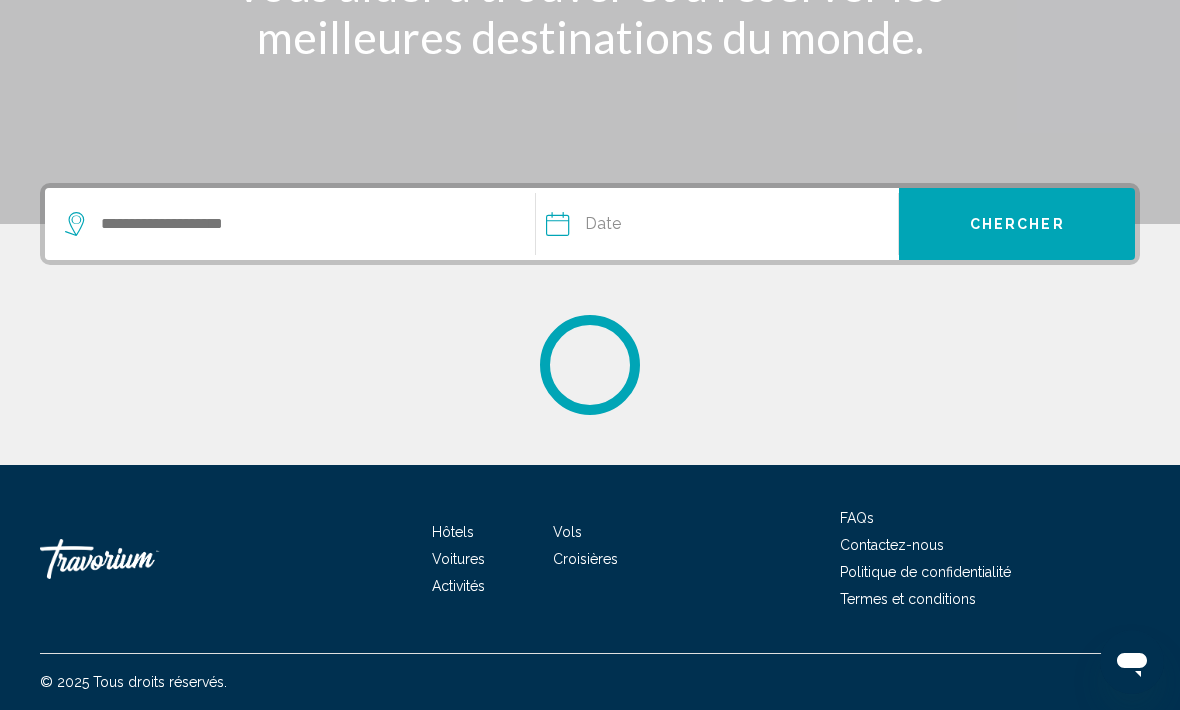 scroll, scrollTop: 0, scrollLeft: 0, axis: both 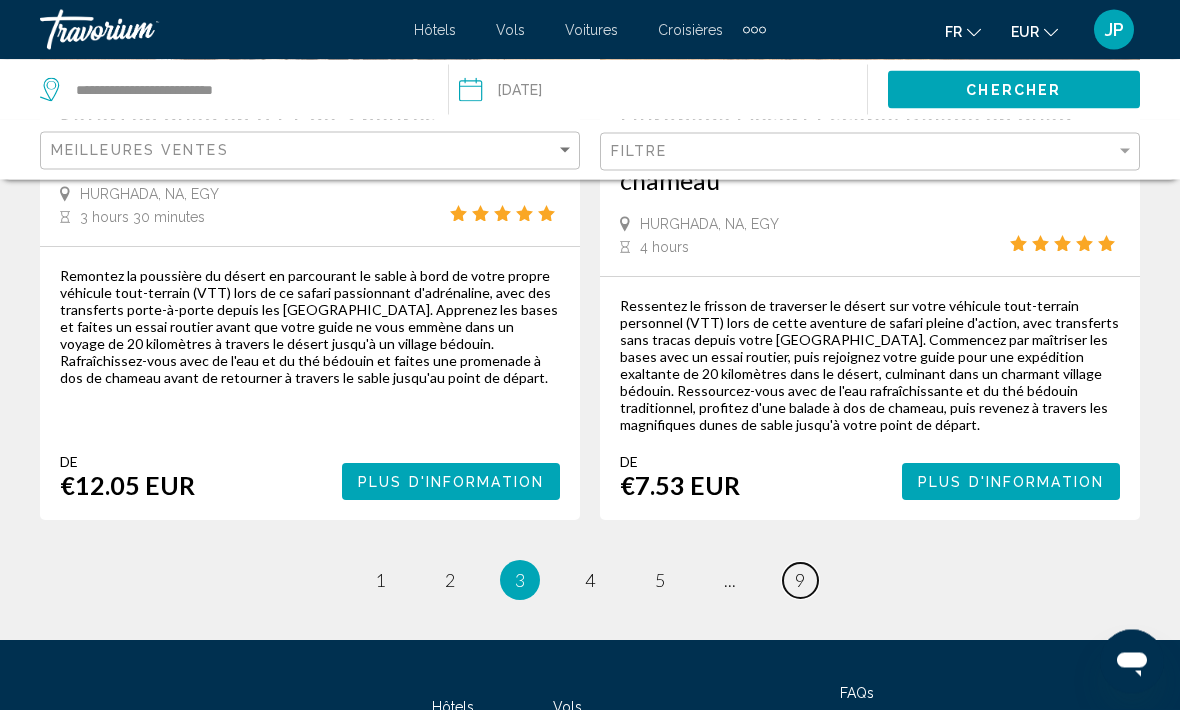 click on "9" at bounding box center (800, 581) 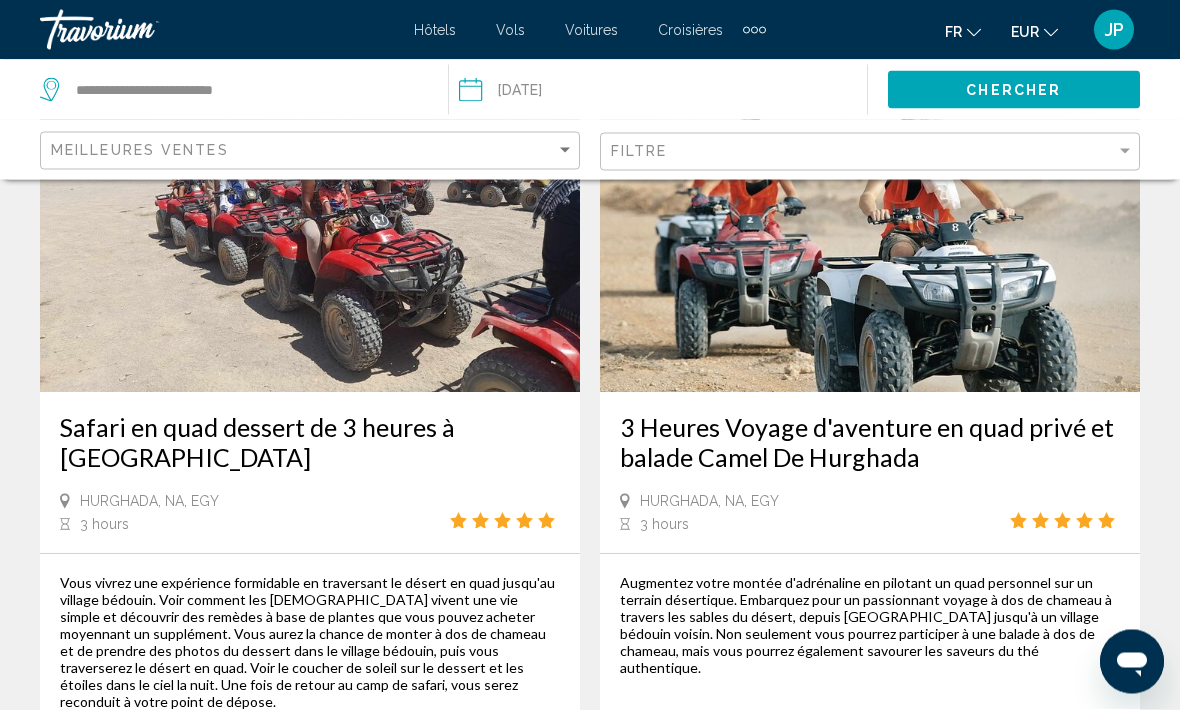 scroll, scrollTop: 3428, scrollLeft: 0, axis: vertical 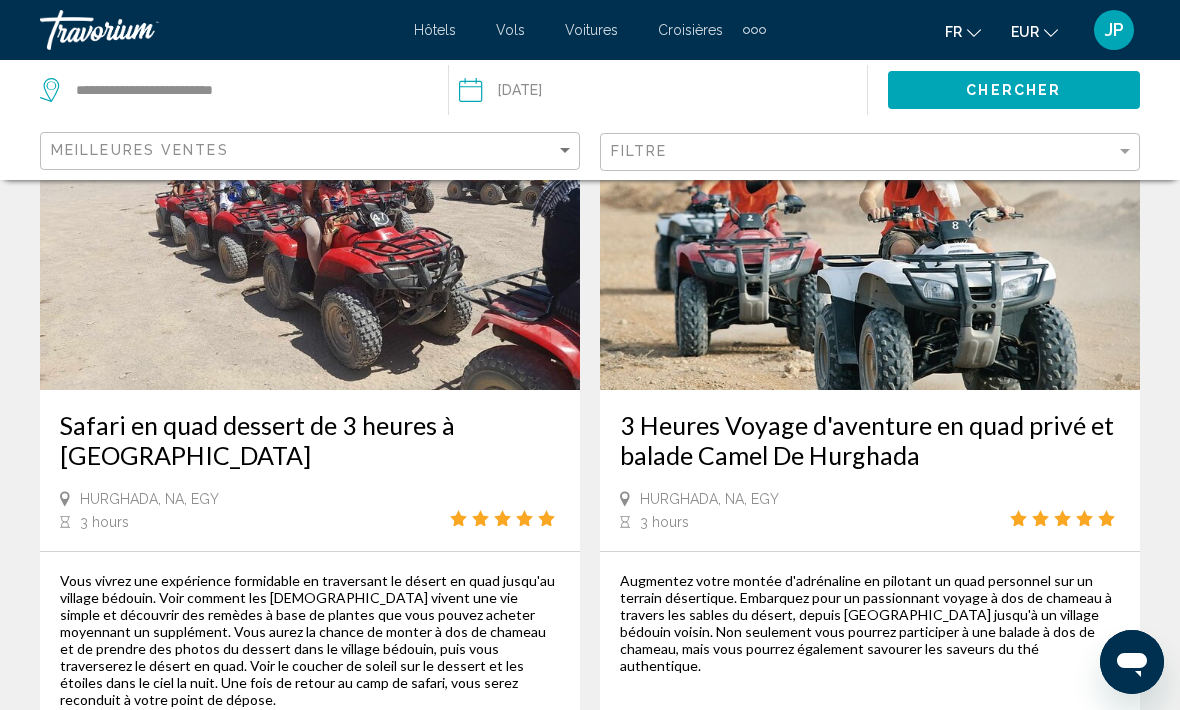 click on "3 Heures Voyage d'aventure en quad privé et balade Camel De Hurghada" at bounding box center (870, 440) 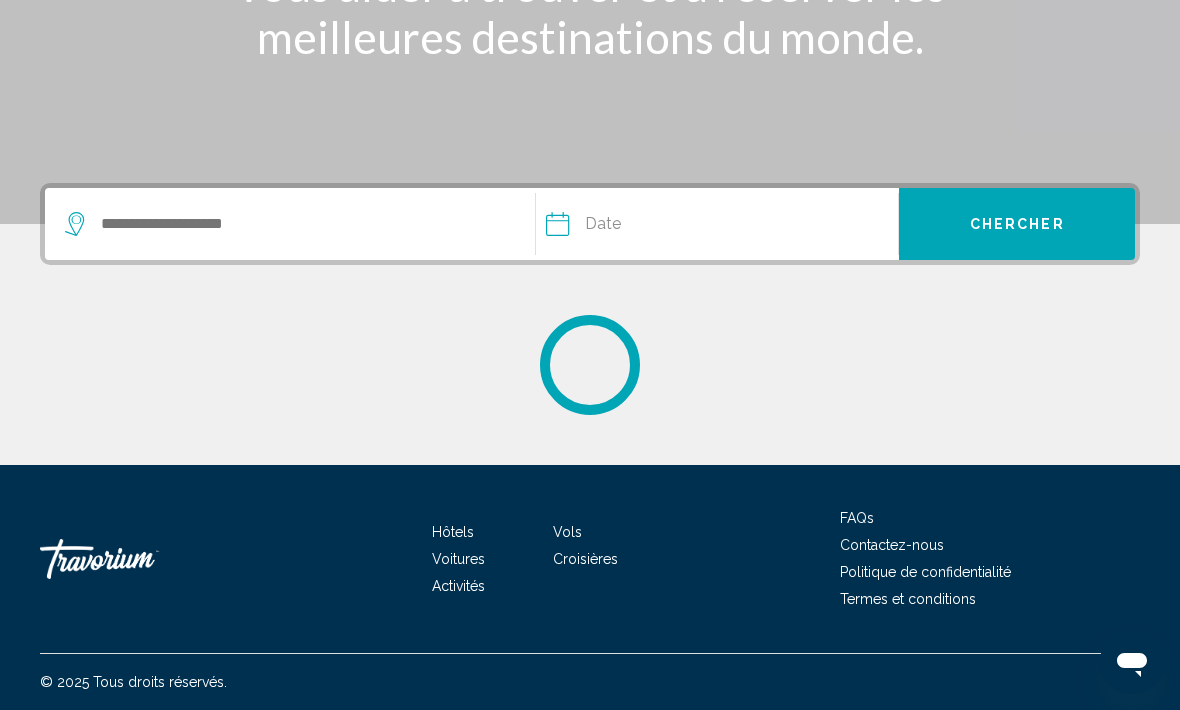 scroll, scrollTop: 0, scrollLeft: 0, axis: both 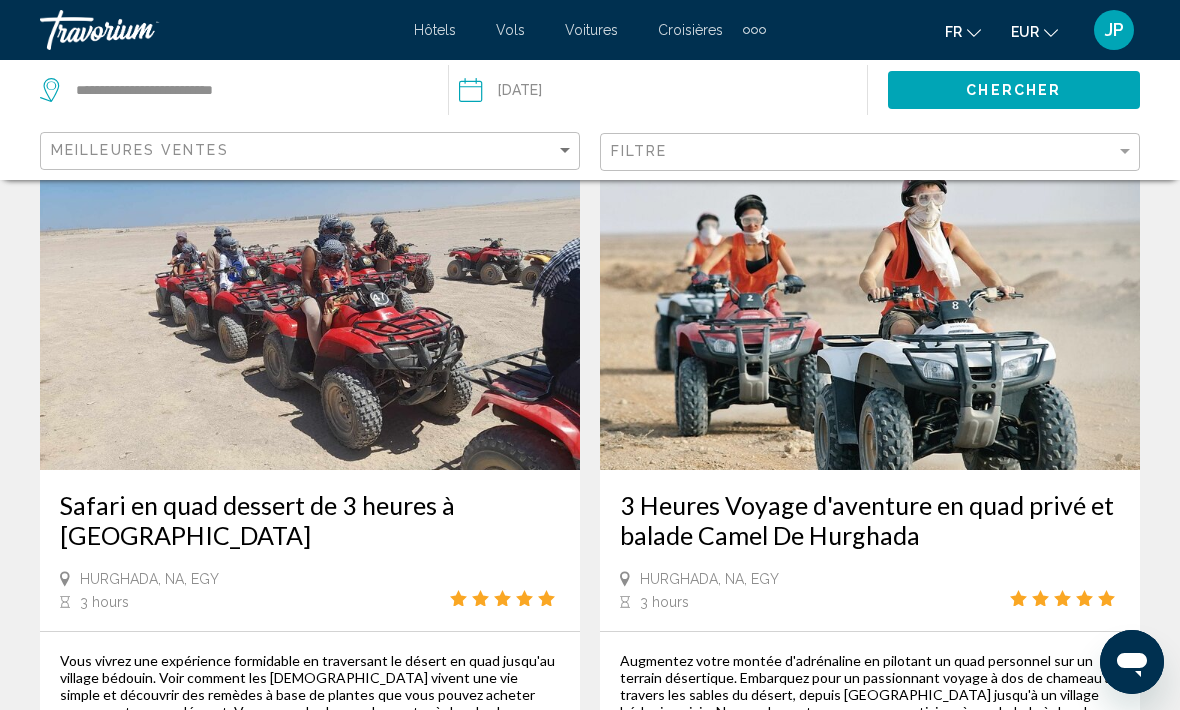 click on "Augmentez votre montée d'adrénaline en pilotant un quad personnel sur un terrain désertique. Embarquez pour un passionnant voyage à dos de chameau à travers les sables du désert, depuis Hurghada jusqu'à un village bédouin voisin. Non seulement vous pourrez participer à une balade à dos de chameau, mais vous pourrez également savourer les saveurs du thé authentique." at bounding box center (870, 703) 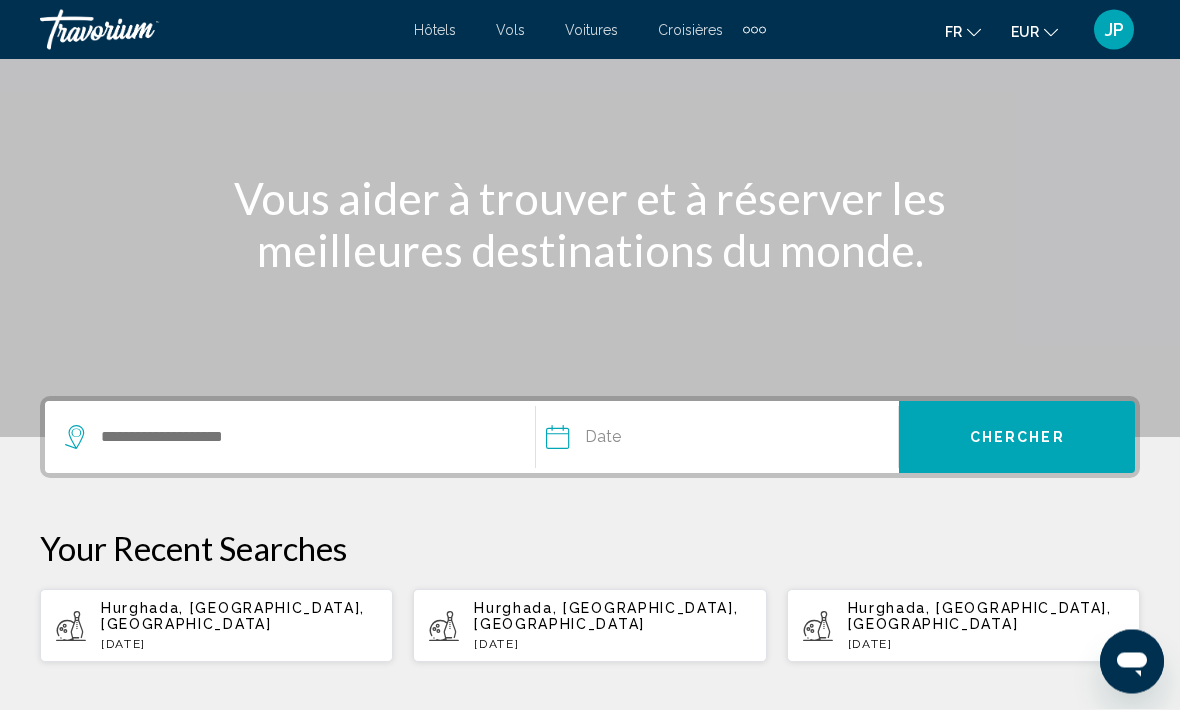 scroll, scrollTop: 337, scrollLeft: 0, axis: vertical 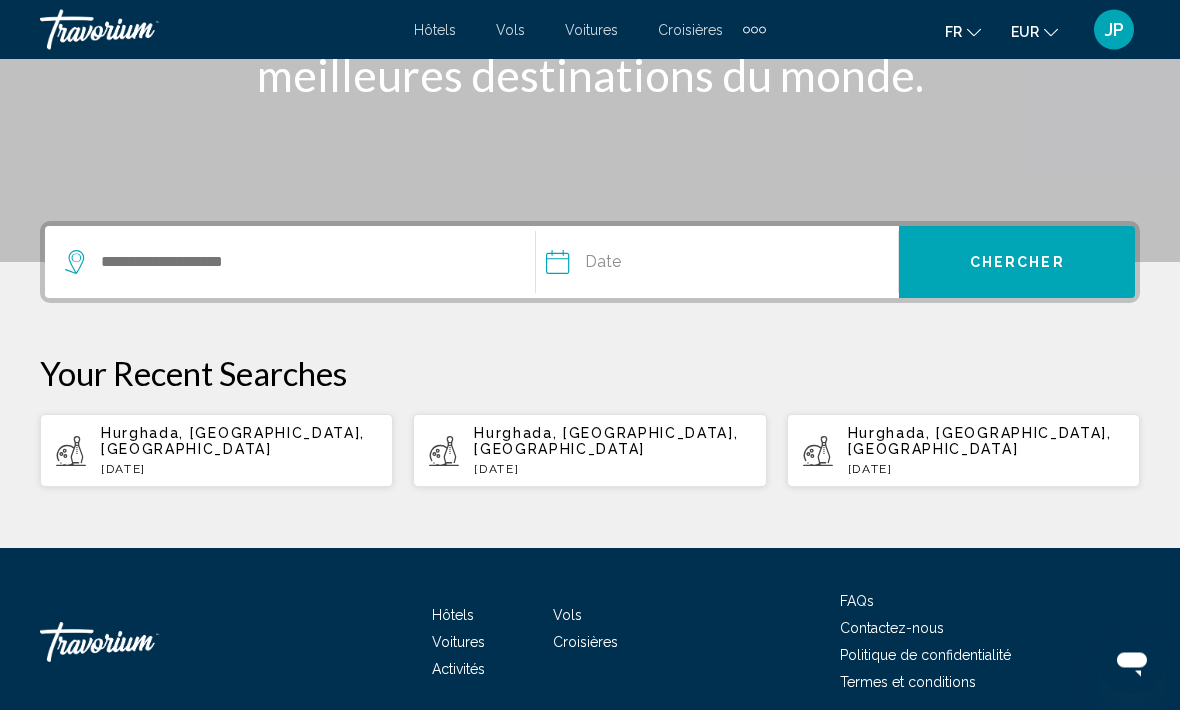 click at bounding box center (633, 266) 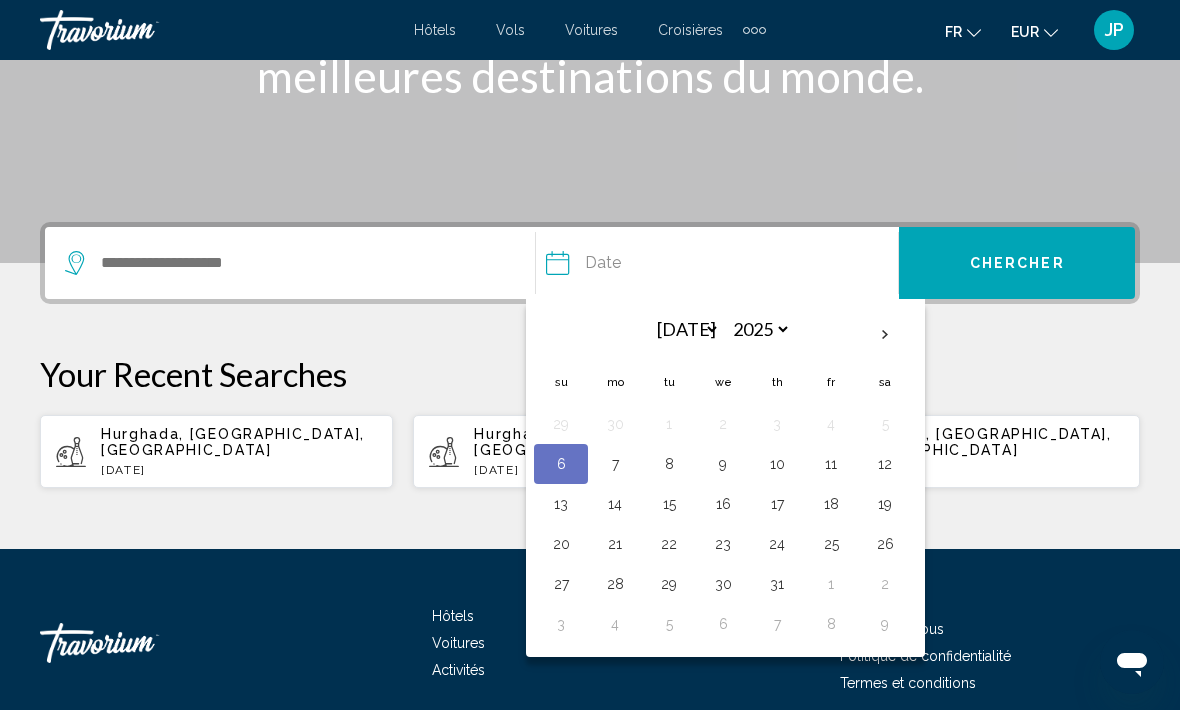 click on "9" at bounding box center (723, 464) 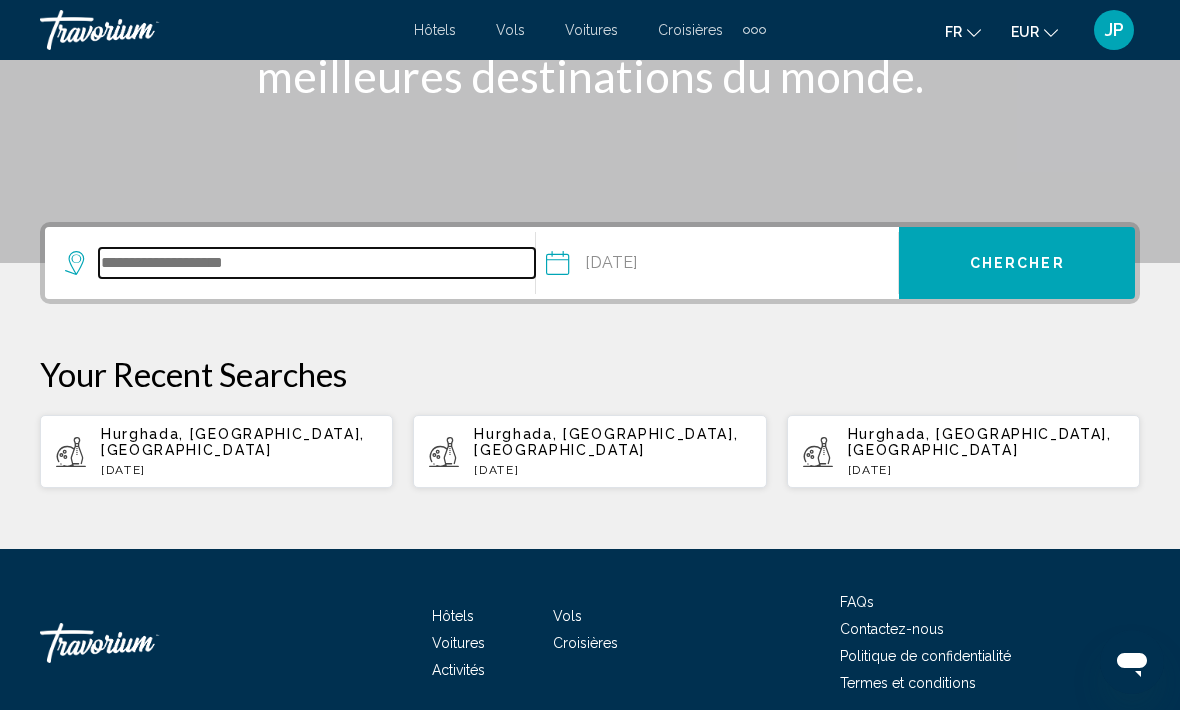 click at bounding box center (317, 263) 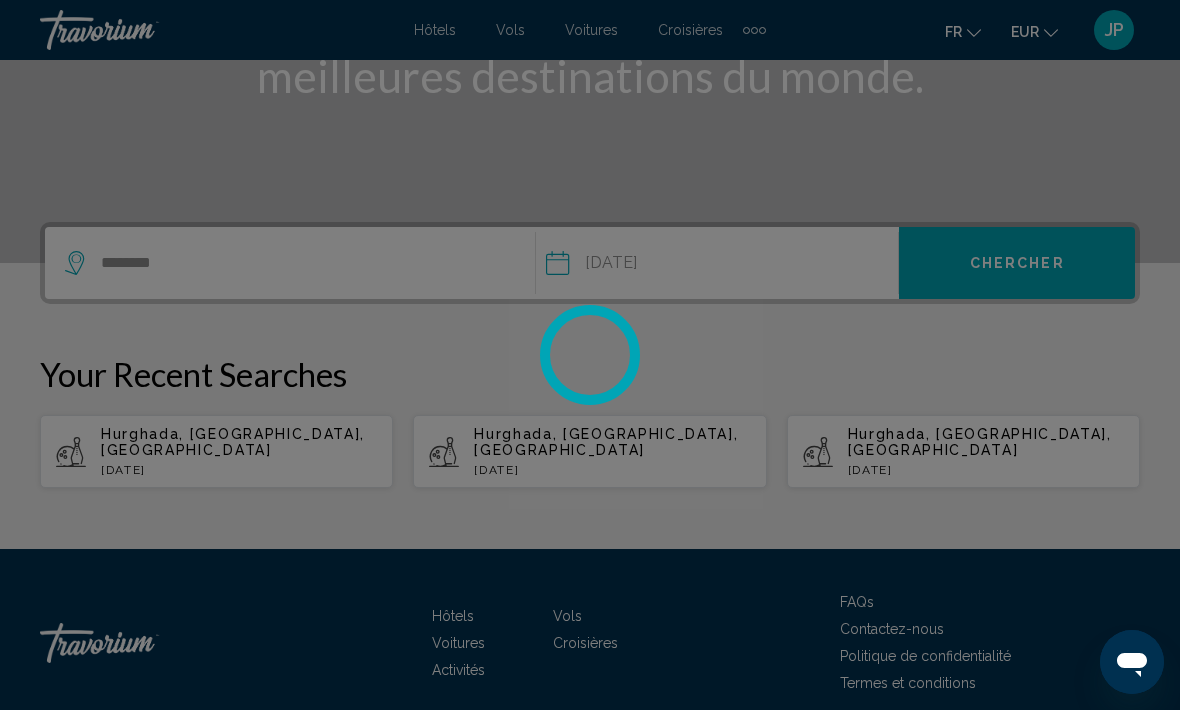 click at bounding box center [590, 355] 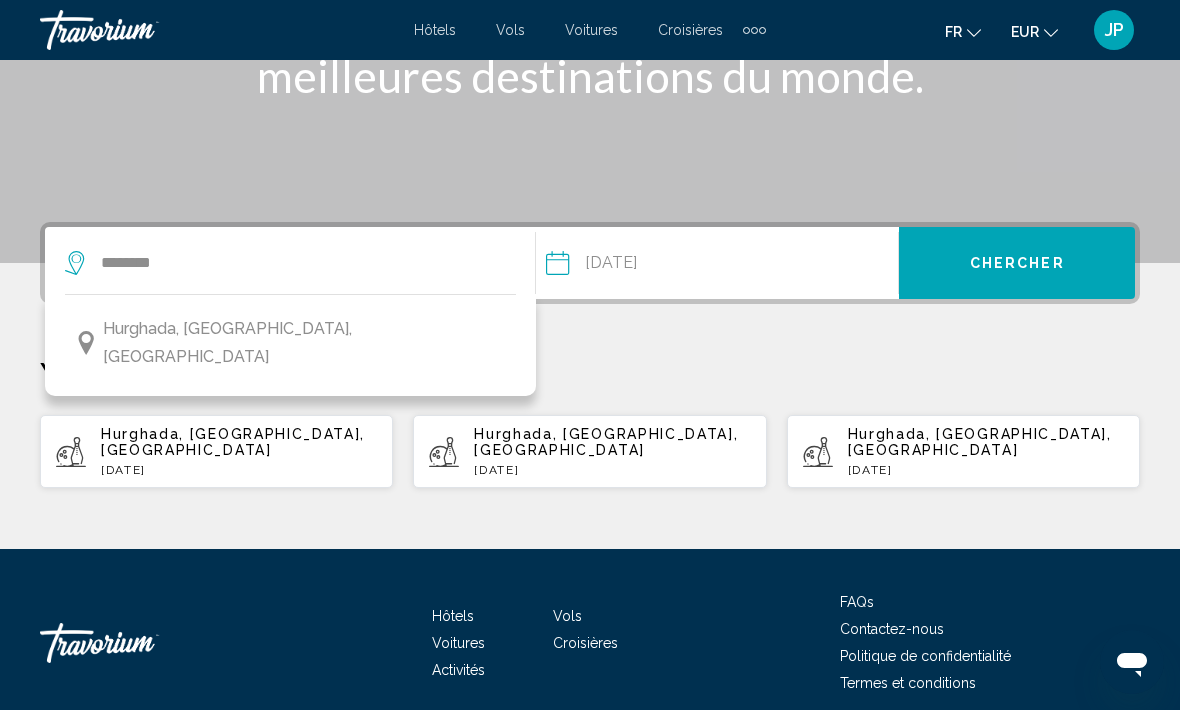 click on "Hurghada, [GEOGRAPHIC_DATA], [GEOGRAPHIC_DATA]" at bounding box center (290, 343) 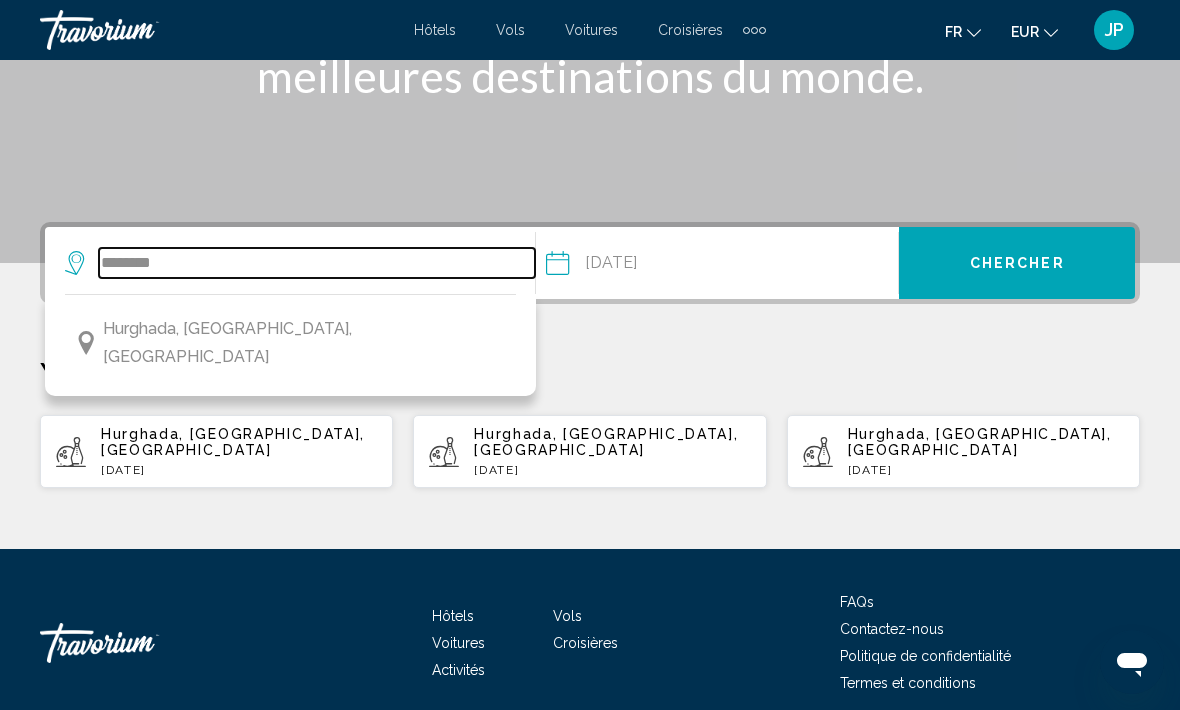 type on "**********" 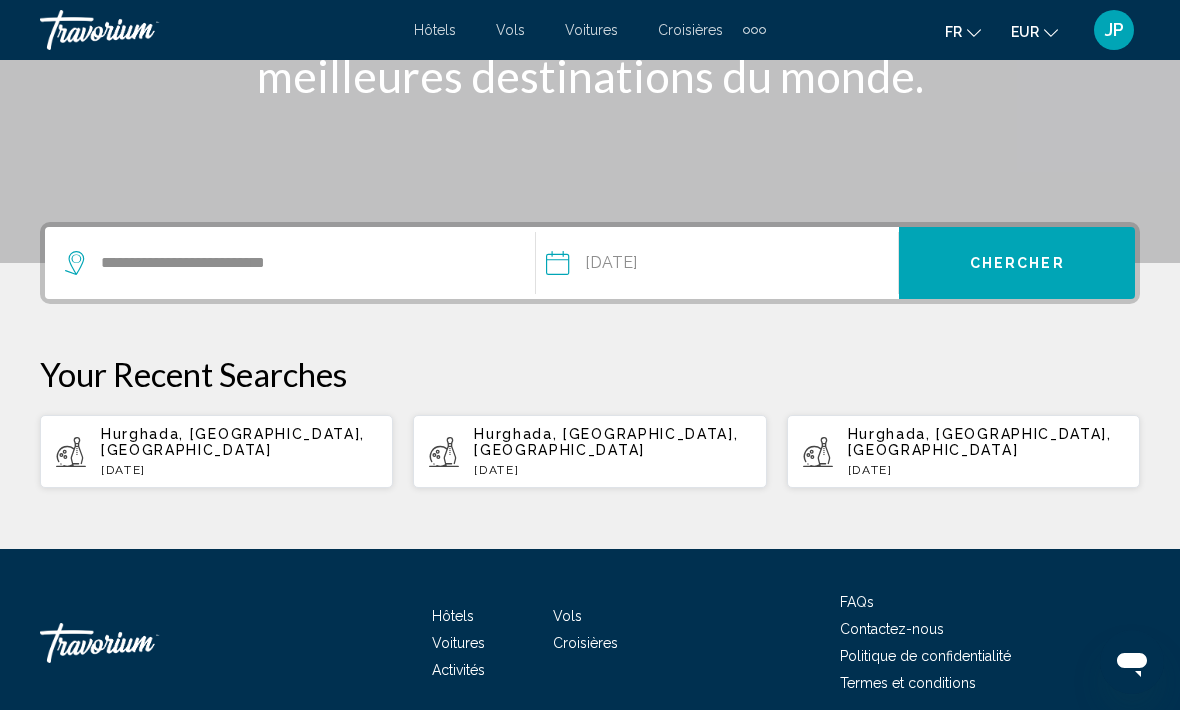 click on "Chercher" at bounding box center [1017, 264] 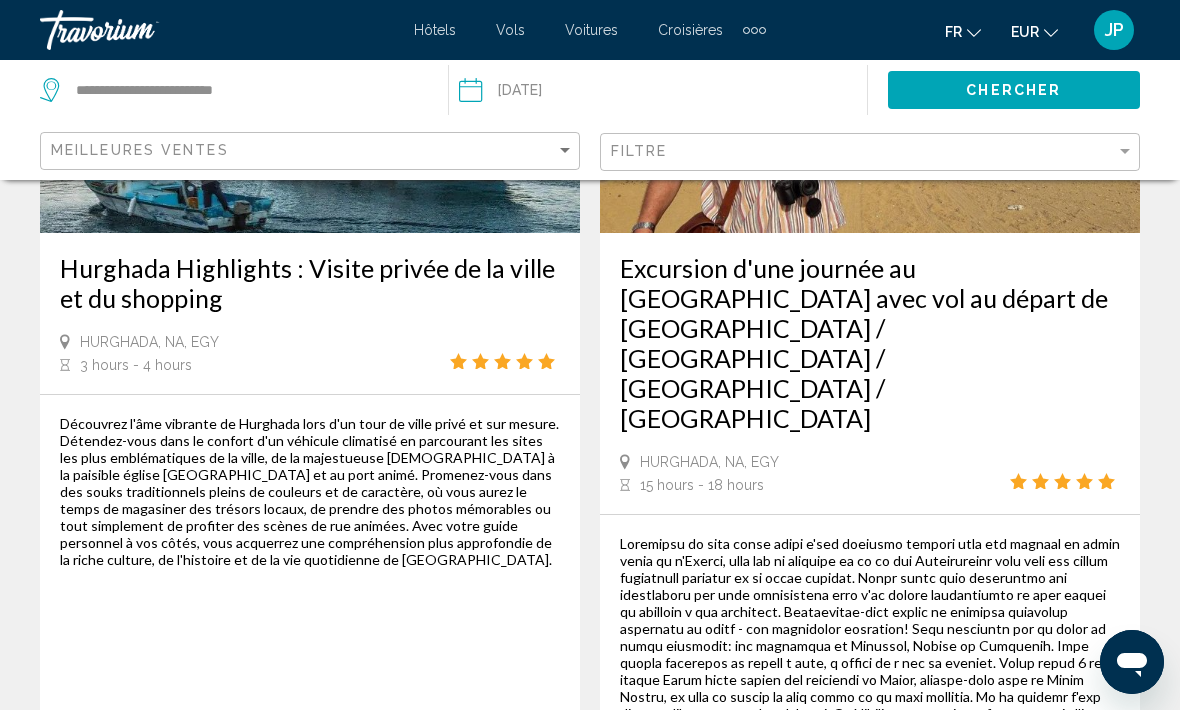 scroll, scrollTop: 0, scrollLeft: 0, axis: both 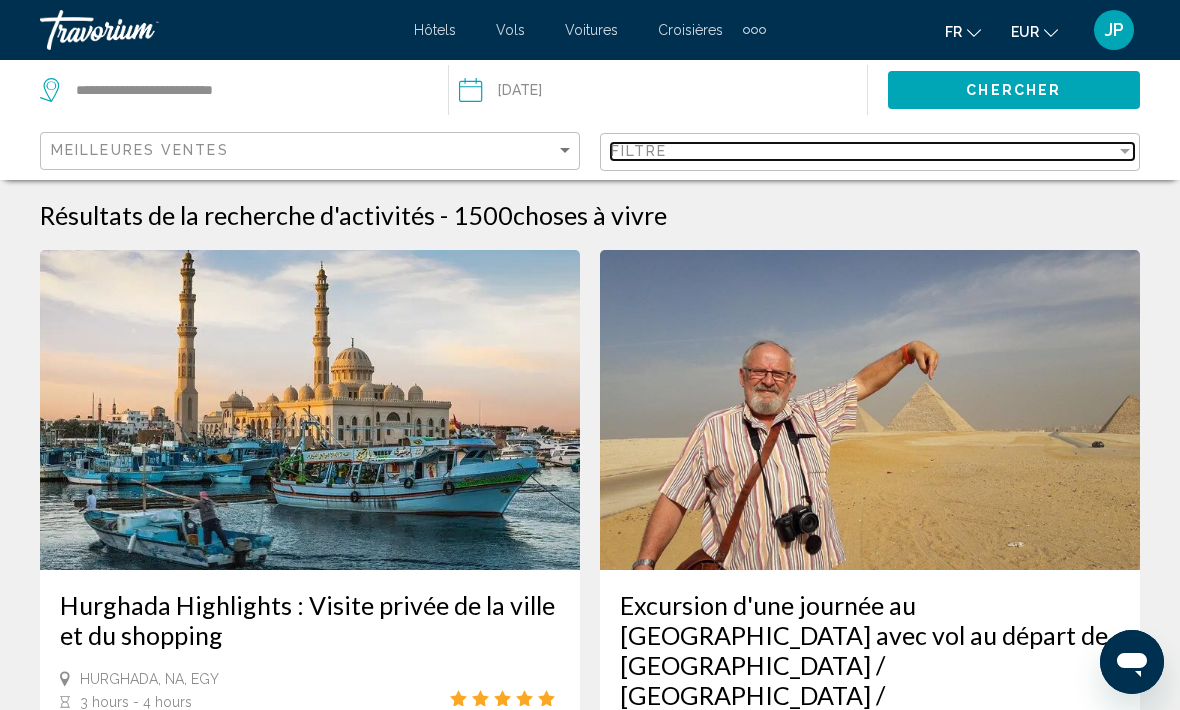 click on "Filtre" at bounding box center [863, 151] 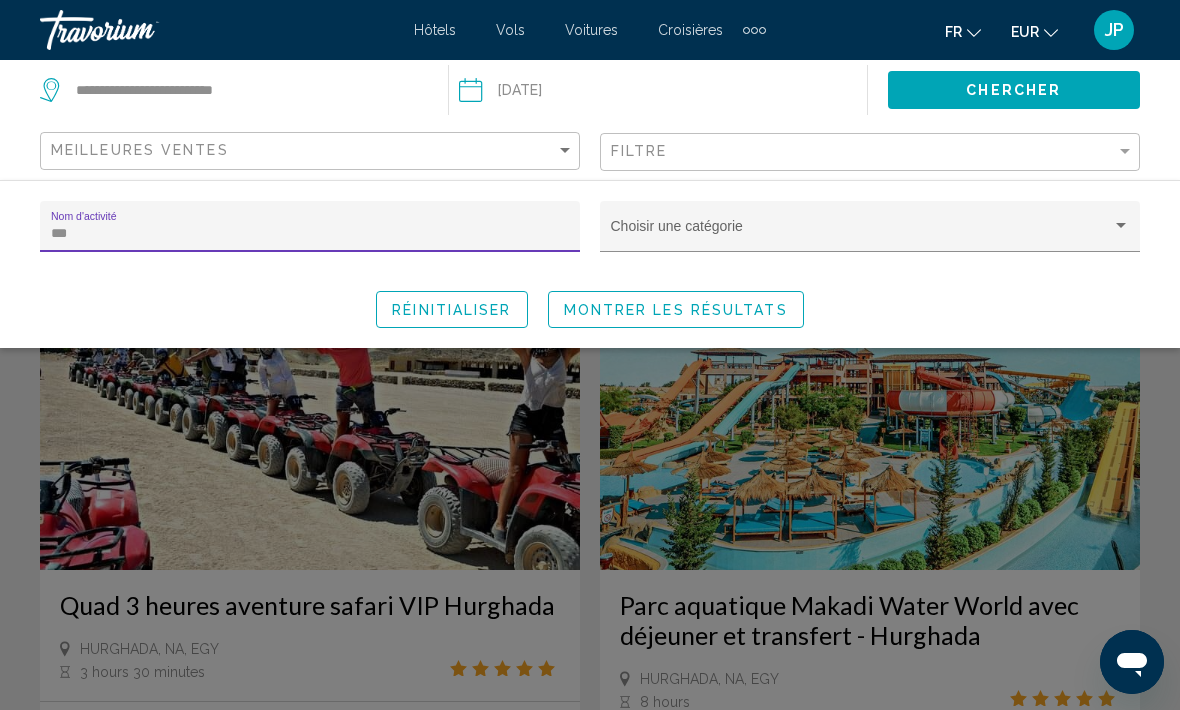 type on "****" 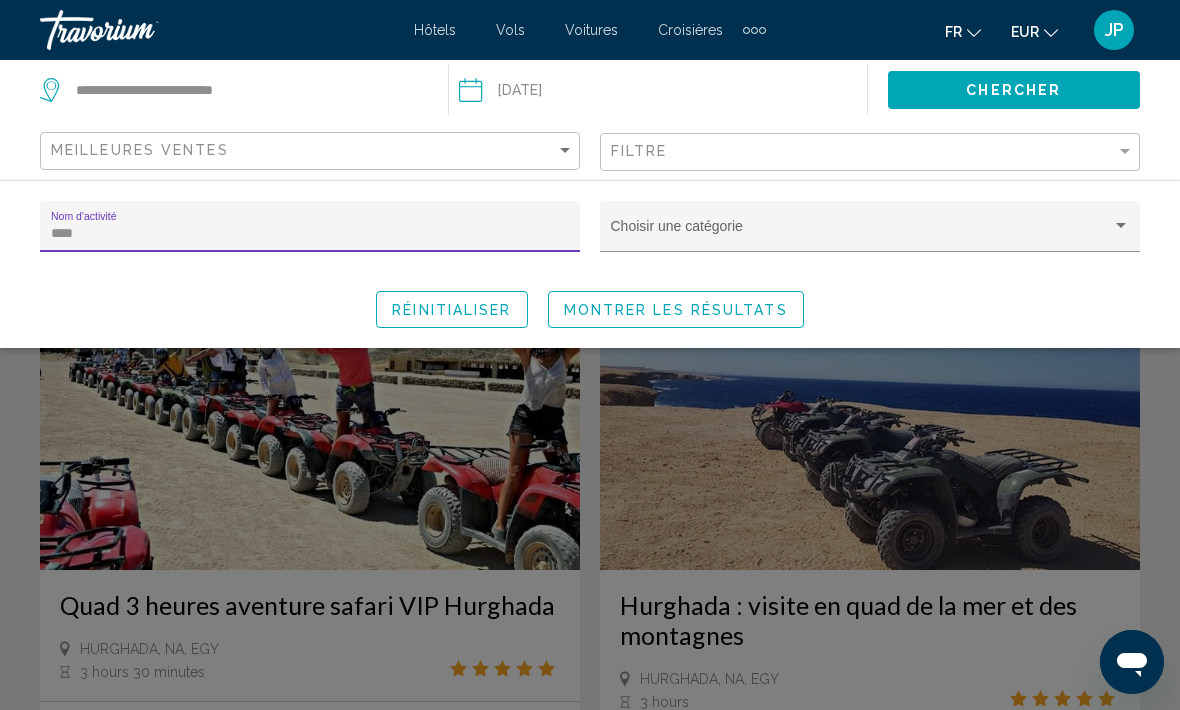 click on "Montrer les résultats" 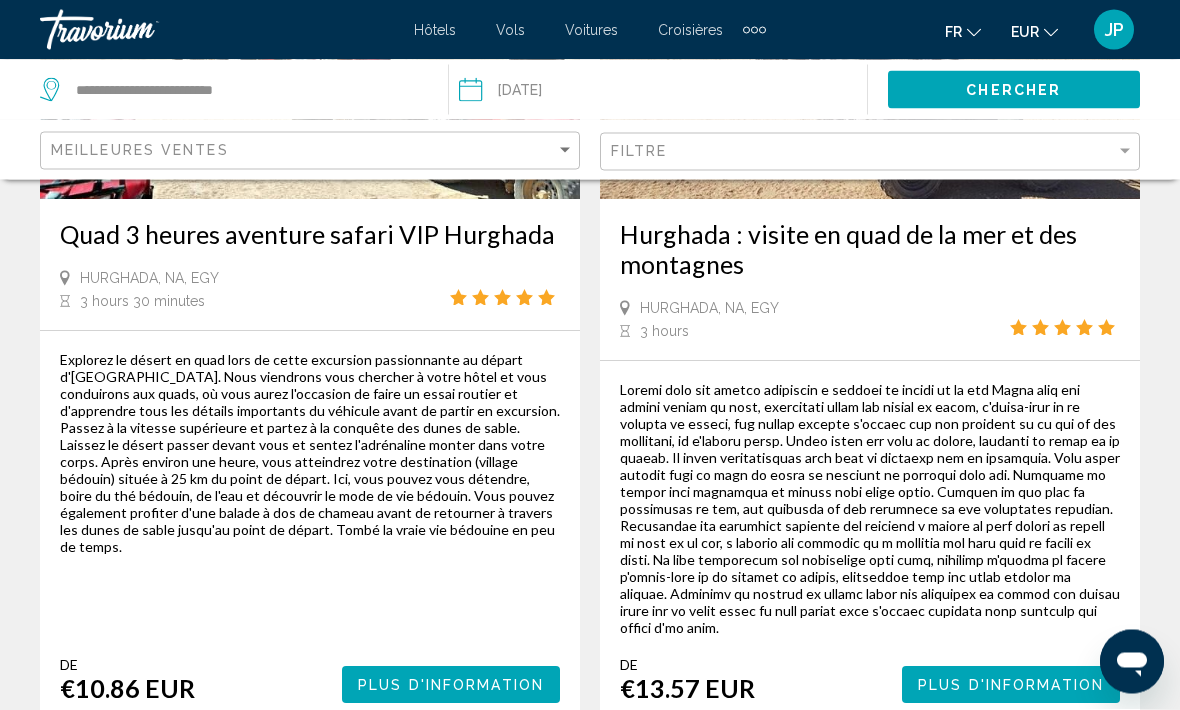 scroll, scrollTop: 372, scrollLeft: 0, axis: vertical 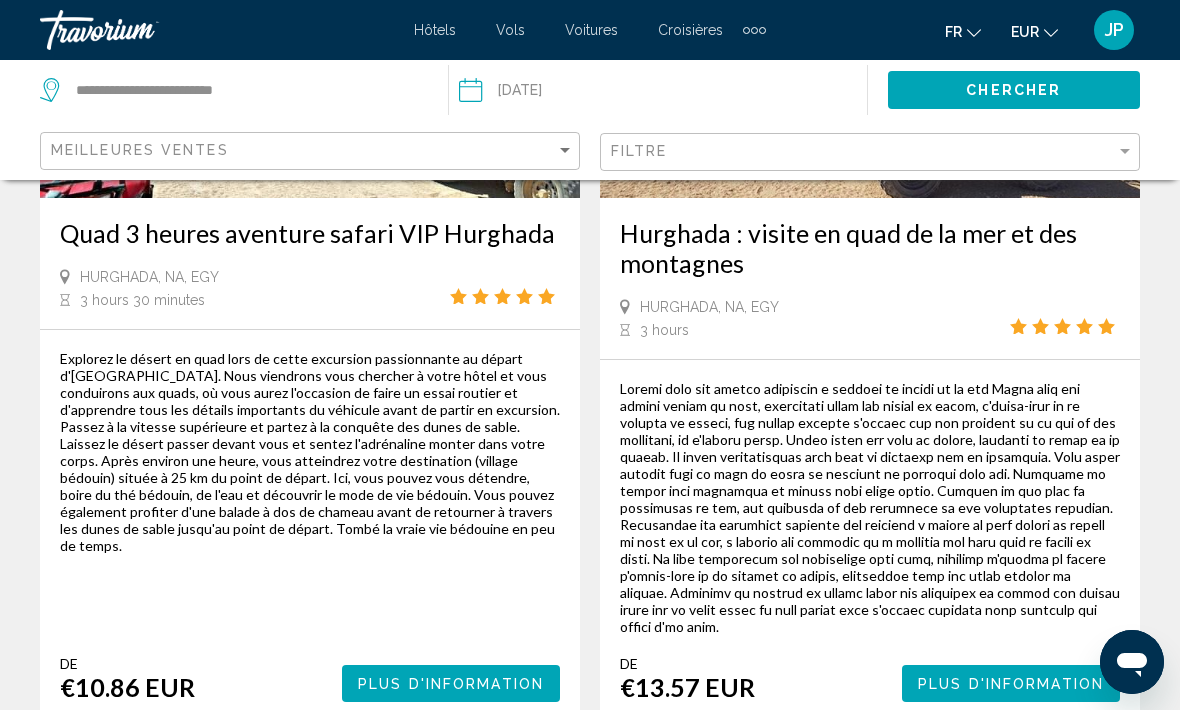 click on "Explorez le désert en quad lors de cette excursion passionnante au départ d'[GEOGRAPHIC_DATA]. Nous viendrons vous chercher à votre hôtel et vous conduirons aux quads, où vous aurez l'occasion de faire un essai routier et d'apprendre tous les détails importants du véhicule avant de partir en excursion.
Passez à la vitesse supérieure et partez à la conquête des dunes de sable. Laissez le désert passer devant vous et sentez l'adrénaline monter dans votre corps. Après environ une heure, vous atteindrez votre destination (village bédouin) située à 25 km du point de départ.
Ici, vous pouvez vous détendre, boire du thé bédouin, de l'eau et découvrir le mode de vie bédouin. Vous pouvez également profiter d'une balade à dos de chameau avant de retourner à travers les dunes de sable jusqu'au point de départ. Tombé la vraie vie bédouine en peu de temps." at bounding box center [310, 452] 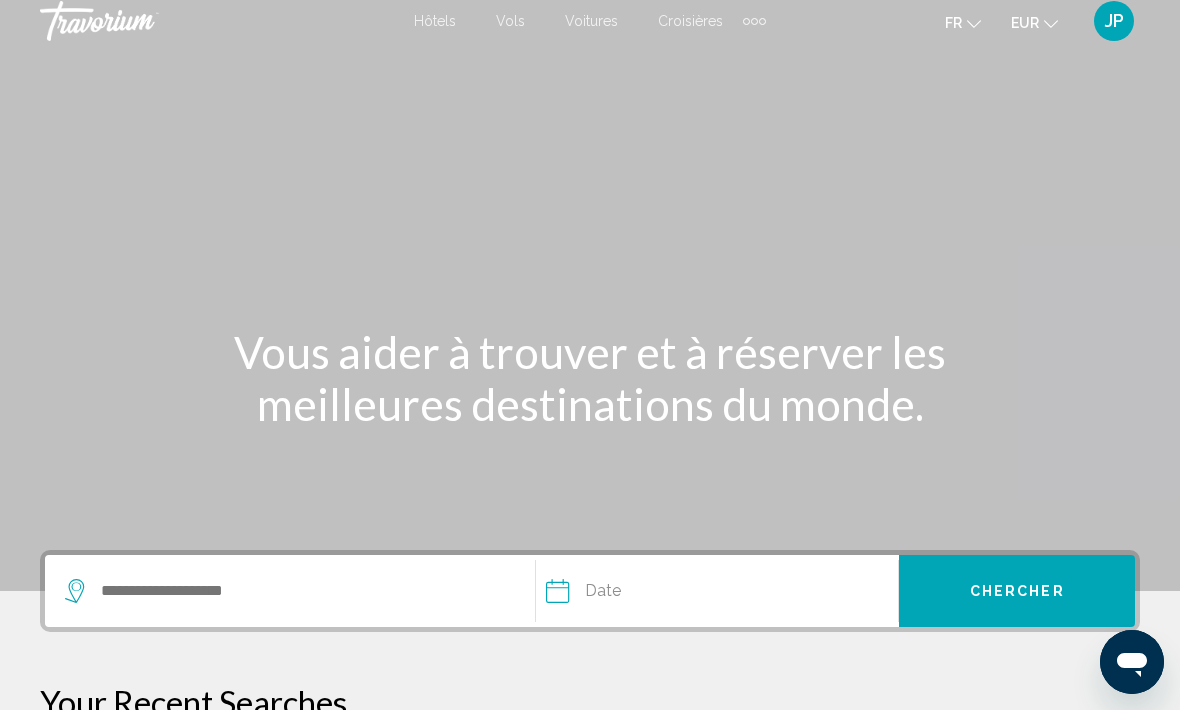 scroll, scrollTop: 0, scrollLeft: 0, axis: both 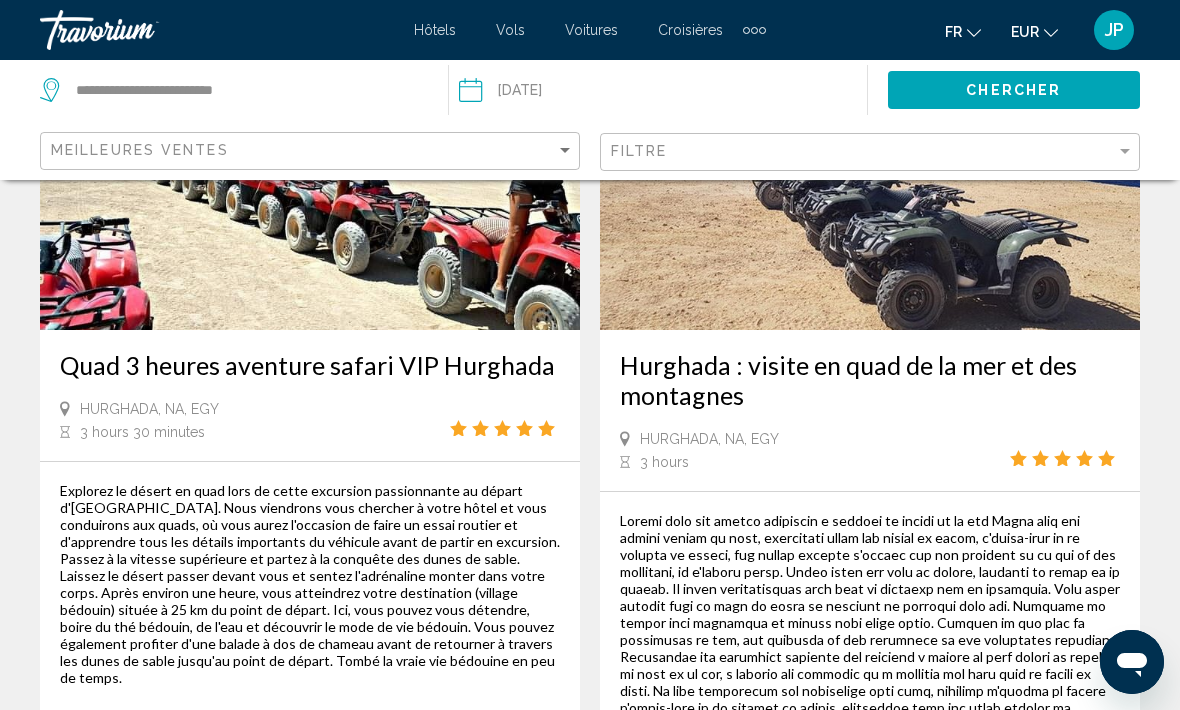 click on "Hurghada : visite en quad de la mer et des montagnes" at bounding box center [870, 380] 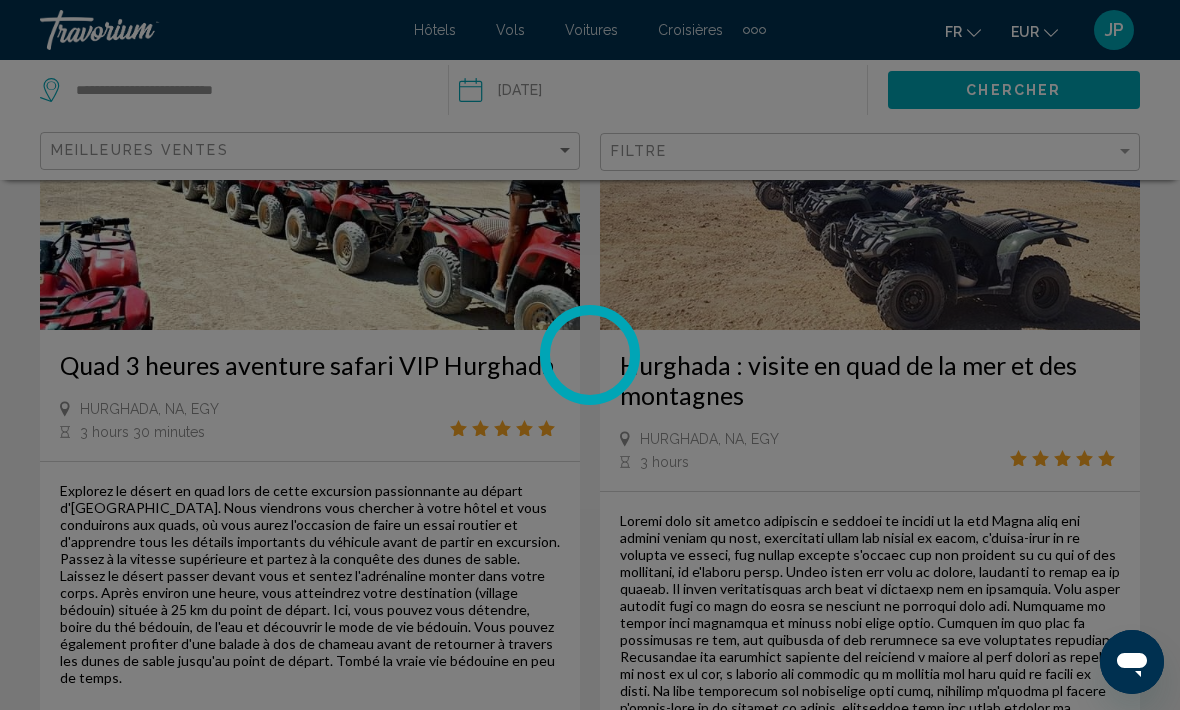 scroll, scrollTop: 0, scrollLeft: 0, axis: both 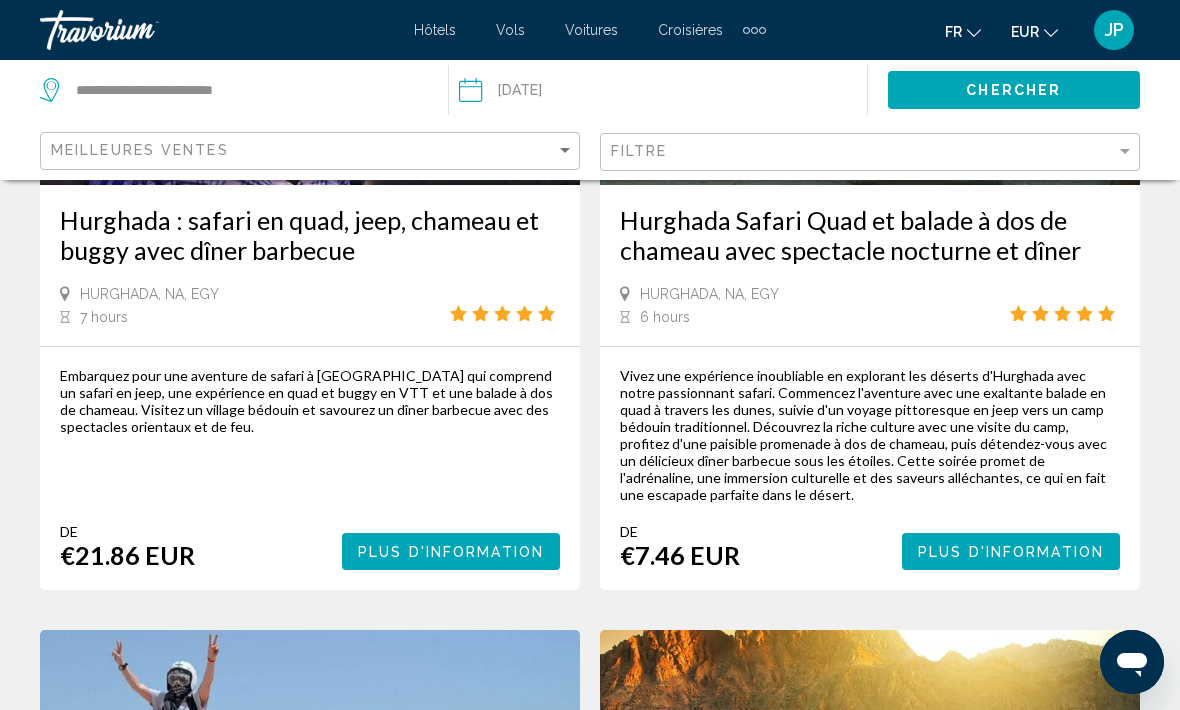 click on "Plus d'information" at bounding box center (1011, 552) 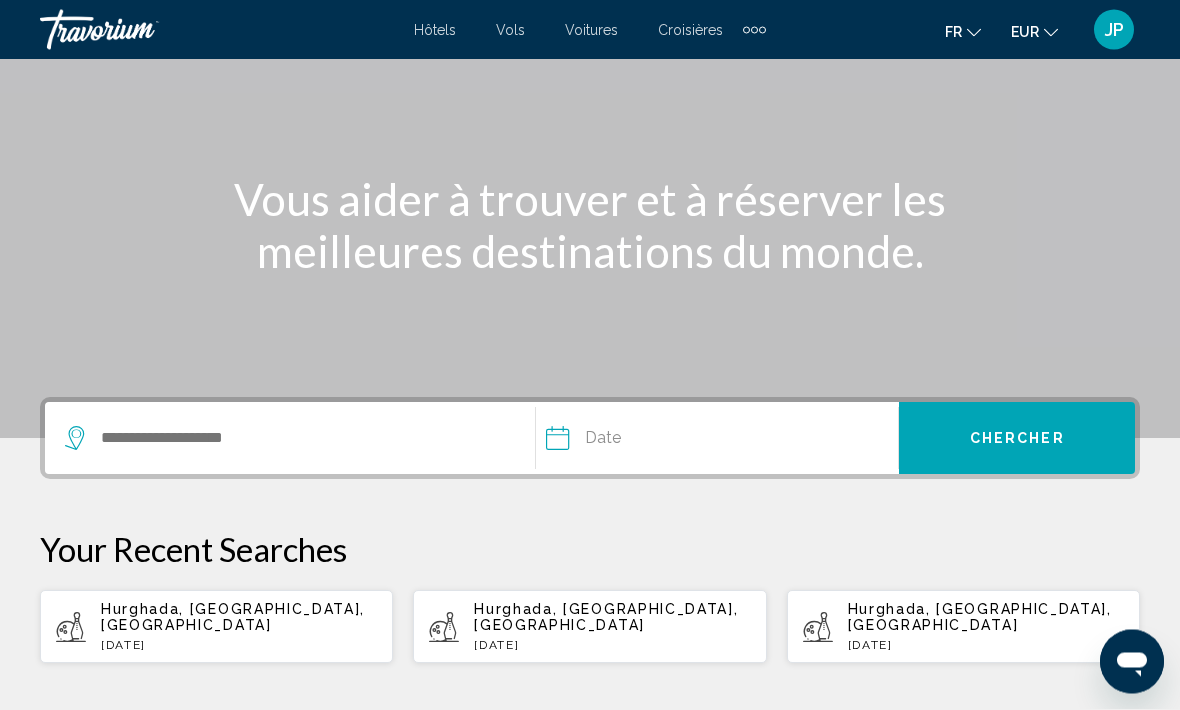 scroll, scrollTop: 0, scrollLeft: 0, axis: both 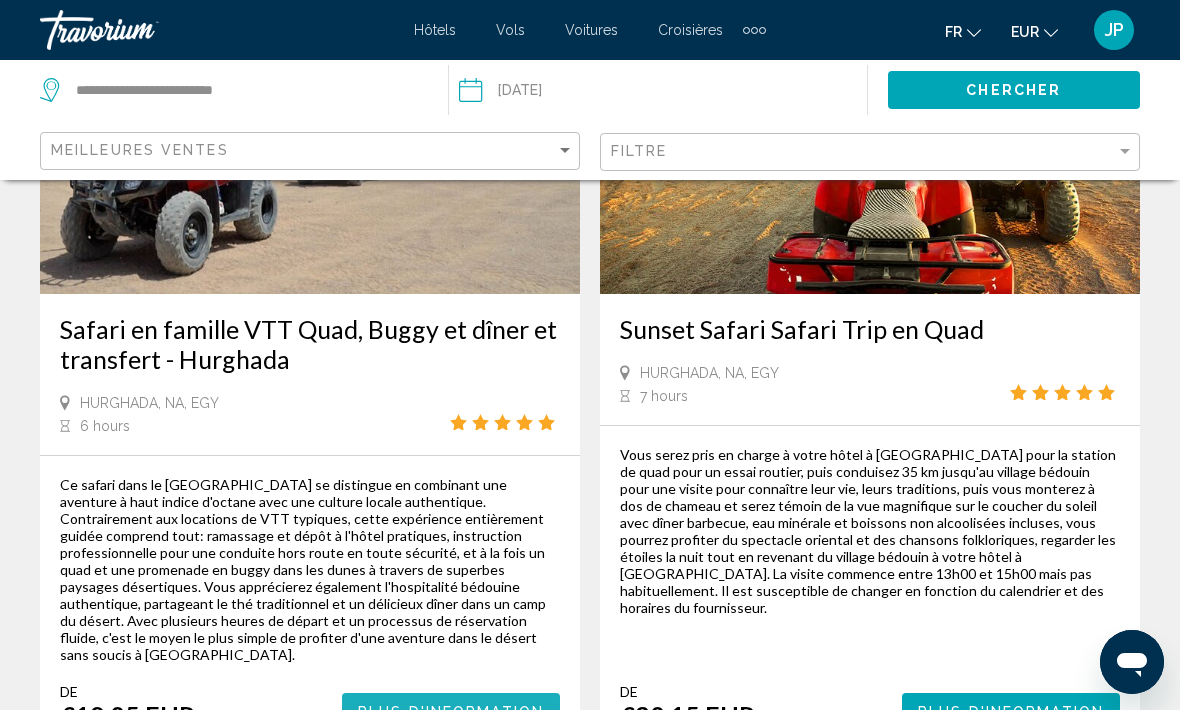 click on "Plus d'information" at bounding box center [451, 711] 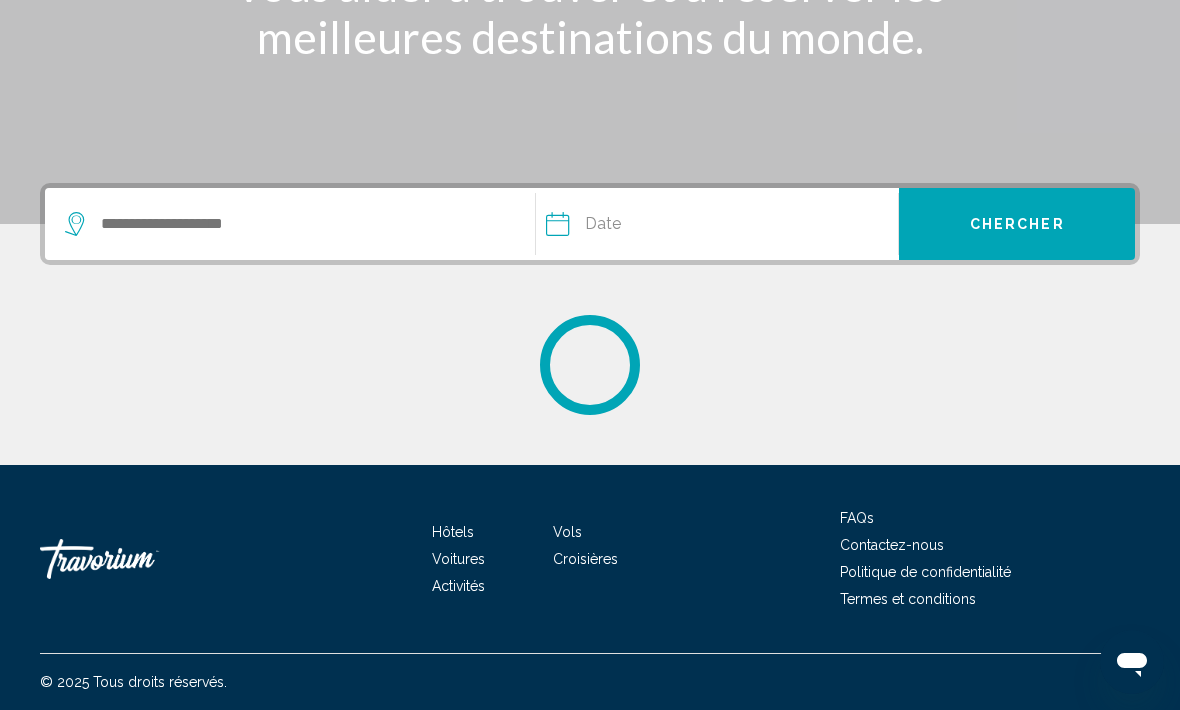 scroll, scrollTop: 0, scrollLeft: 0, axis: both 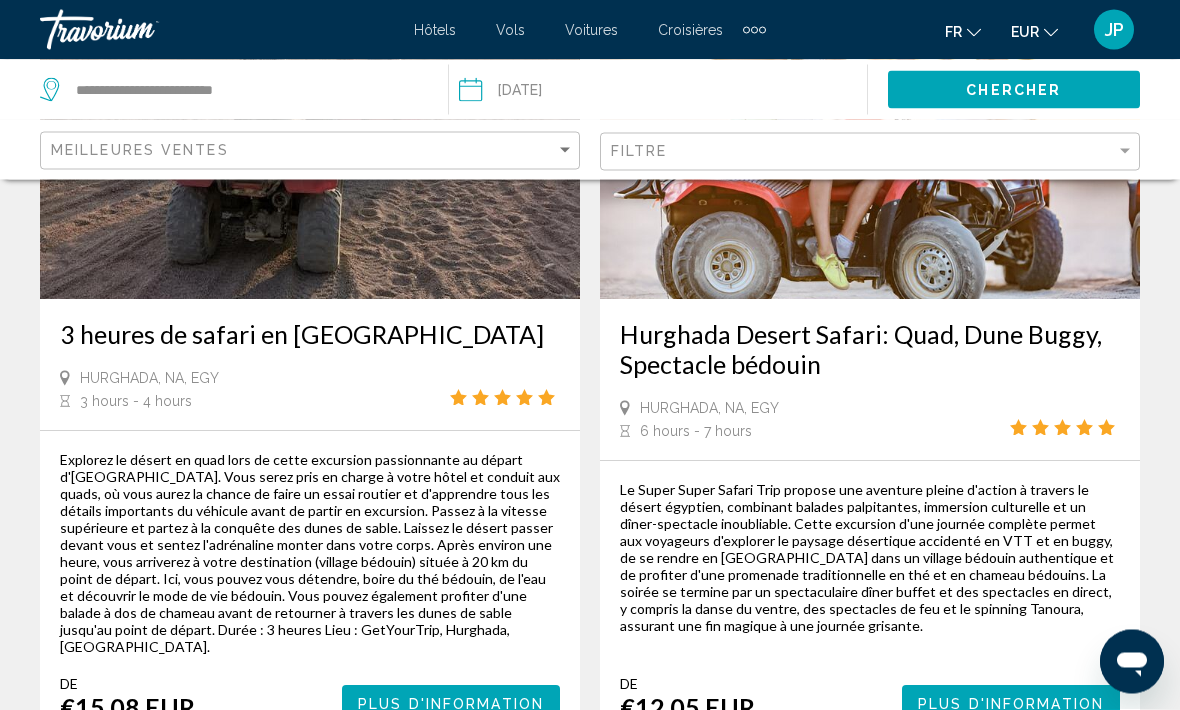 click on "Explorez le désert en quad lors de cette excursion passionnante au départ d'[GEOGRAPHIC_DATA]. Vous serez pris en charge à votre hôtel et conduit aux quads, où vous aurez la chance de faire un essai routier et d'apprendre tous les détails importants du véhicule avant de partir en excursion.
Passez à la vitesse supérieure et partez à la conquête des dunes de sable. Laissez le désert passer devant vous et sentez l'adrénaline monter dans votre corps. Après environ une heure, vous arriverez à votre destination (village bédouin) située à 20 km du point de départ.
Ici, vous pouvez vous détendre, boire du thé bédouin, de l'eau et découvrir le mode de vie bédouin. Vous pouvez également profiter d'une balade à dos de chameau avant de retourner à travers les dunes de sable jusqu'au point de départ.
Durée : 3 heures
Lieu : GetYourTrip, Hurghada, [GEOGRAPHIC_DATA]." at bounding box center [310, 554] 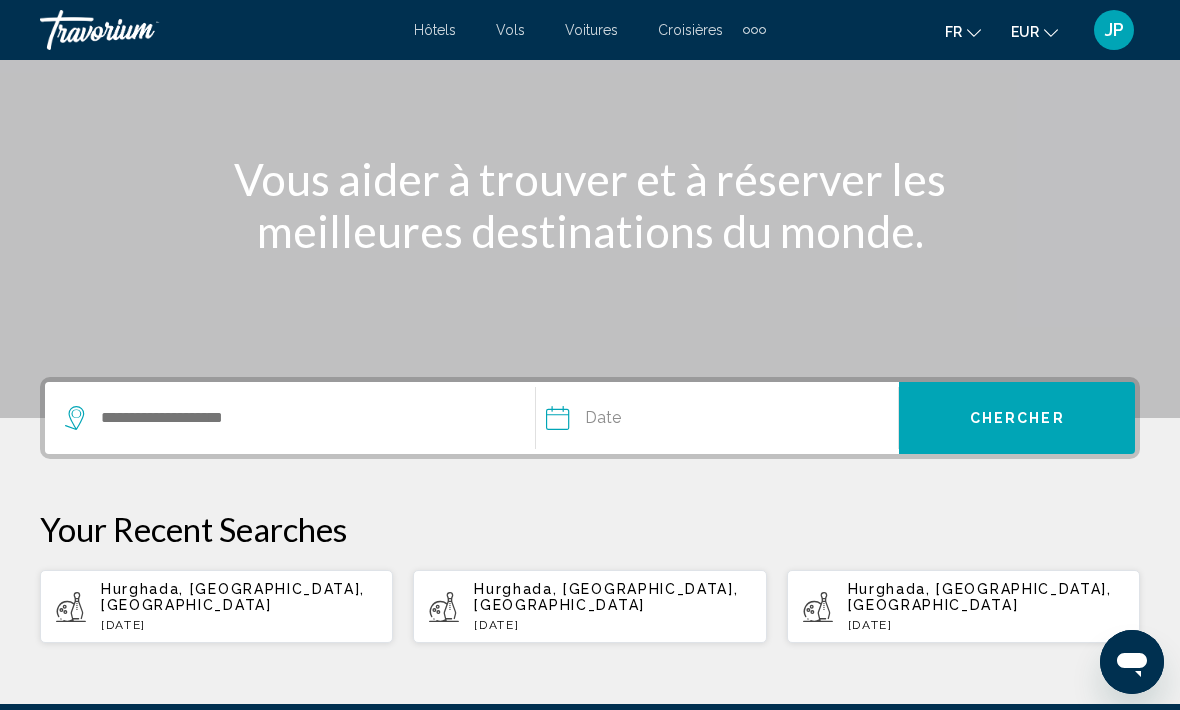 scroll, scrollTop: 0, scrollLeft: 0, axis: both 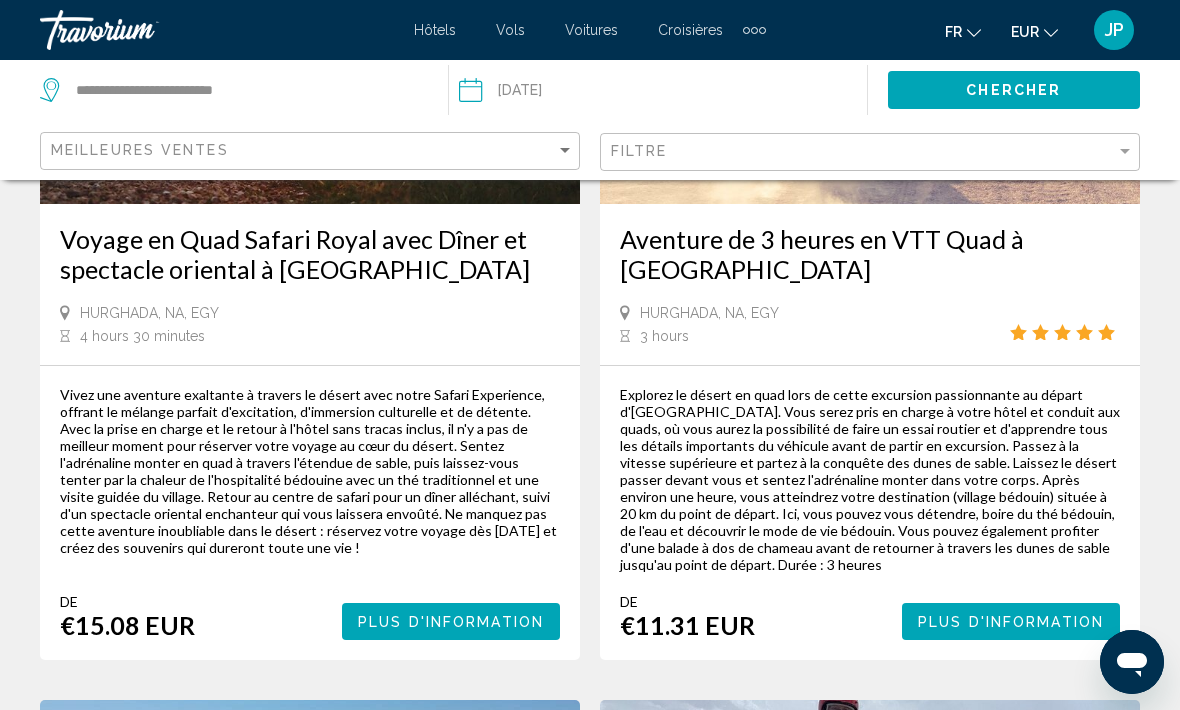 click on "Plus d'information" at bounding box center (1011, 622) 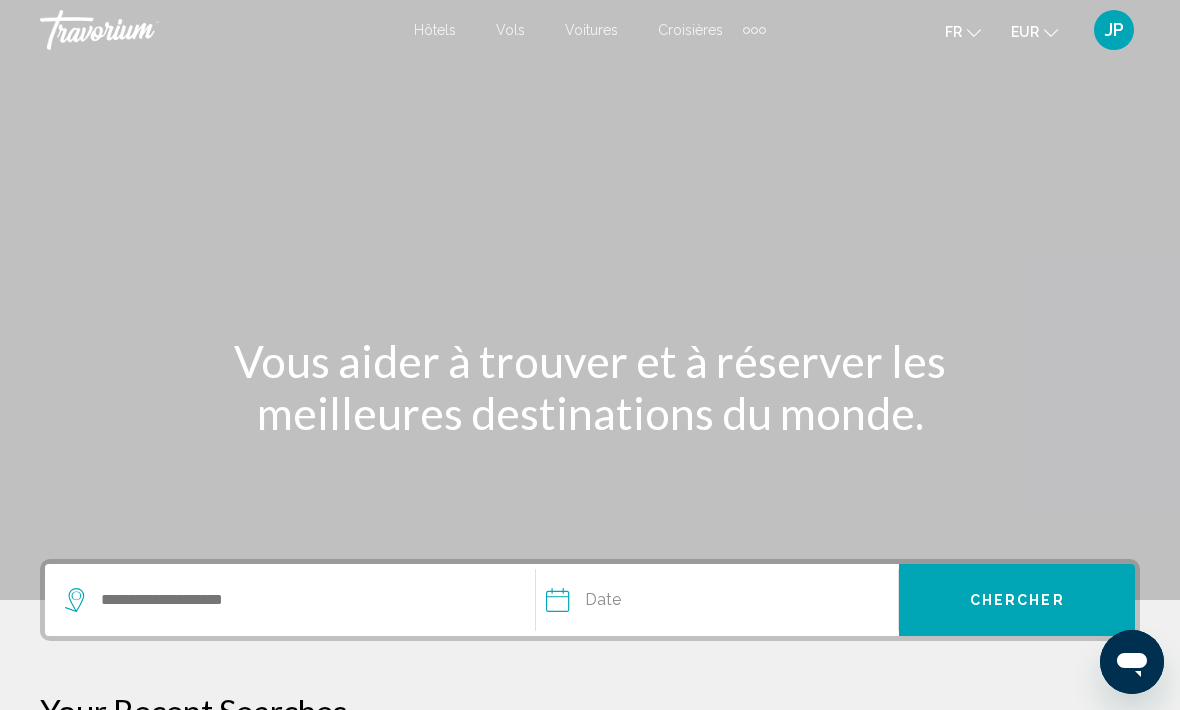 scroll, scrollTop: 0, scrollLeft: 0, axis: both 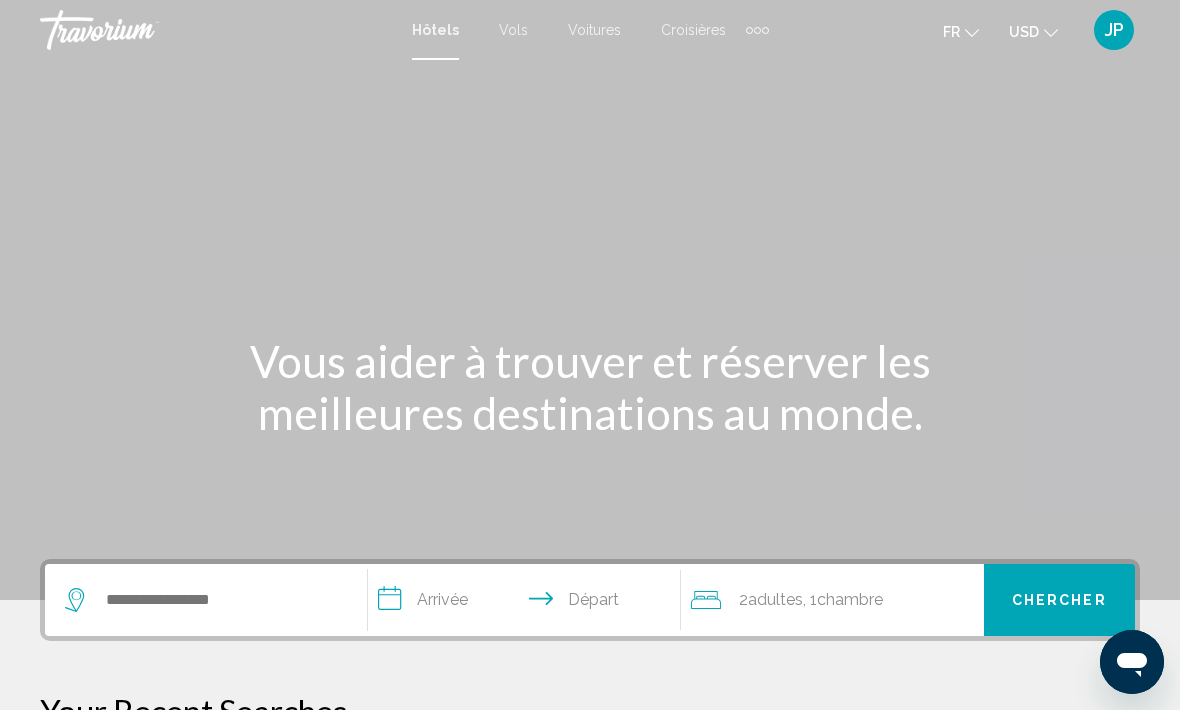 click at bounding box center (757, 30) 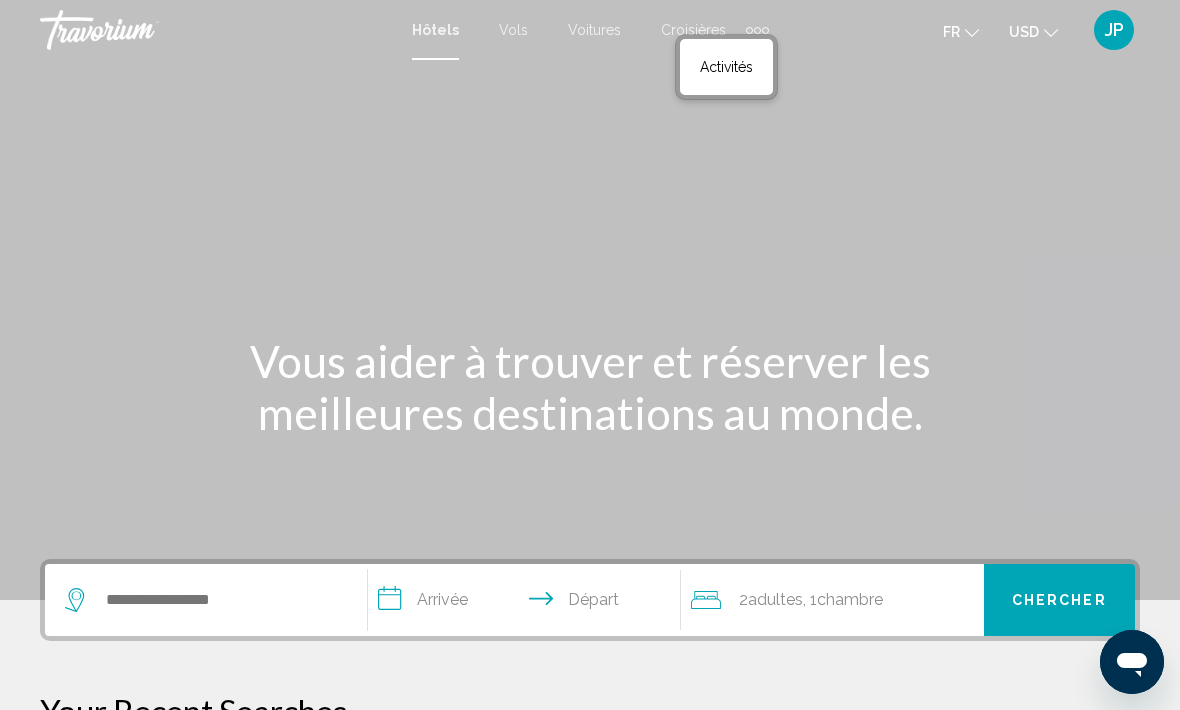 click on "Activités" at bounding box center (726, 67) 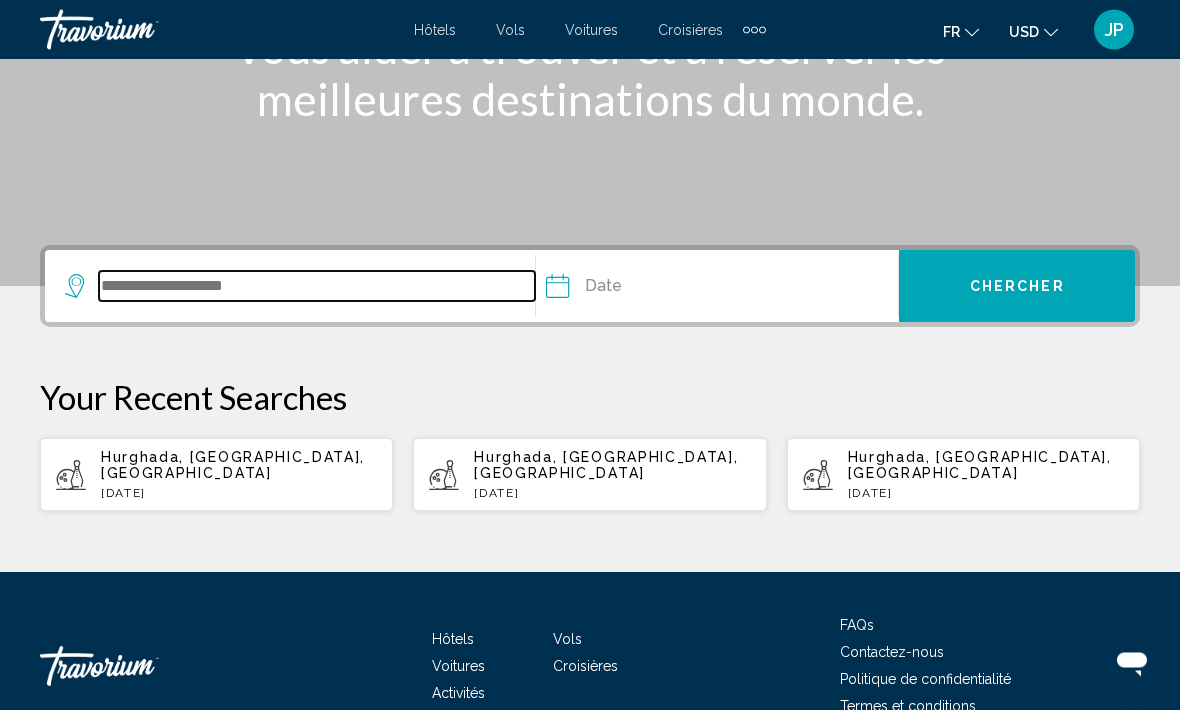 click at bounding box center (317, 287) 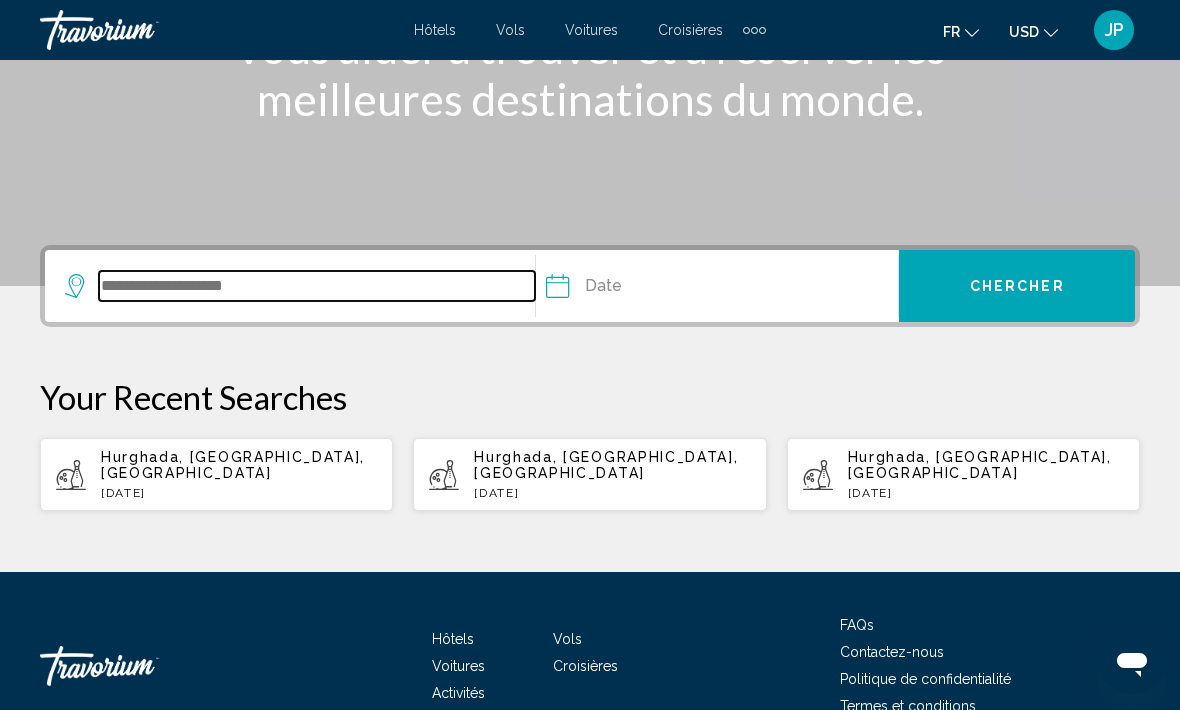 scroll, scrollTop: 313, scrollLeft: 0, axis: vertical 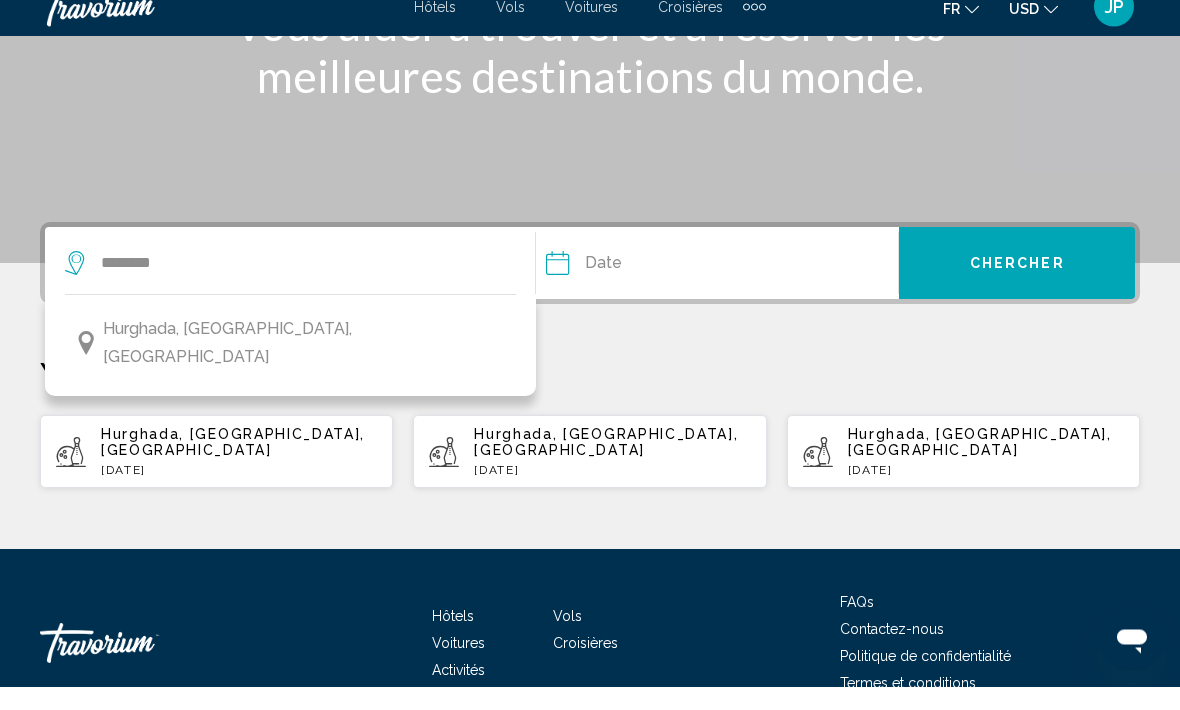 click on "Hurghada, [GEOGRAPHIC_DATA], [GEOGRAPHIC_DATA]" at bounding box center [290, 367] 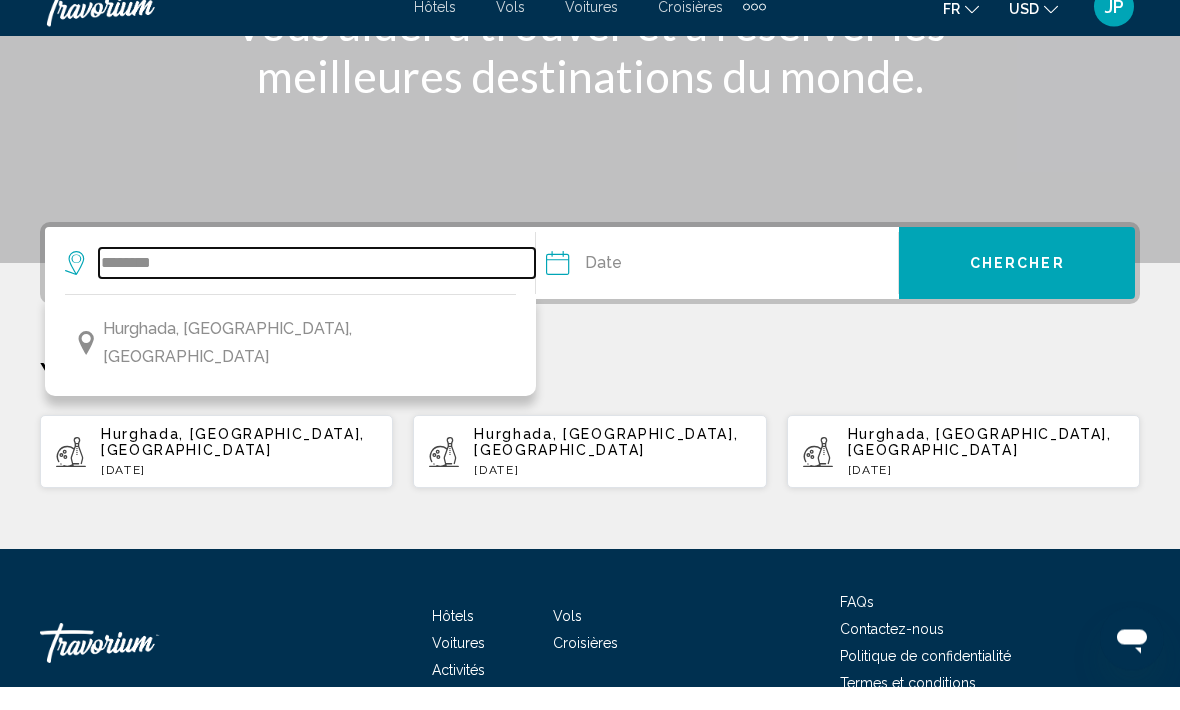 type on "**********" 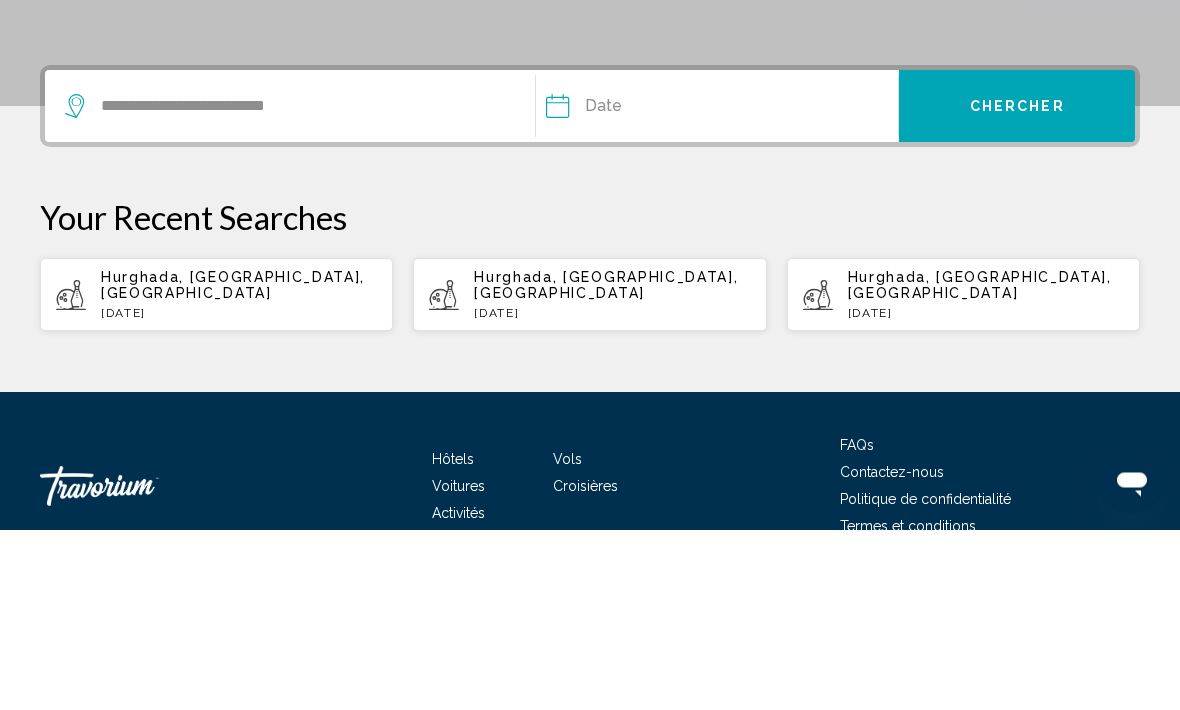 click at bounding box center (633, 290) 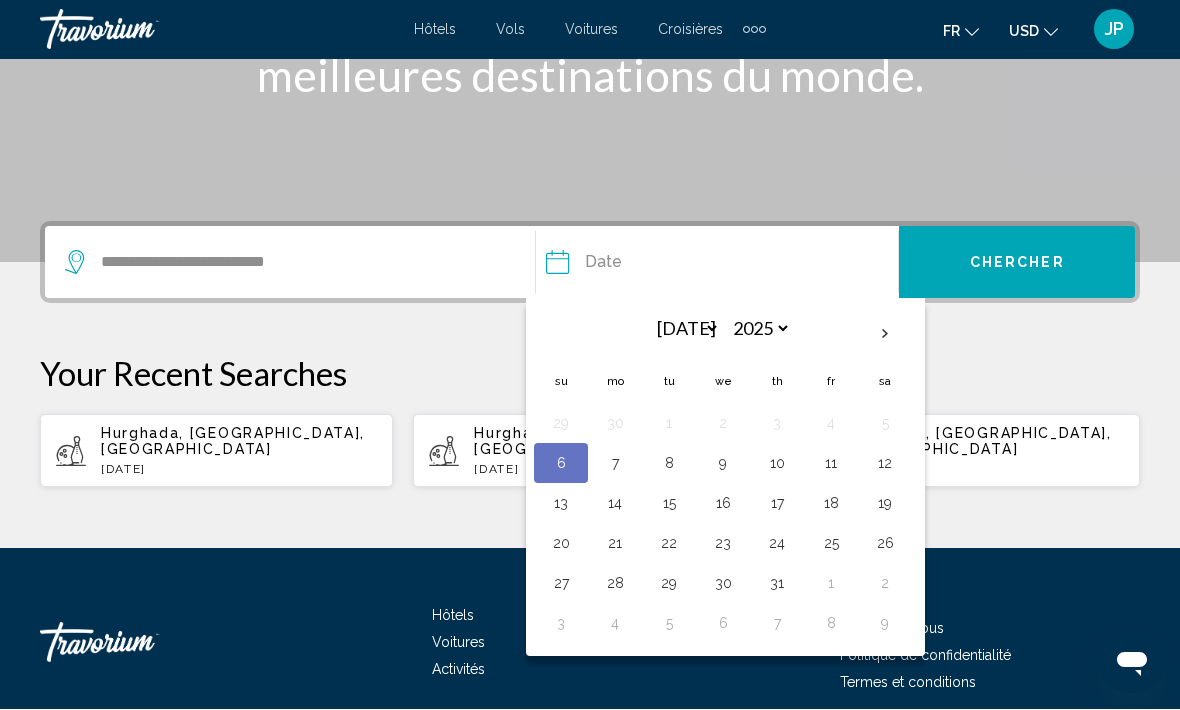 click on "9" at bounding box center (723, 464) 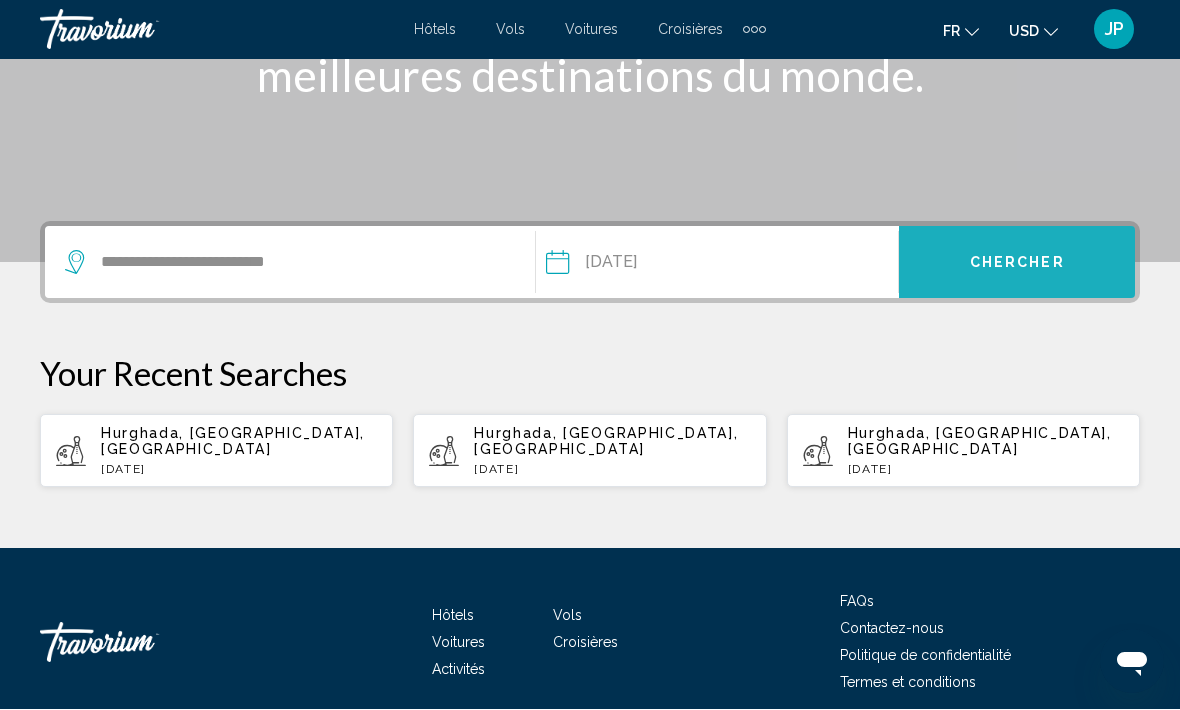 click on "Chercher" at bounding box center [1017, 264] 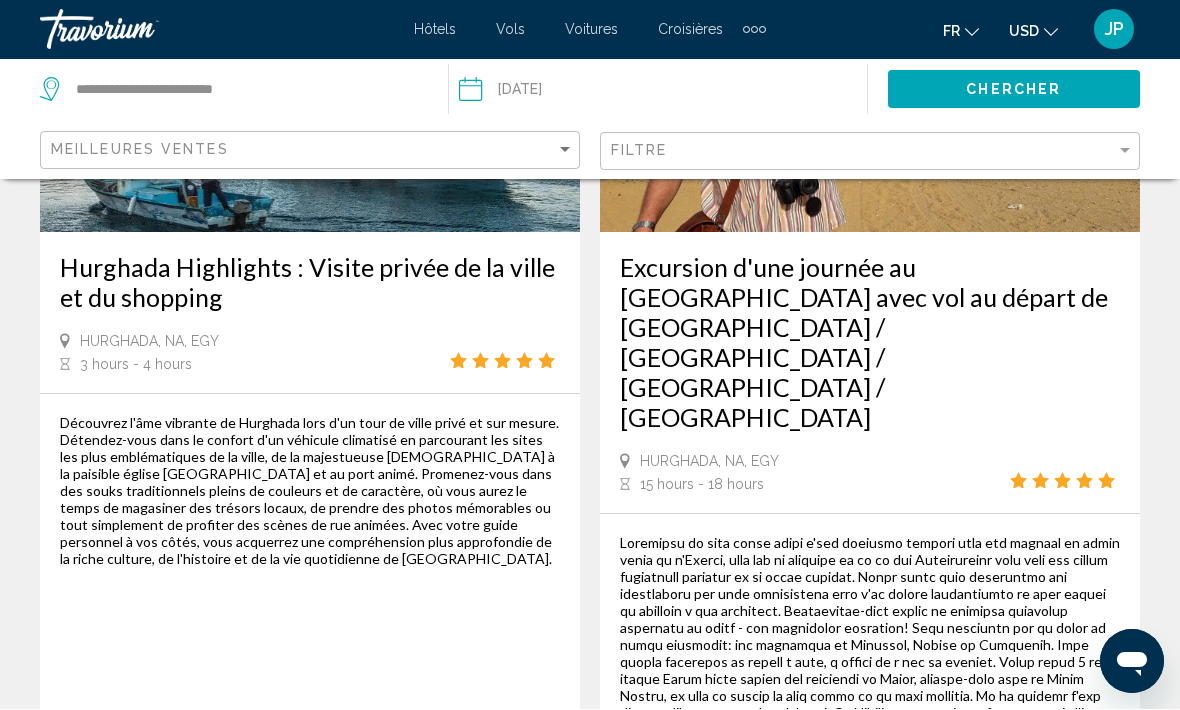 scroll, scrollTop: 0, scrollLeft: 0, axis: both 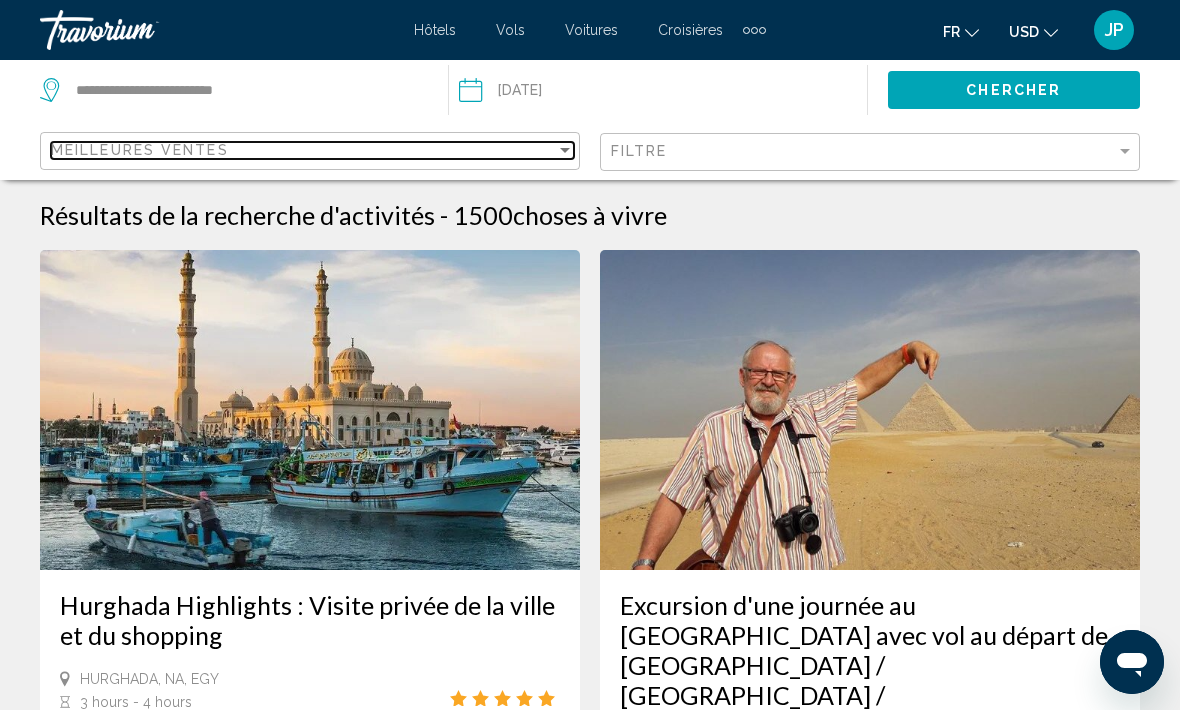 click on "Meilleures ventes" at bounding box center [303, 150] 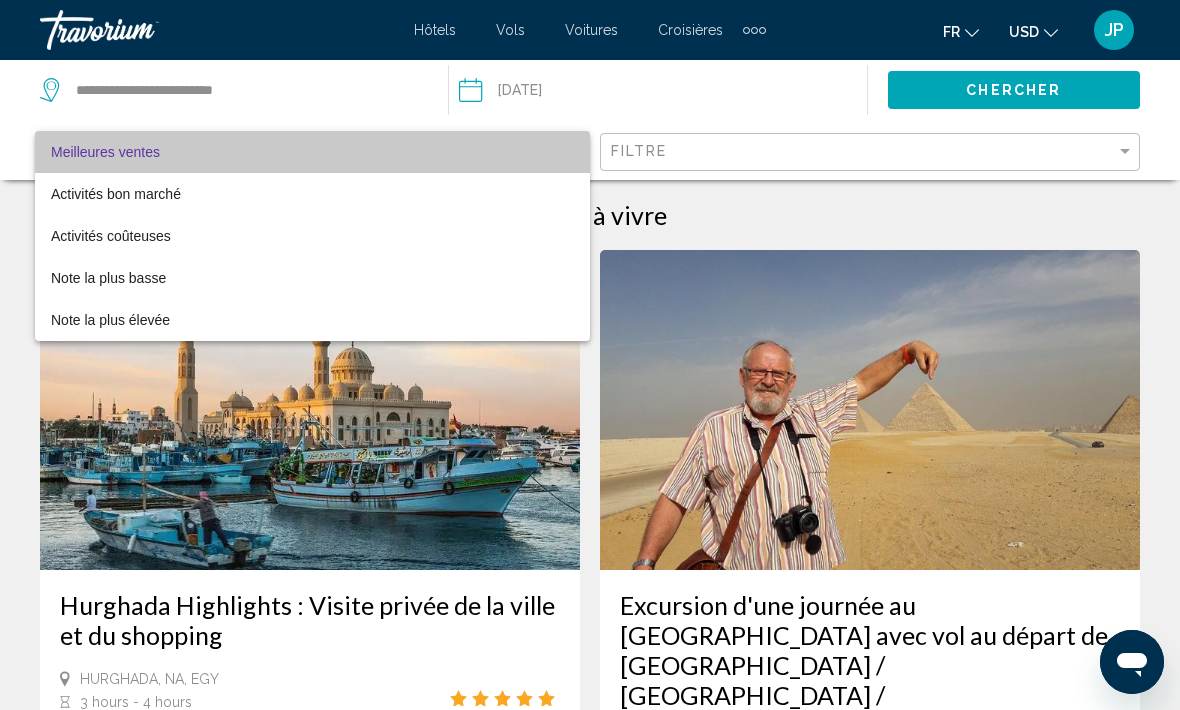 click on "Meilleures ventes" at bounding box center (312, 152) 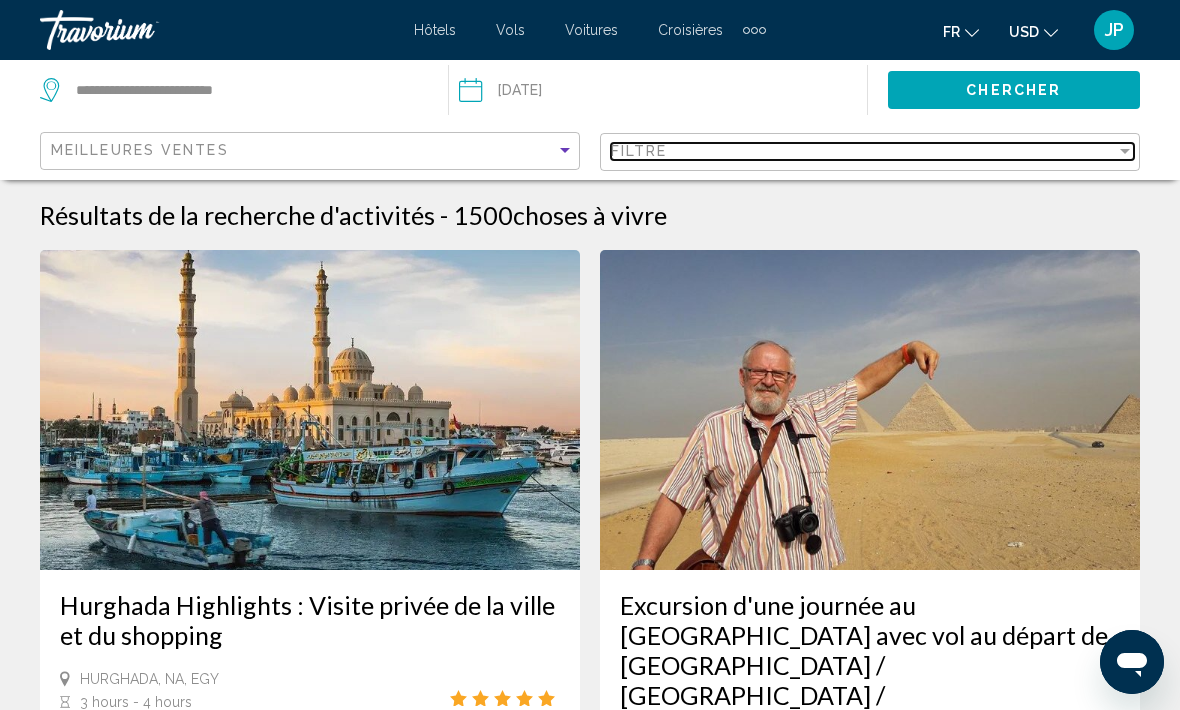 click on "Filtre" at bounding box center (863, 151) 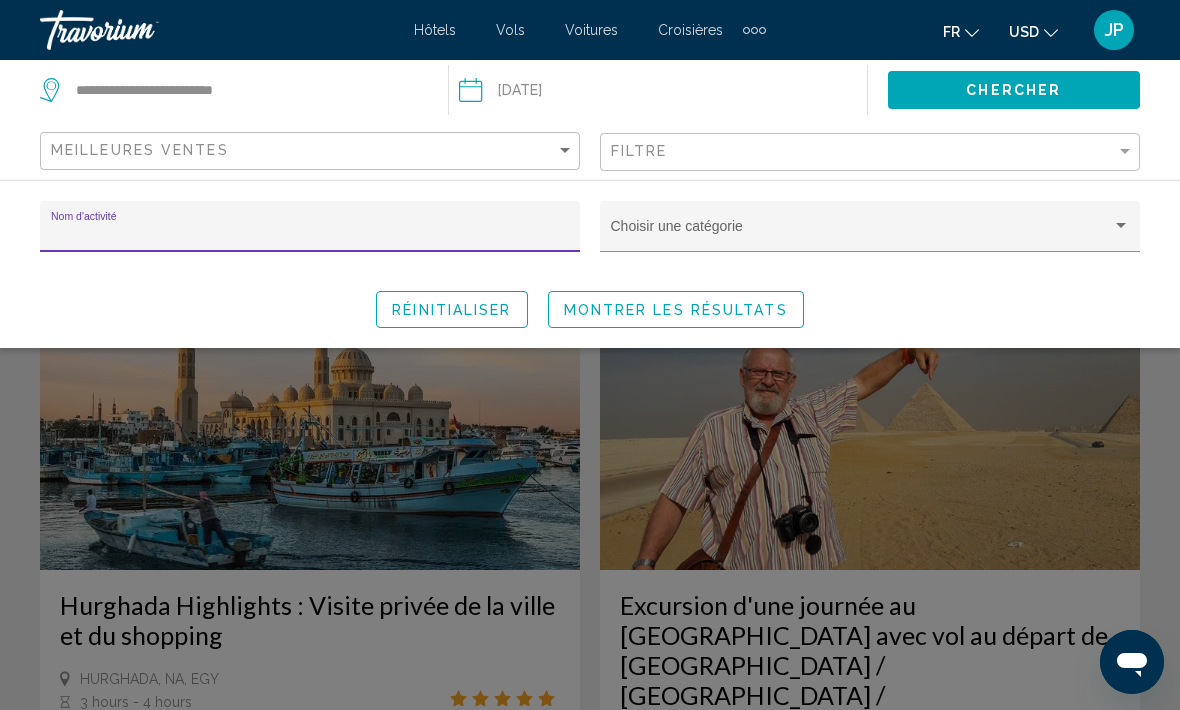 click at bounding box center [861, 234] 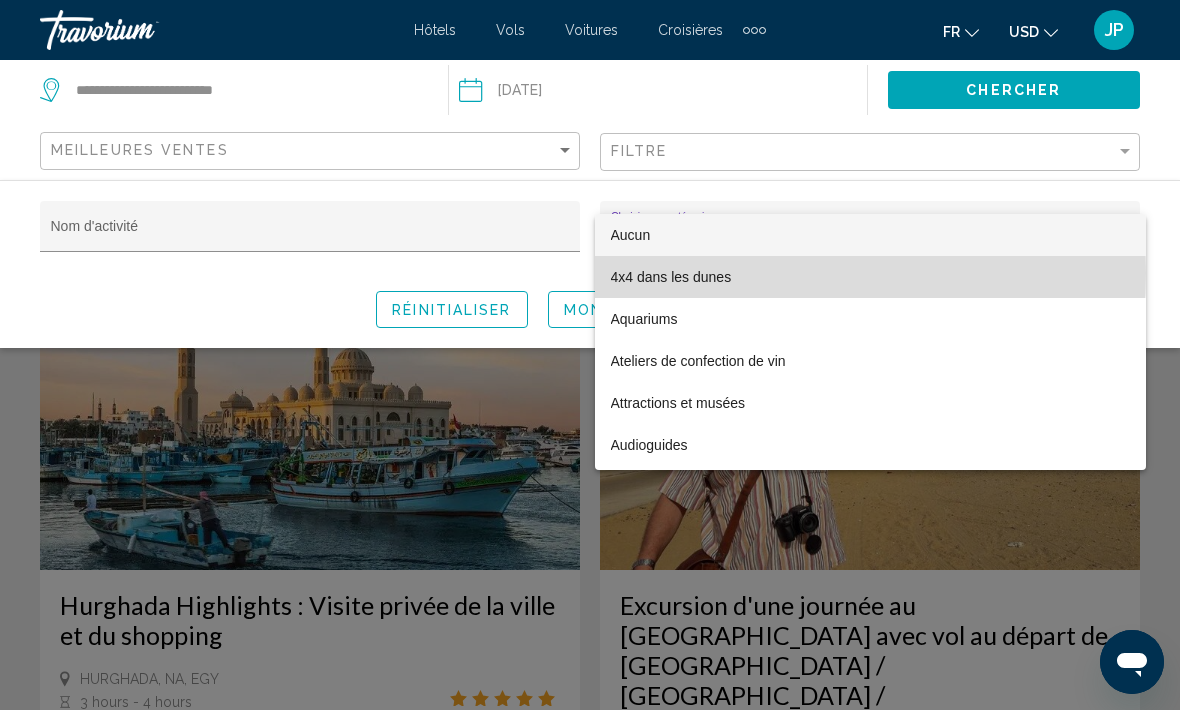 click on "4x4 dans les dunes" at bounding box center [870, 277] 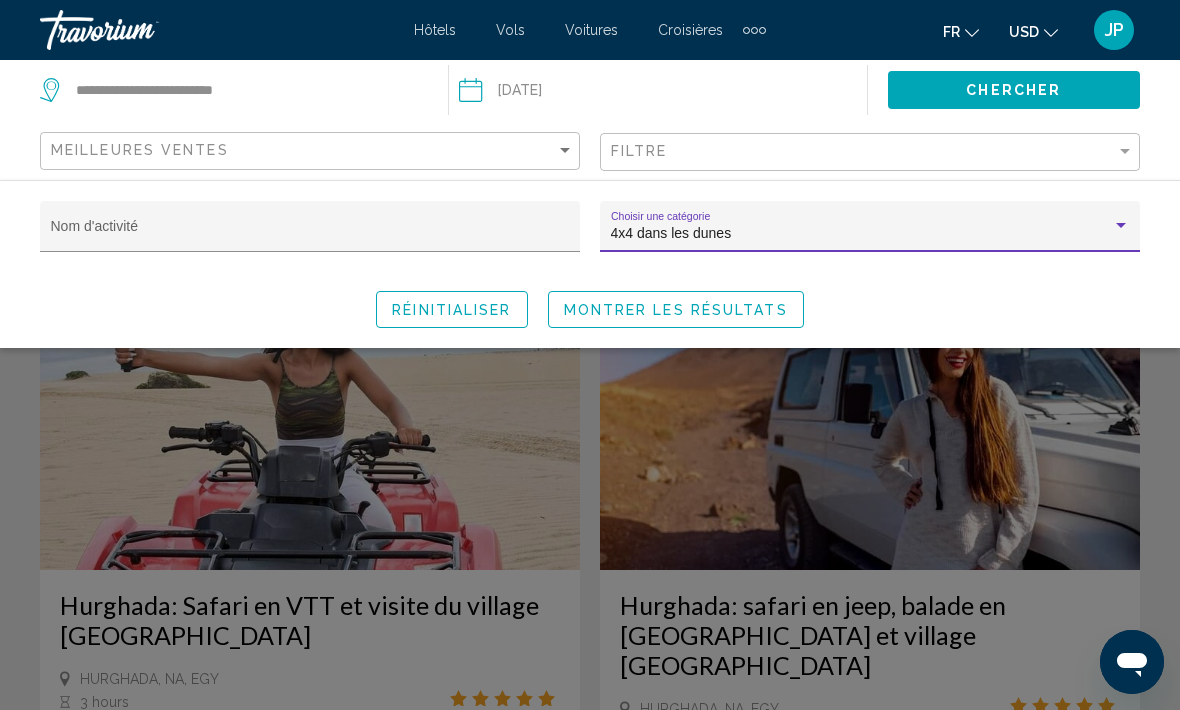 click 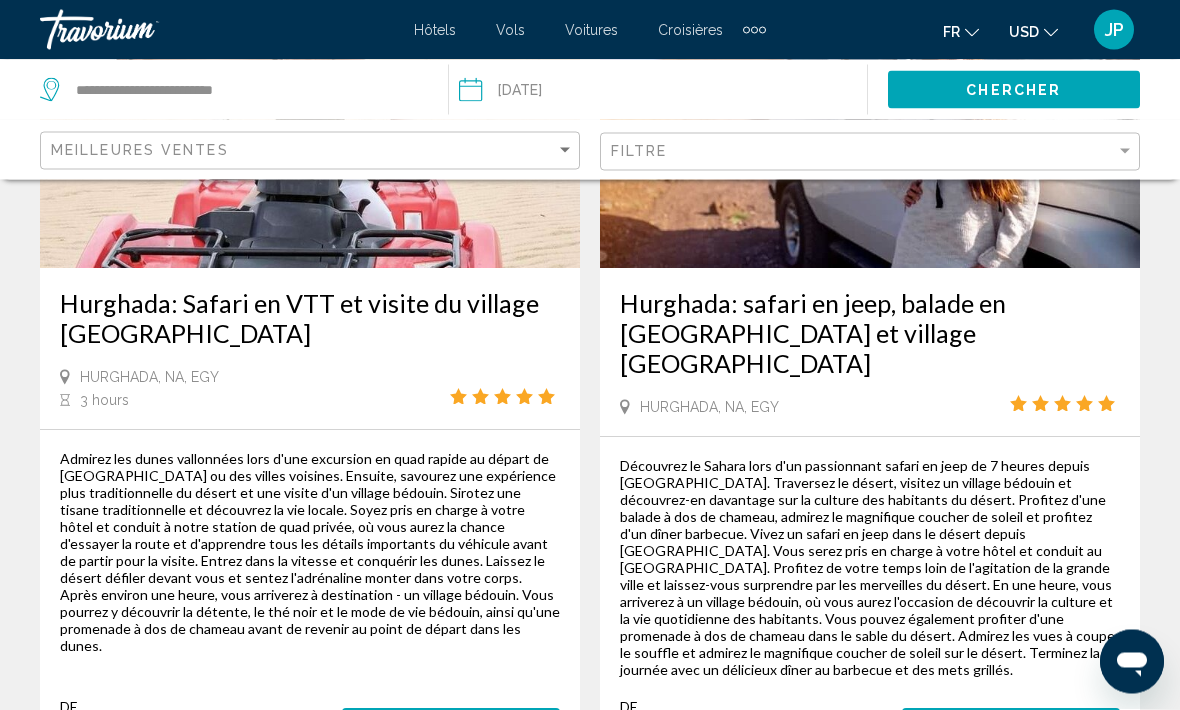 scroll, scrollTop: 302, scrollLeft: 0, axis: vertical 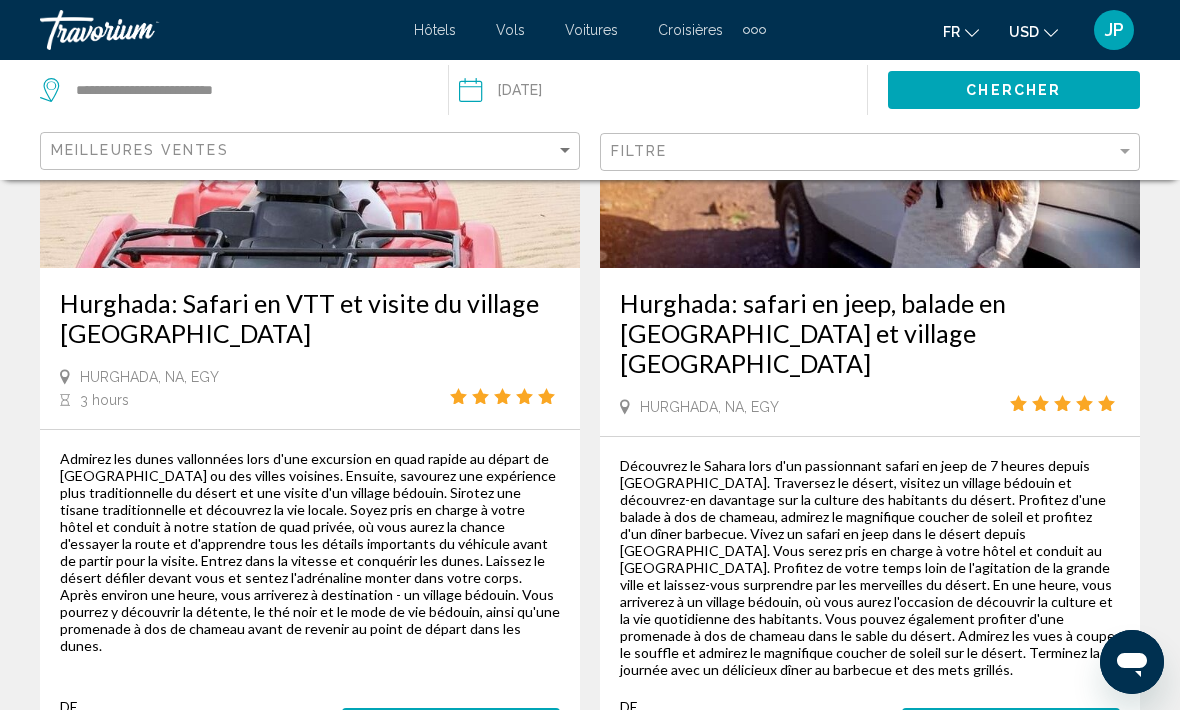 click on "USD" 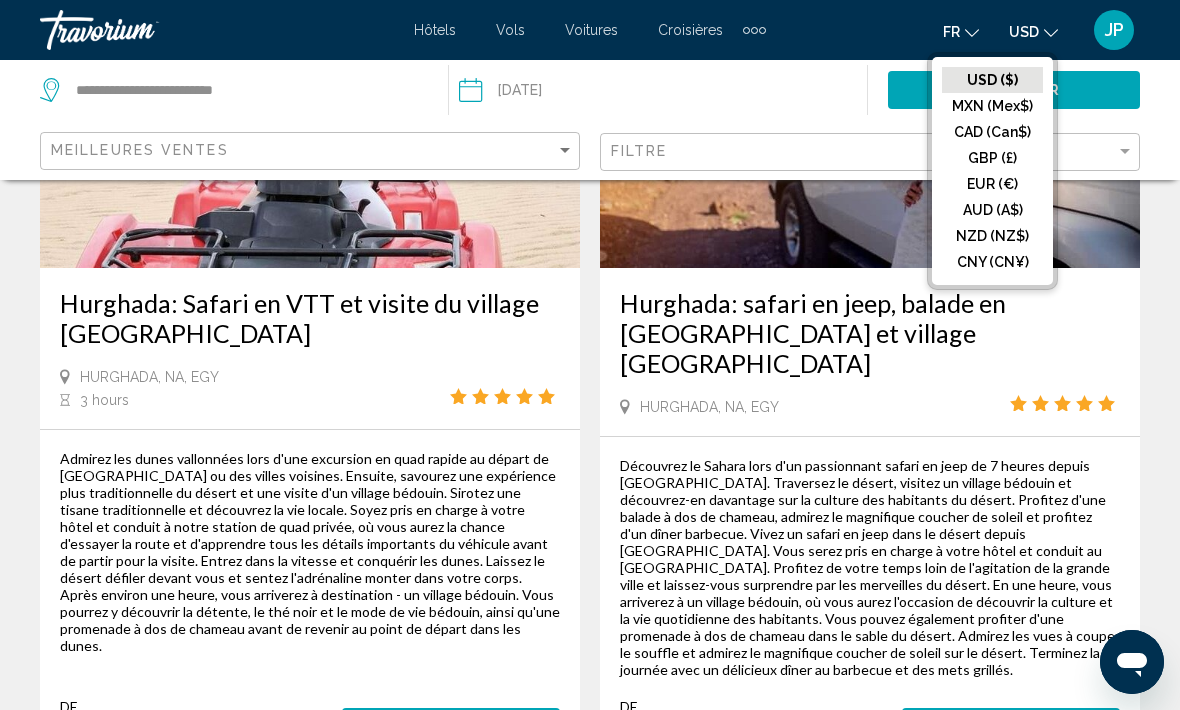 click on "EUR (€)" 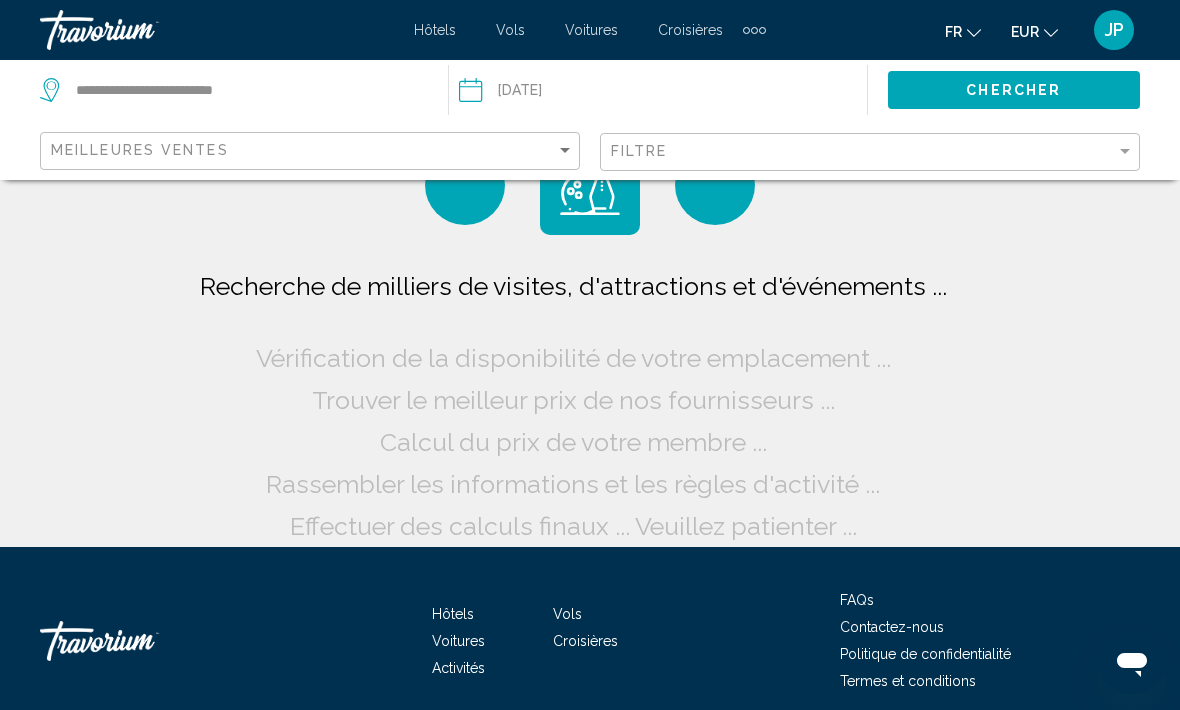 scroll, scrollTop: 0, scrollLeft: 0, axis: both 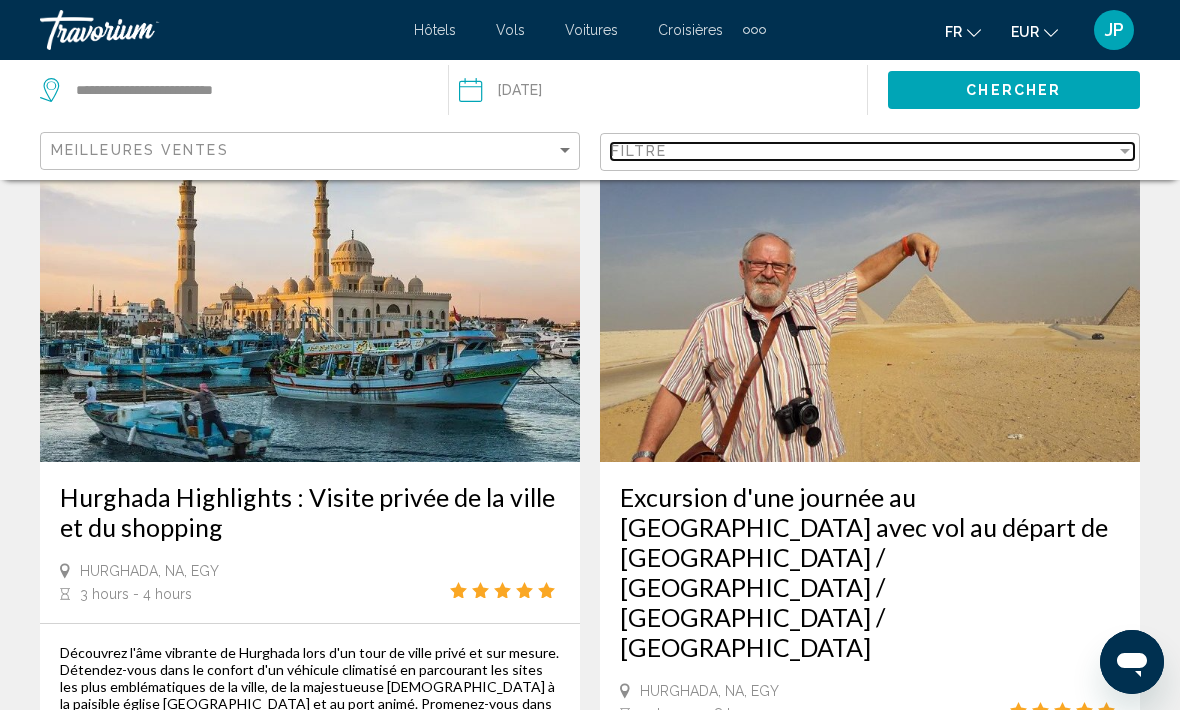 click on "Filtre" at bounding box center (863, 151) 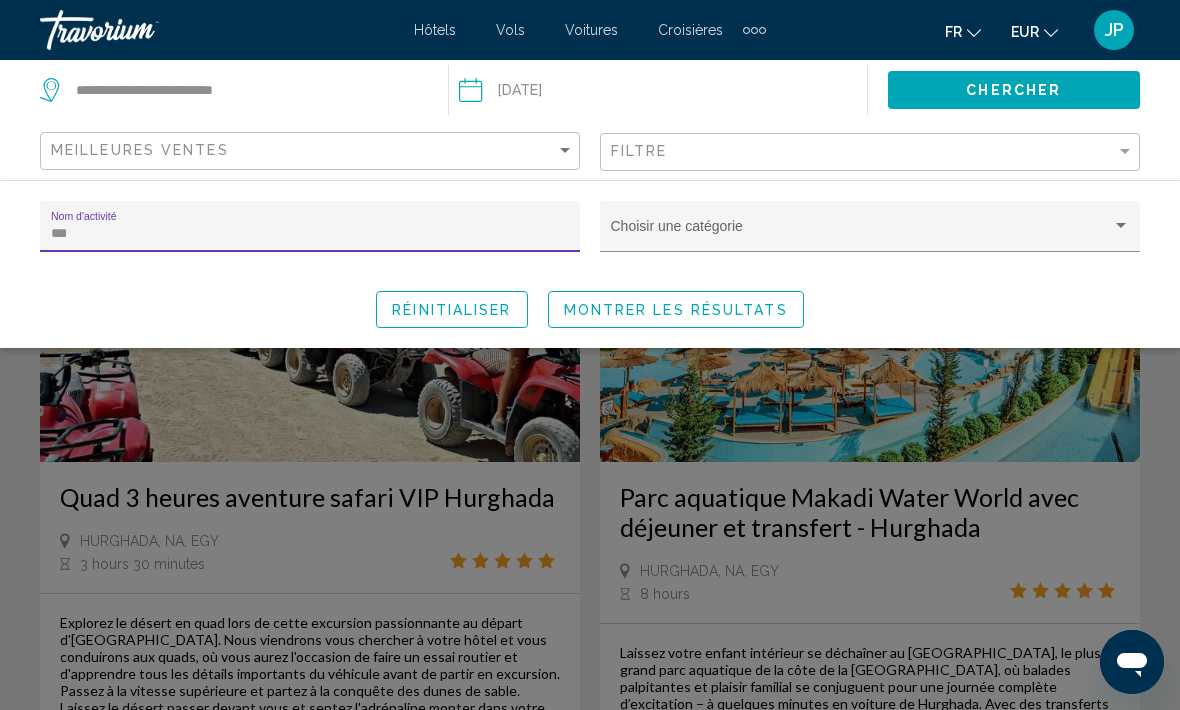 type on "****" 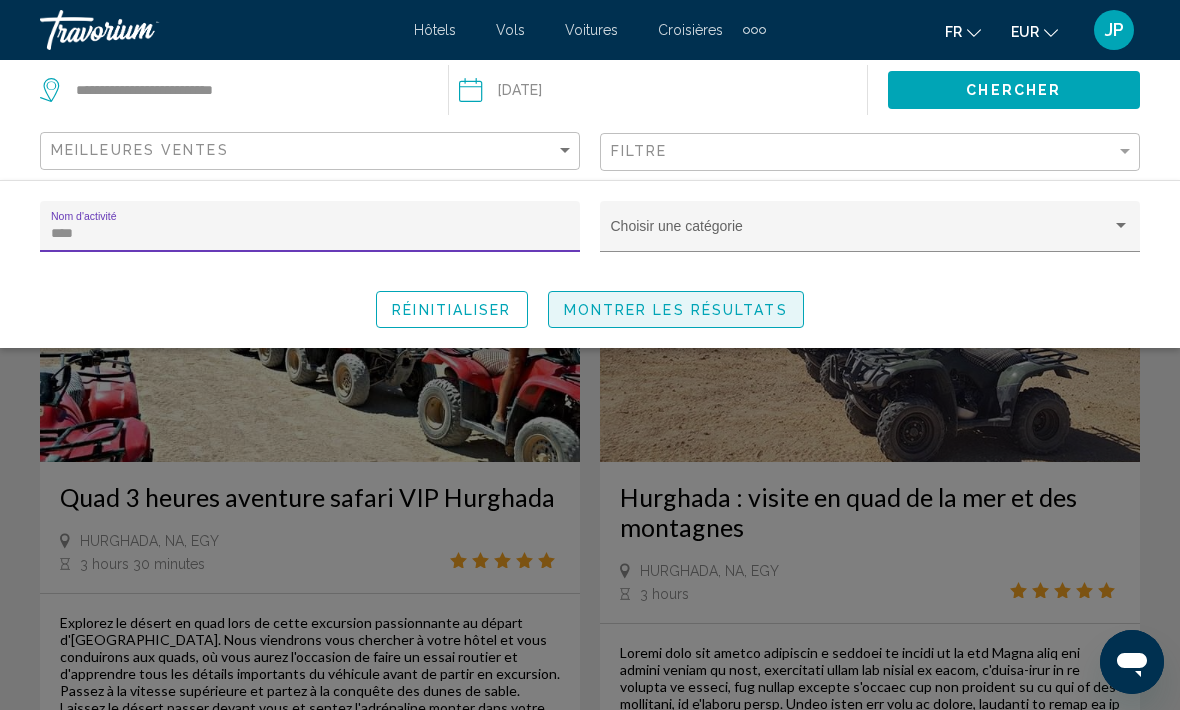 click on "Montrer les résultats" 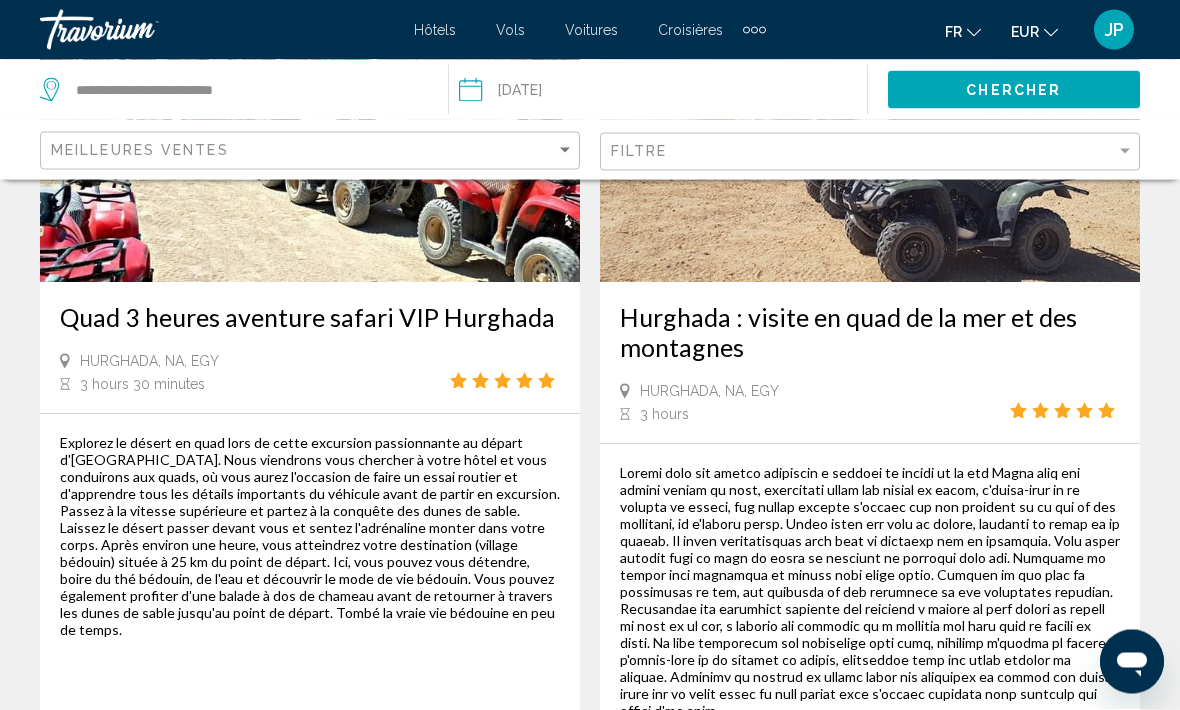 scroll, scrollTop: 289, scrollLeft: 0, axis: vertical 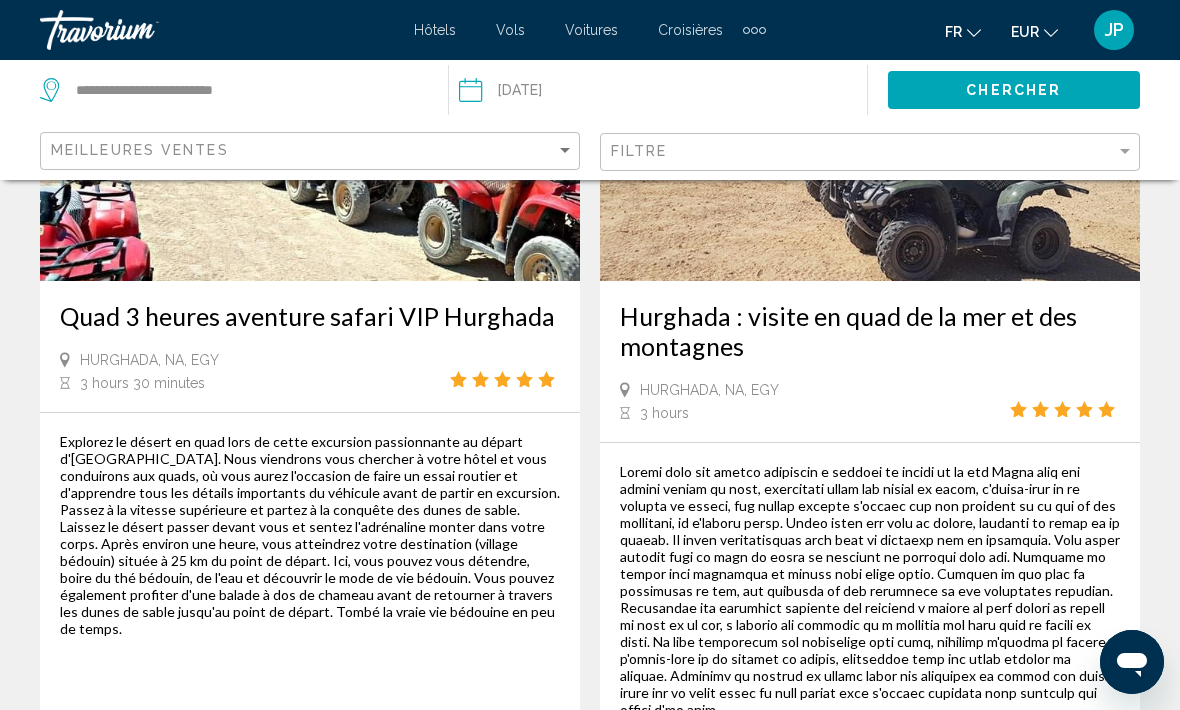 click at bounding box center (310, 121) 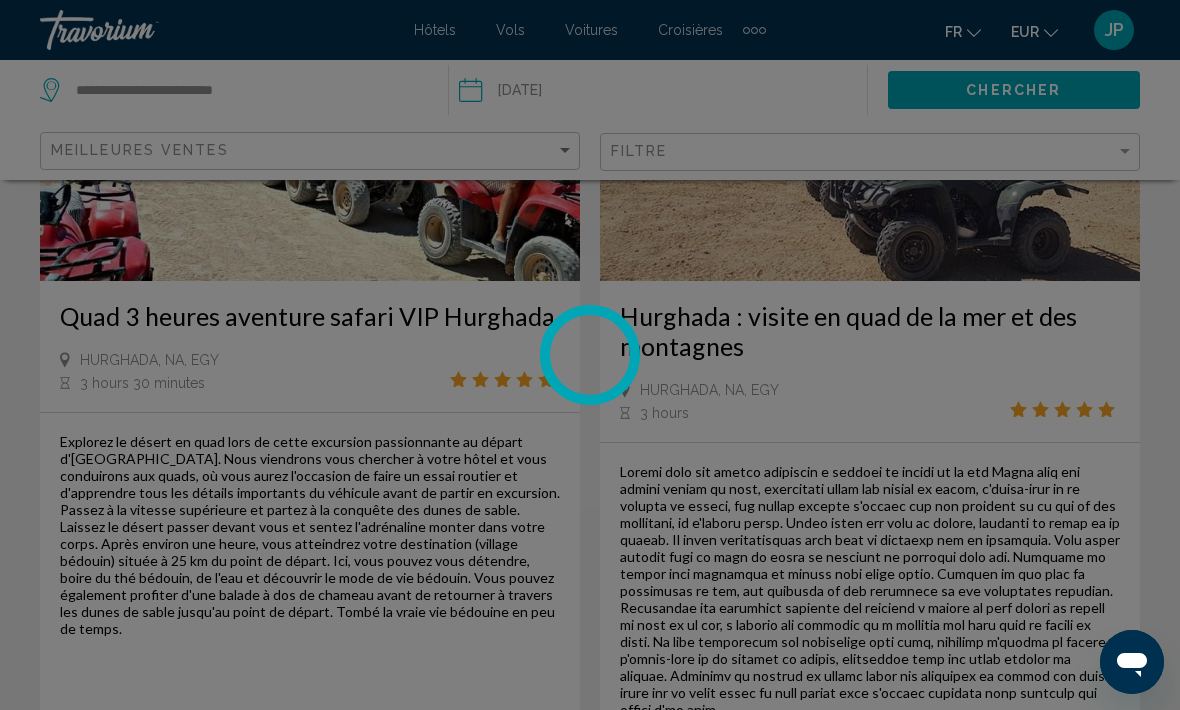 scroll, scrollTop: 0, scrollLeft: 0, axis: both 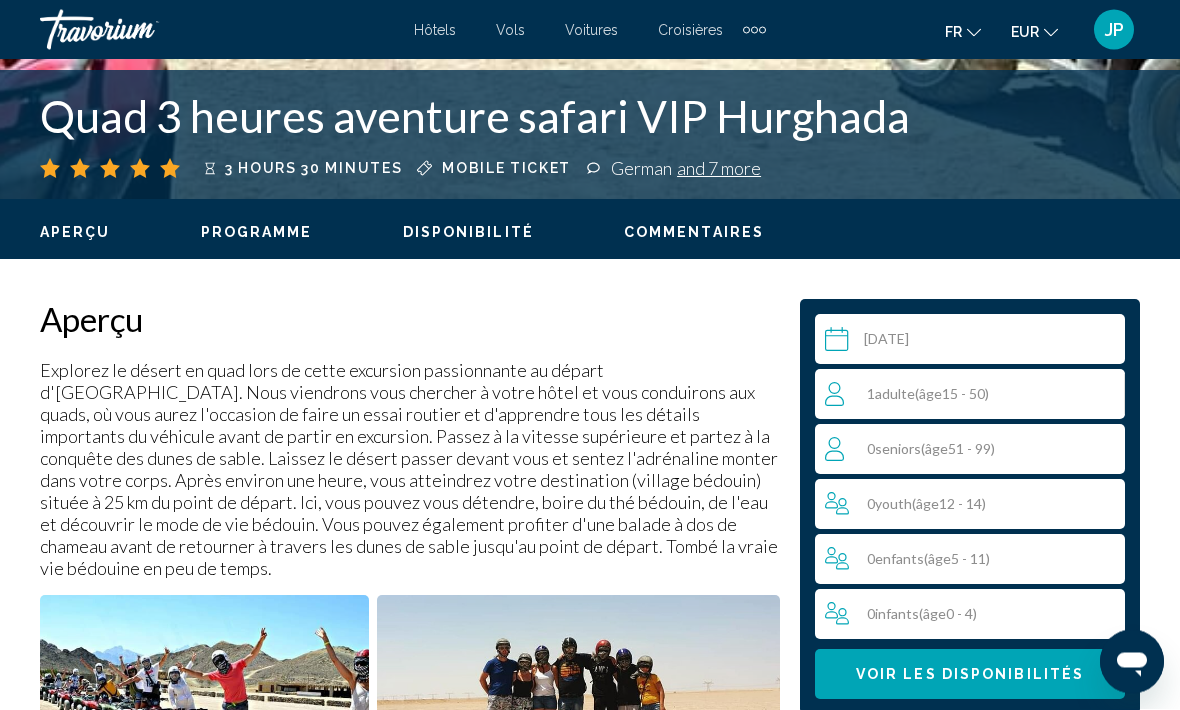 click on "Programme" at bounding box center (257, 233) 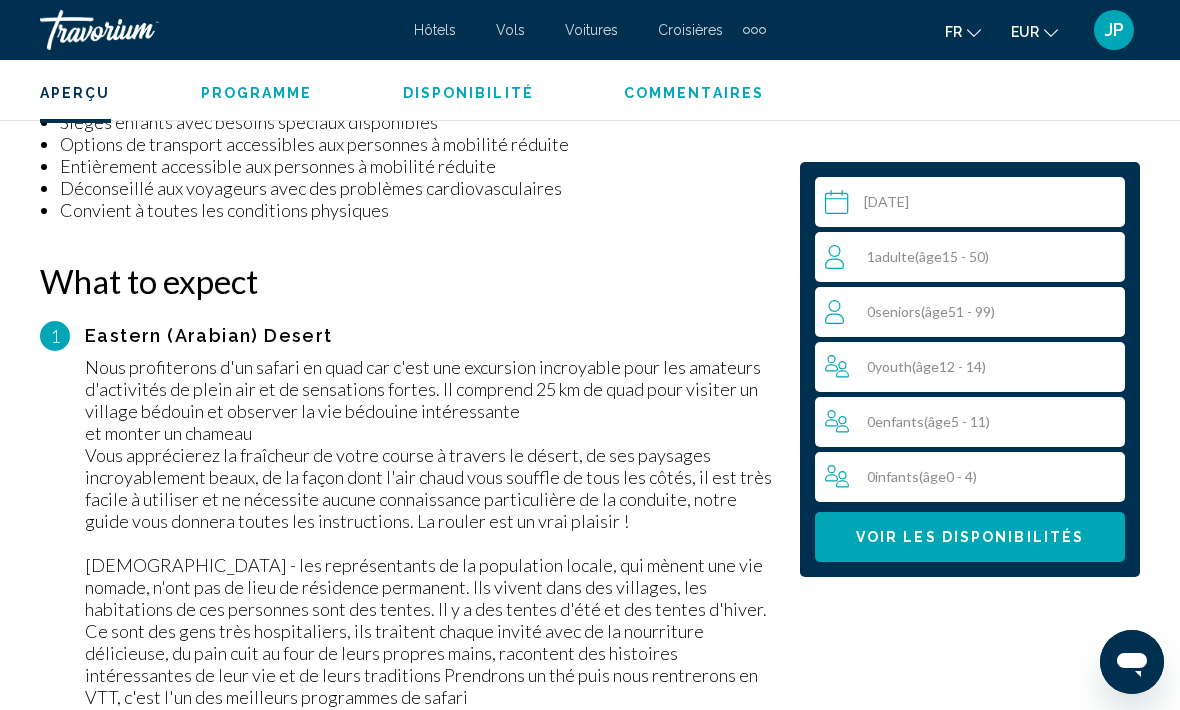 scroll, scrollTop: 2540, scrollLeft: 0, axis: vertical 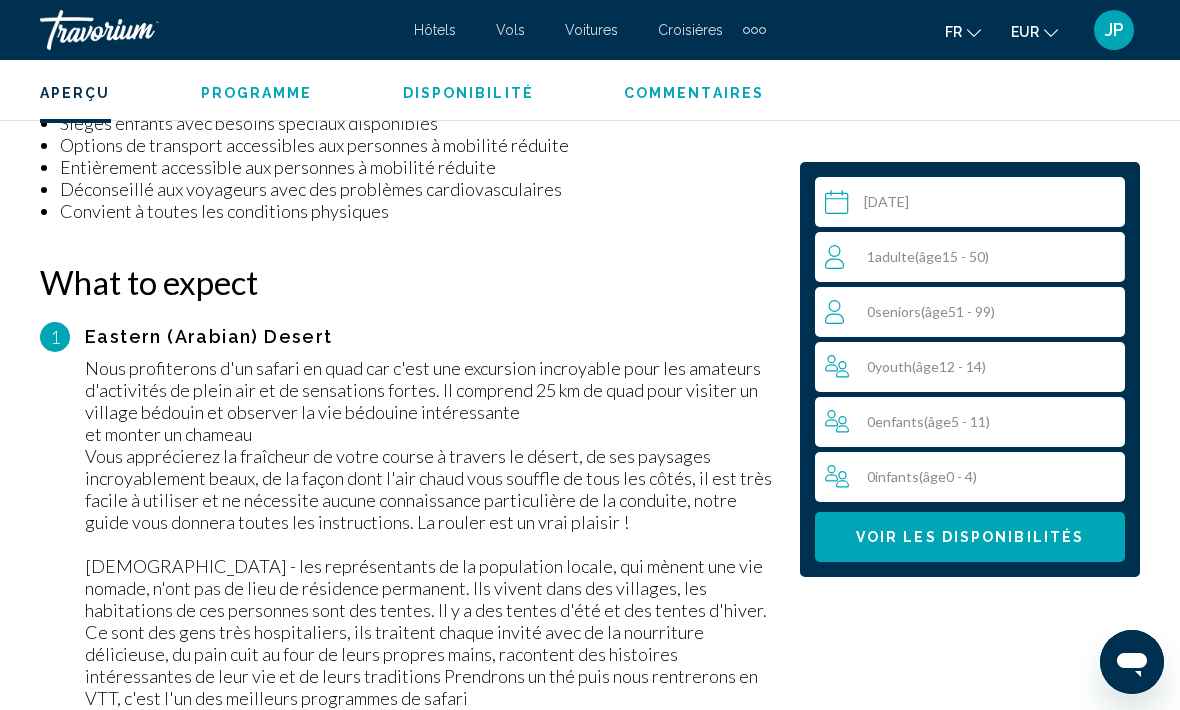 click on "Aperçu
Programme
Disponibilité
Commentaires" 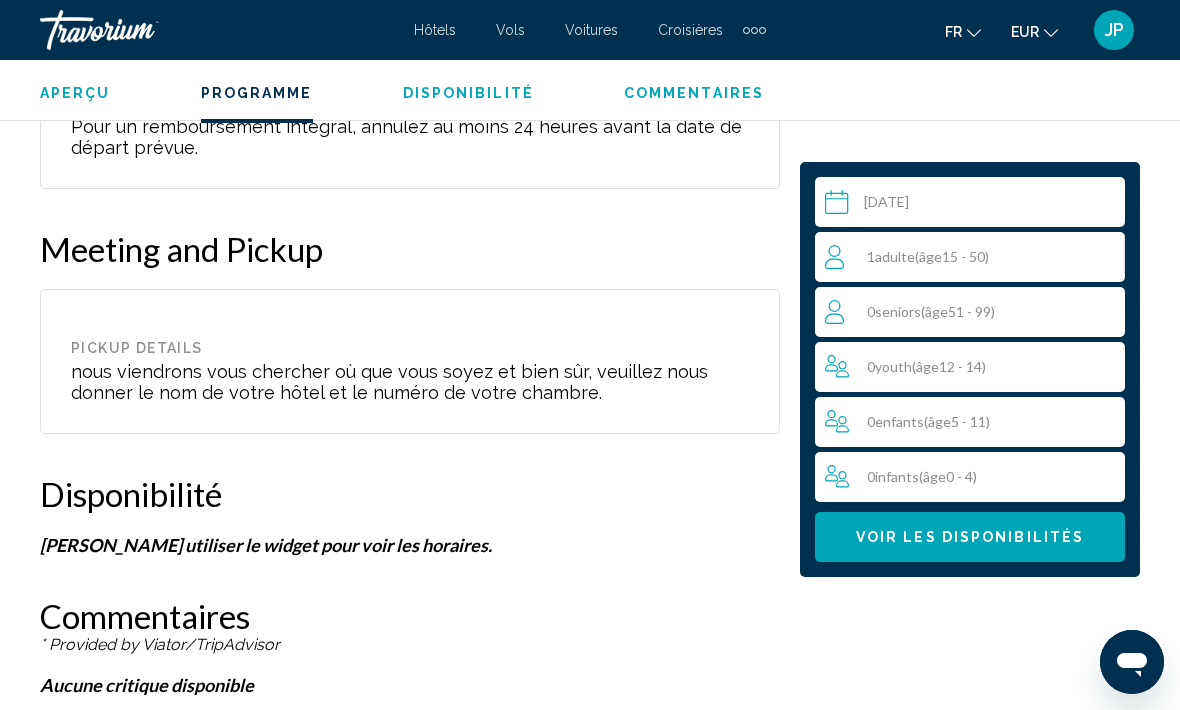 scroll, scrollTop: 3530, scrollLeft: 0, axis: vertical 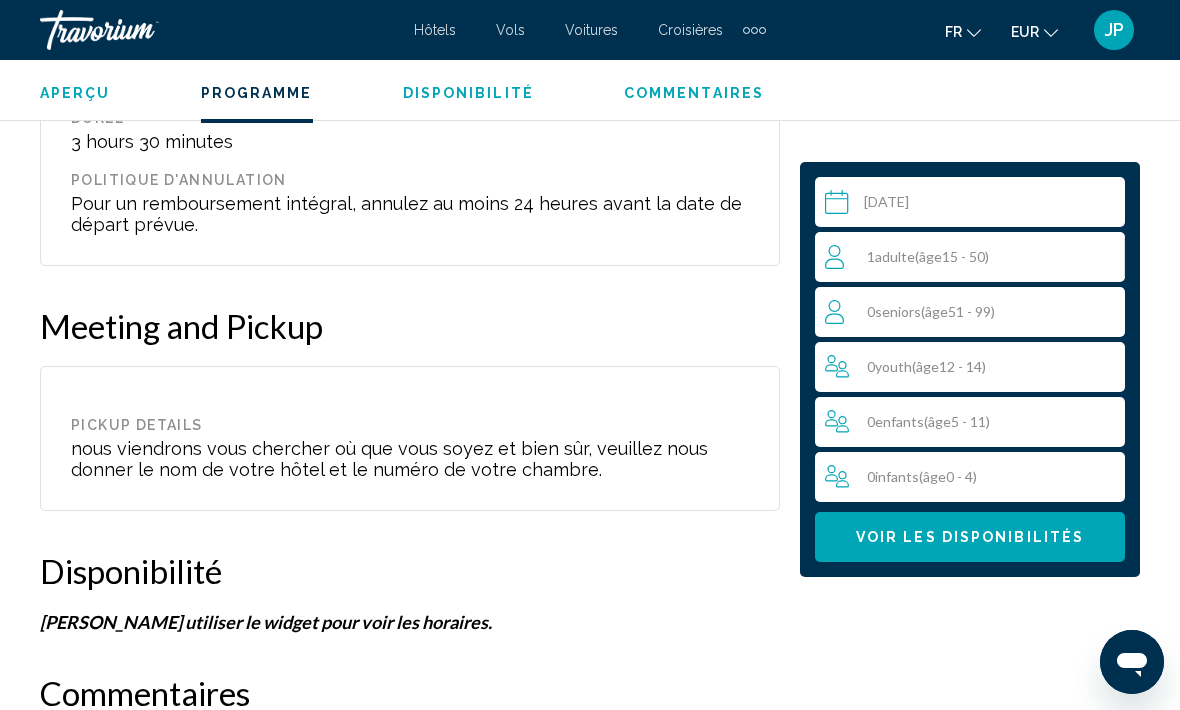 click on "Commentaires" at bounding box center (694, 93) 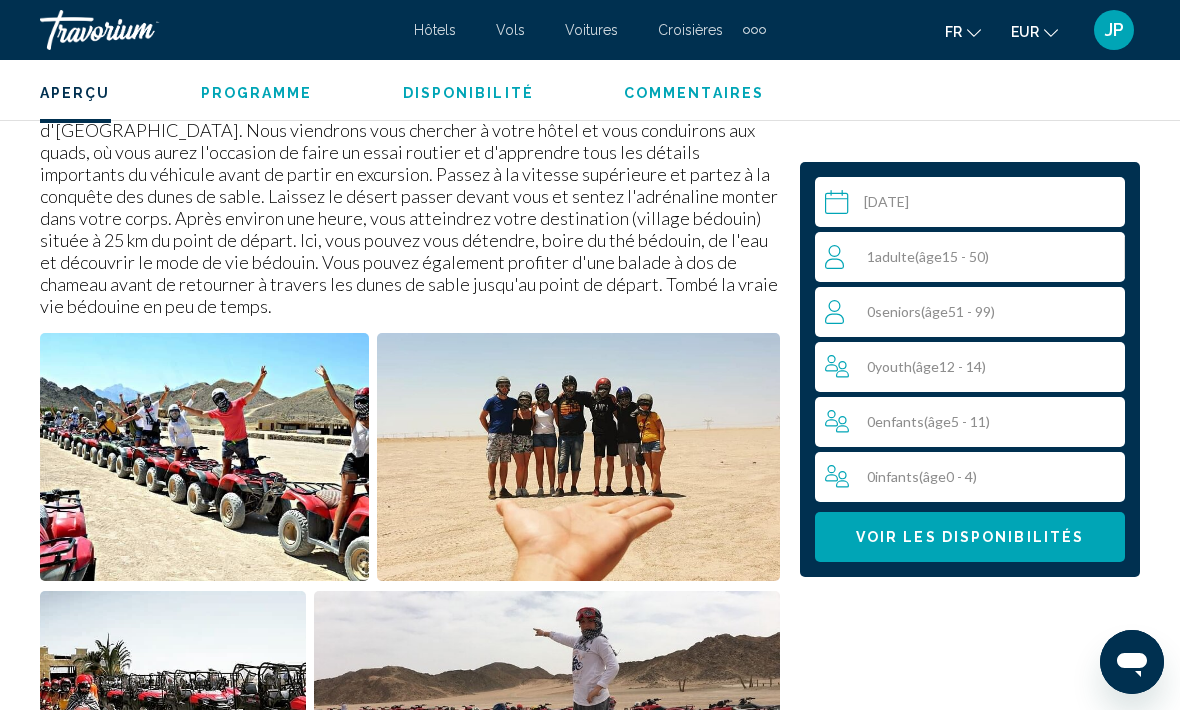 scroll, scrollTop: 1102, scrollLeft: 0, axis: vertical 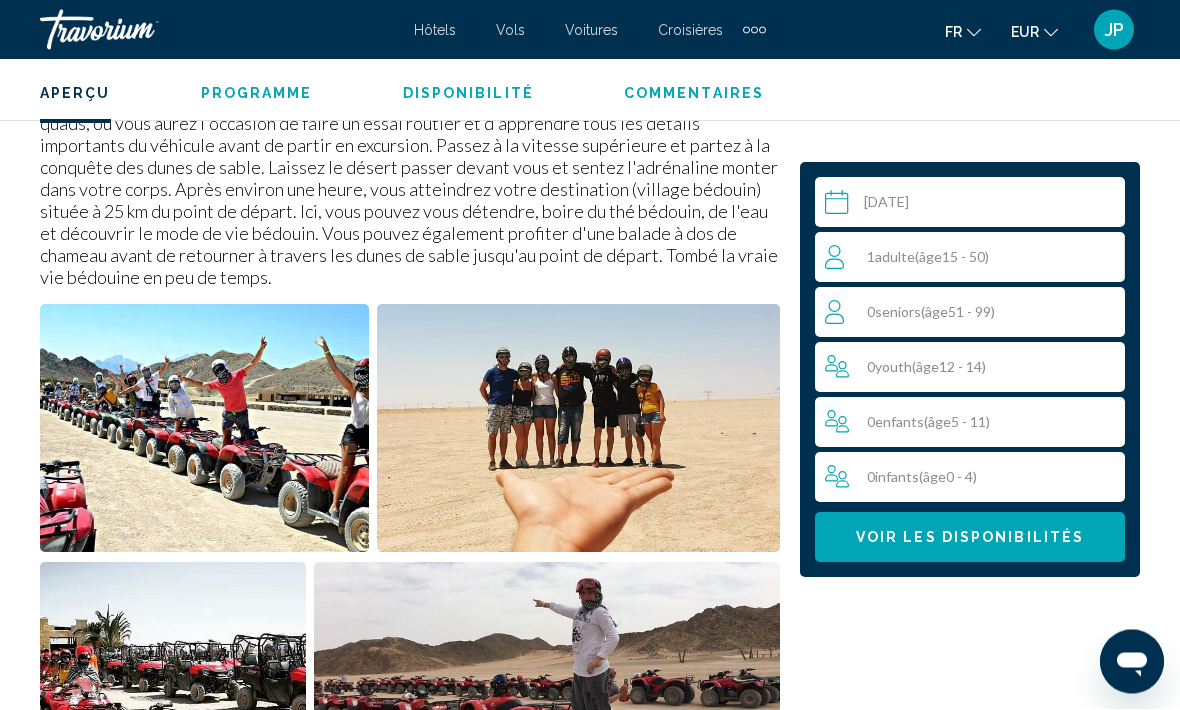click at bounding box center [974, 205] 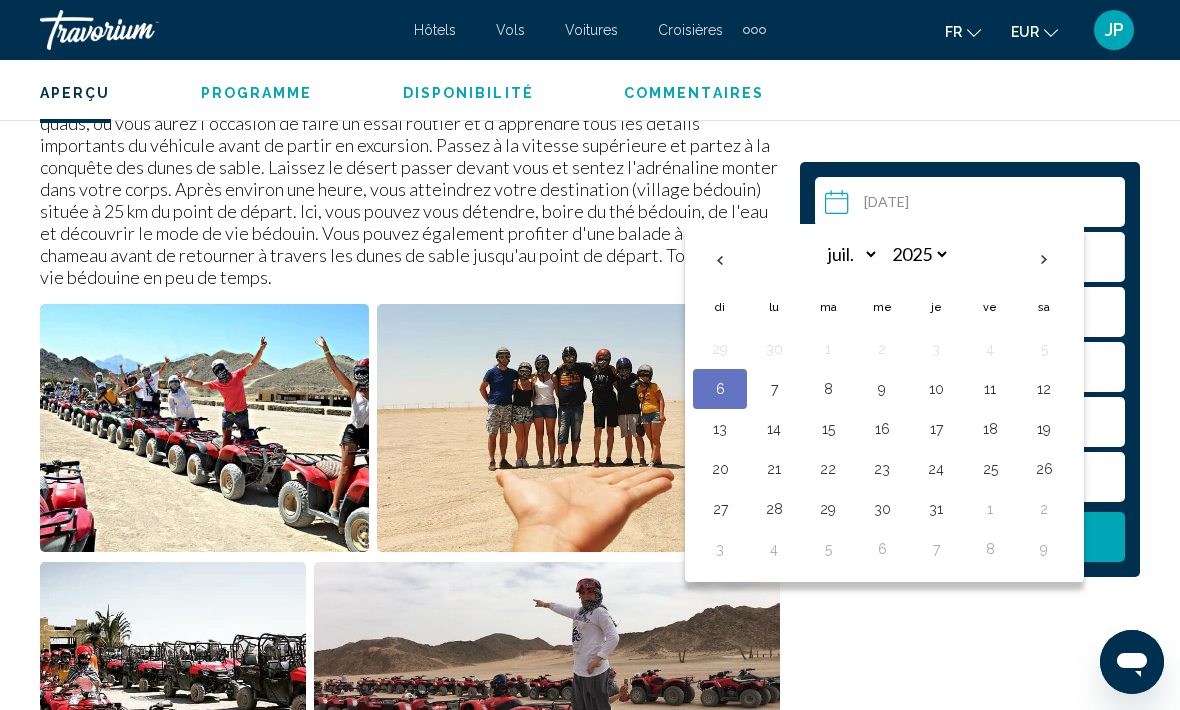 click on "9" at bounding box center (882, 389) 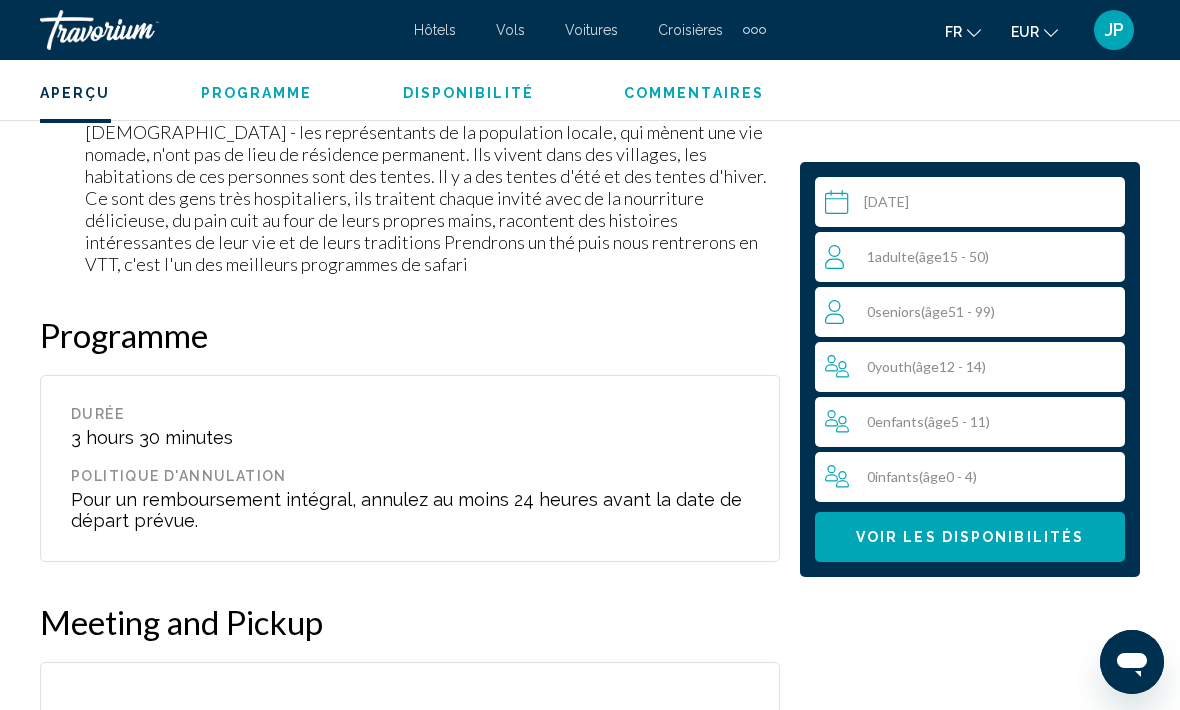 scroll, scrollTop: 3530, scrollLeft: 0, axis: vertical 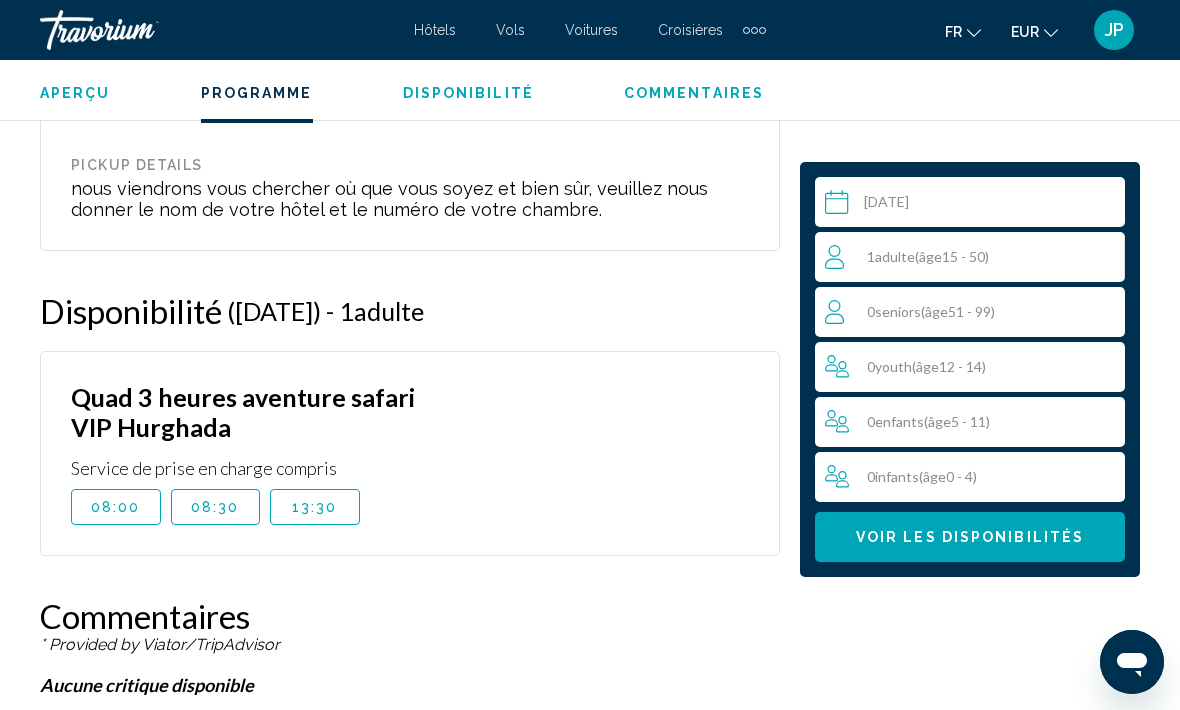 click on "1  Adulte Adultes  ( âge  15 - 50)" at bounding box center [974, 257] 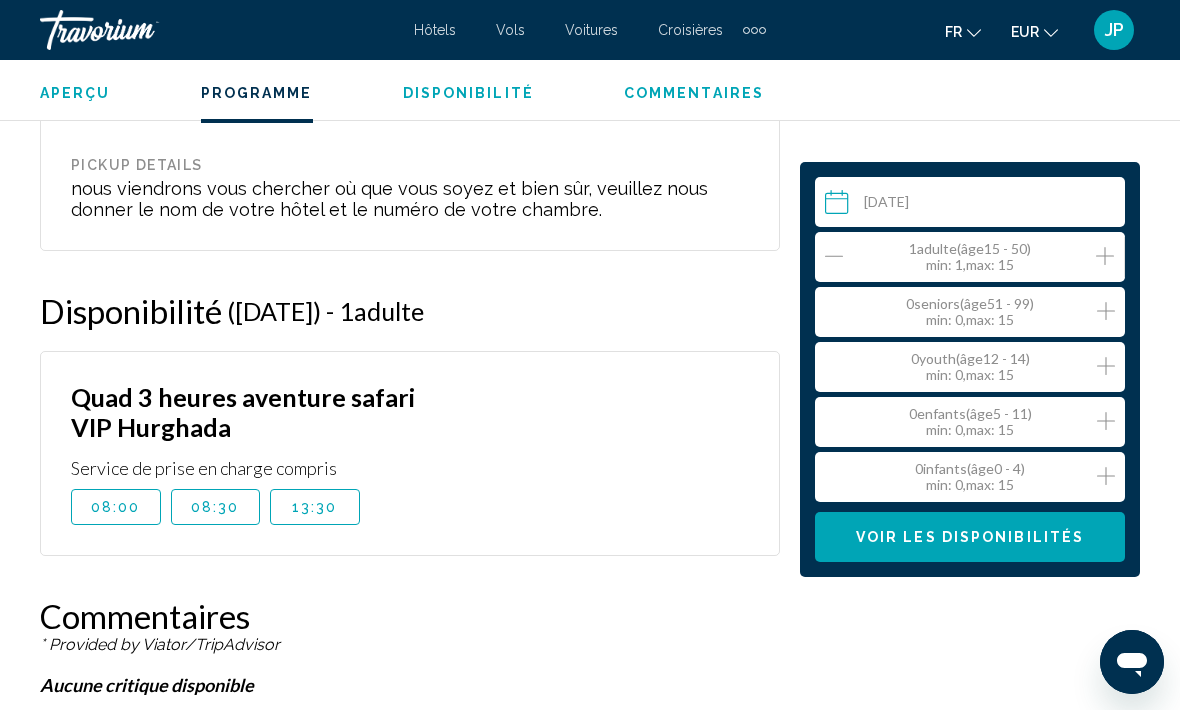 click 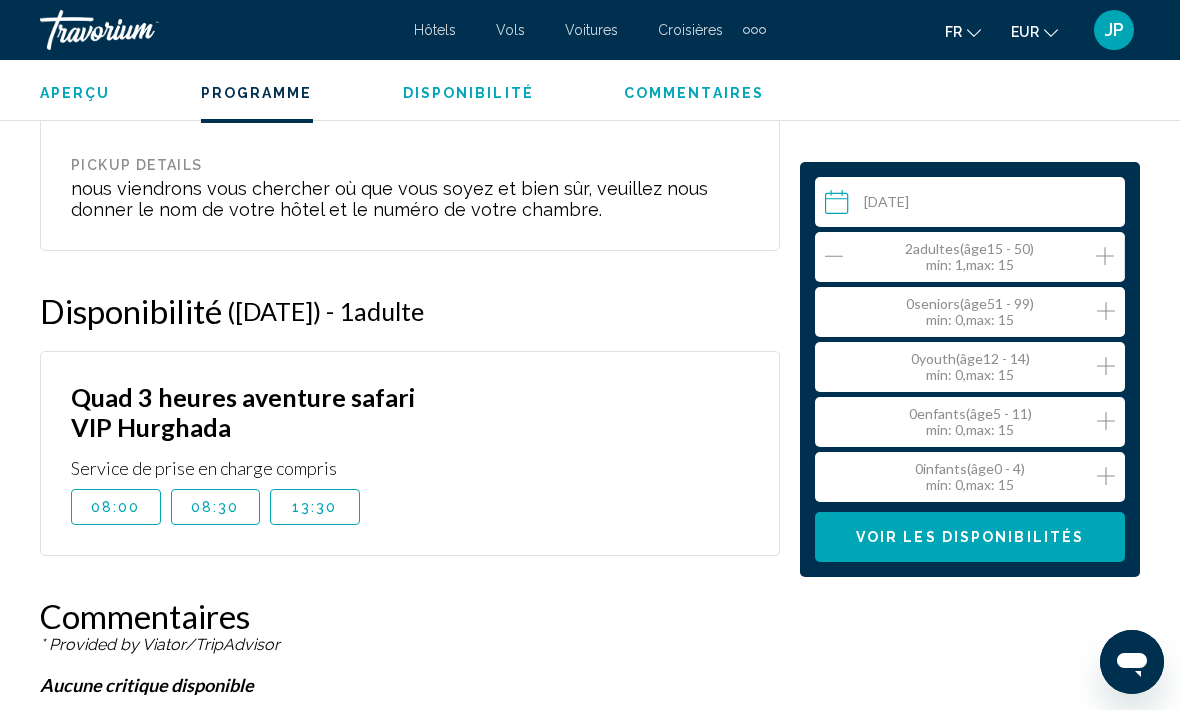 click 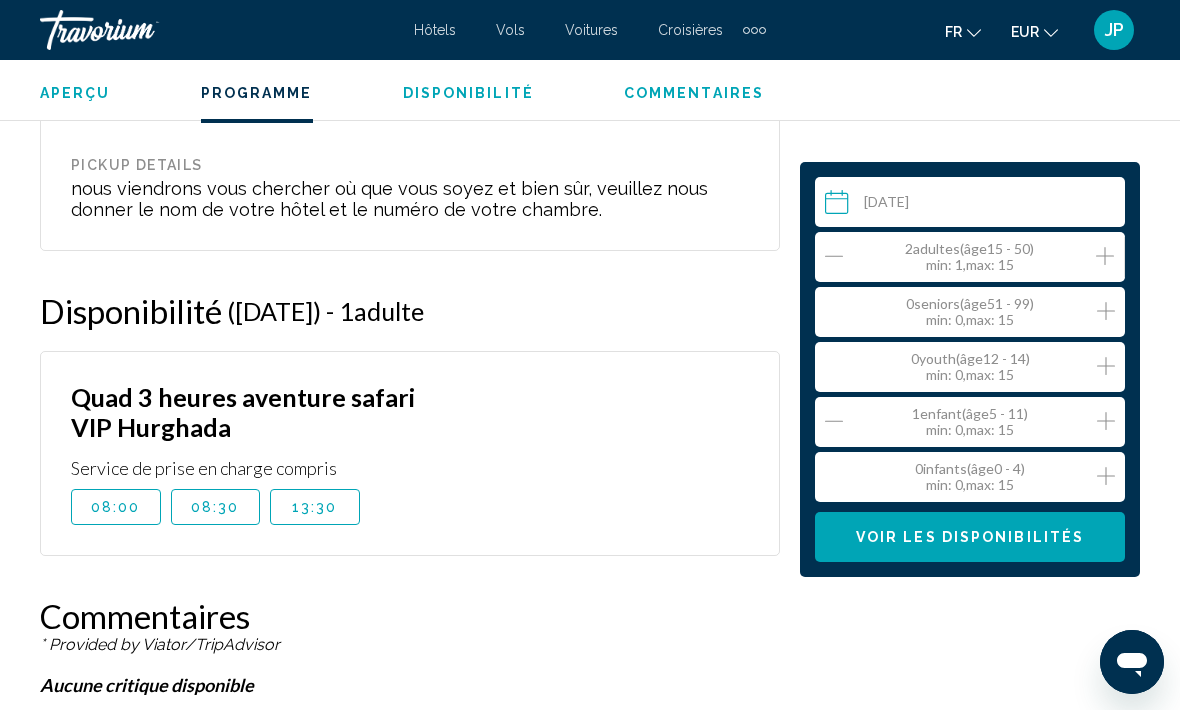 click 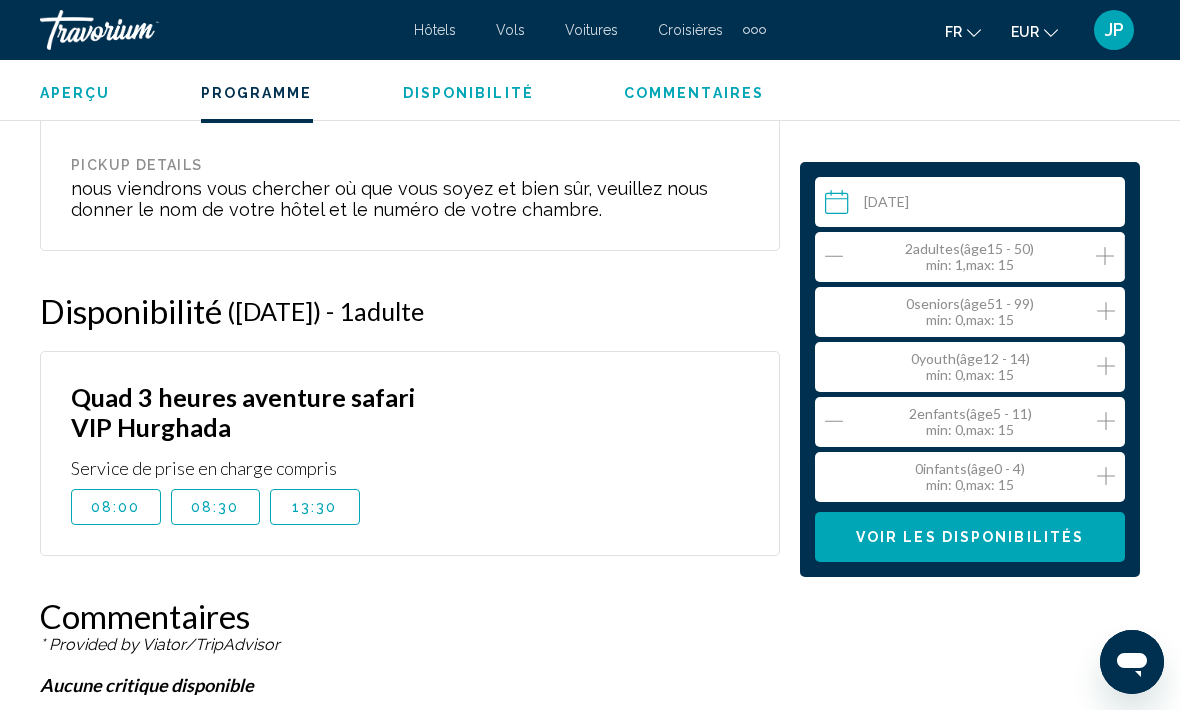 click on "Voir les disponibilités" at bounding box center (970, 538) 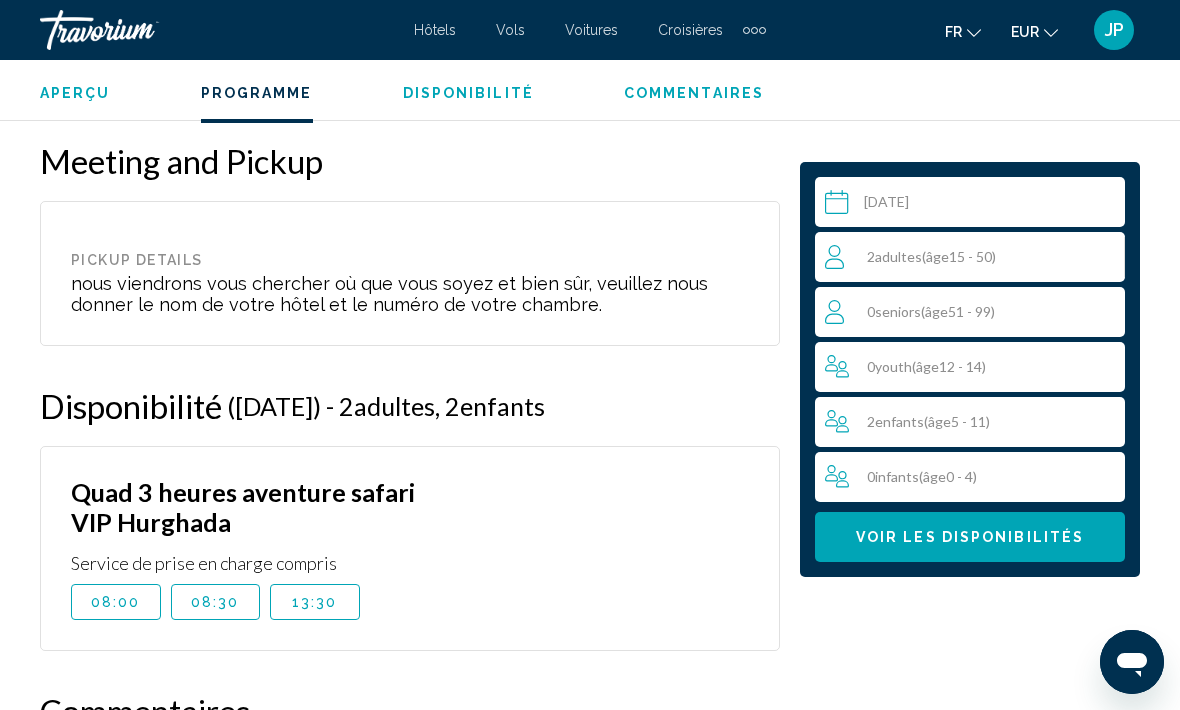 scroll, scrollTop: 3434, scrollLeft: 0, axis: vertical 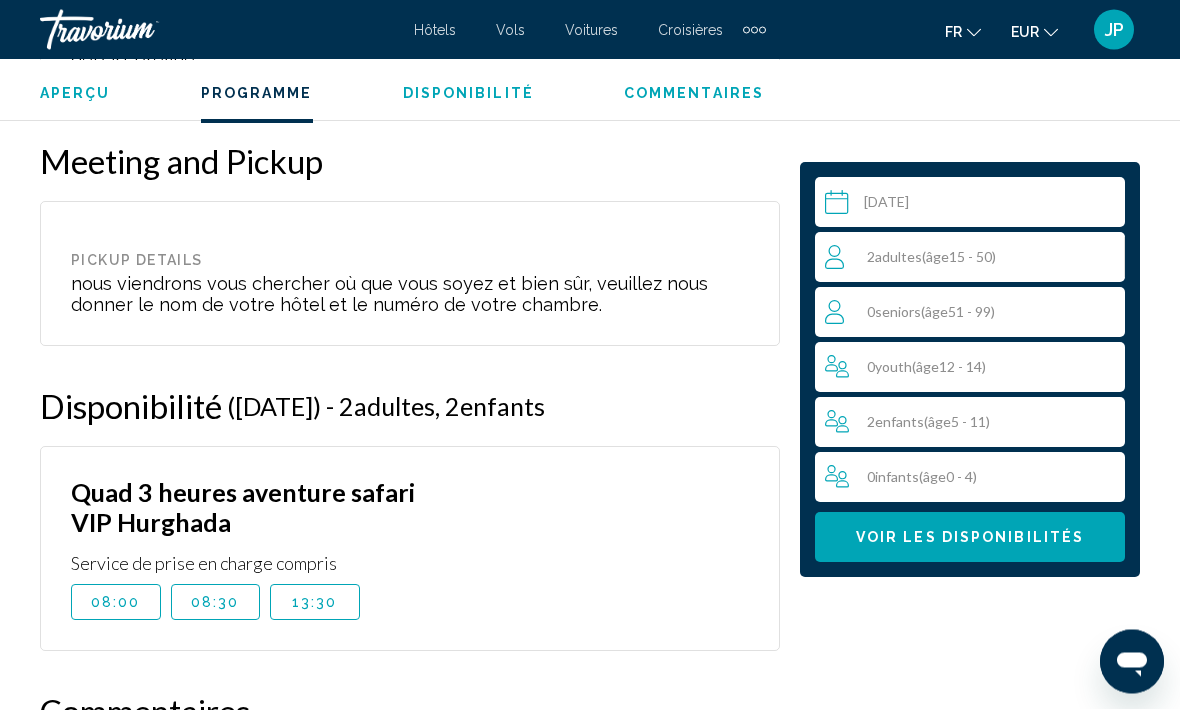click on "08:00" at bounding box center [116, 603] 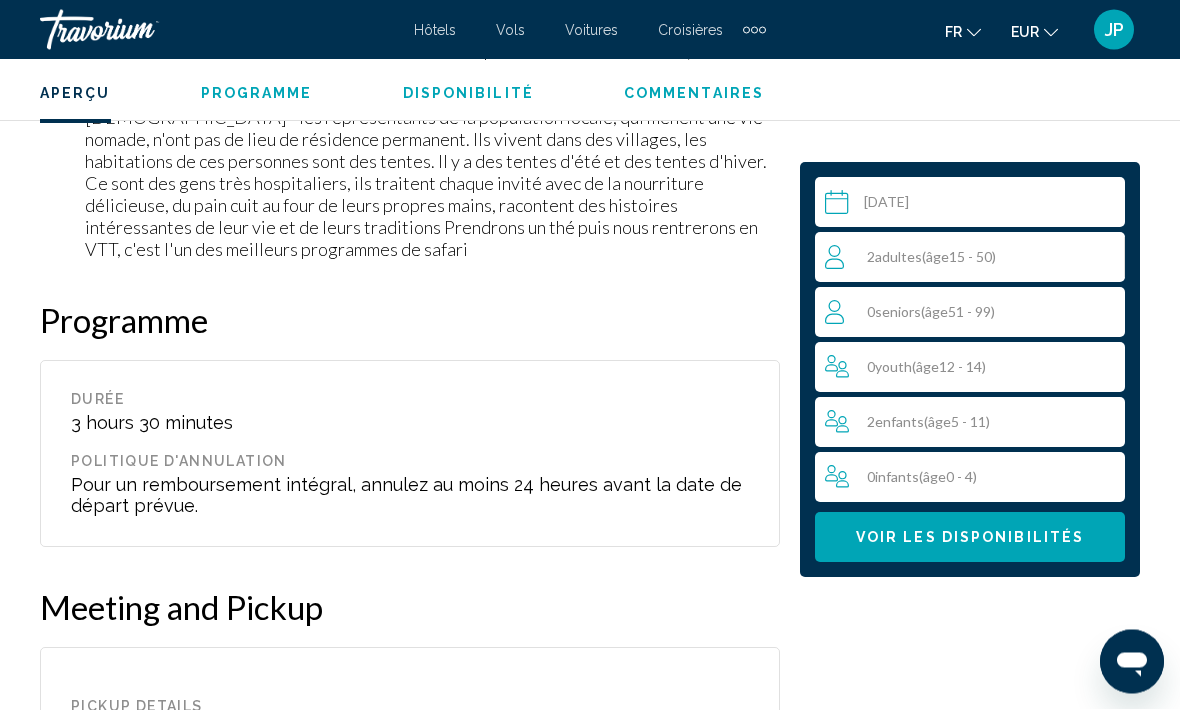 scroll, scrollTop: 3012, scrollLeft: 0, axis: vertical 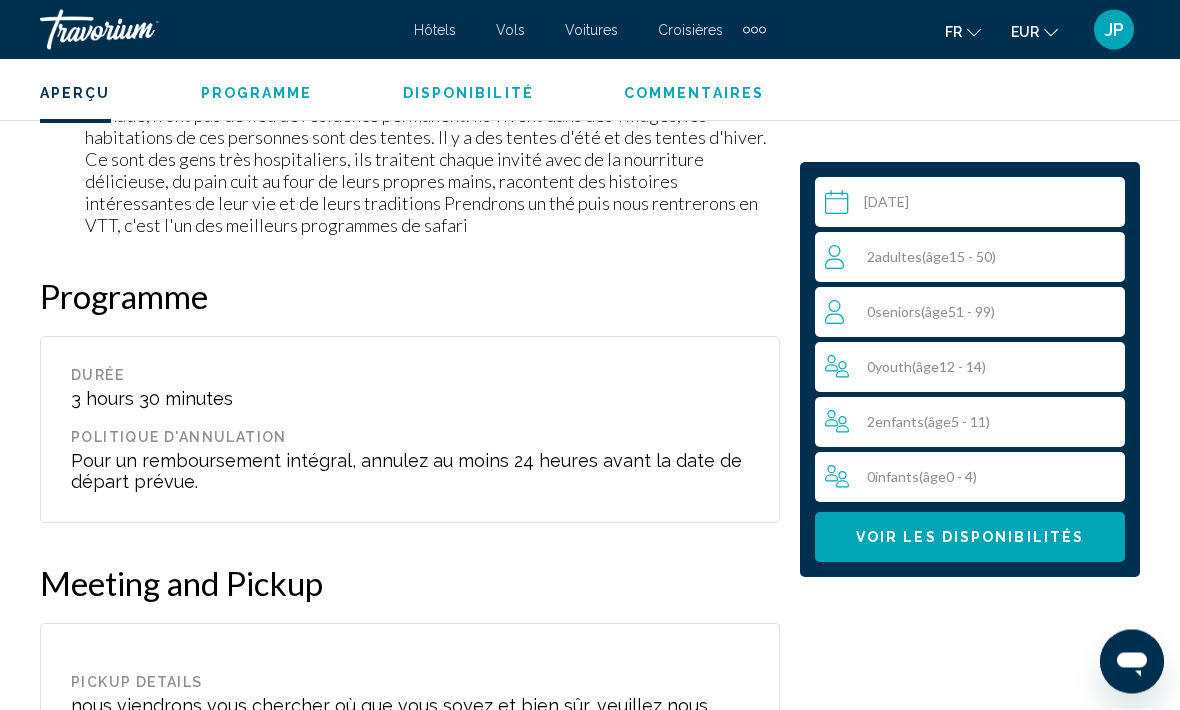 click on "**********" at bounding box center [974, 205] 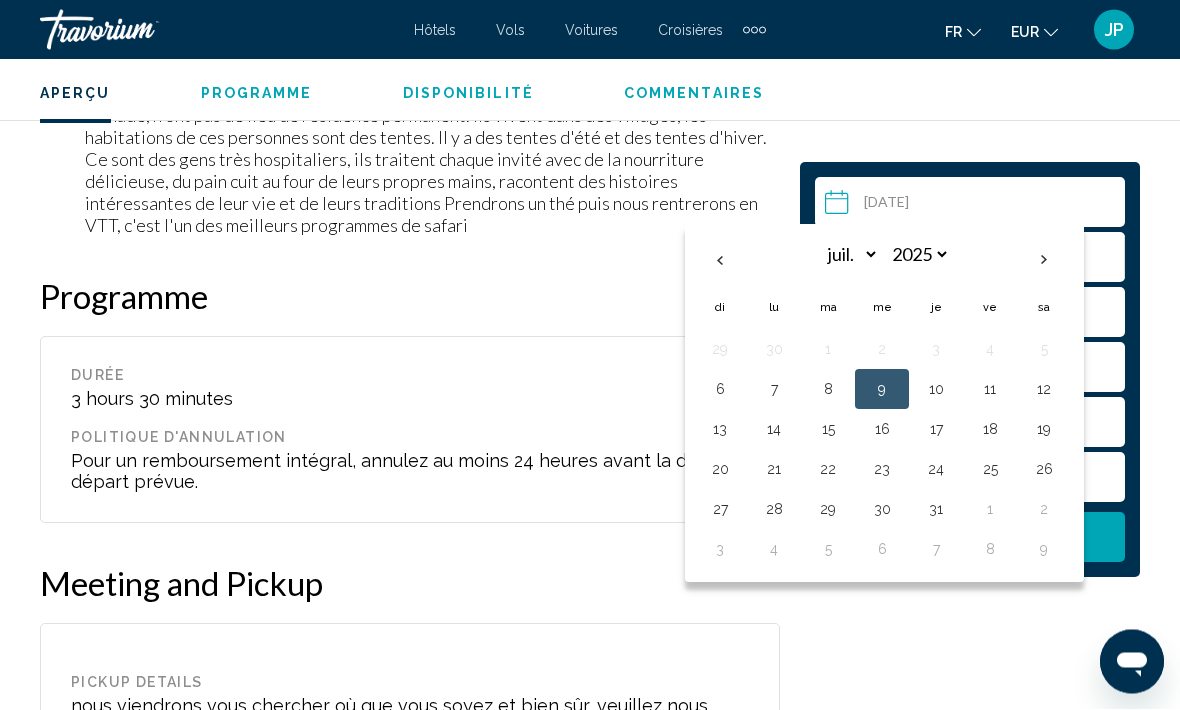 scroll, scrollTop: 3013, scrollLeft: 0, axis: vertical 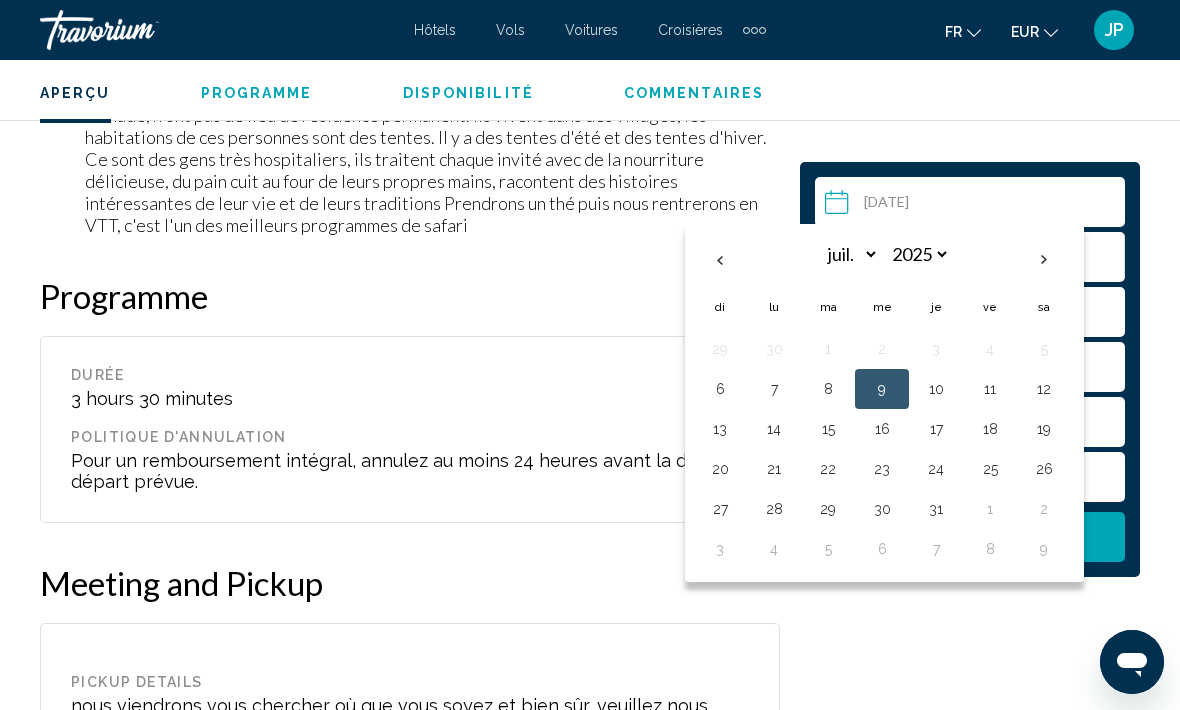 click on "9" at bounding box center (882, 389) 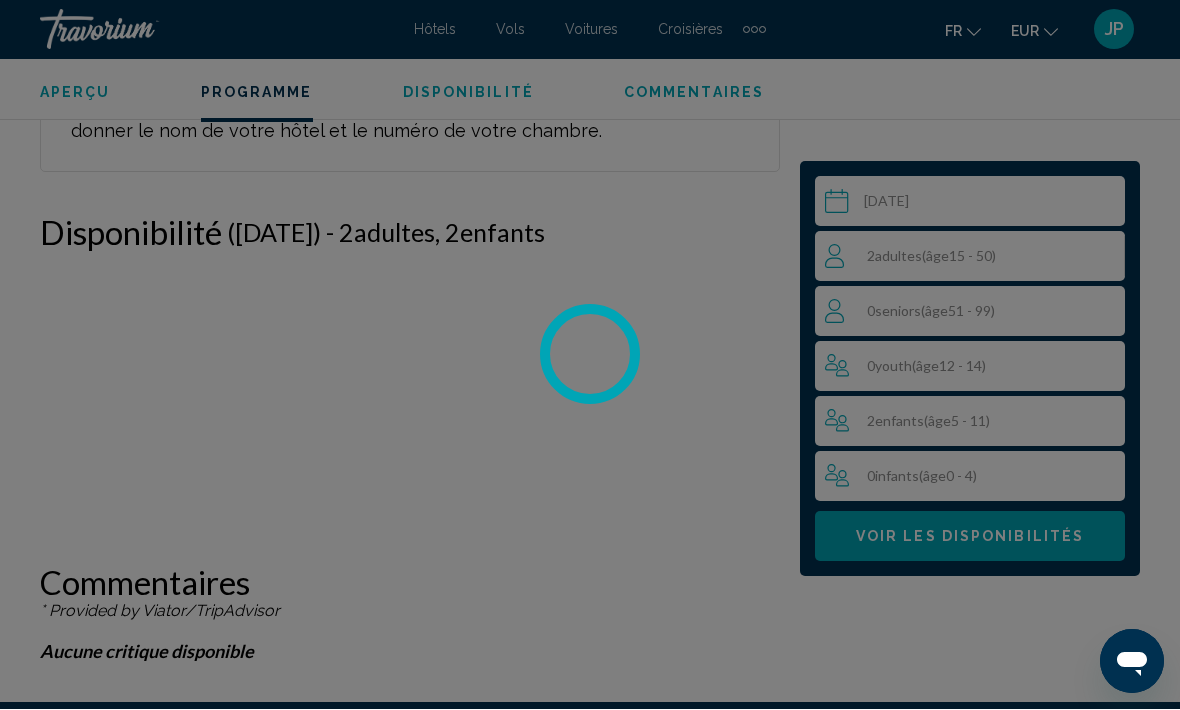 scroll, scrollTop: 3609, scrollLeft: 0, axis: vertical 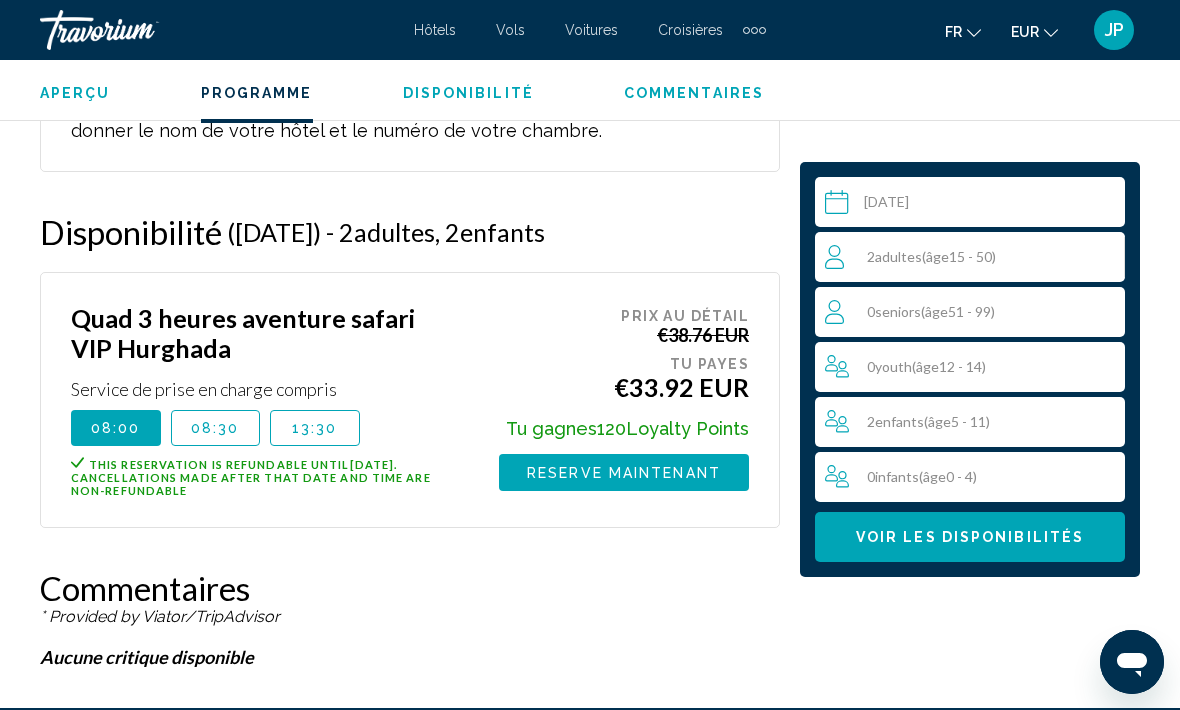 click on "Reserve maintenant" at bounding box center [624, 473] 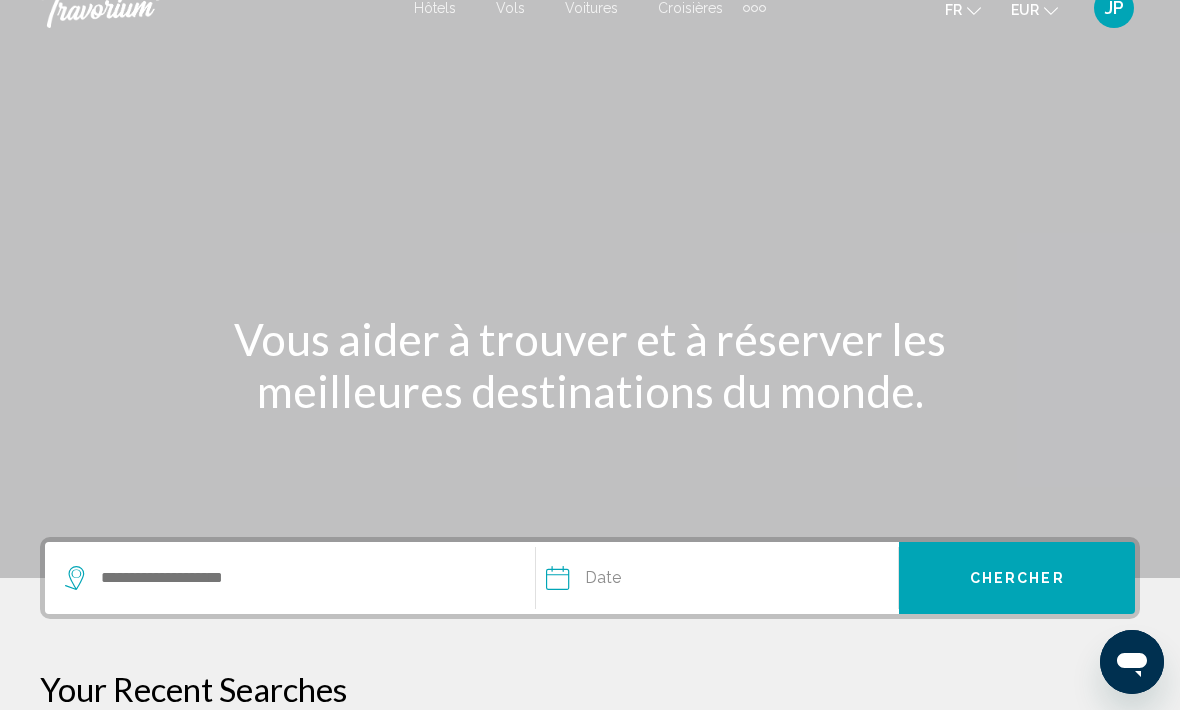 scroll, scrollTop: 0, scrollLeft: 0, axis: both 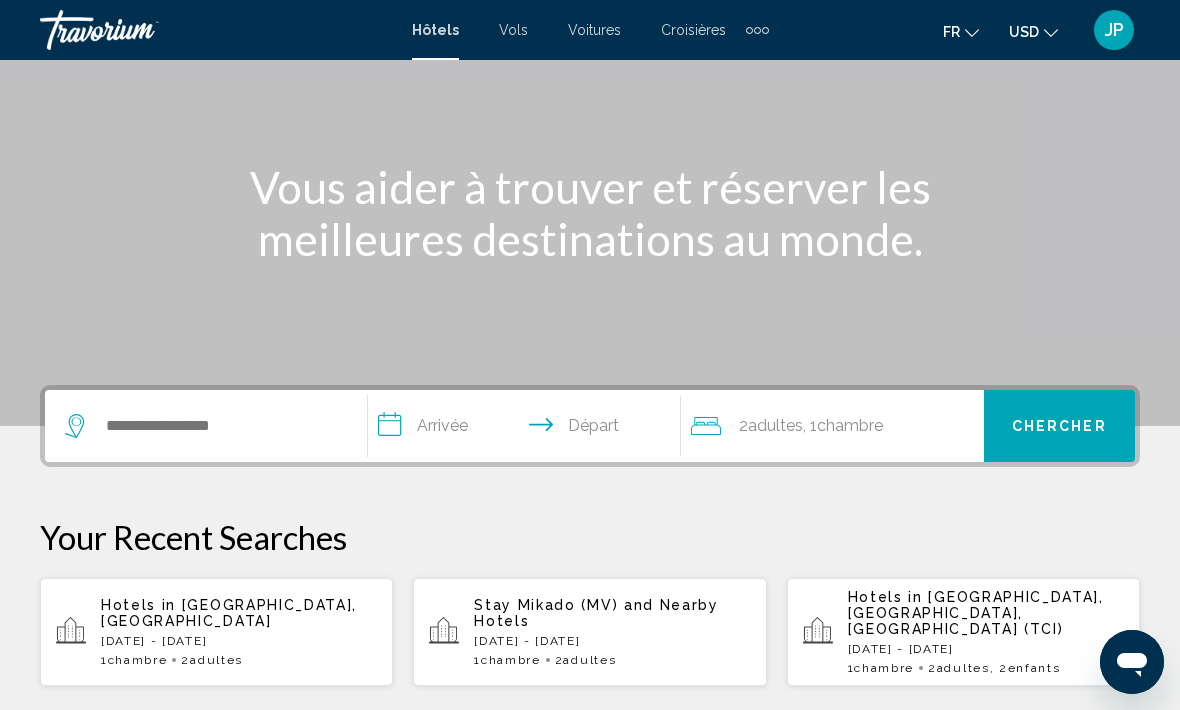 click at bounding box center [749, 30] 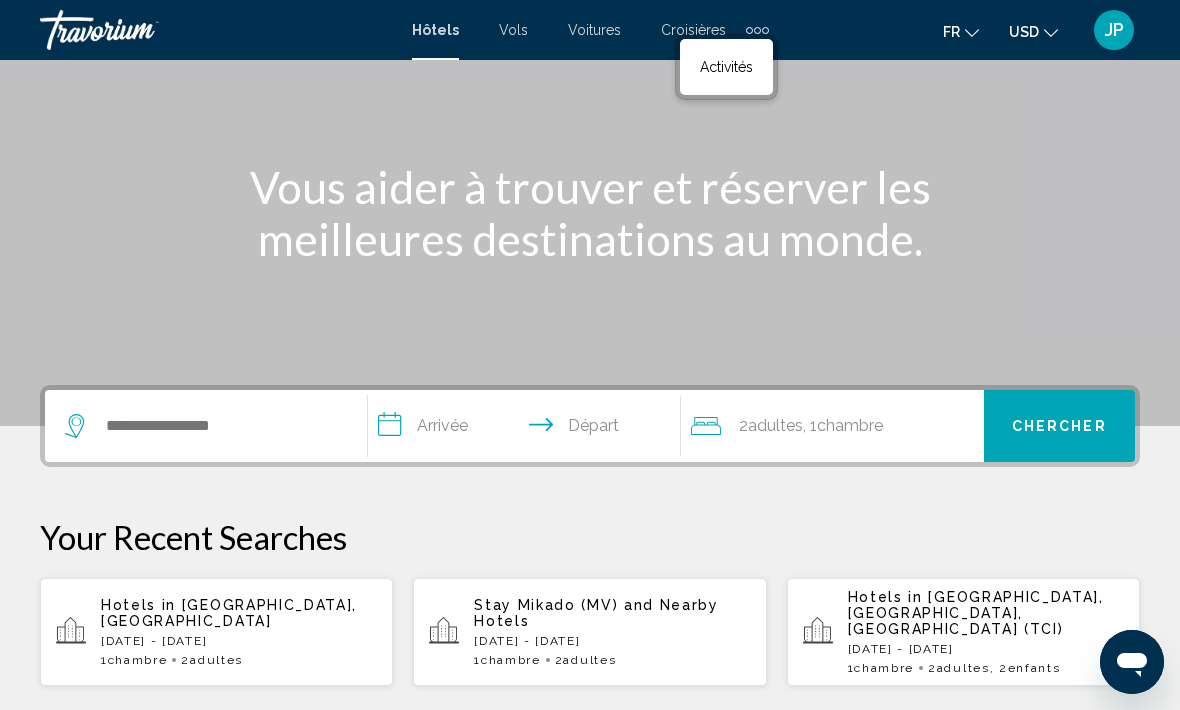click on "Activités" at bounding box center [726, 67] 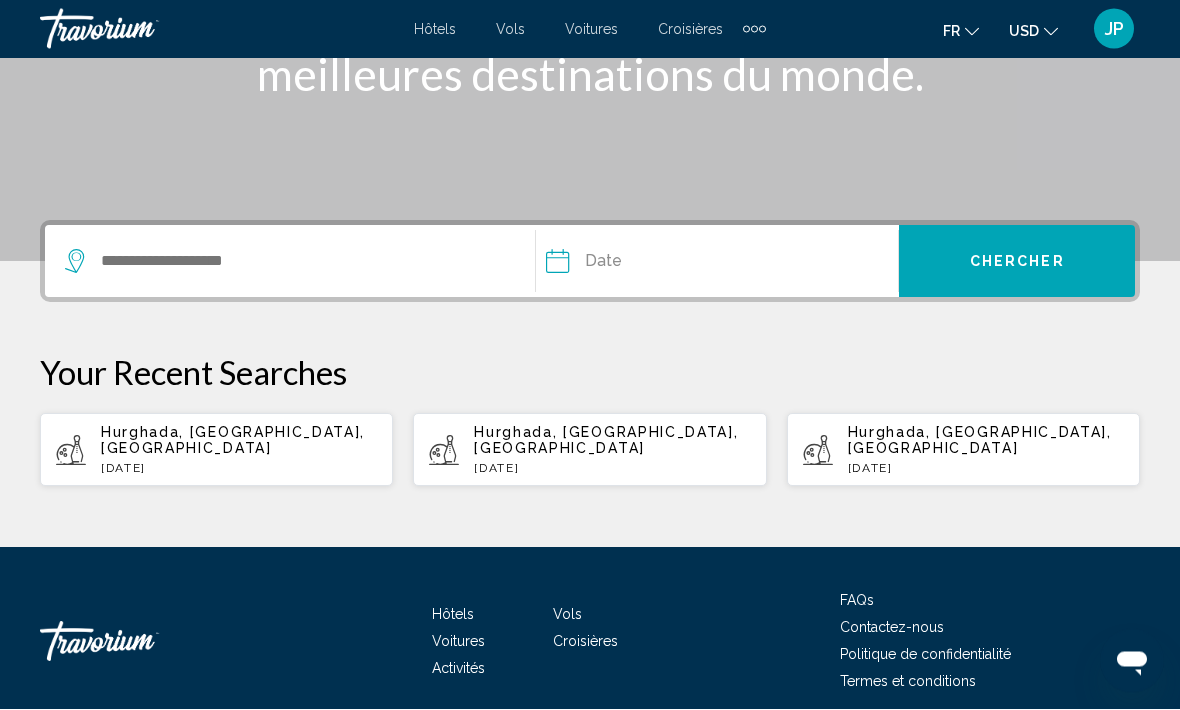 scroll, scrollTop: 327, scrollLeft: 0, axis: vertical 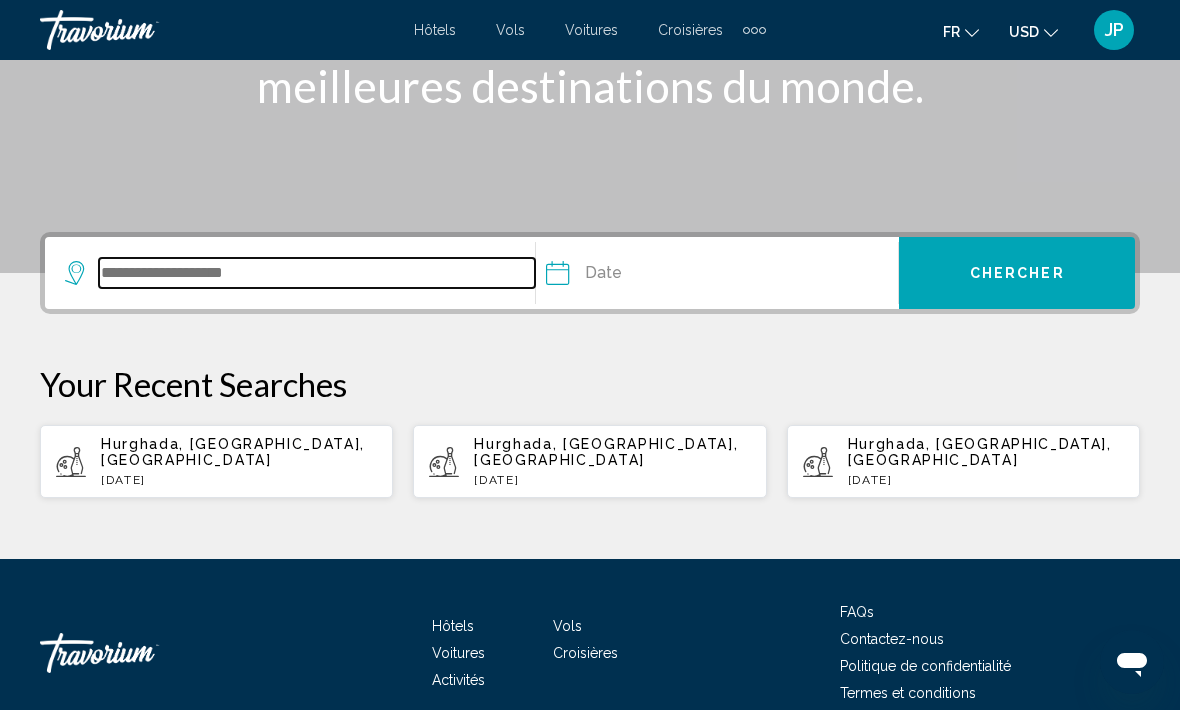 click at bounding box center (317, 273) 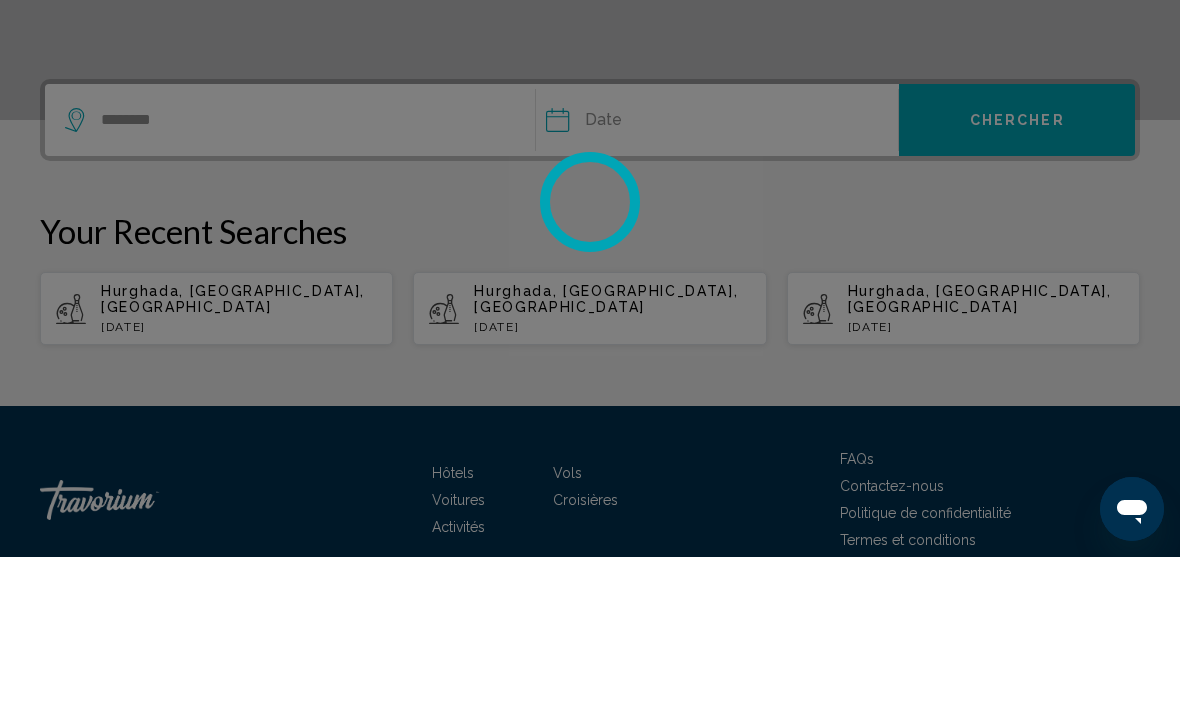 click at bounding box center [590, 355] 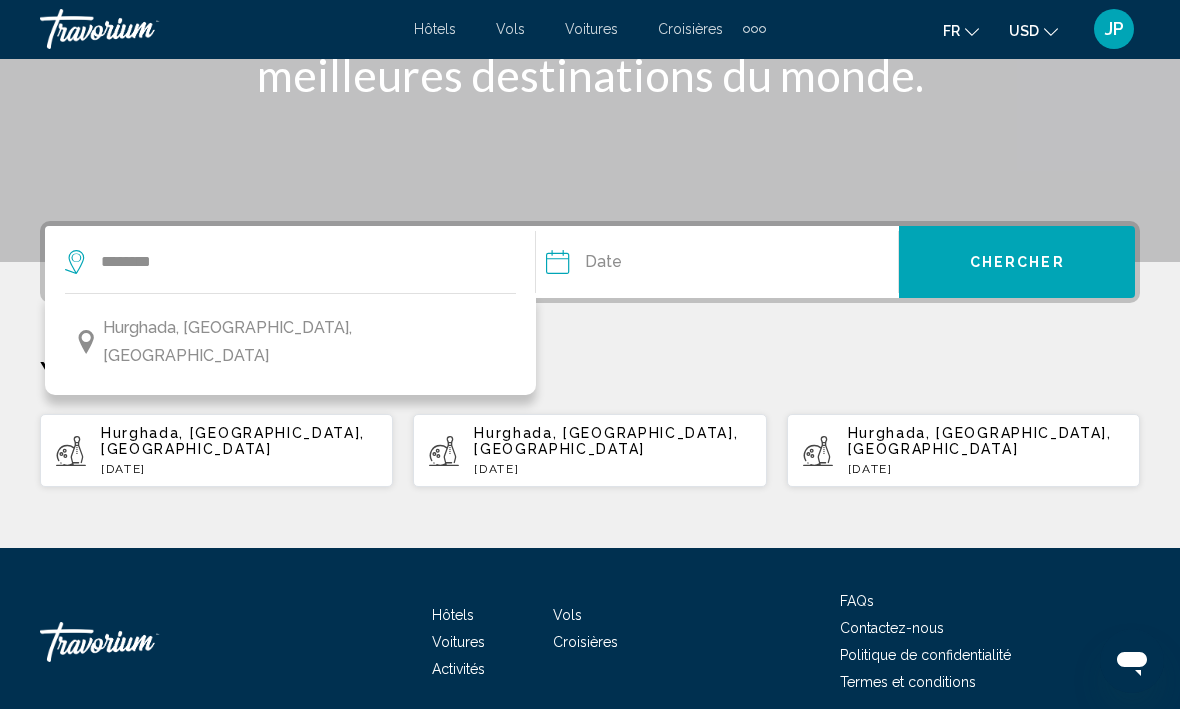 click on "Hurghada, [GEOGRAPHIC_DATA], [GEOGRAPHIC_DATA]" at bounding box center (290, 343) 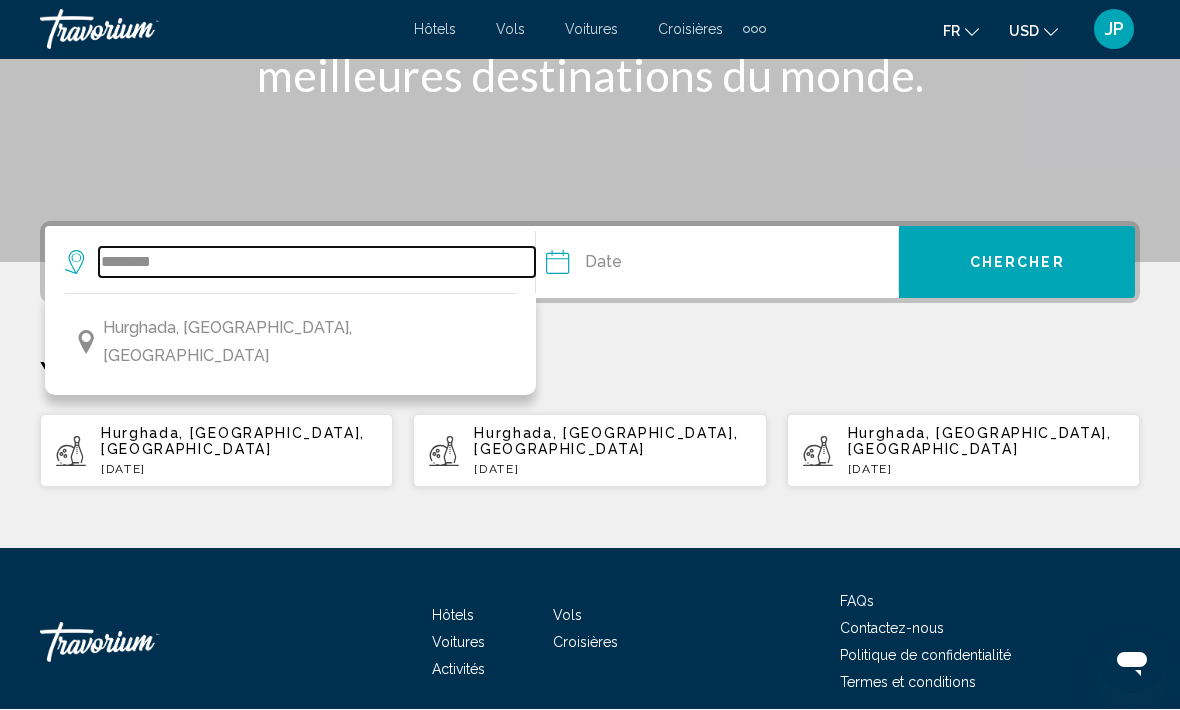 type on "**********" 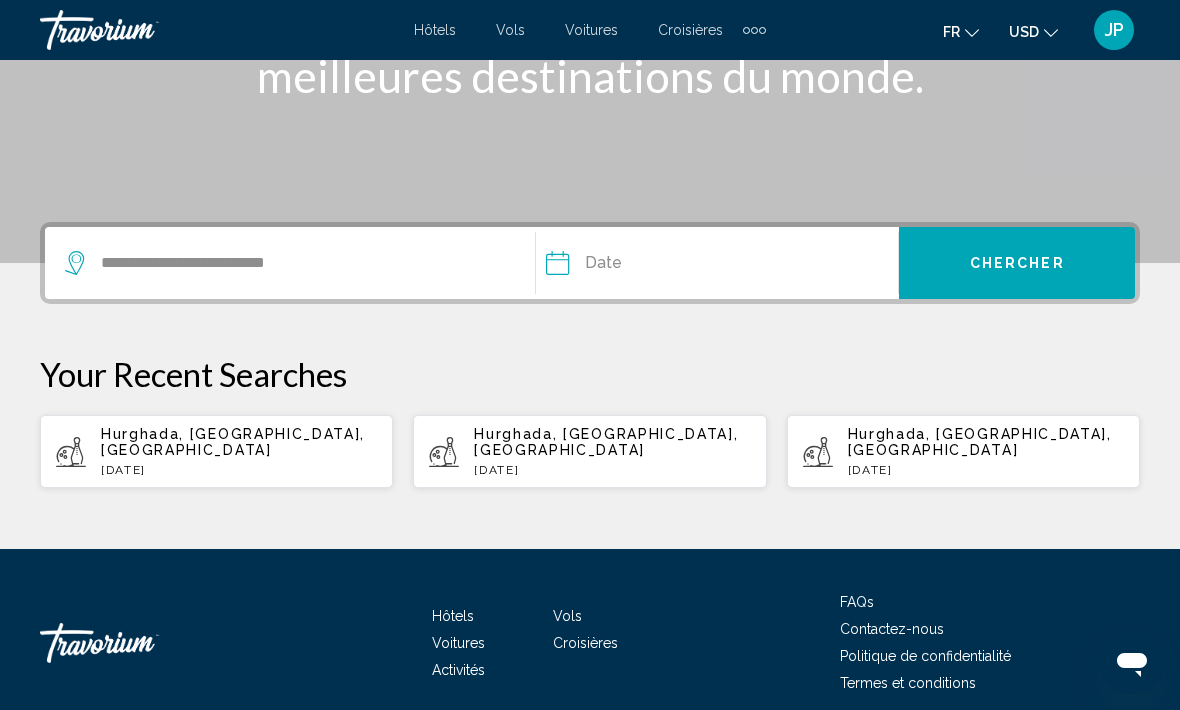 click at bounding box center [633, 266] 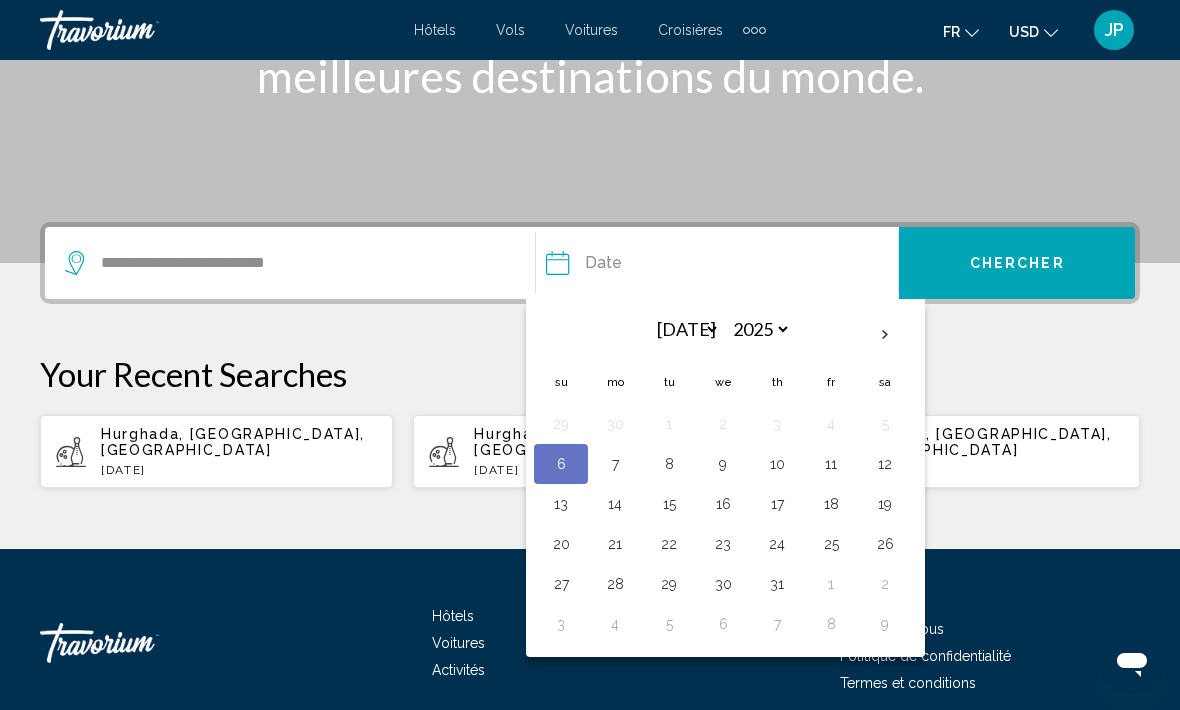 scroll, scrollTop: 337, scrollLeft: 0, axis: vertical 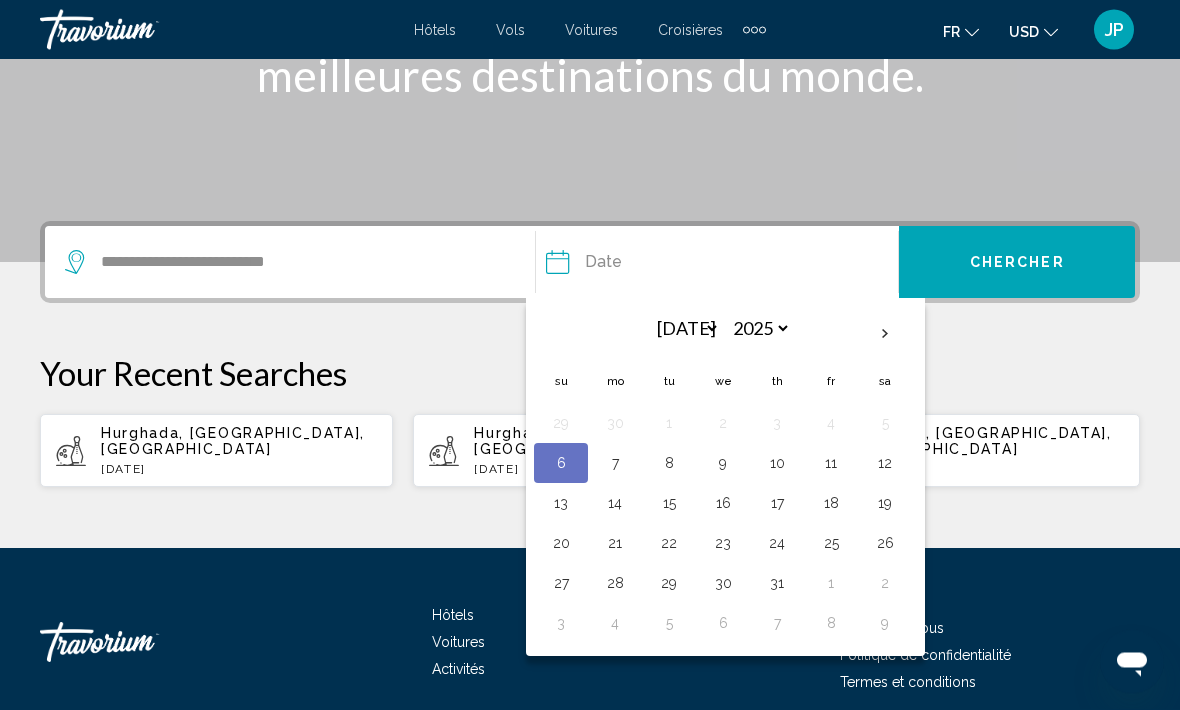 click on "9" at bounding box center [723, 464] 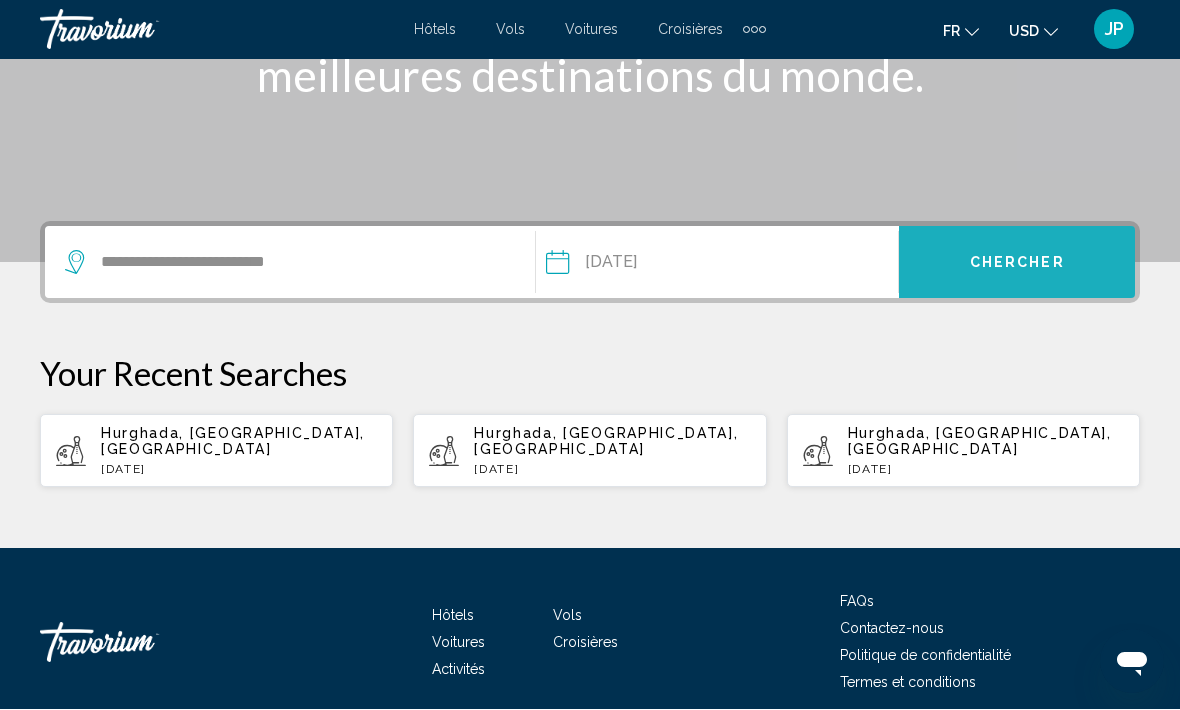 click on "Chercher" at bounding box center [1017, 264] 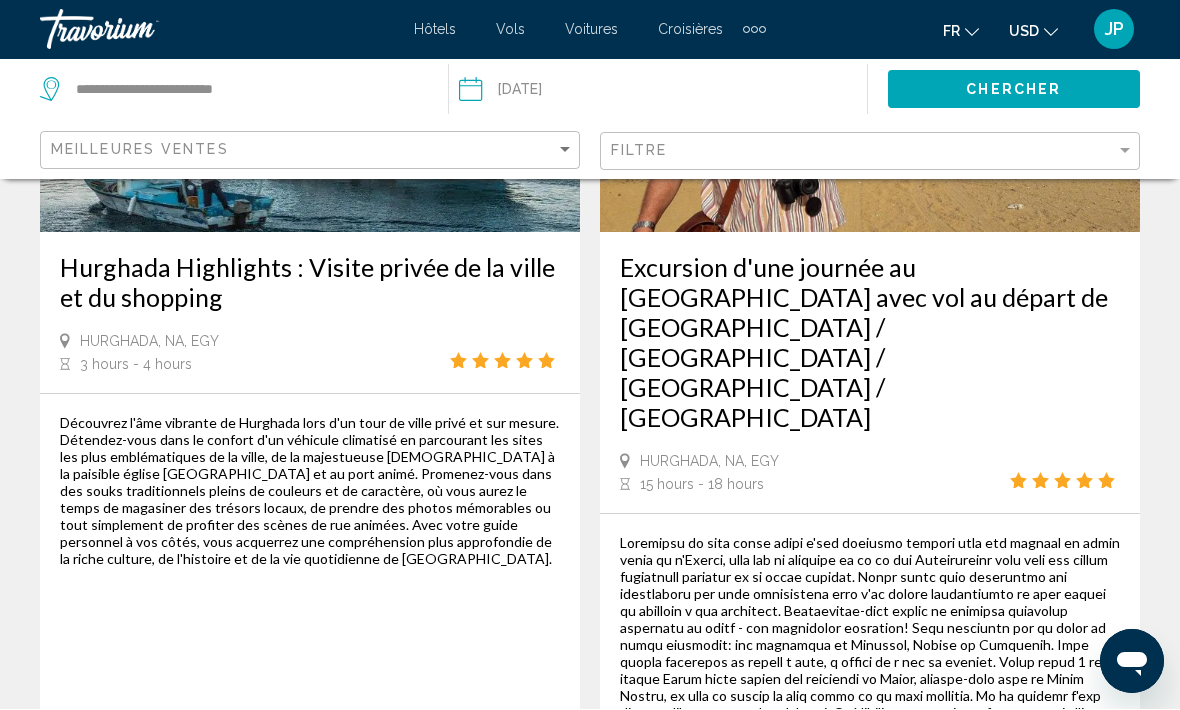 scroll, scrollTop: 0, scrollLeft: 0, axis: both 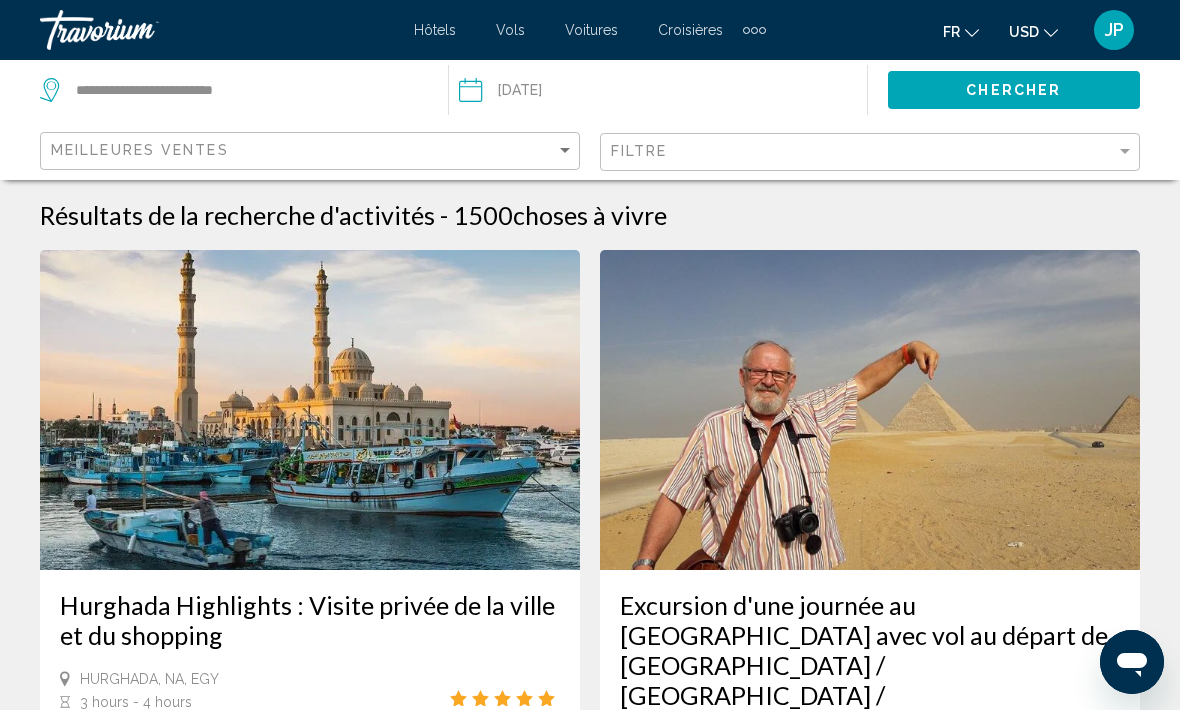 click at bounding box center [746, 30] 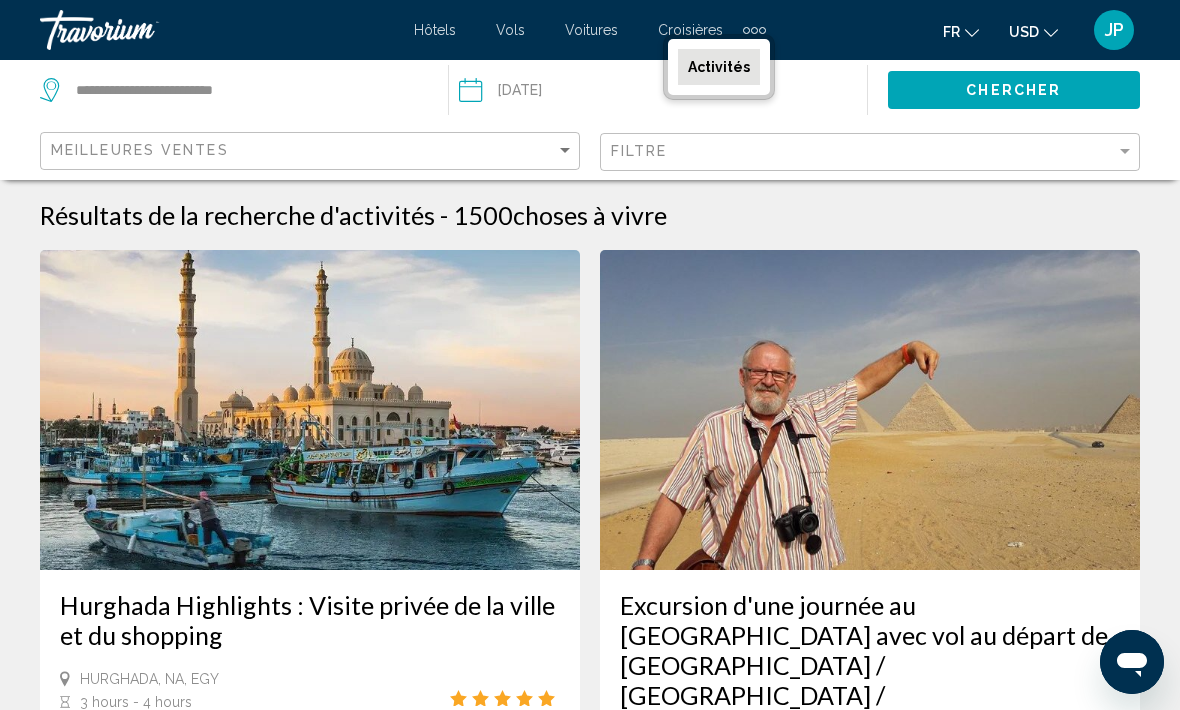 click on "Activités" at bounding box center (719, 67) 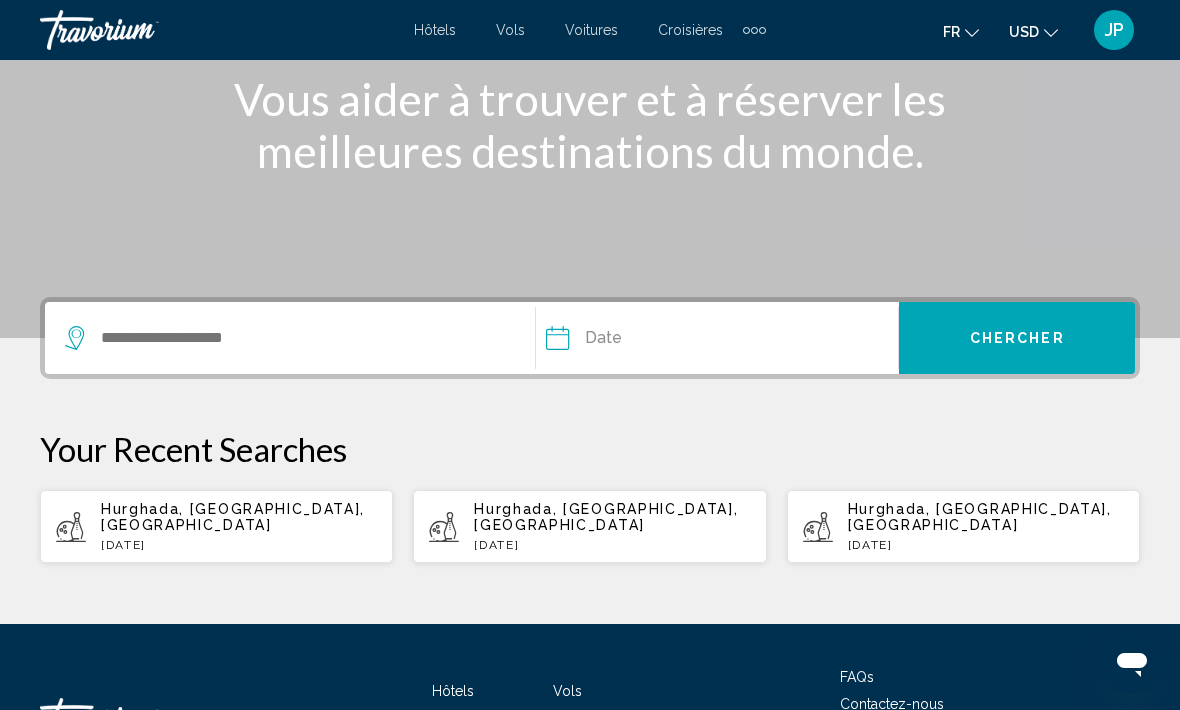 scroll, scrollTop: 302, scrollLeft: 0, axis: vertical 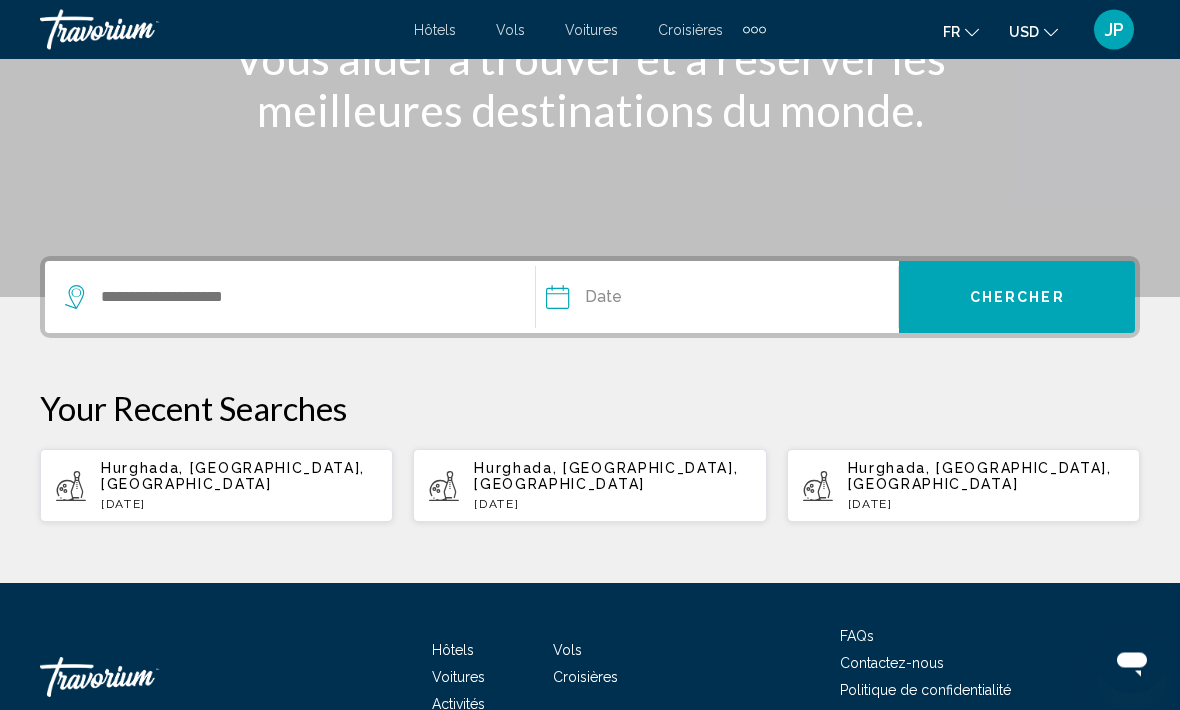 click on "Hôtels Vols Voitures Croisières Activités Hôtels Vols Voitures Croisières Activités fr
English Español Français Italiano Português русский USD
USD ($) MXN (Mex$) CAD (Can$) GBP (£) EUR (€) AUD (A$) NZD (NZ$) CNY (CN¥) JP Se connecter" at bounding box center [590, 30] 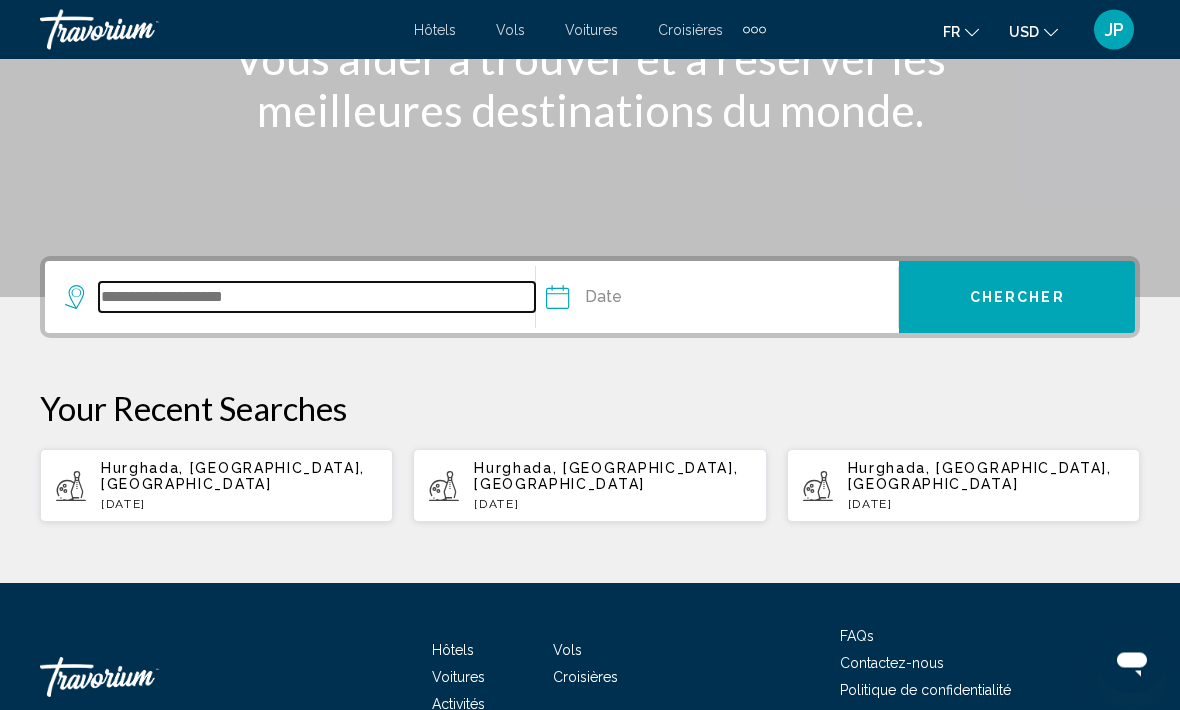 click at bounding box center (317, 298) 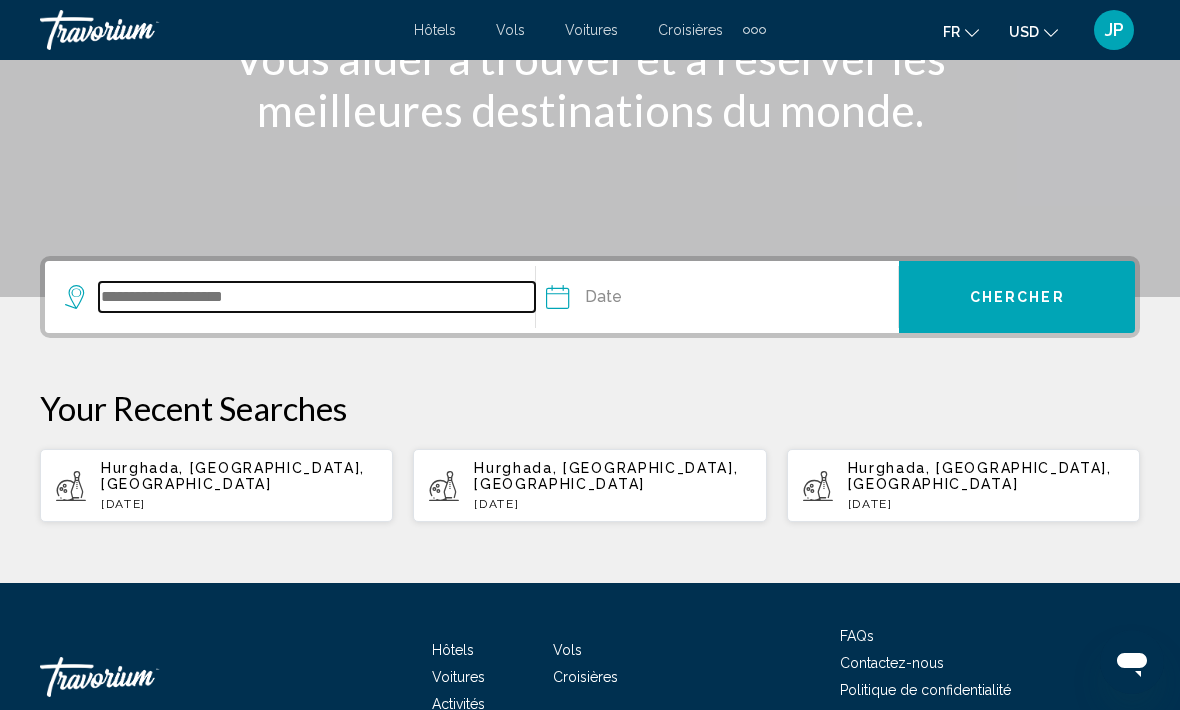 scroll, scrollTop: 302, scrollLeft: 0, axis: vertical 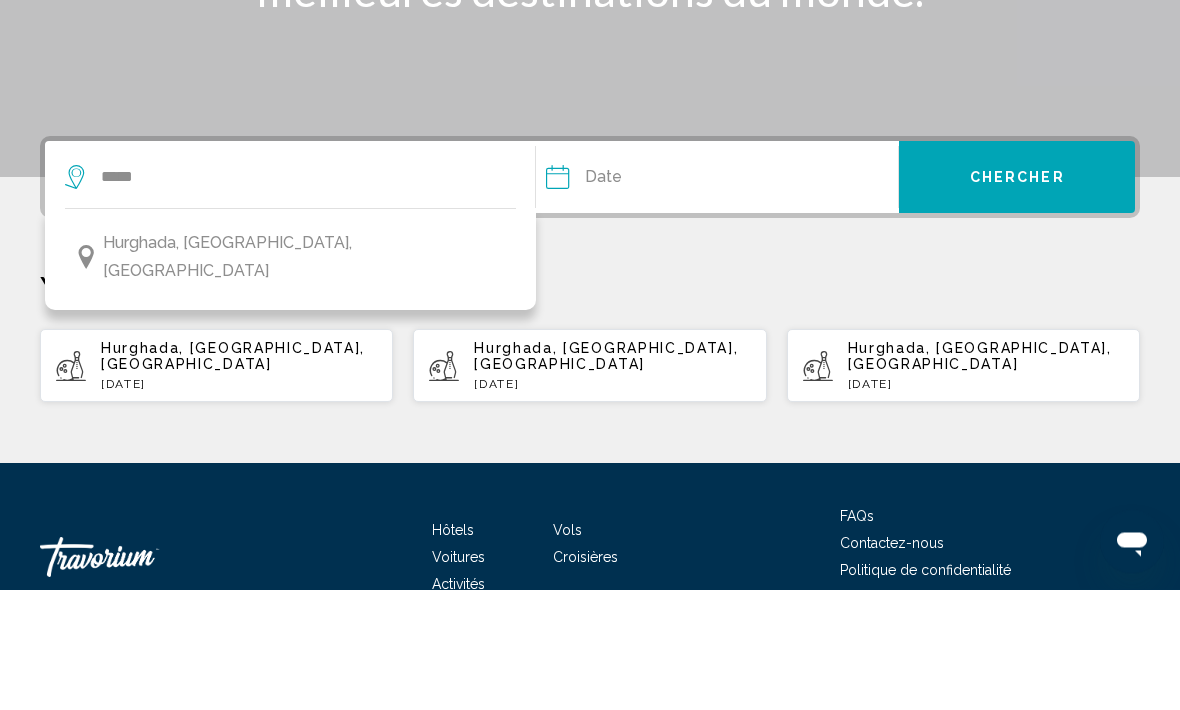 click on "Hurghada, [GEOGRAPHIC_DATA], [GEOGRAPHIC_DATA]" at bounding box center [290, 378] 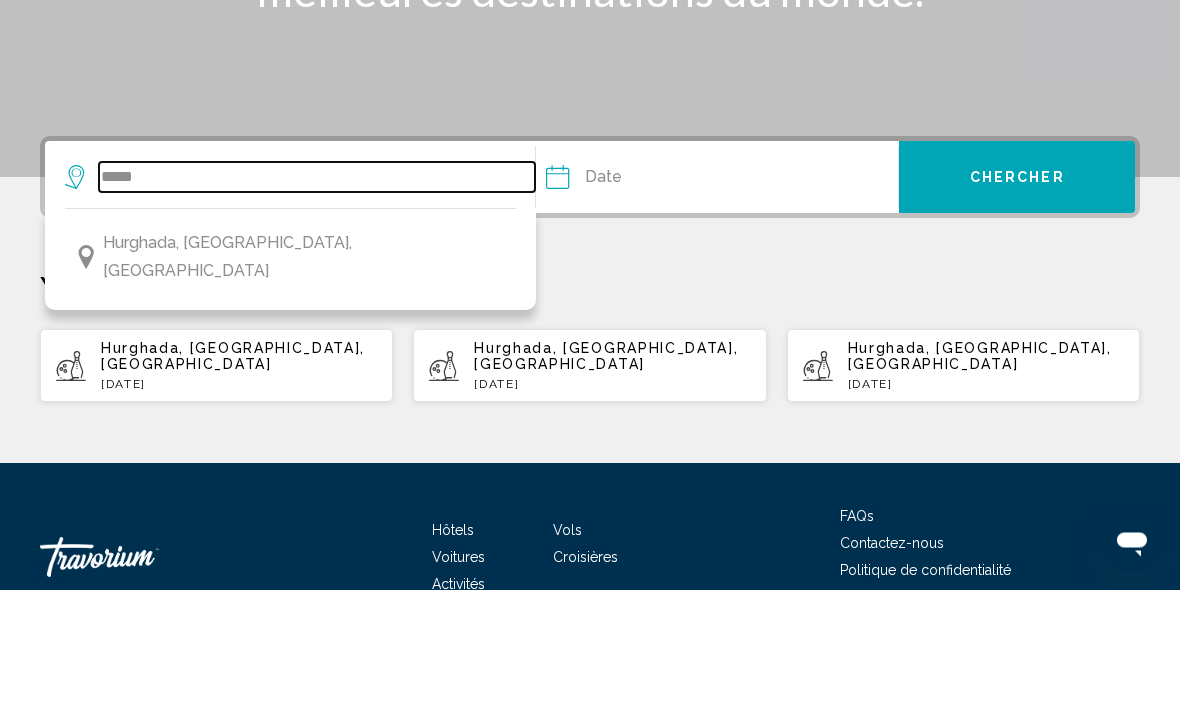 type on "**********" 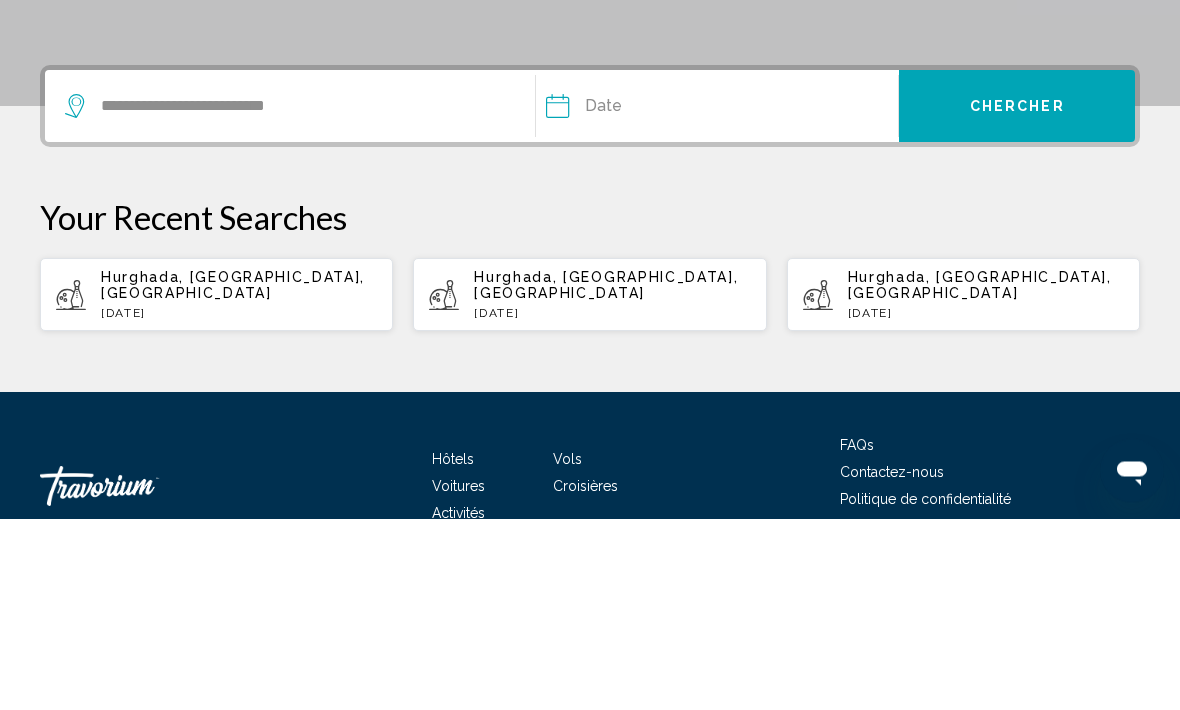 click on "Date  [DATE]  *** *** *** *** *** *** *** *** *** *** *** ***   2025  **** **** **** **** **** **** Su Mo Tu We Th Fr Sa 29 30 1 2 3 4 5 6 7 8 9 10 11 12 13 14 15 16 17 18 19 20 21 22 23 24 25 26 27 28 29 30 31 1 2 3 4 5 6 7 8 9 * * * * * * * * * ** ** ** ** ** ** ** ** ** ** ** ** ** ** ** ** ** ** ** ** ** ** ** ** ** ** ** ** ** ** ** ** ** ** ** ** ** ** ** ** ** ** ** ** ** ** ** ** ** ** ** ** ** ** ** ** ** ** ** ** ** ** ** ** **" at bounding box center [722, 298] 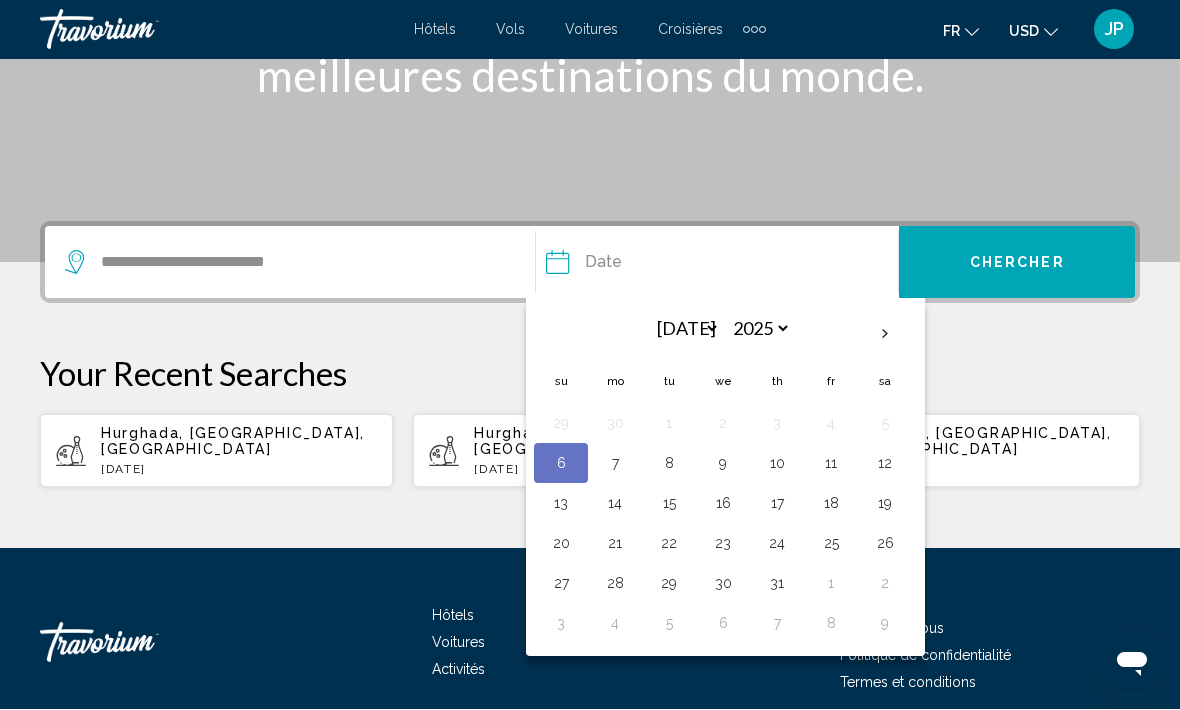 click on "9" at bounding box center (723, 464) 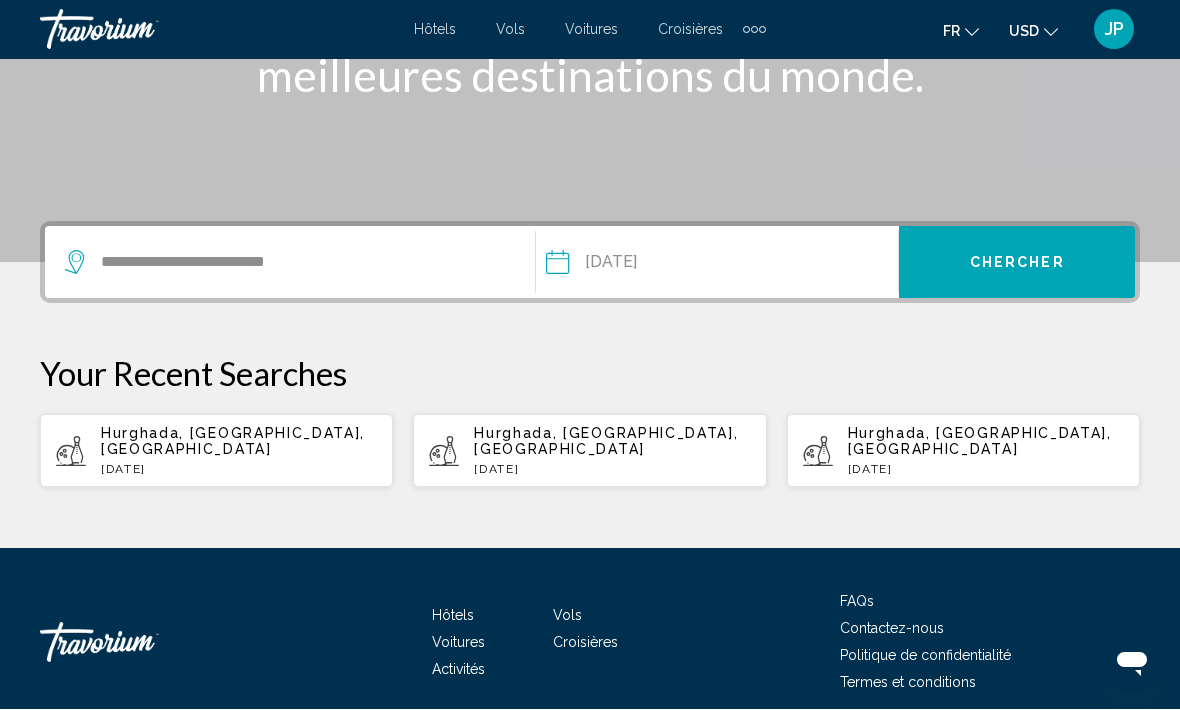 click on "Chercher" at bounding box center [1017, 263] 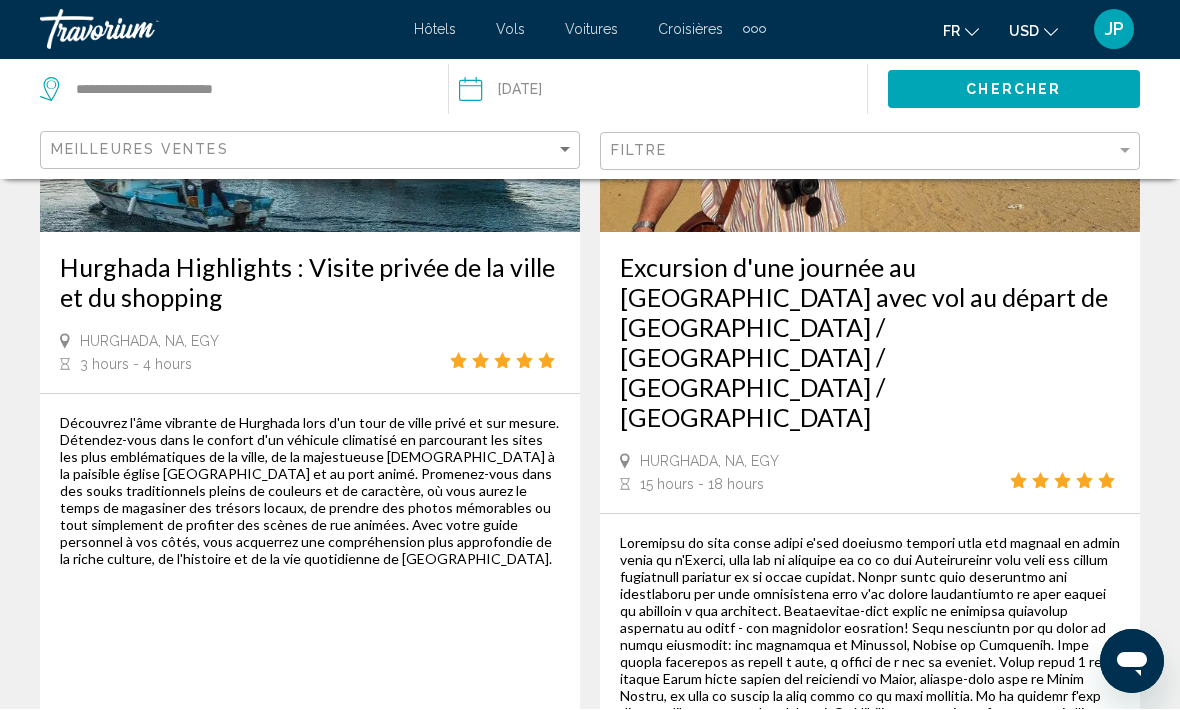 scroll, scrollTop: 0, scrollLeft: 0, axis: both 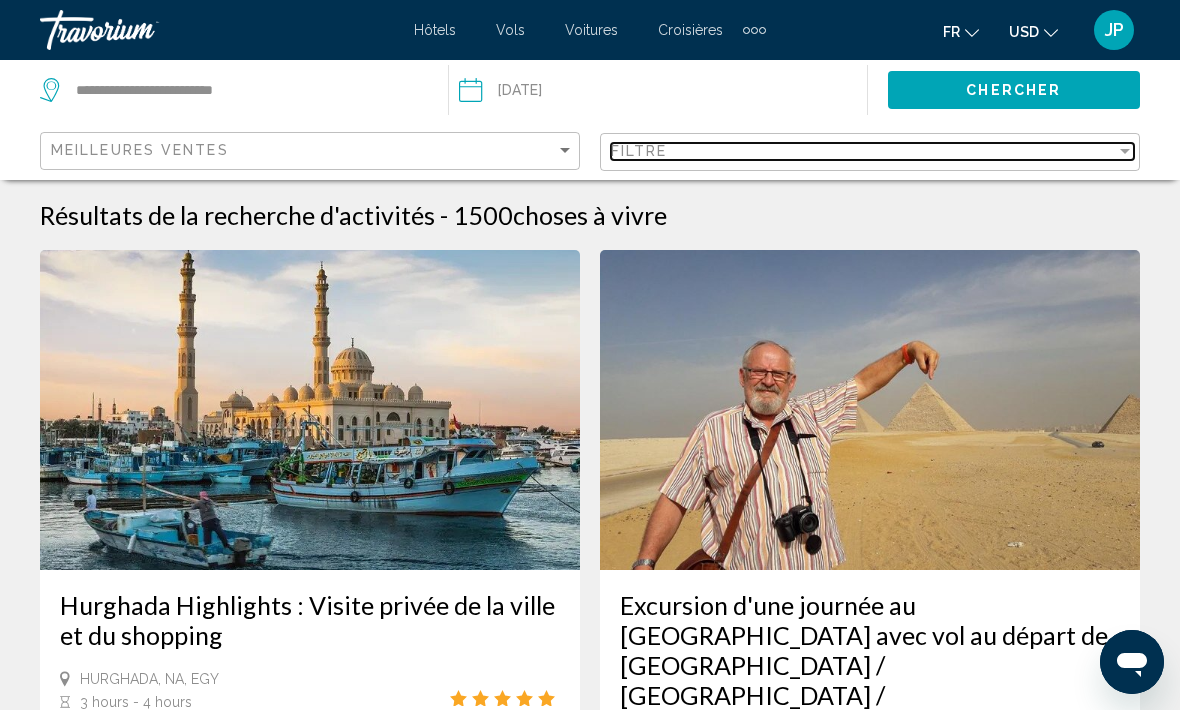 click on "Filtre" at bounding box center [863, 151] 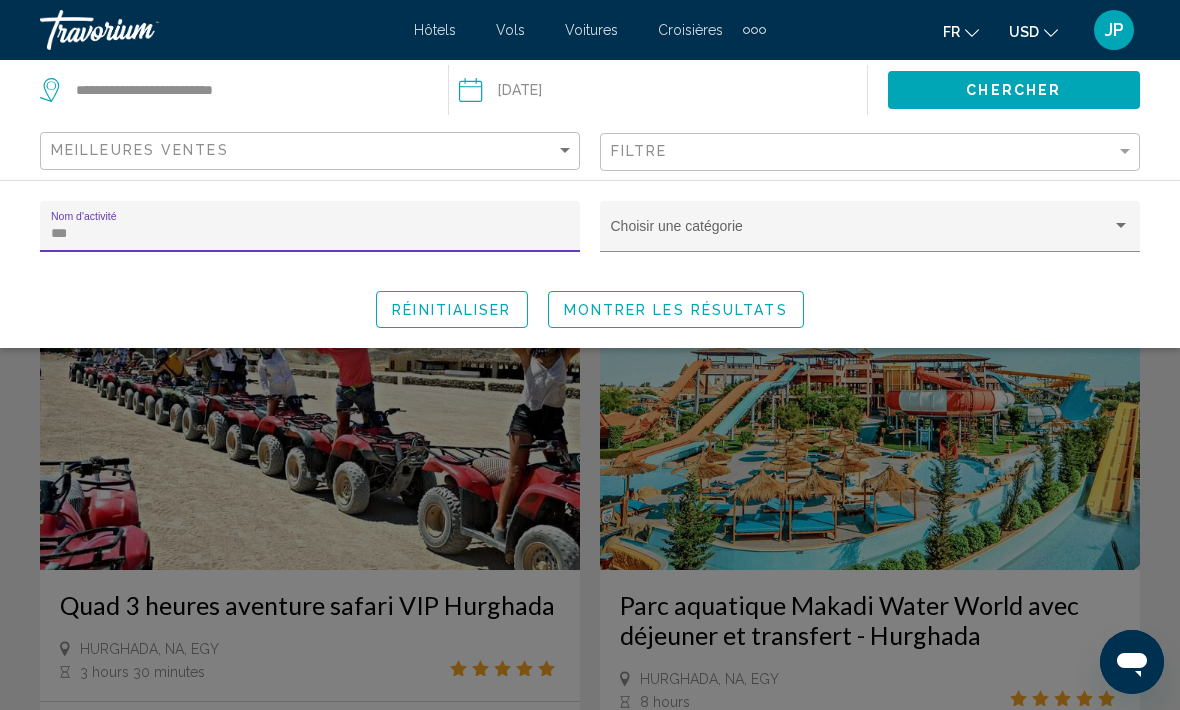 type on "****" 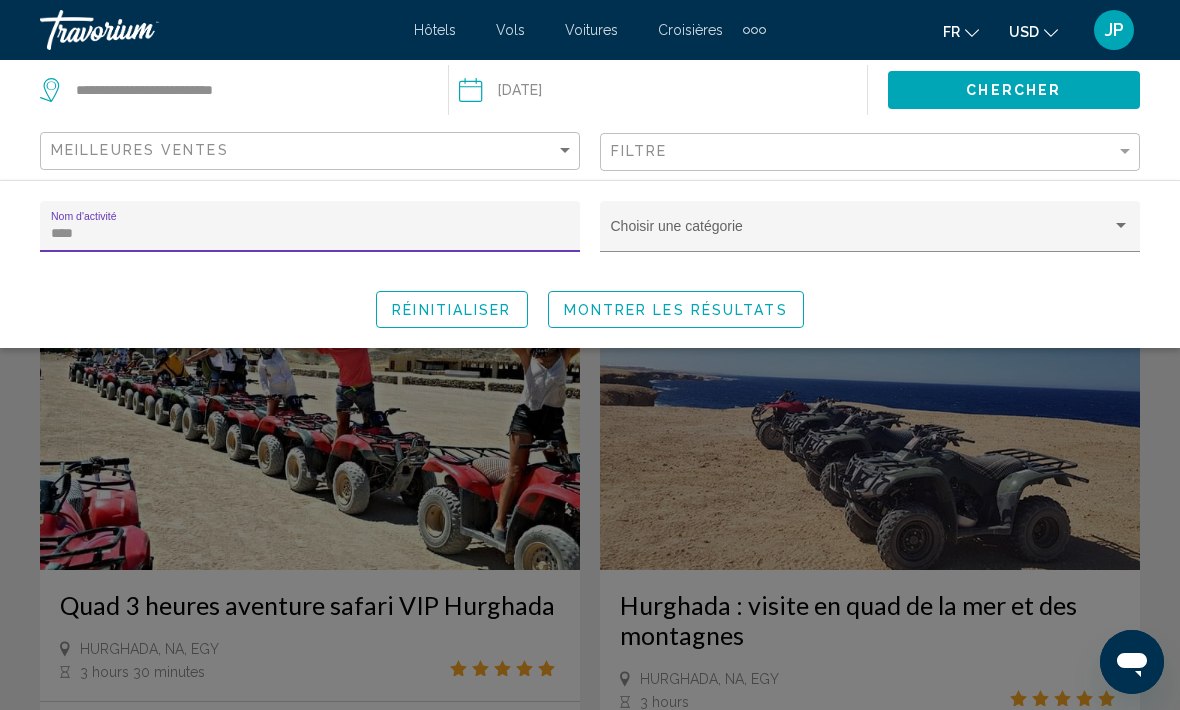 click on "Montrer les résultats" 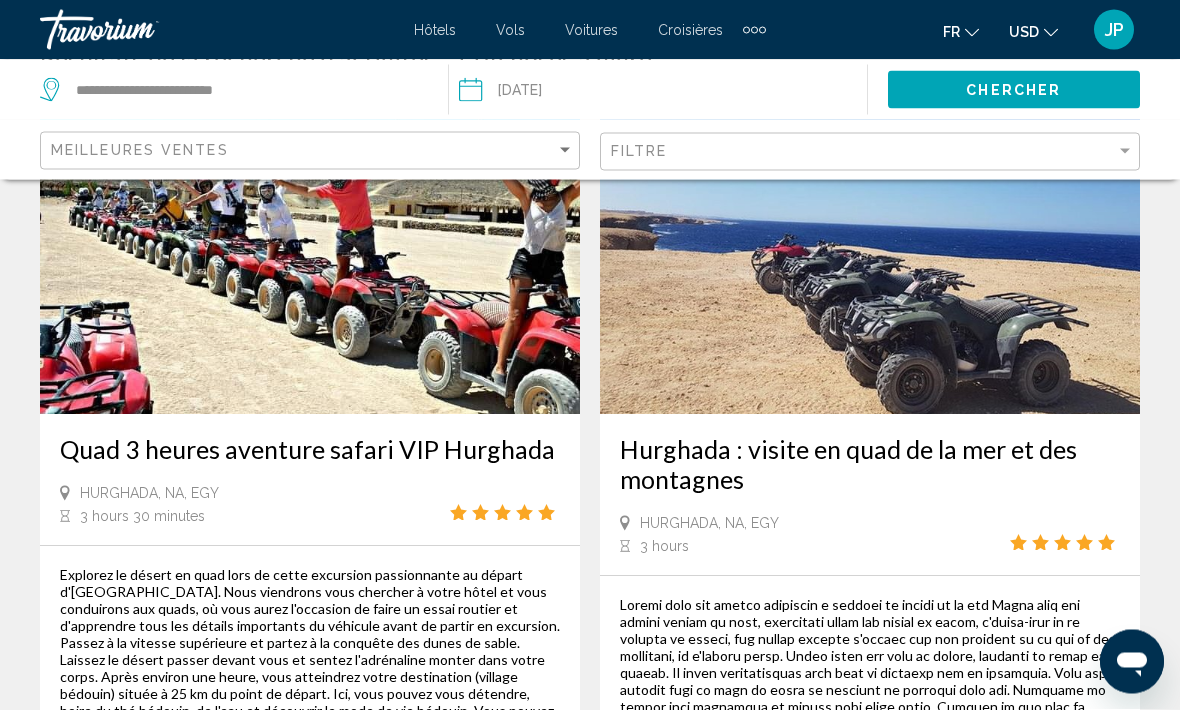 click on "USD" 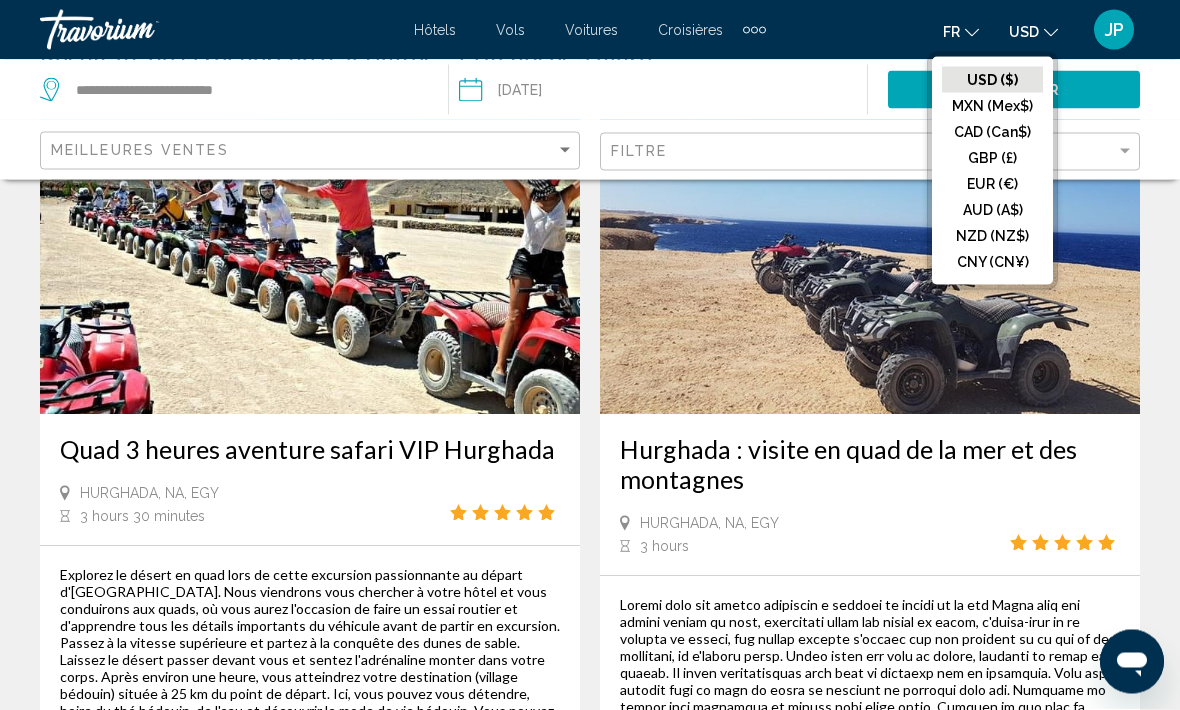 scroll, scrollTop: 156, scrollLeft: 0, axis: vertical 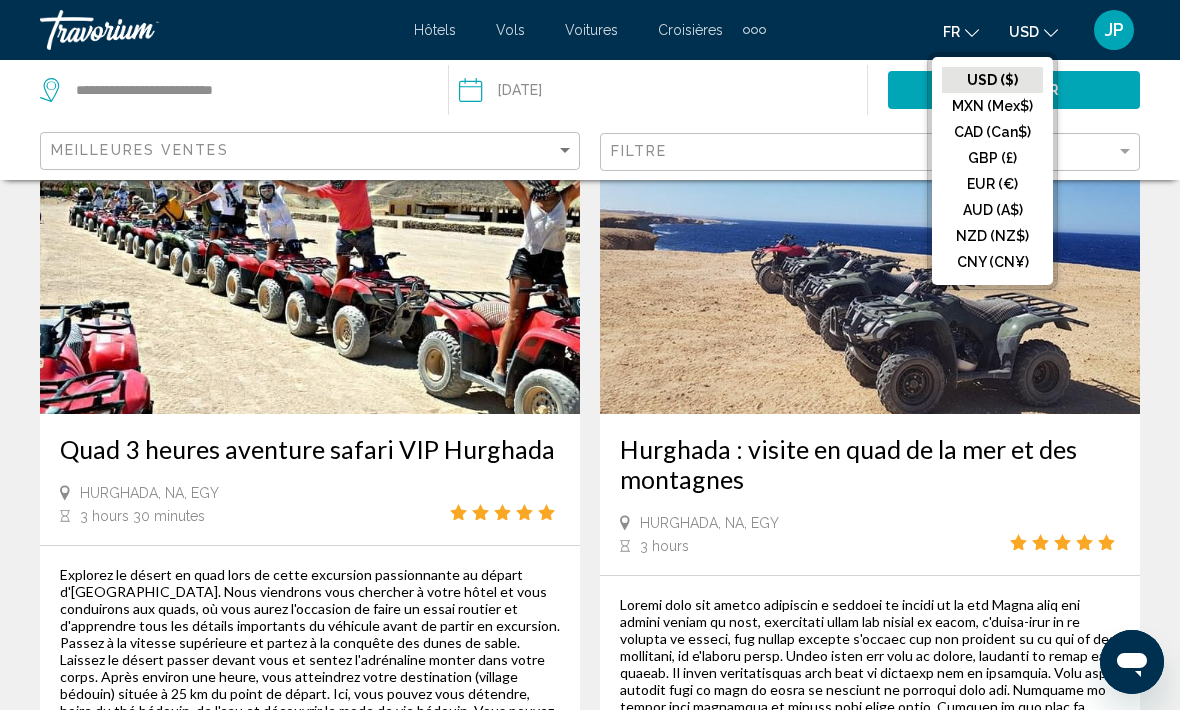 click on "EUR (€)" 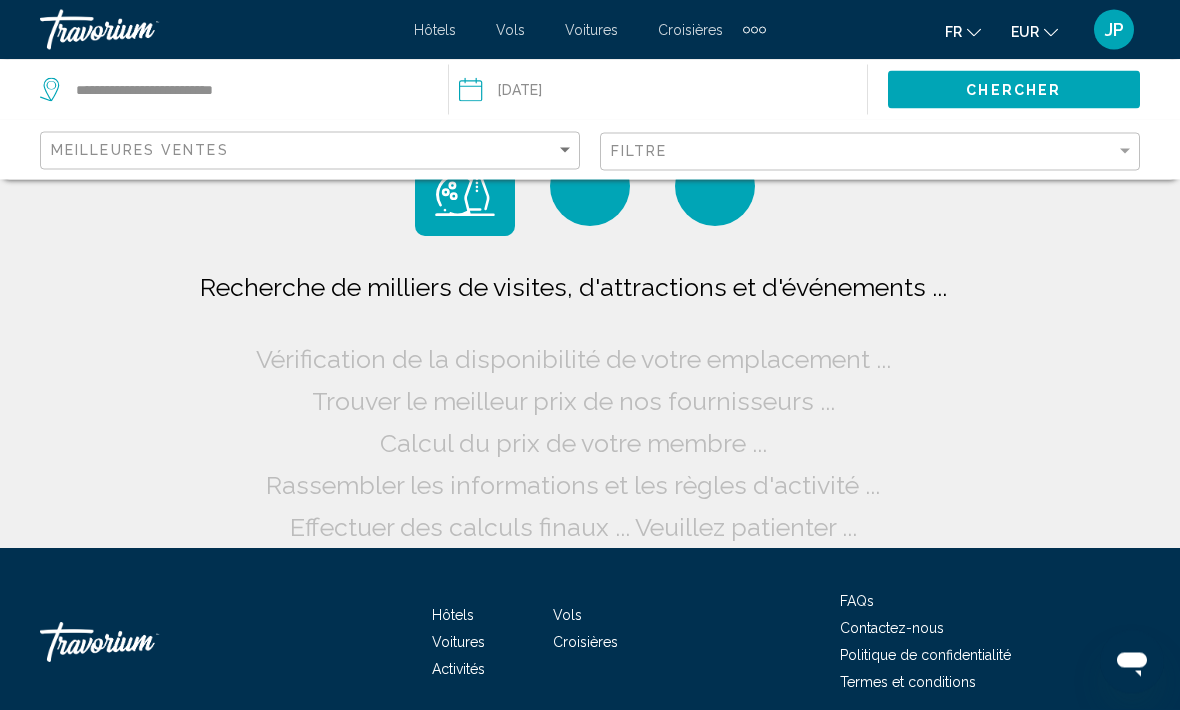 scroll, scrollTop: 0, scrollLeft: 0, axis: both 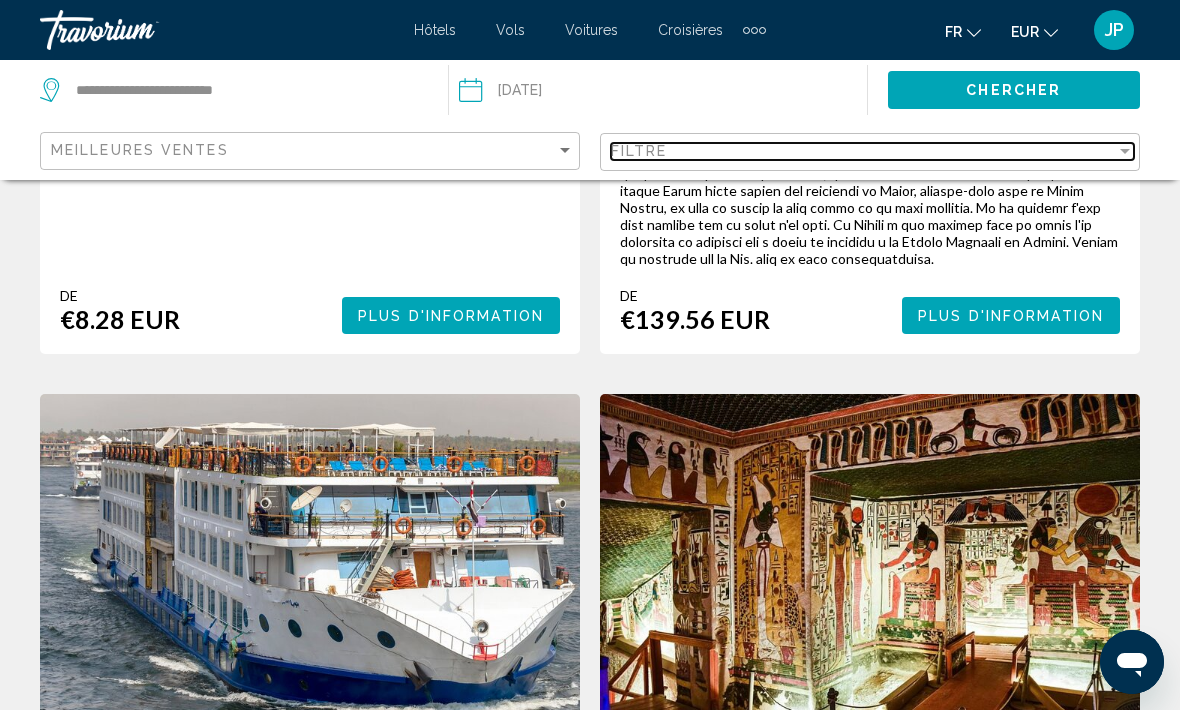 click on "Filtre" at bounding box center [863, 151] 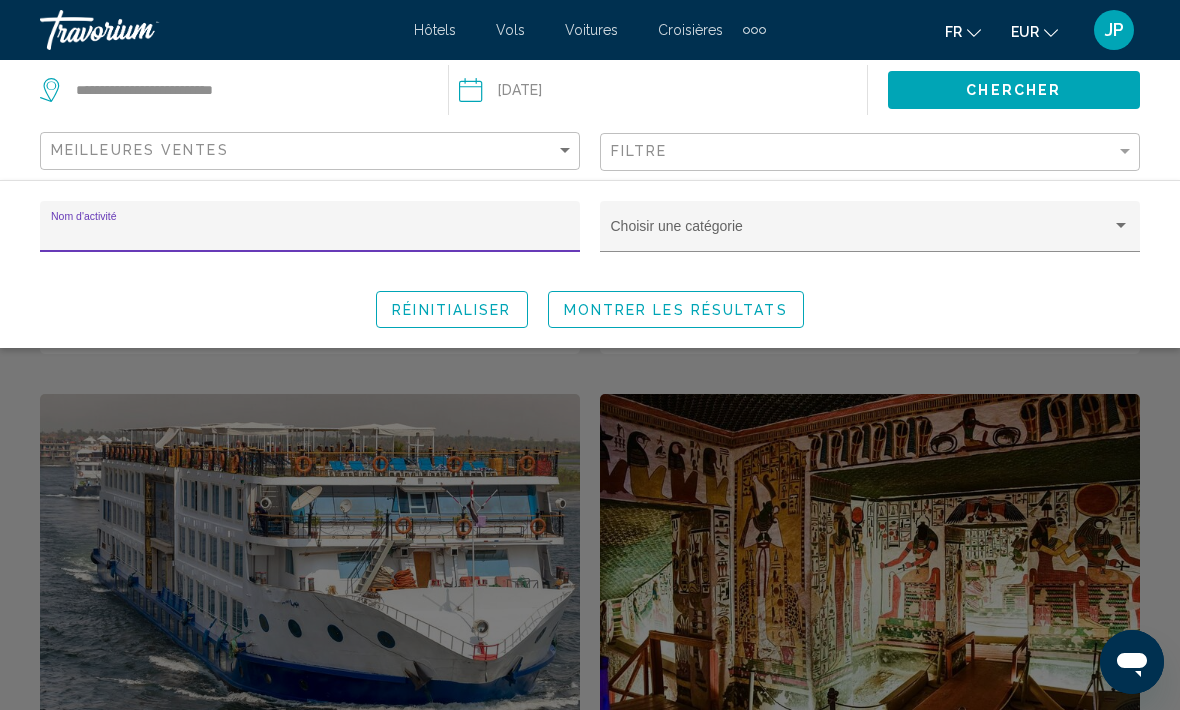 click at bounding box center (861, 234) 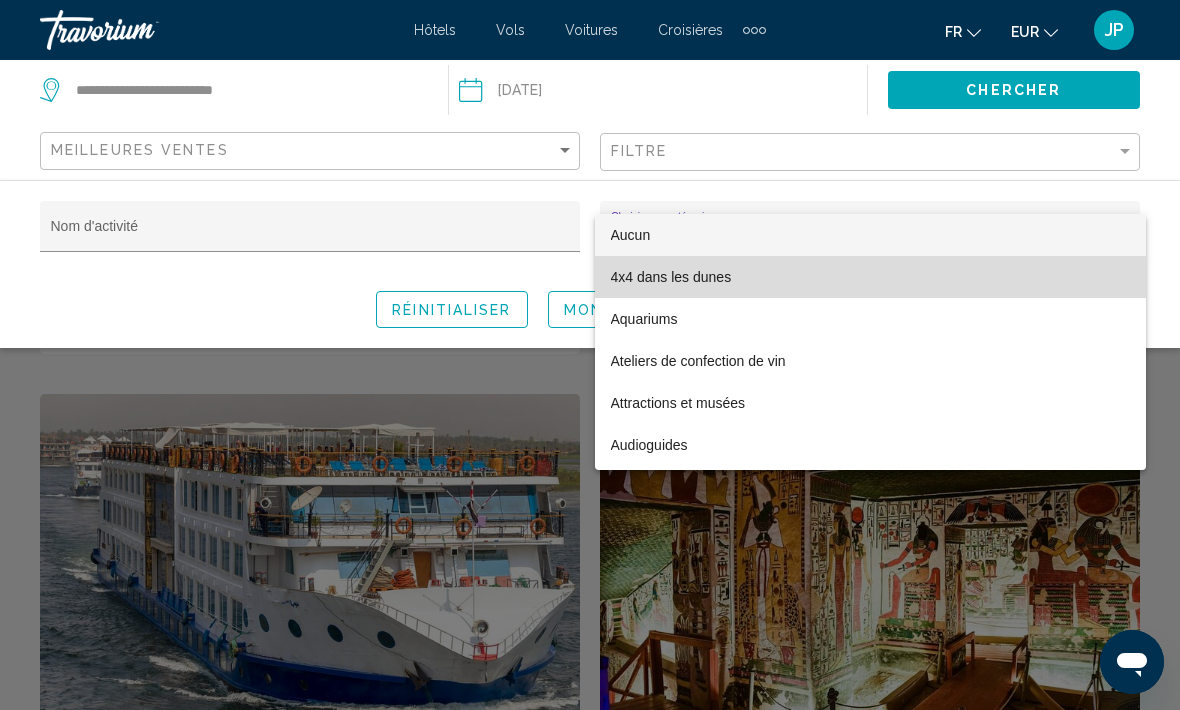 click on "4x4 dans les dunes" at bounding box center [870, 277] 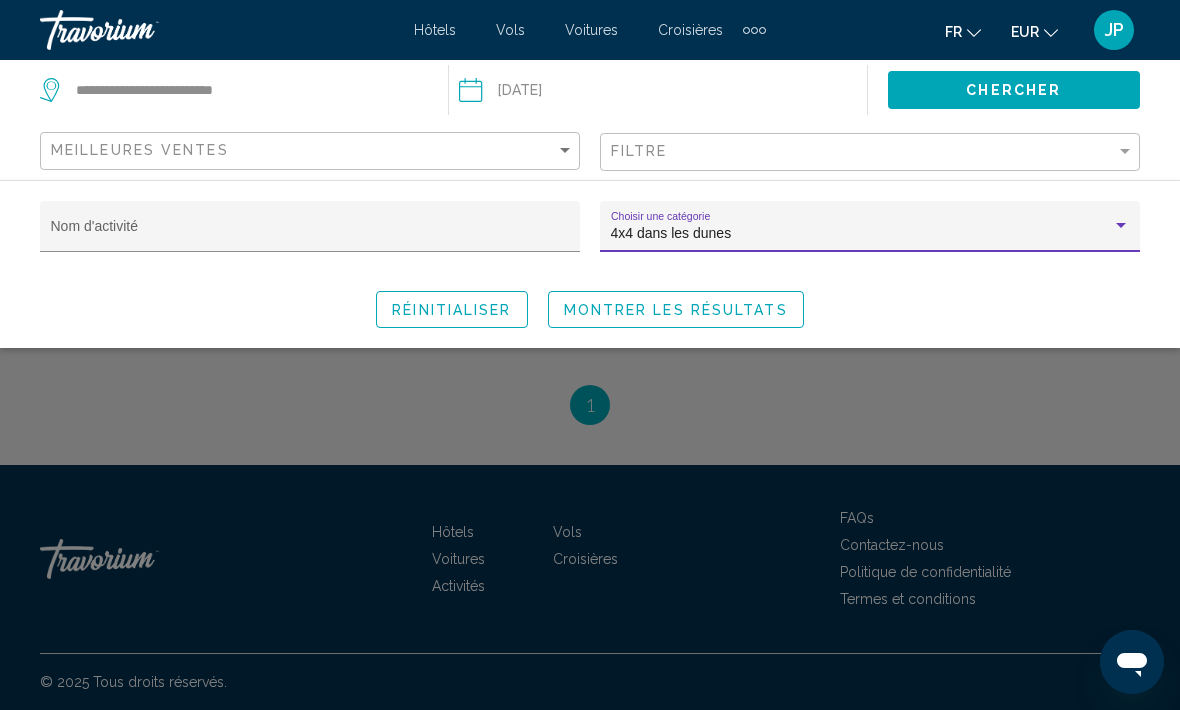 scroll, scrollTop: 615, scrollLeft: 0, axis: vertical 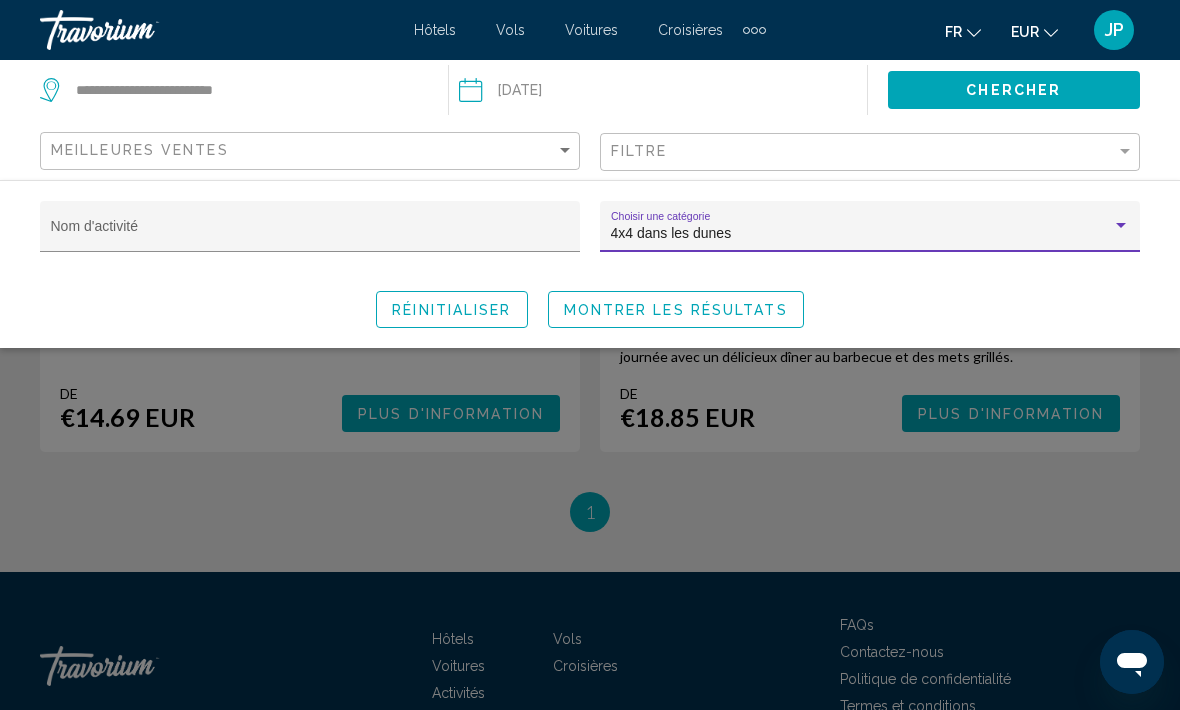 click on "Montrer les résultats" 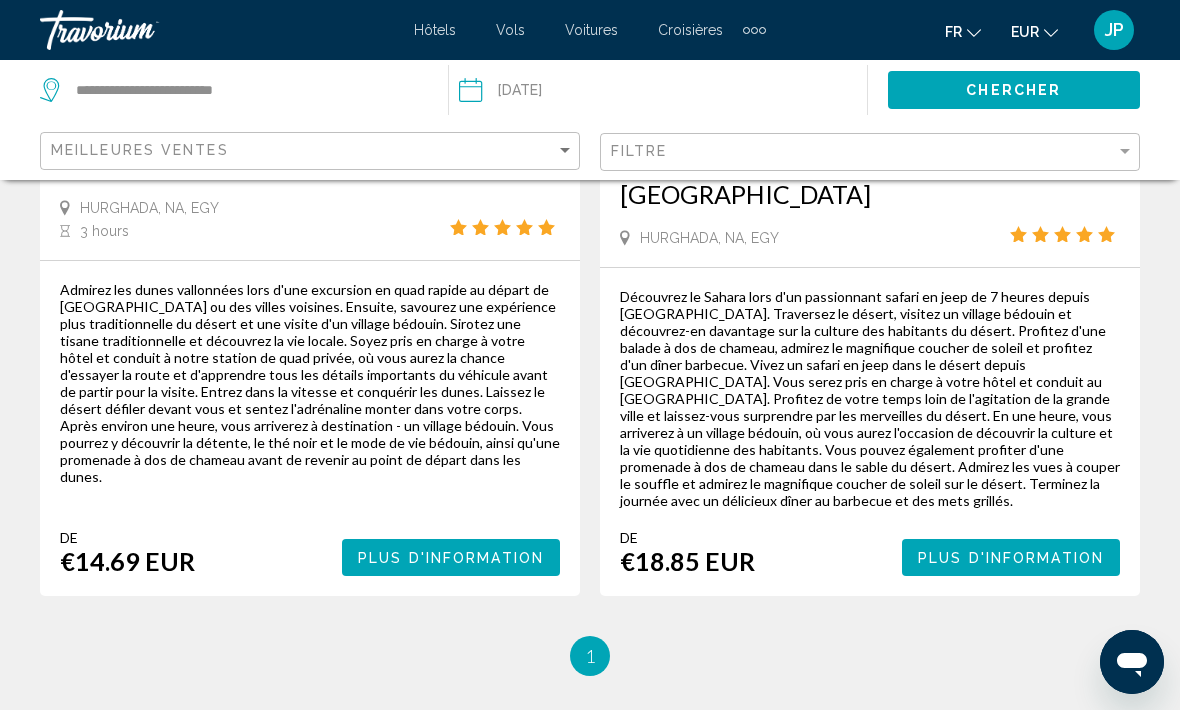 scroll, scrollTop: 443, scrollLeft: 0, axis: vertical 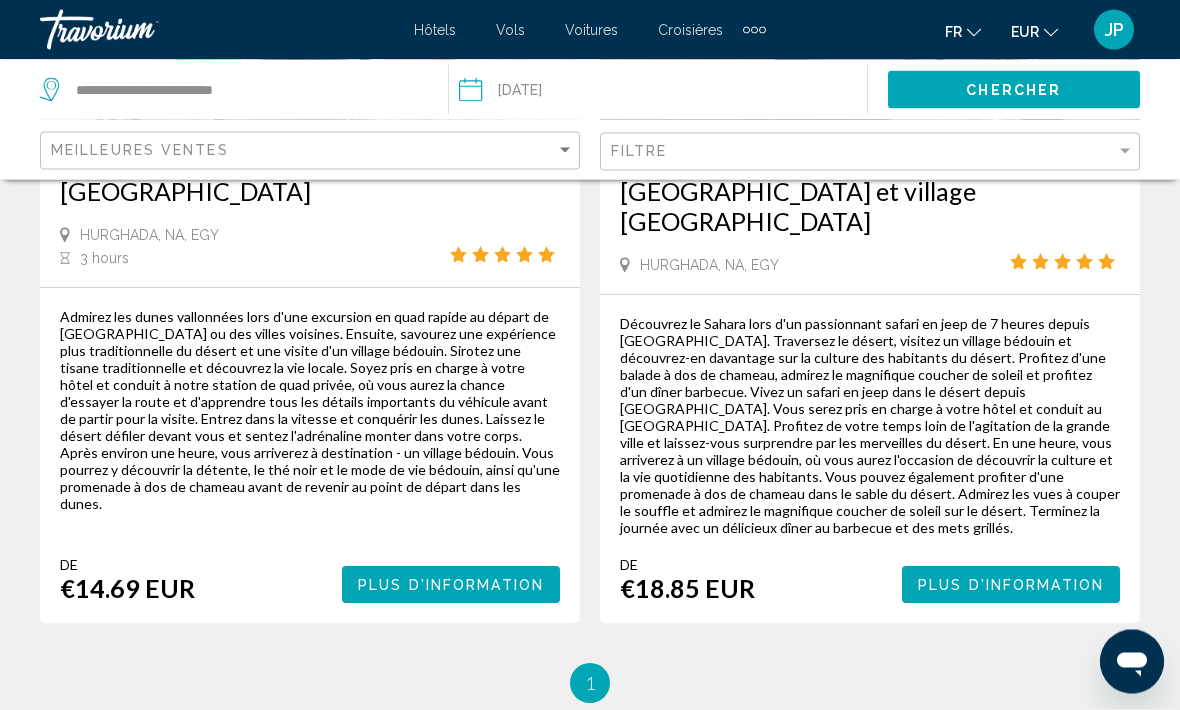 click on "Admirez les dunes vallonnées lors d'une excursion en quad rapide au départ de [GEOGRAPHIC_DATA] ou des villes voisines.
Ensuite, savourez une expérience plus traditionnelle du désert et une visite d'un village bédouin. Sirotez une tisane traditionnelle et découvrez la vie locale.
Soyez pris en charge à votre hôtel et conduit à notre station de quad privée, où vous aurez la chance d'essayer la route et d'apprendre tous les détails importants du véhicule avant de partir pour la visite.
Entrez dans la vitesse et conquérir les dunes. Laissez le désert défiler devant vous et sentez l'adrénaline monter dans votre corps. Après environ une heure, vous arriverez à destination - un village bédouin.
Vous pourrez y découvrir la détente, le thé noir et le mode de vie bédouin, ainsi qu'une promenade à dos de chameau avant de revenir au point de départ dans les dunes." at bounding box center [310, 411] 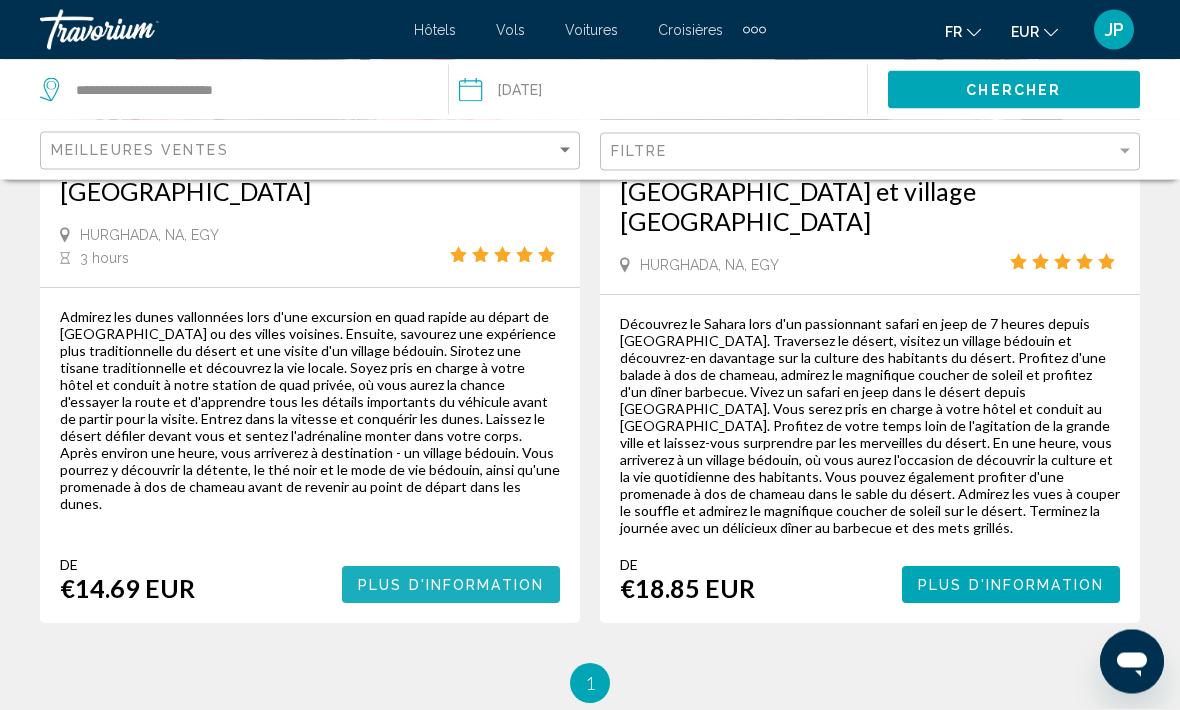 click on "Plus d'information" at bounding box center [451, 585] 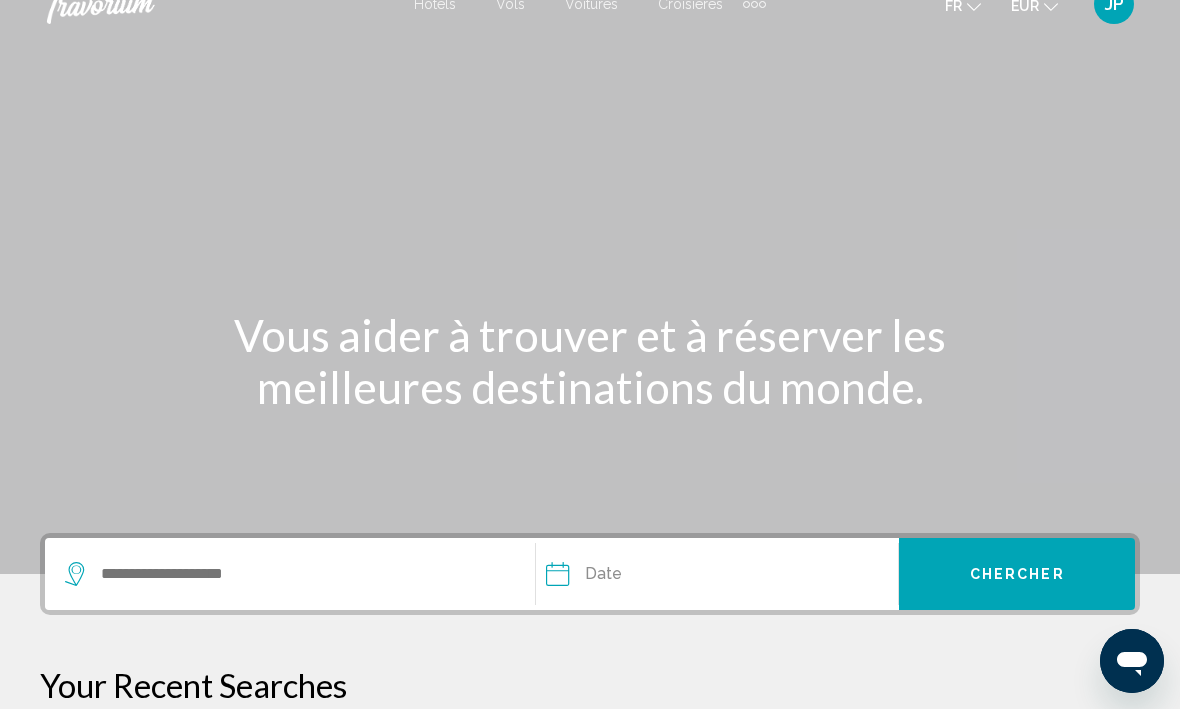 scroll, scrollTop: 0, scrollLeft: 0, axis: both 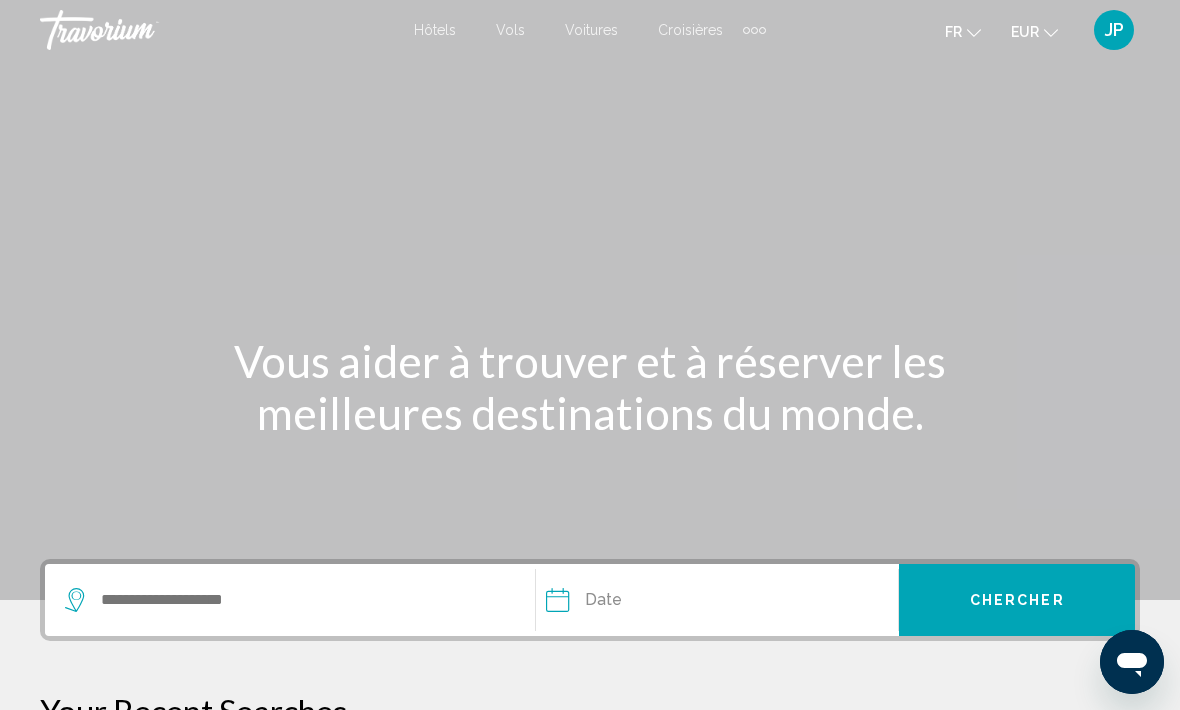 click at bounding box center (754, 30) 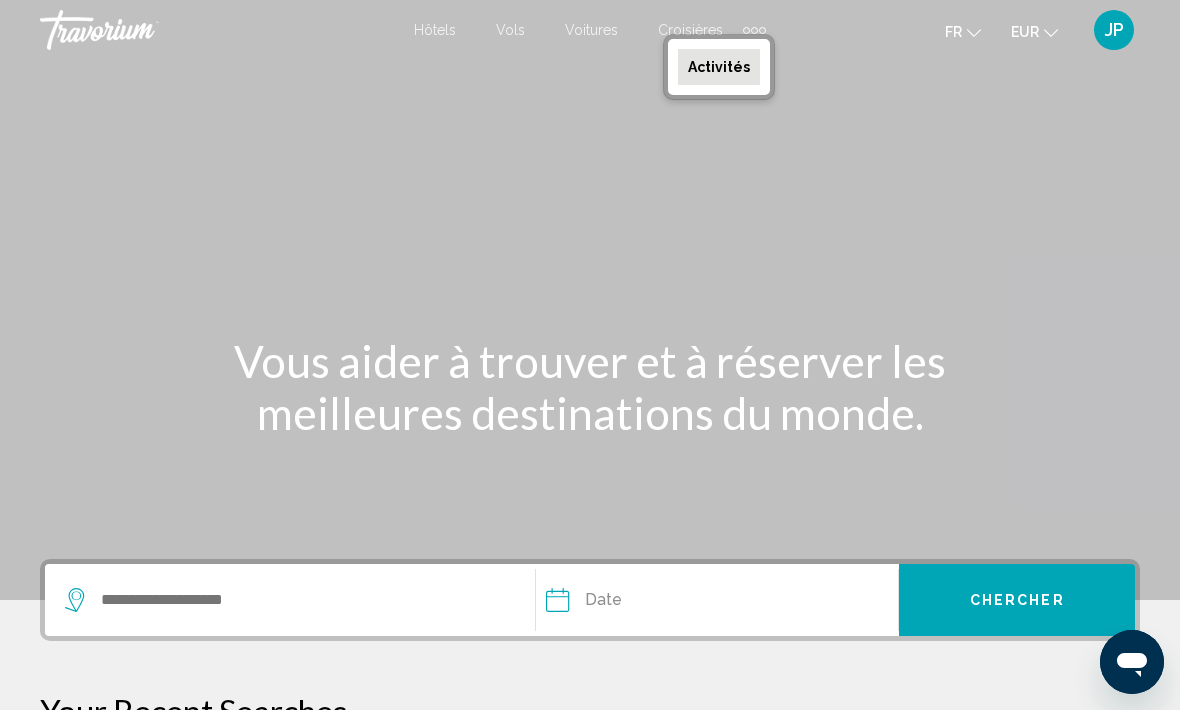 click on "Activités" at bounding box center (719, 67) 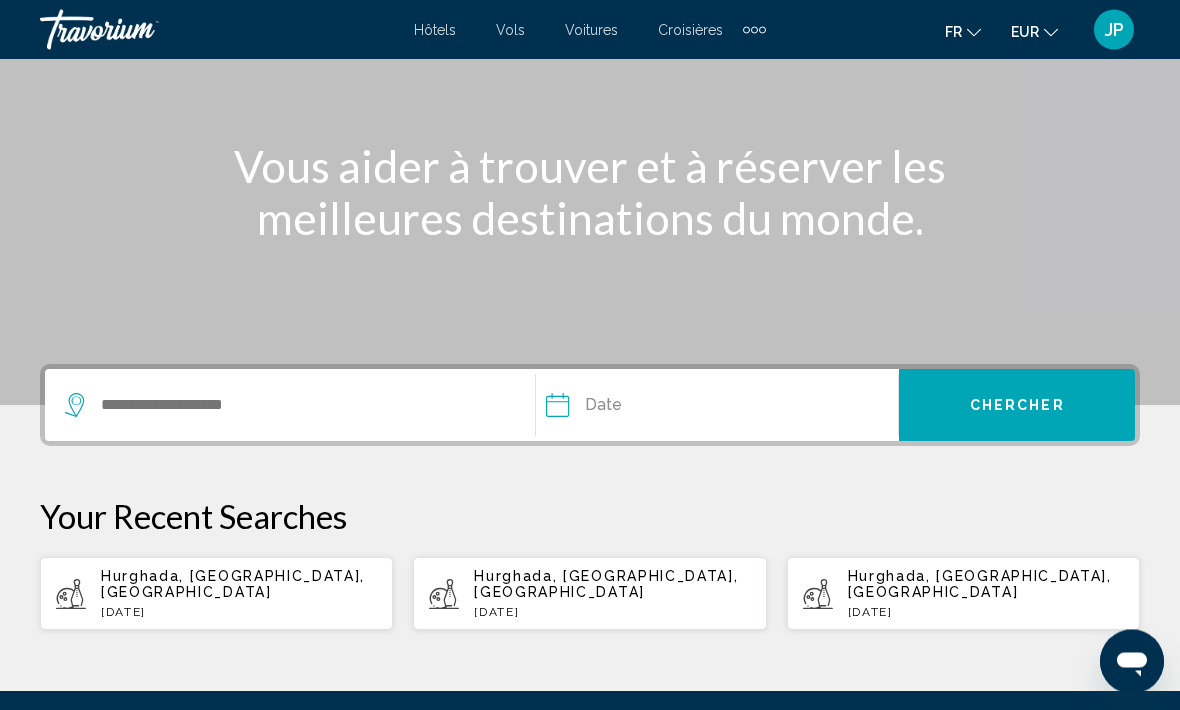 scroll, scrollTop: 201, scrollLeft: 0, axis: vertical 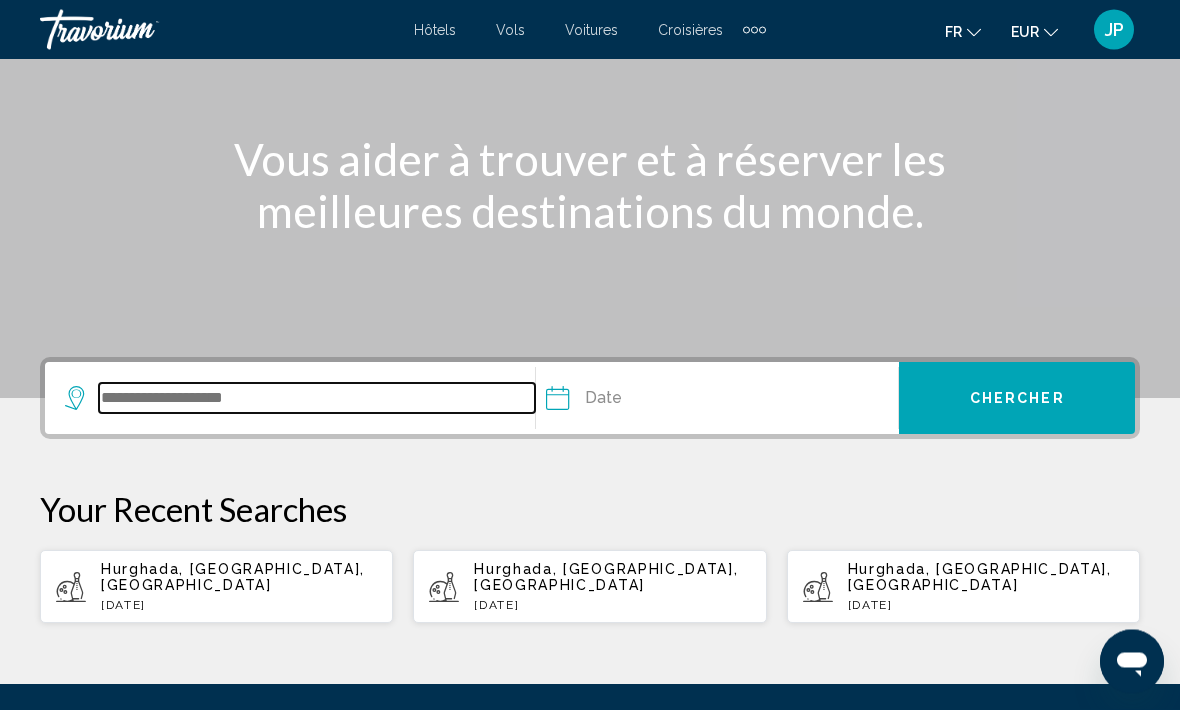 click at bounding box center (317, 399) 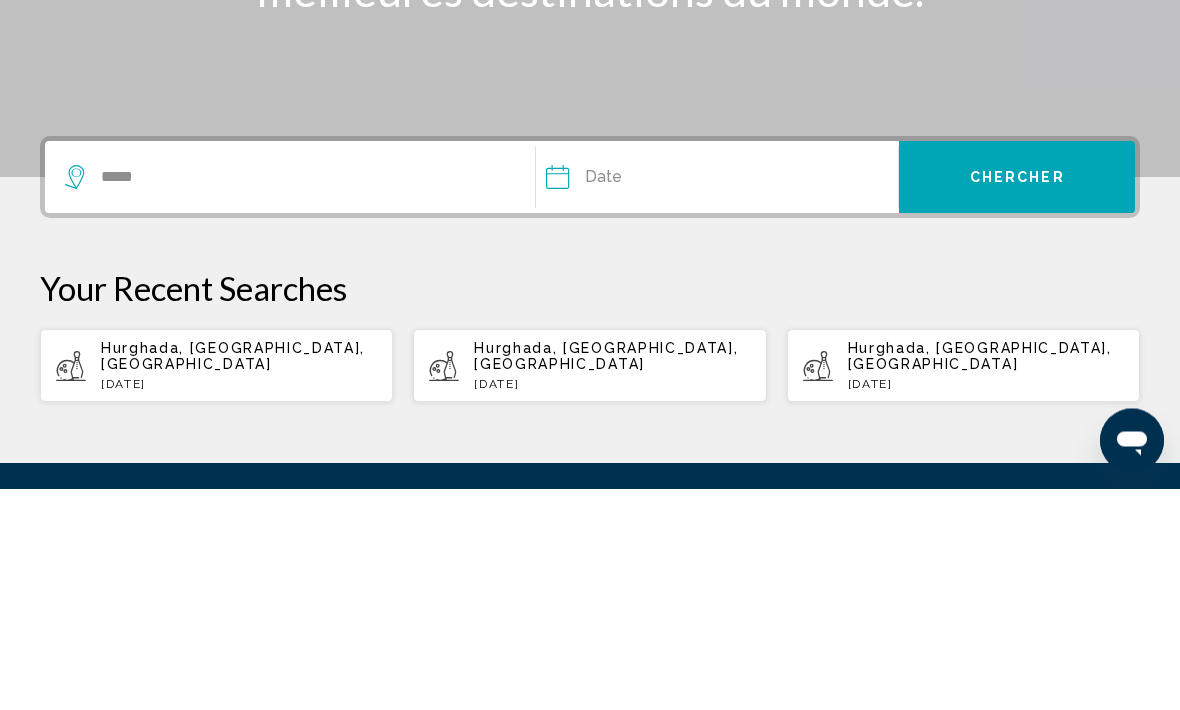 scroll, scrollTop: 337, scrollLeft: 0, axis: vertical 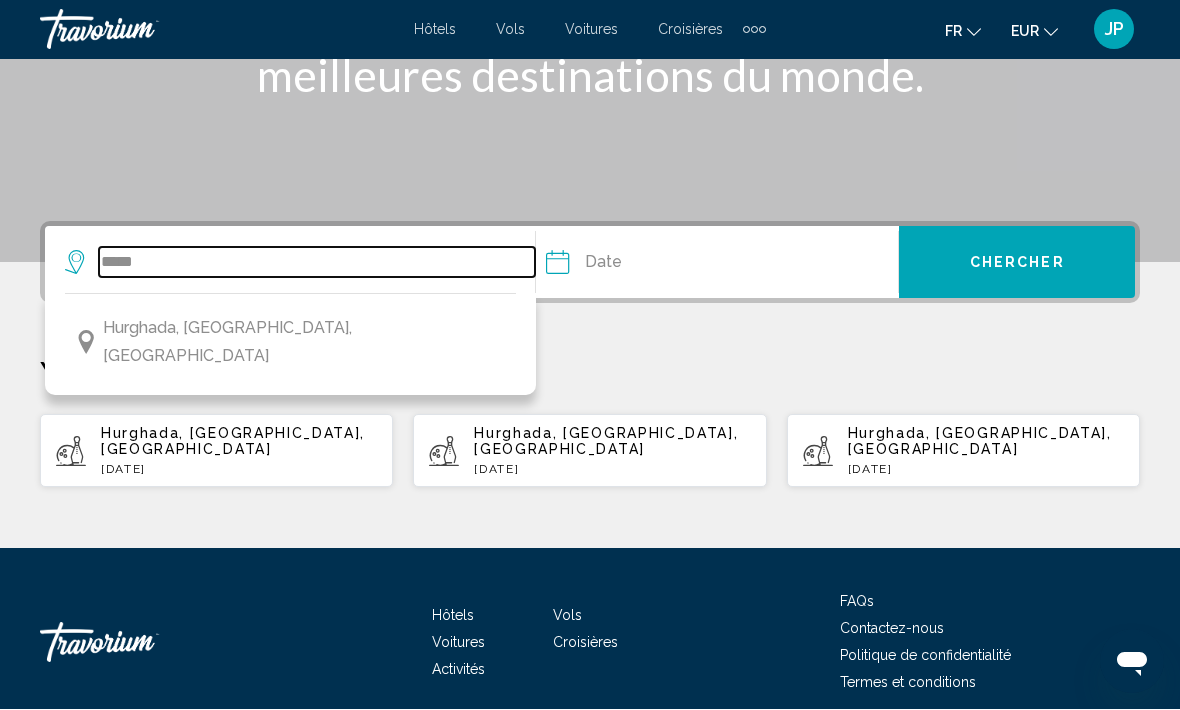 click on "*****" at bounding box center (317, 263) 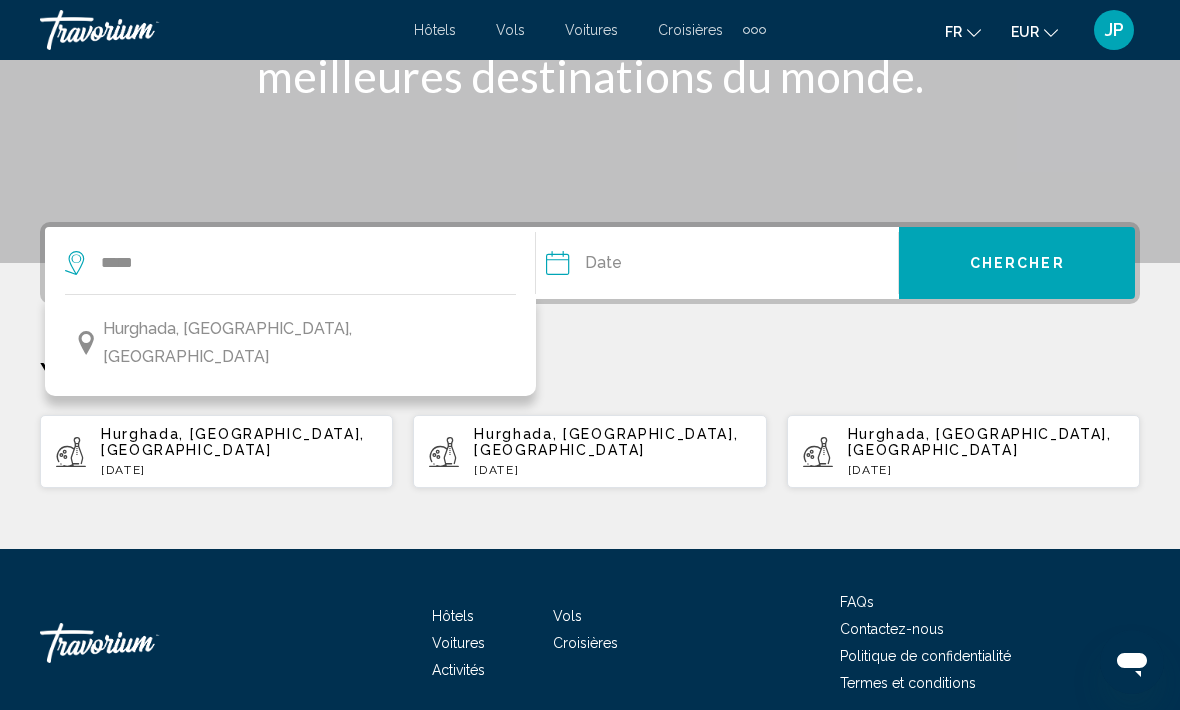 click on "Hurghada, [GEOGRAPHIC_DATA], [GEOGRAPHIC_DATA]" at bounding box center (304, 343) 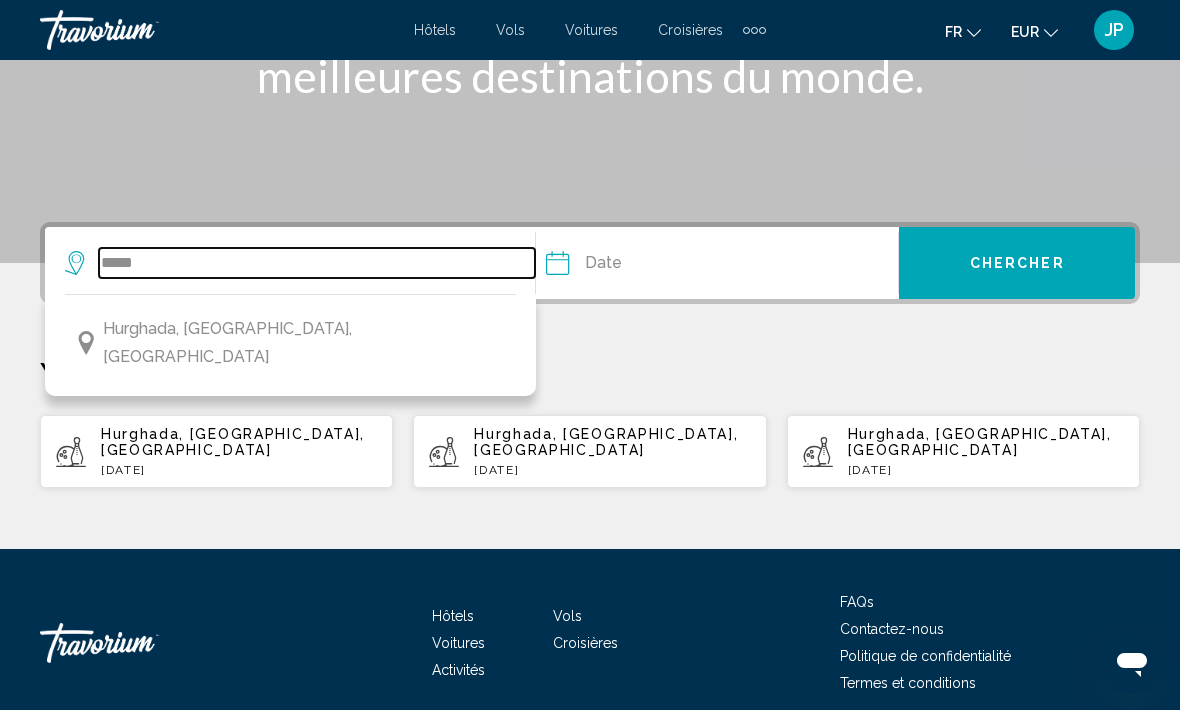 type on "**********" 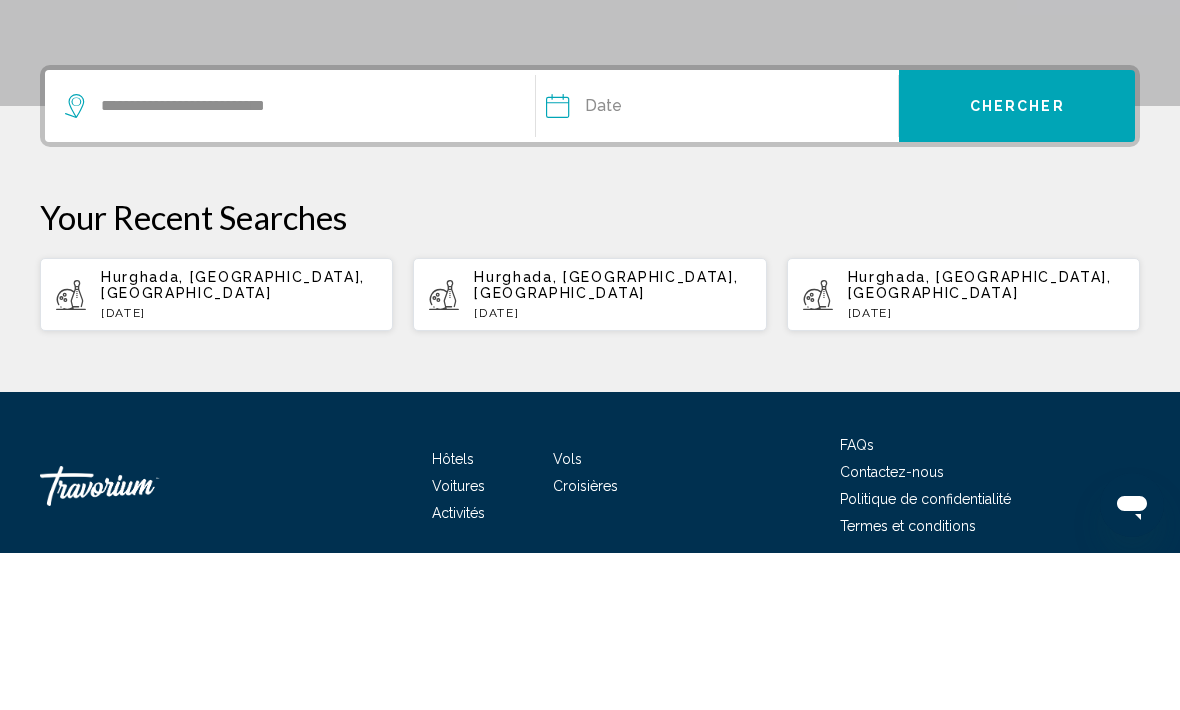 click at bounding box center (633, 266) 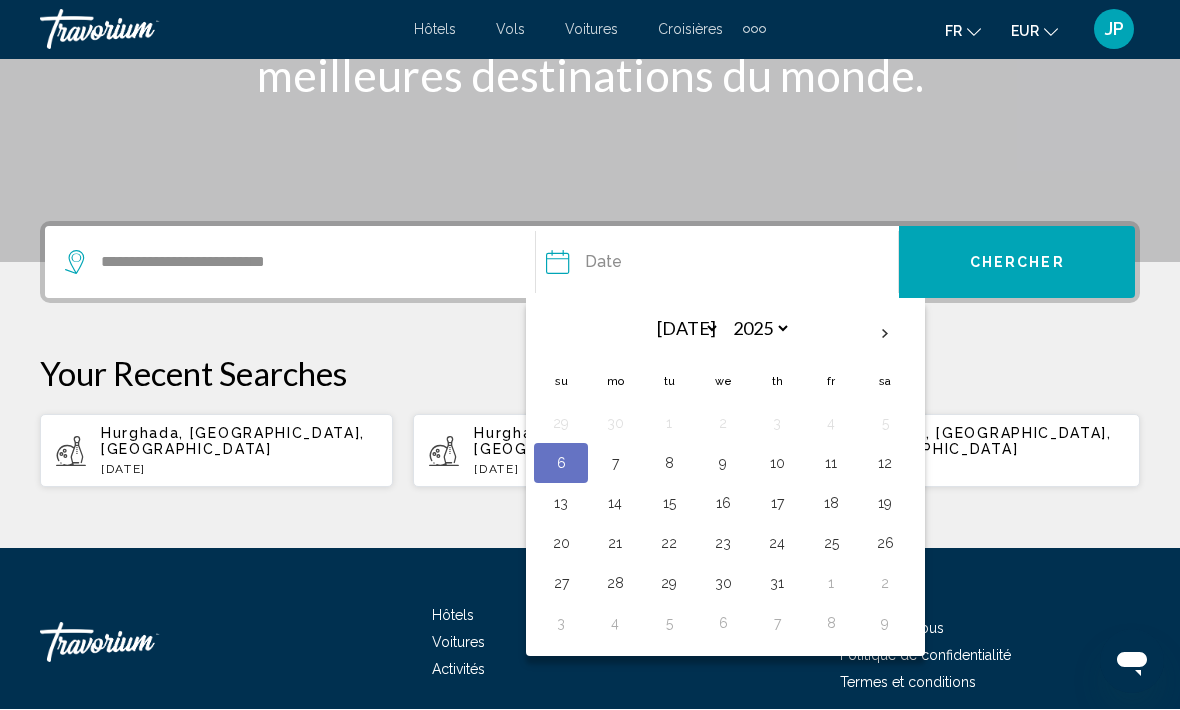 click on "11" at bounding box center (831, 464) 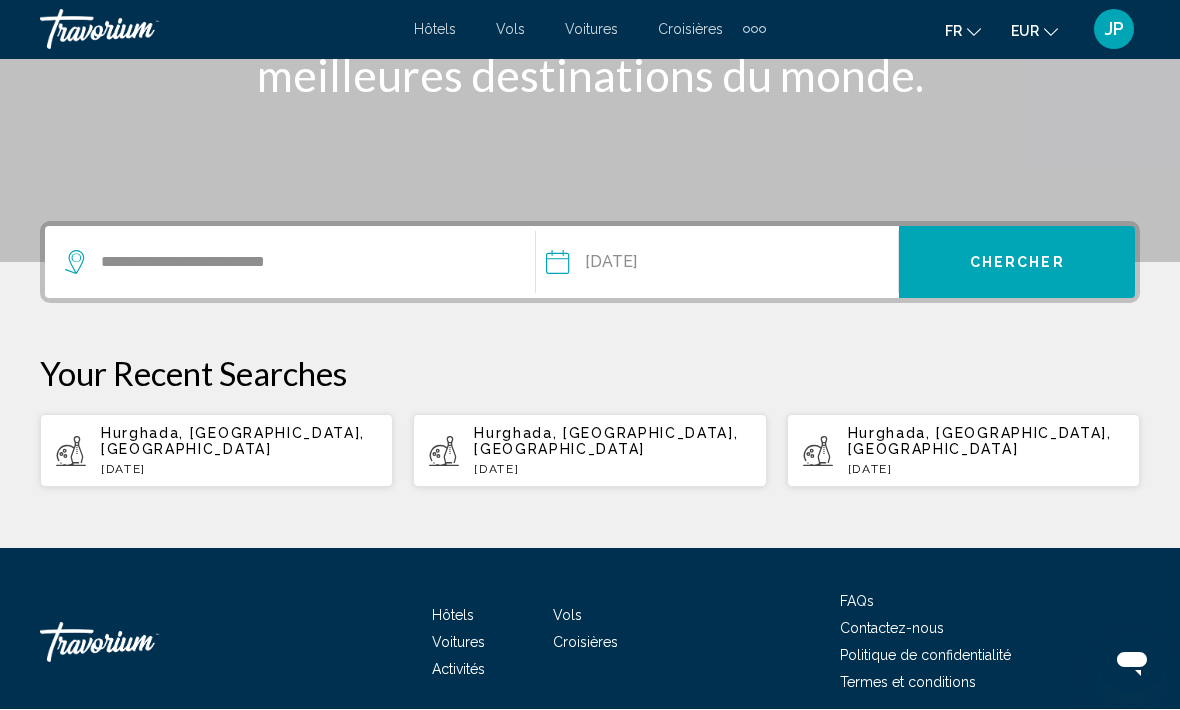 click on "Chercher" at bounding box center [1017, 264] 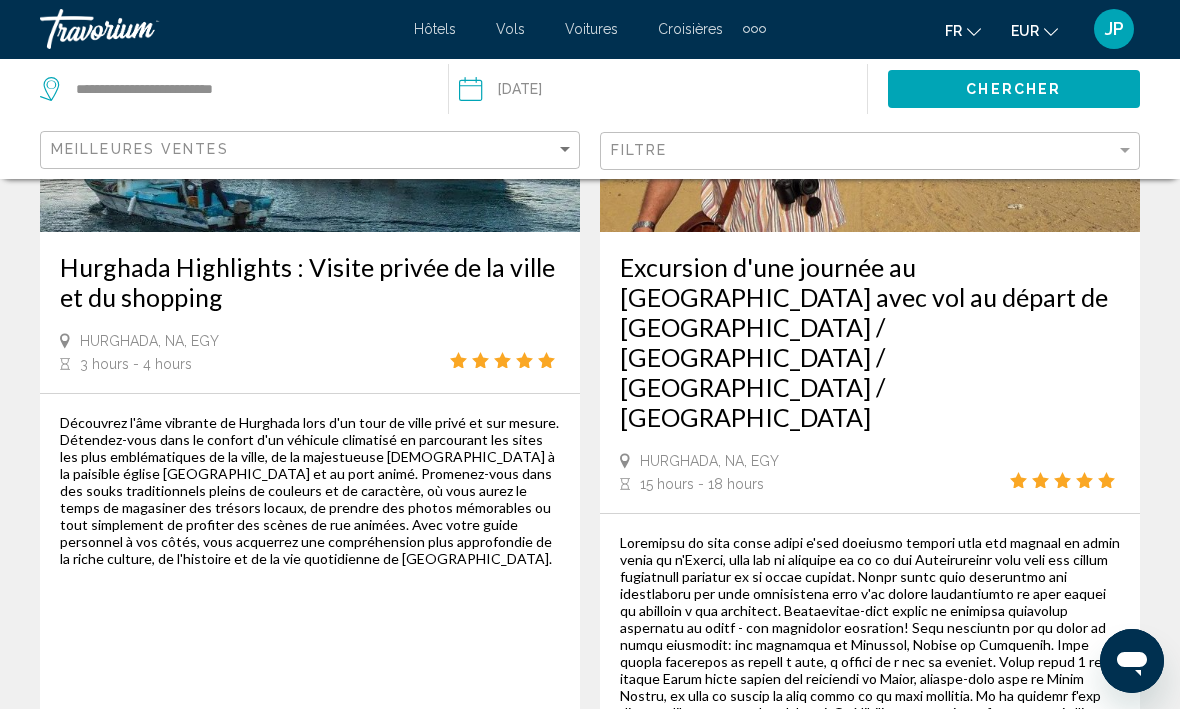 scroll, scrollTop: 0, scrollLeft: 0, axis: both 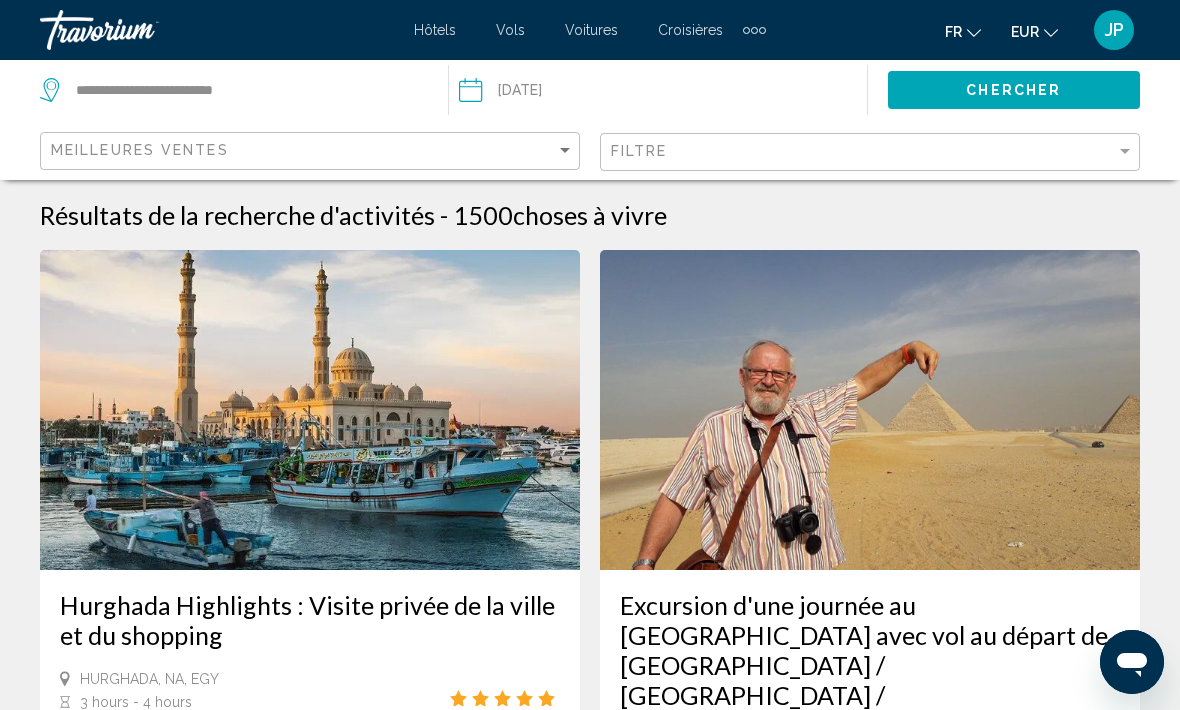 click at bounding box center [560, 93] 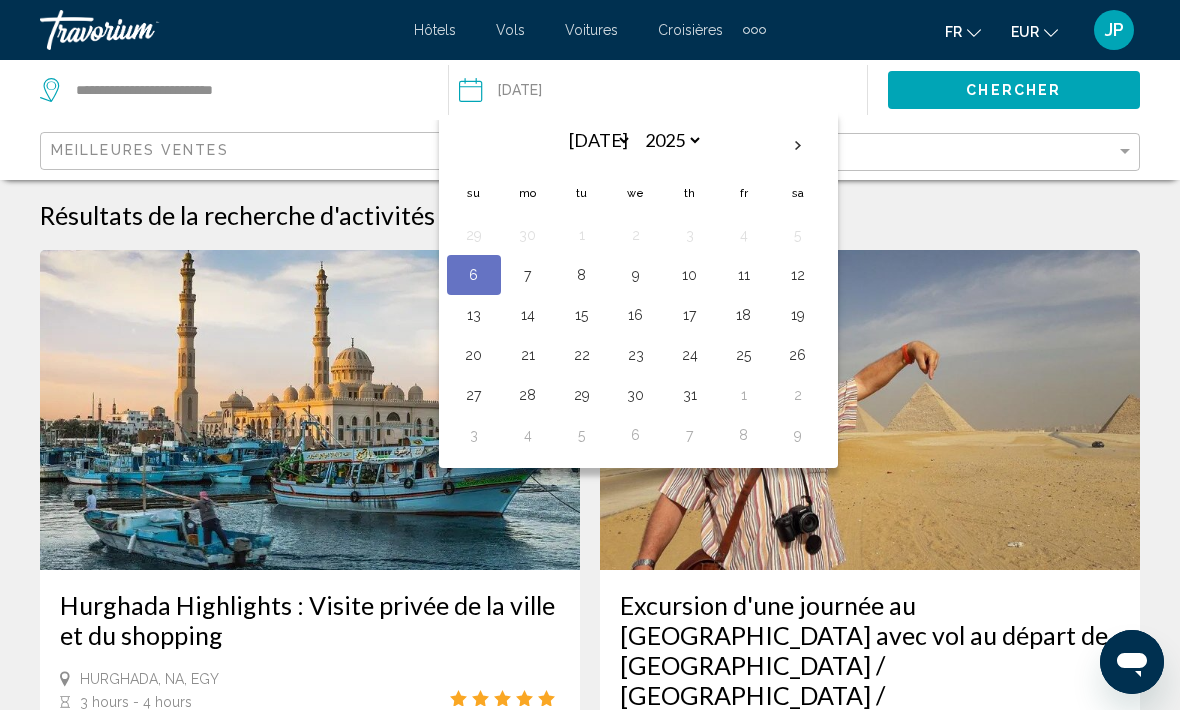 click on "10" at bounding box center (690, 275) 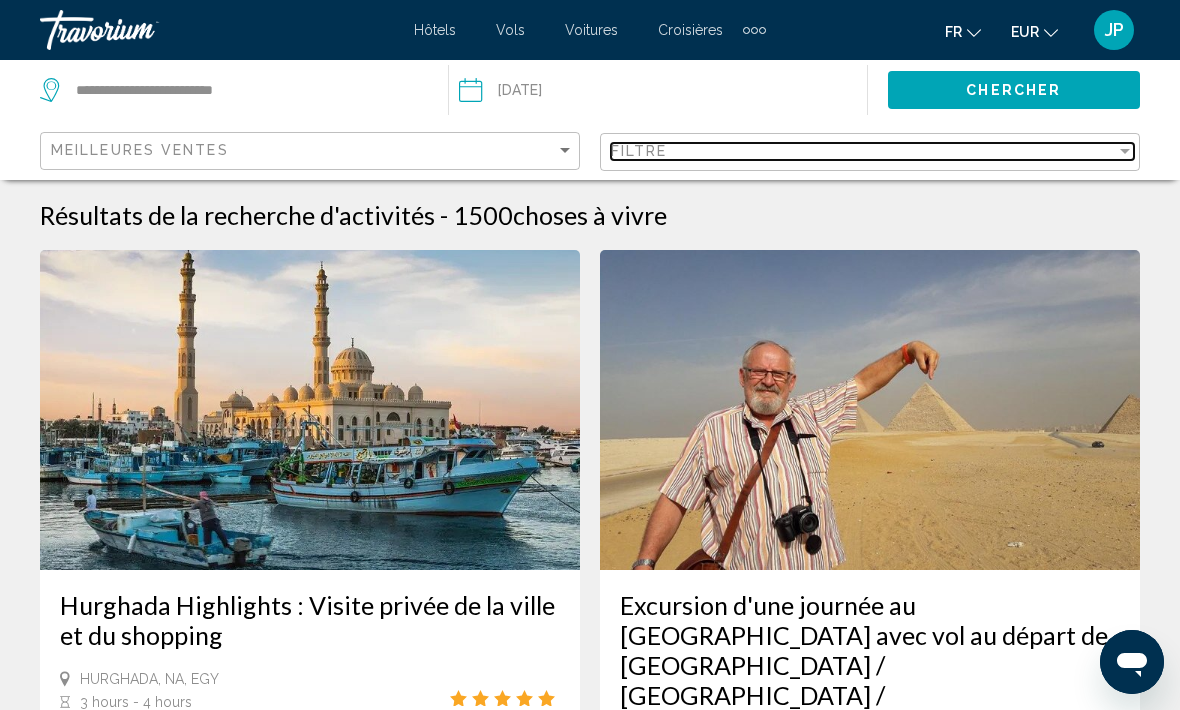 click on "Filtre" at bounding box center [863, 151] 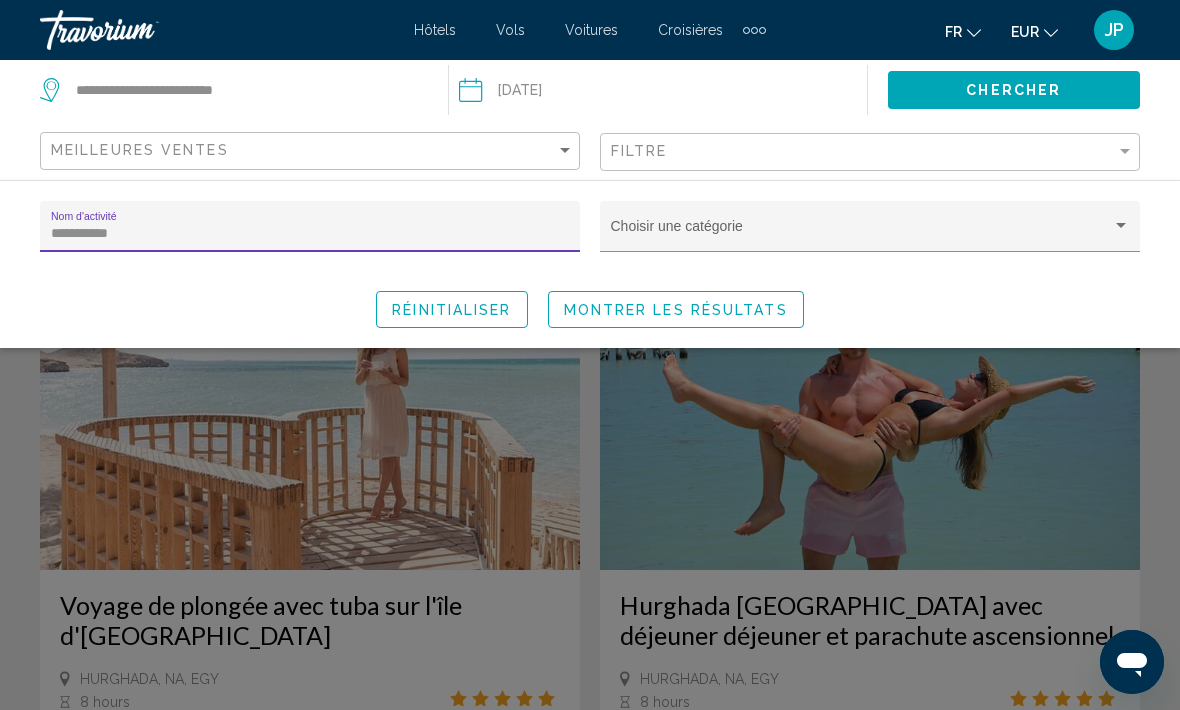 type on "**********" 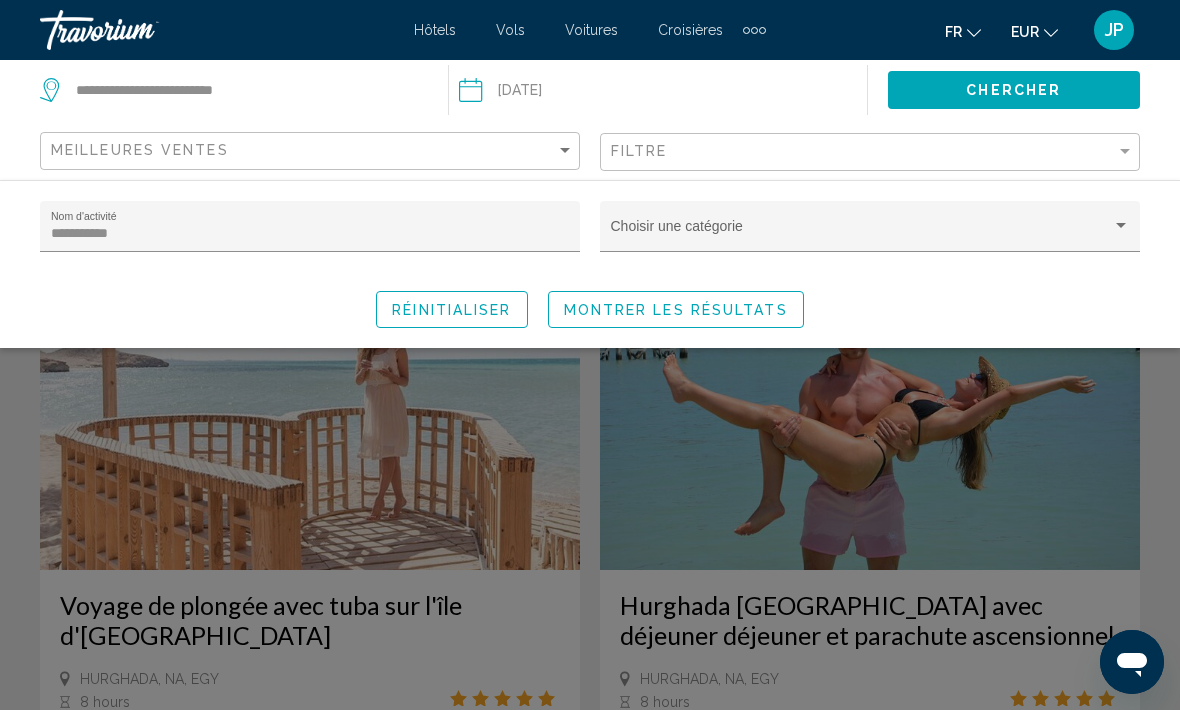 click on "Montrer les résultats" 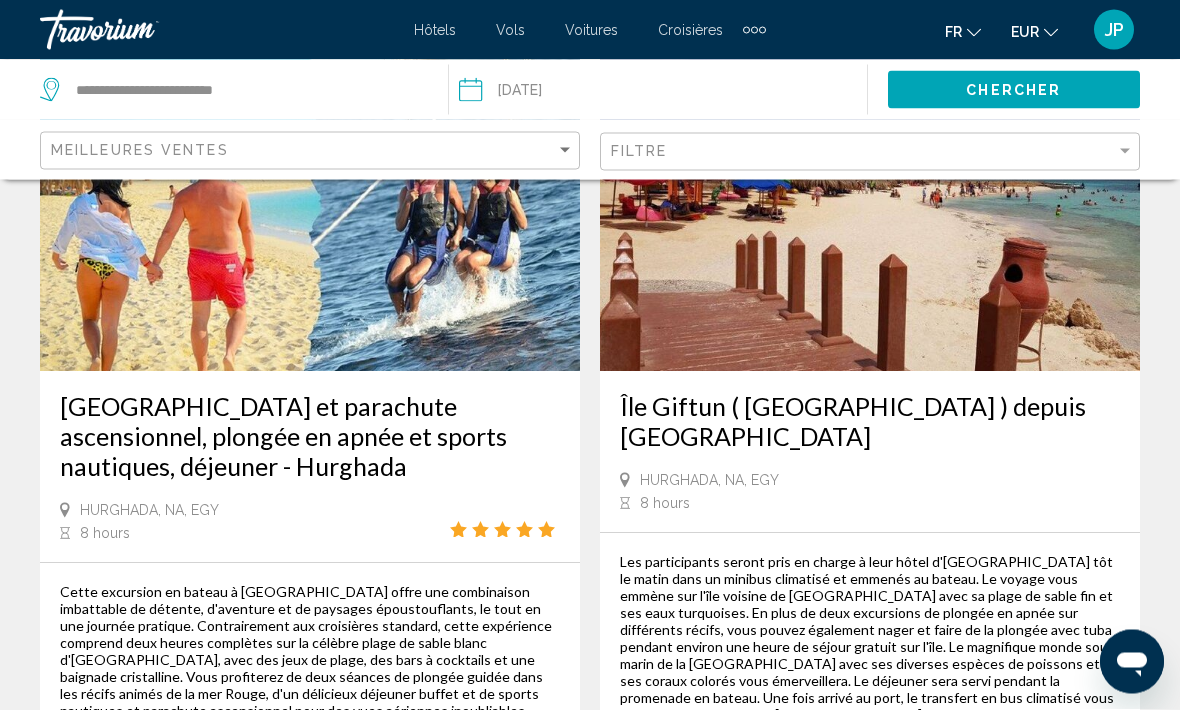 scroll, scrollTop: 2832, scrollLeft: 0, axis: vertical 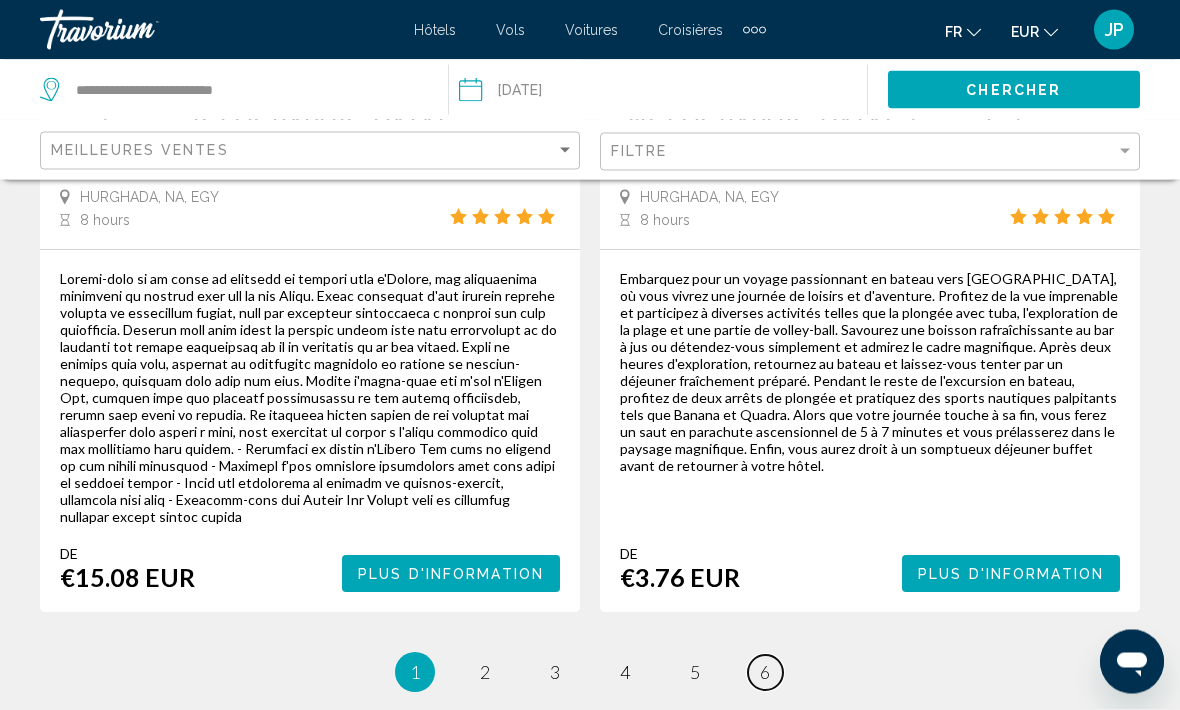 click on "6" at bounding box center [765, 673] 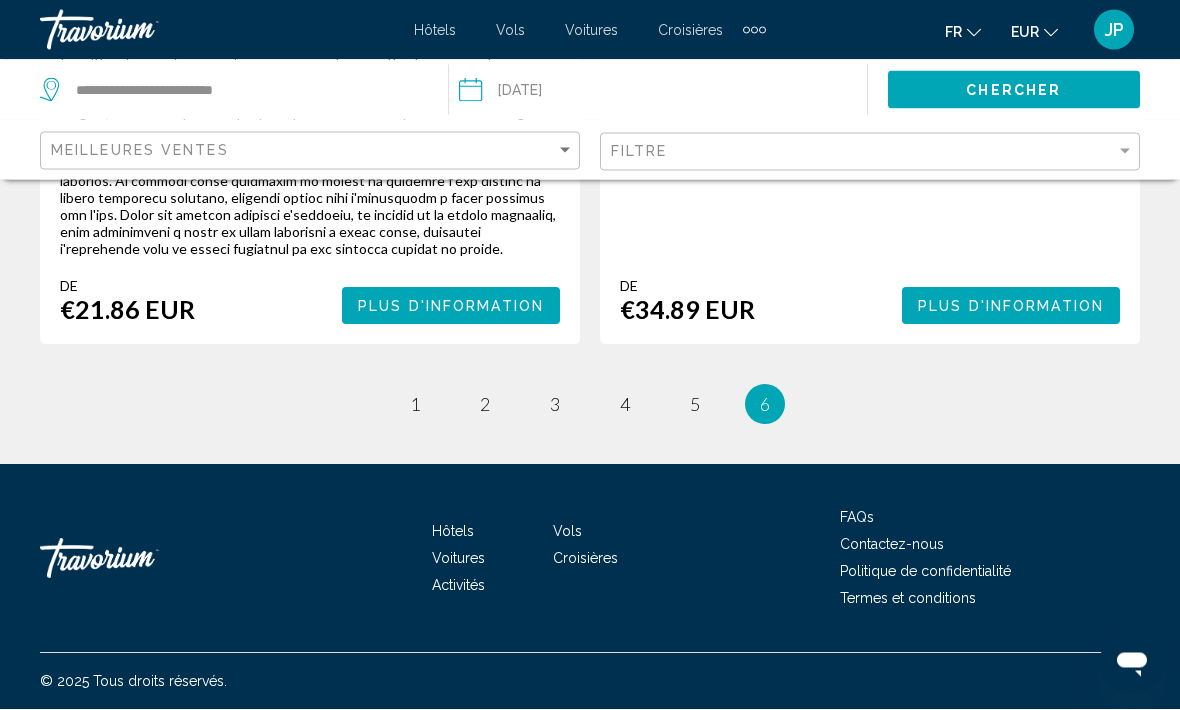 scroll, scrollTop: 667, scrollLeft: 0, axis: vertical 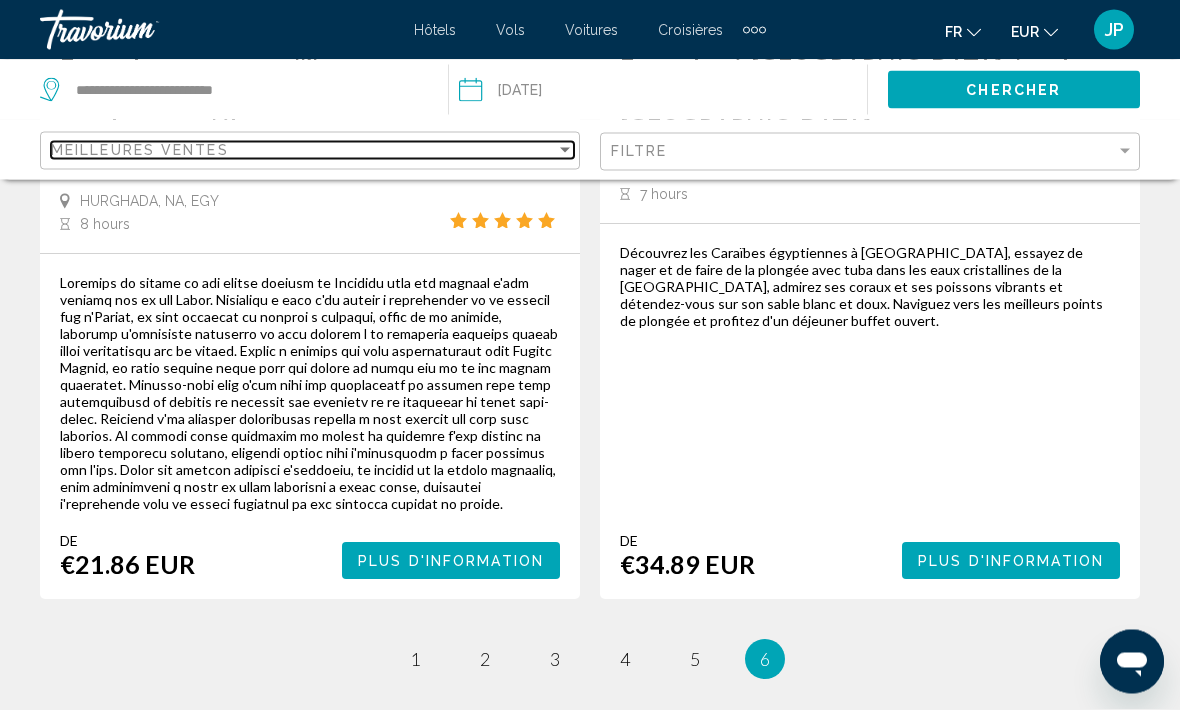 click on "Meilleures ventes" at bounding box center [303, 150] 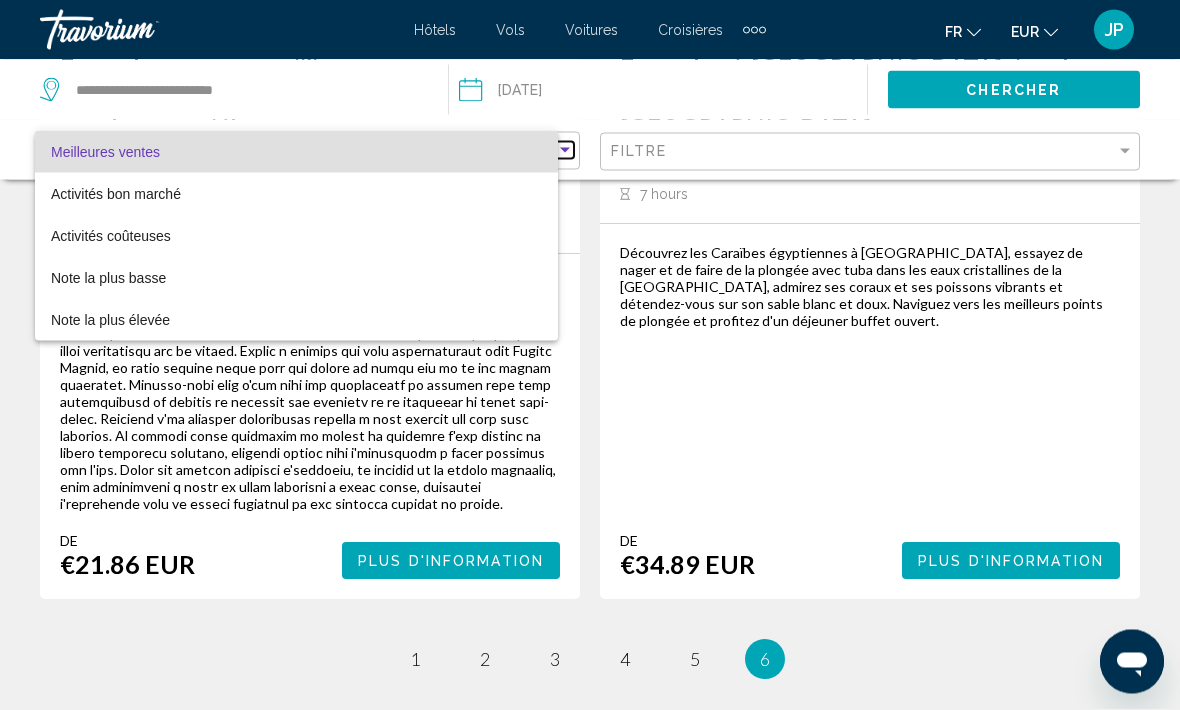 scroll, scrollTop: 538, scrollLeft: 0, axis: vertical 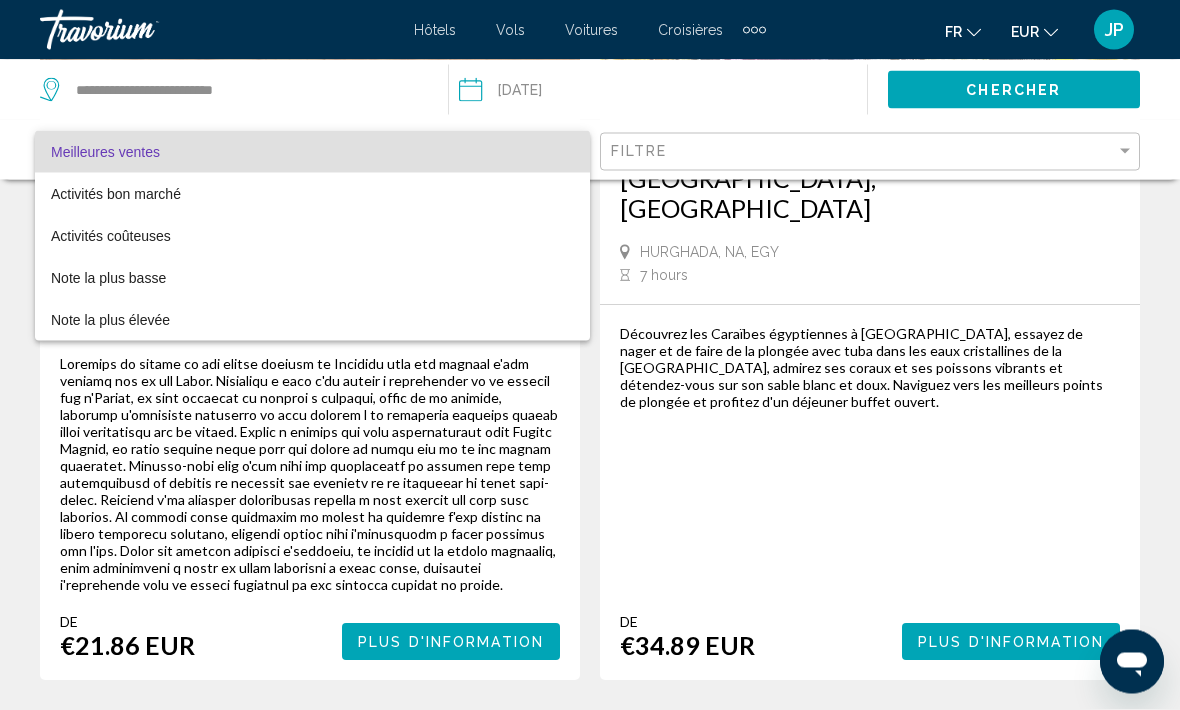 click at bounding box center [590, 355] 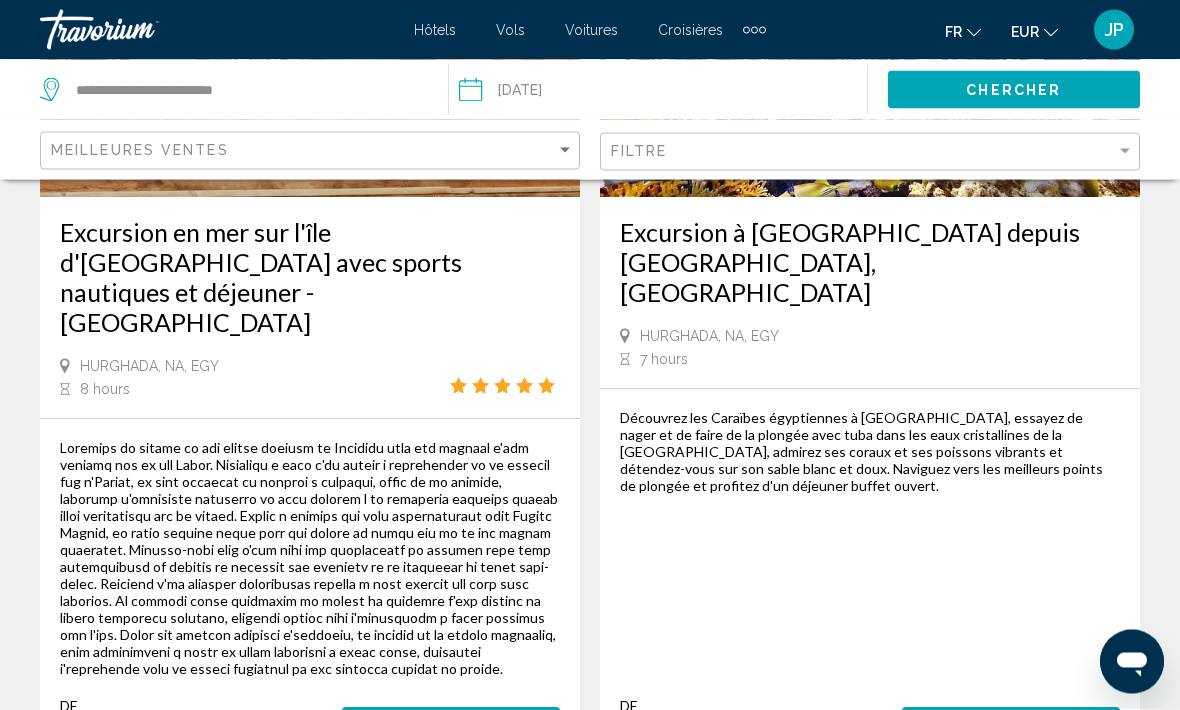 scroll, scrollTop: 366, scrollLeft: 0, axis: vertical 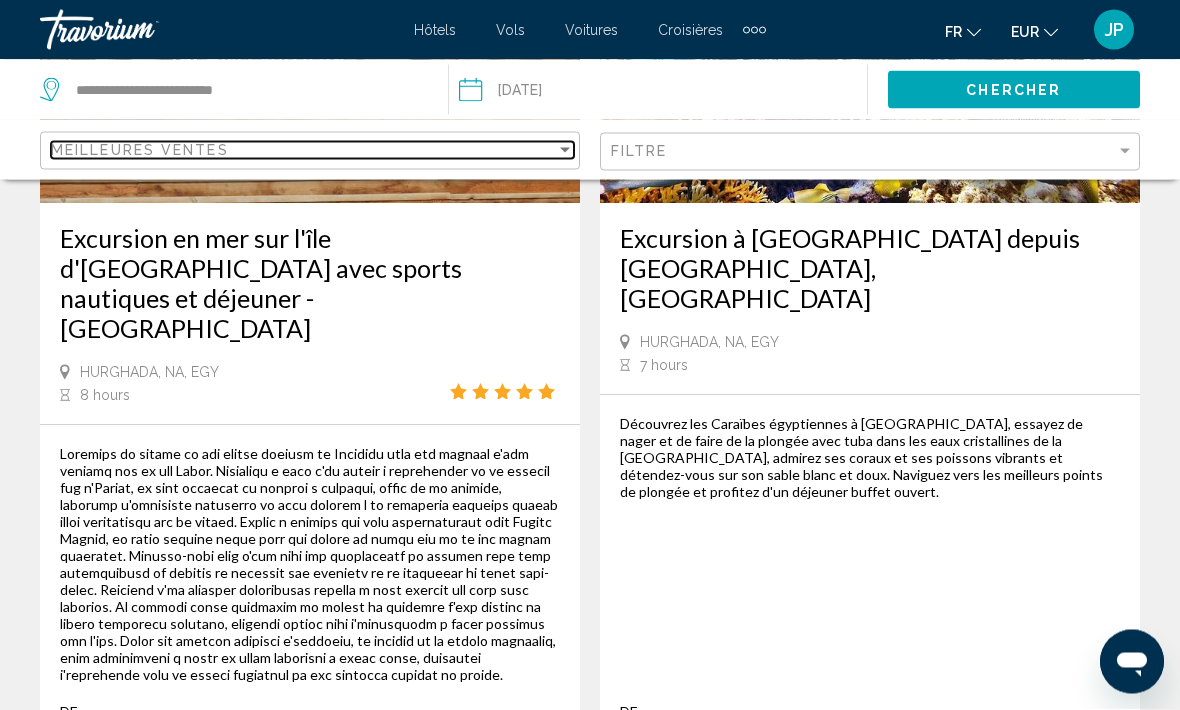 click on "Meilleures ventes" at bounding box center (303, 150) 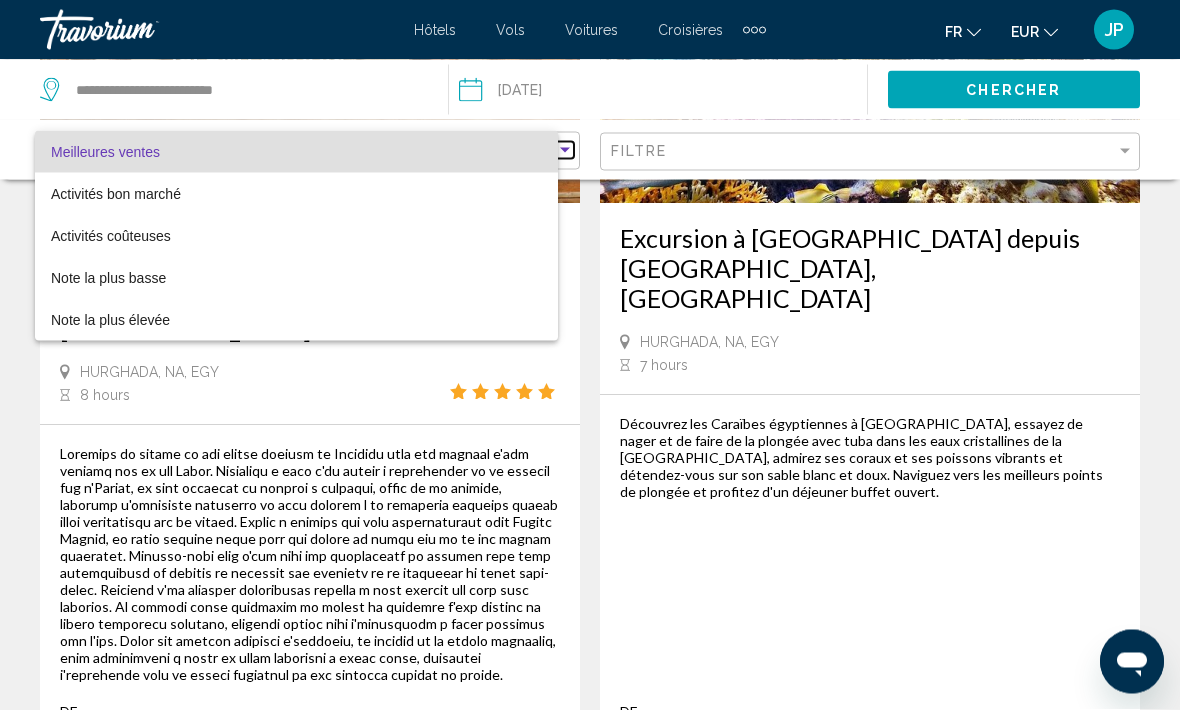 scroll, scrollTop: 367, scrollLeft: 0, axis: vertical 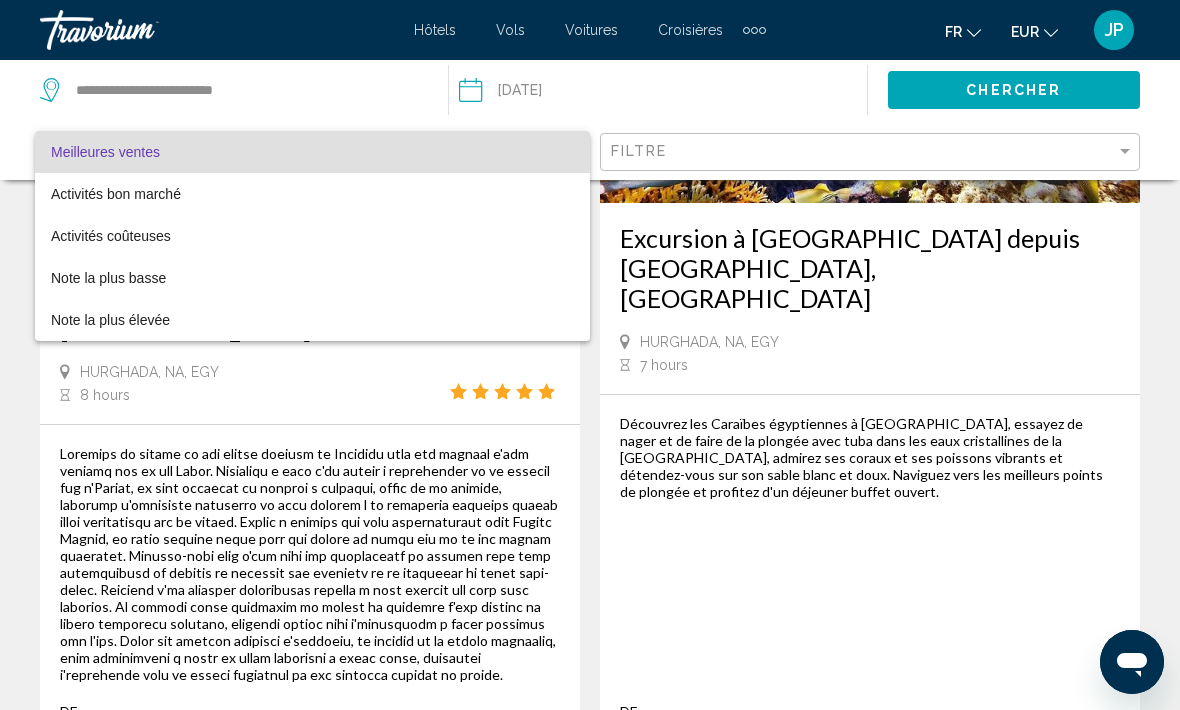 click at bounding box center (590, 355) 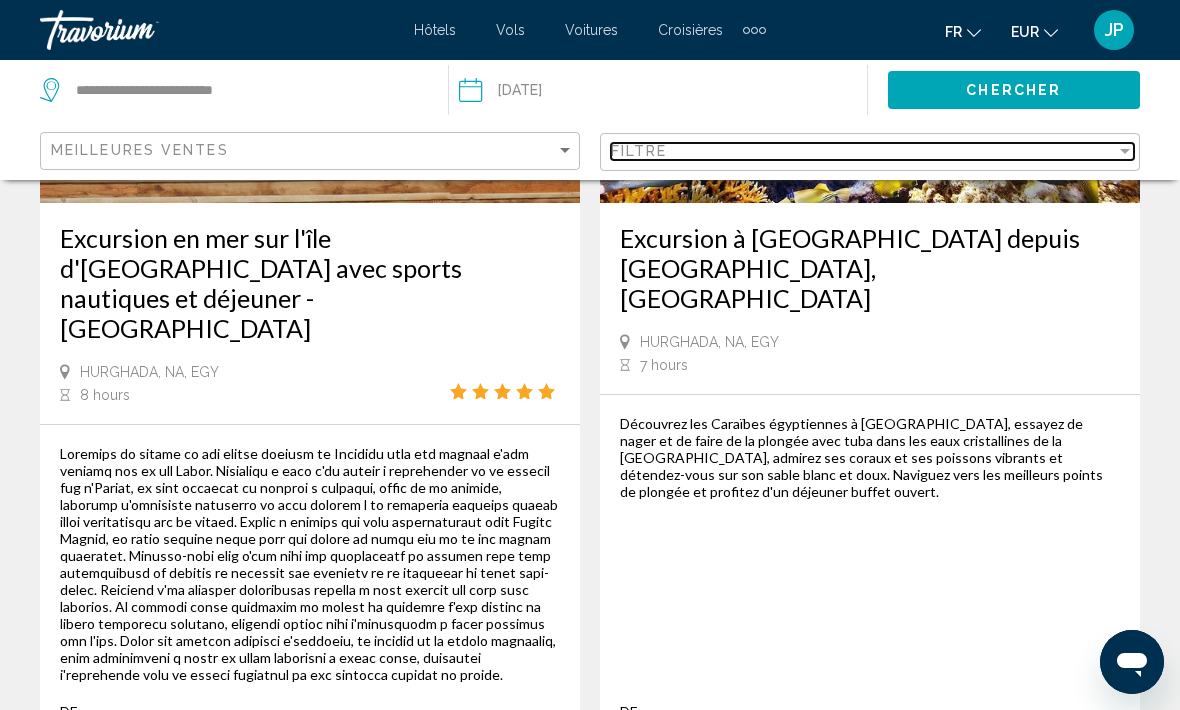 click on "Filtre" at bounding box center (863, 151) 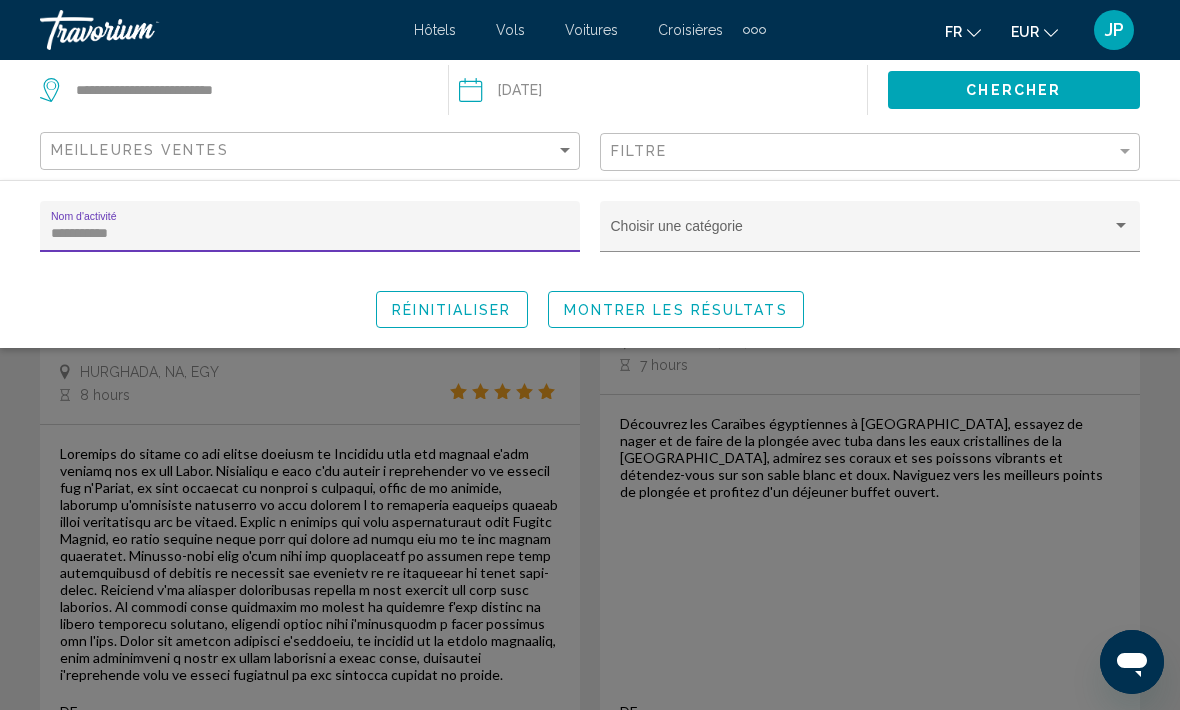 scroll, scrollTop: 366, scrollLeft: 0, axis: vertical 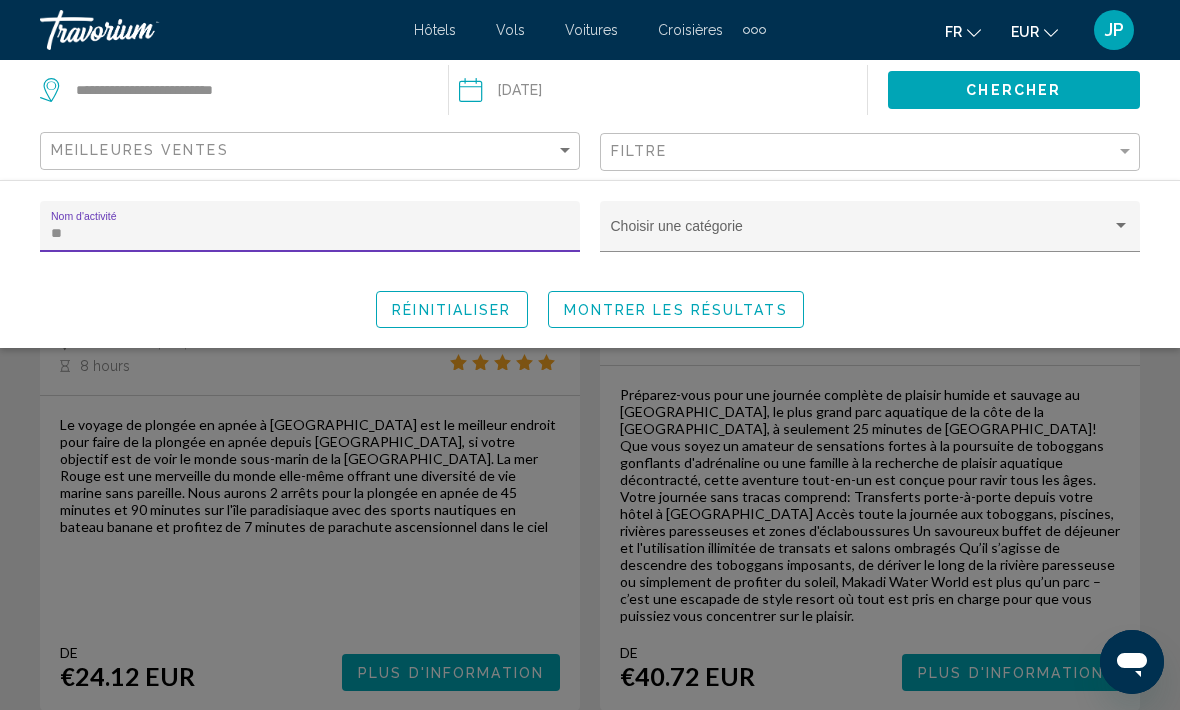 type on "*" 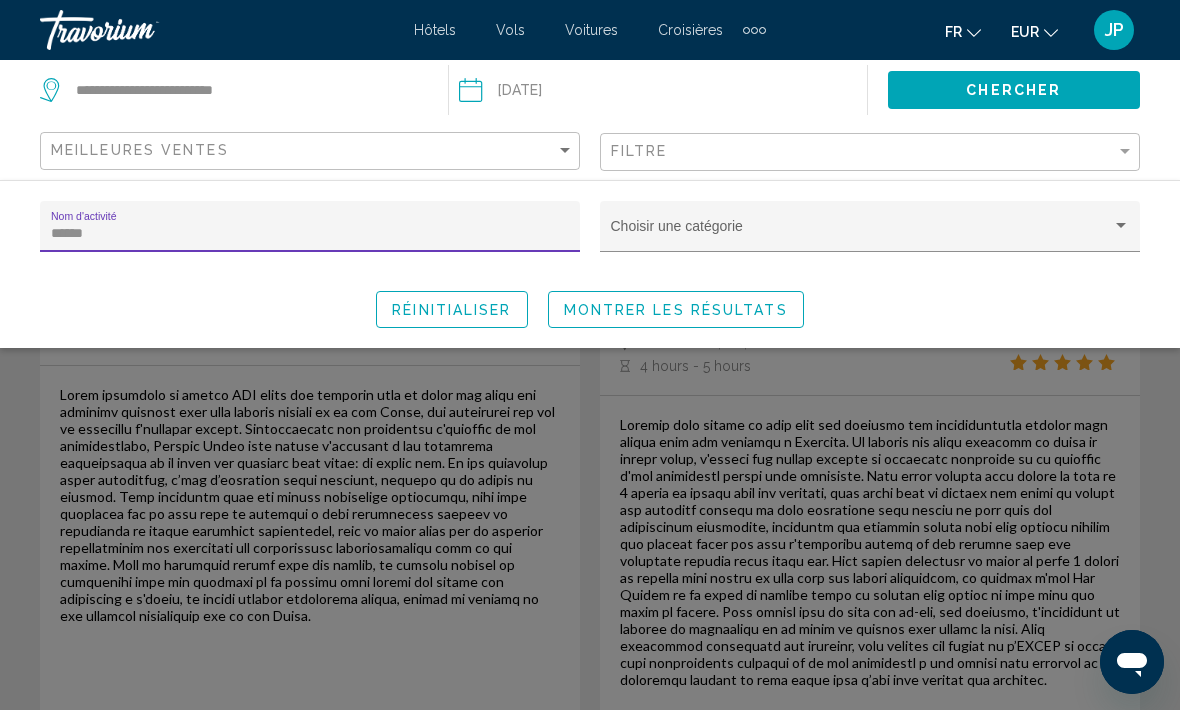 type on "*******" 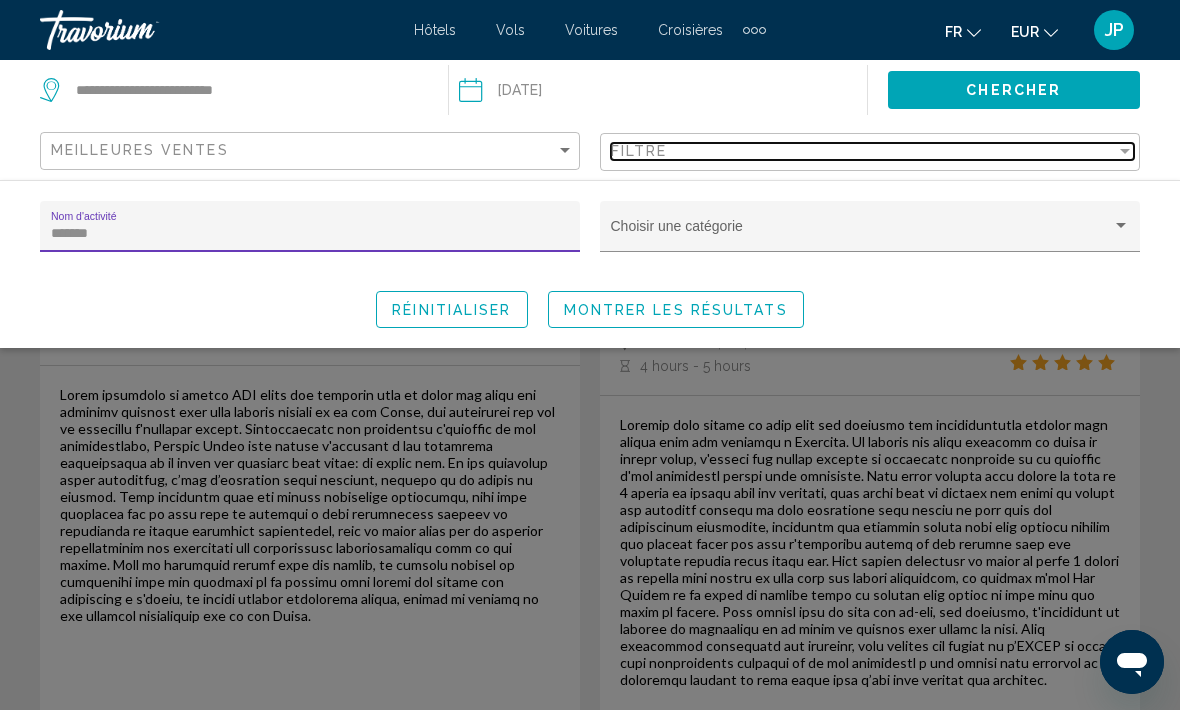 click on "Filtre" at bounding box center [863, 151] 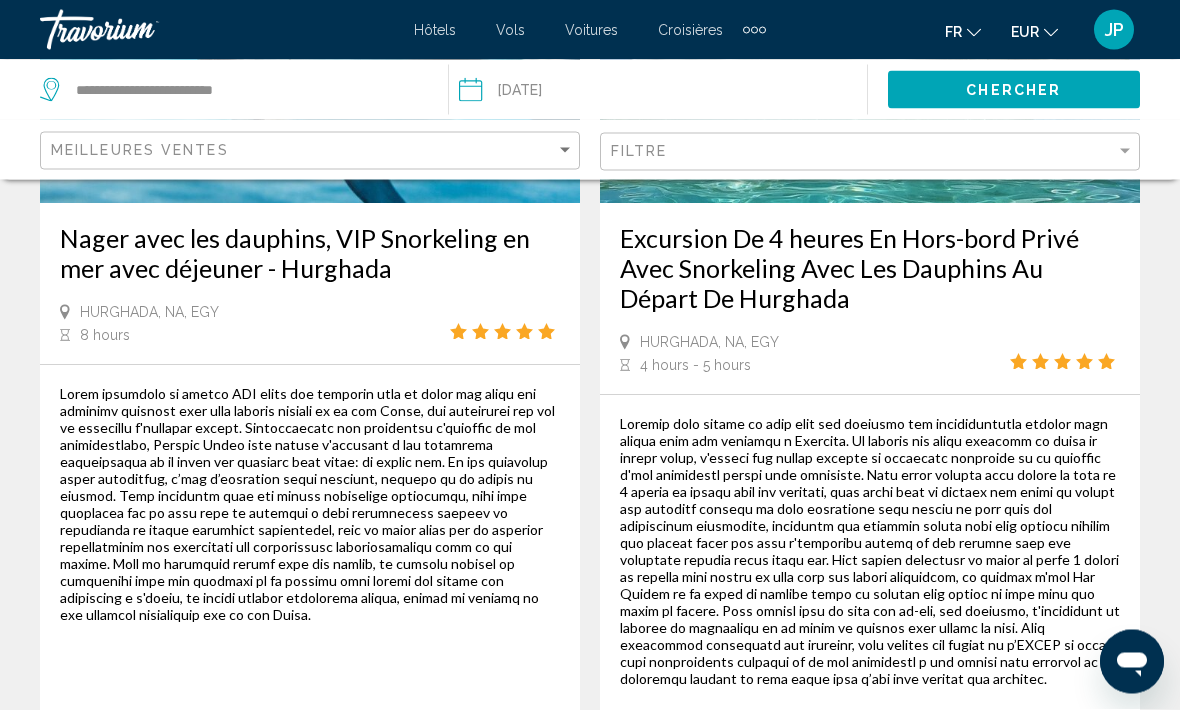 click on "**********" at bounding box center (560, 93) 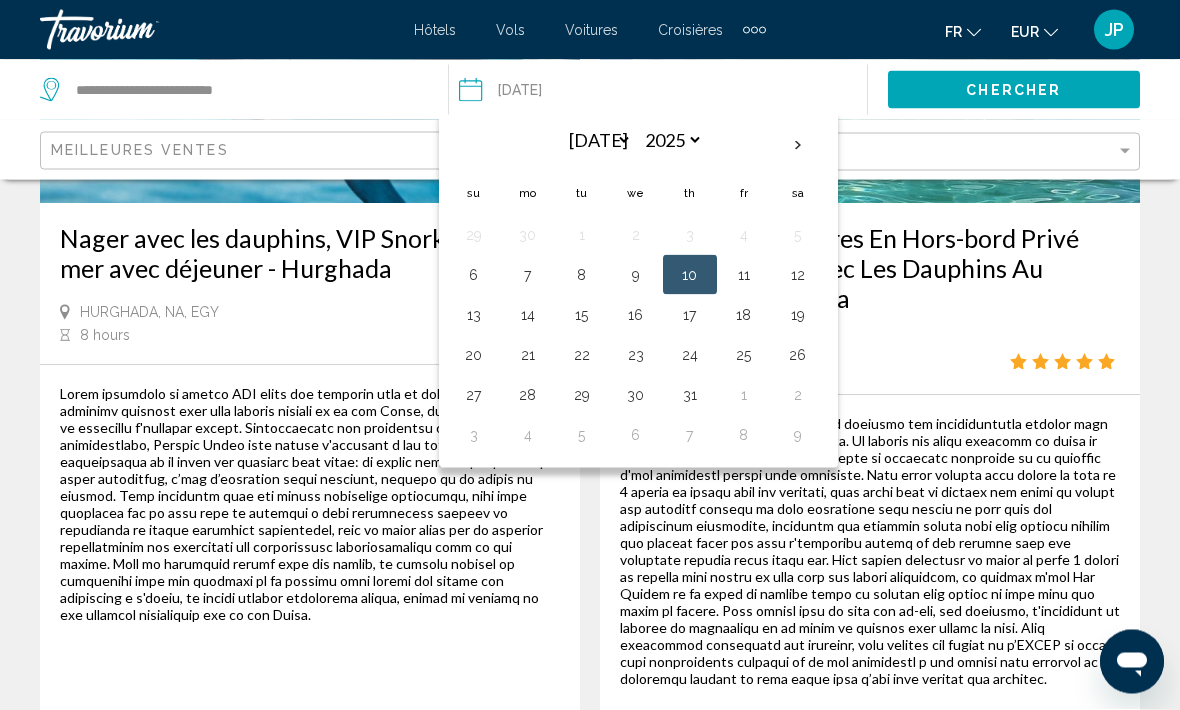 scroll, scrollTop: 367, scrollLeft: 0, axis: vertical 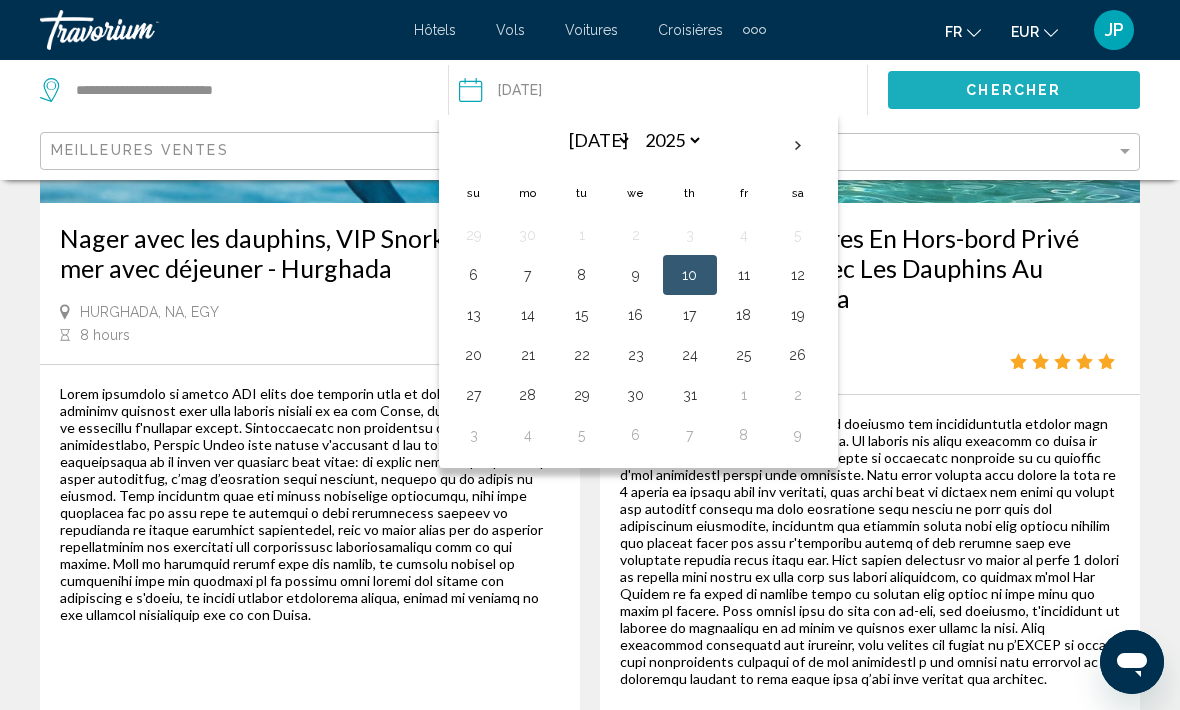 click on "Chercher" 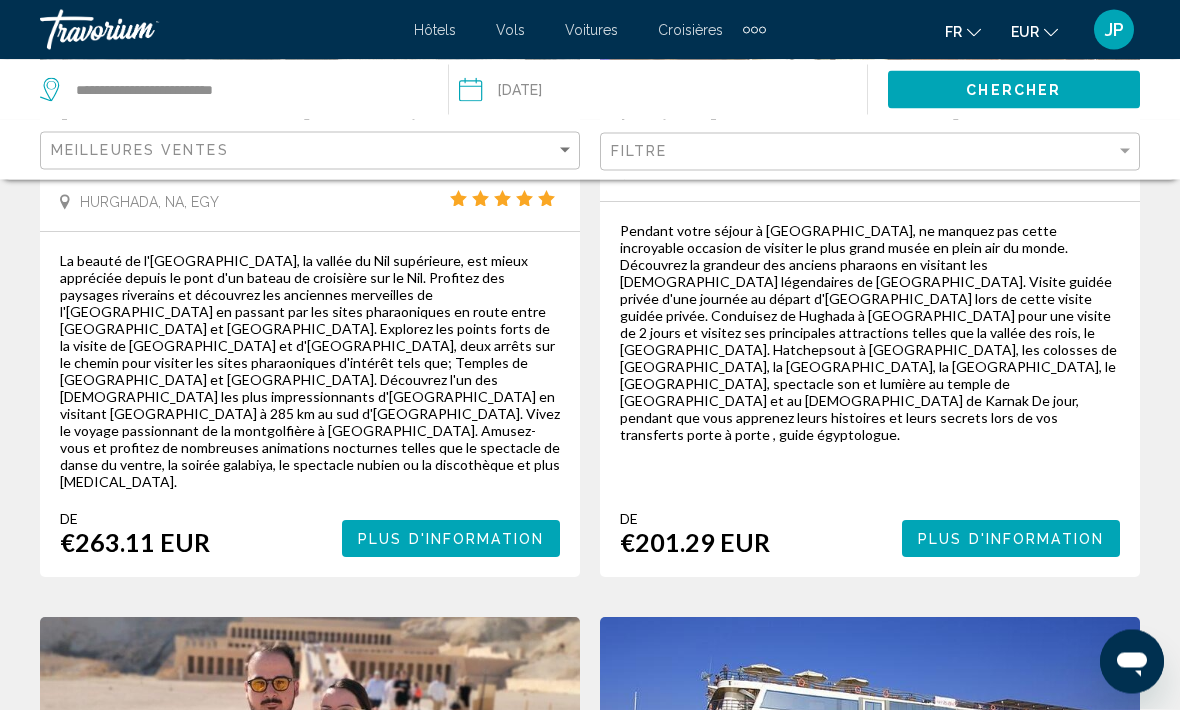 scroll, scrollTop: 1518, scrollLeft: 0, axis: vertical 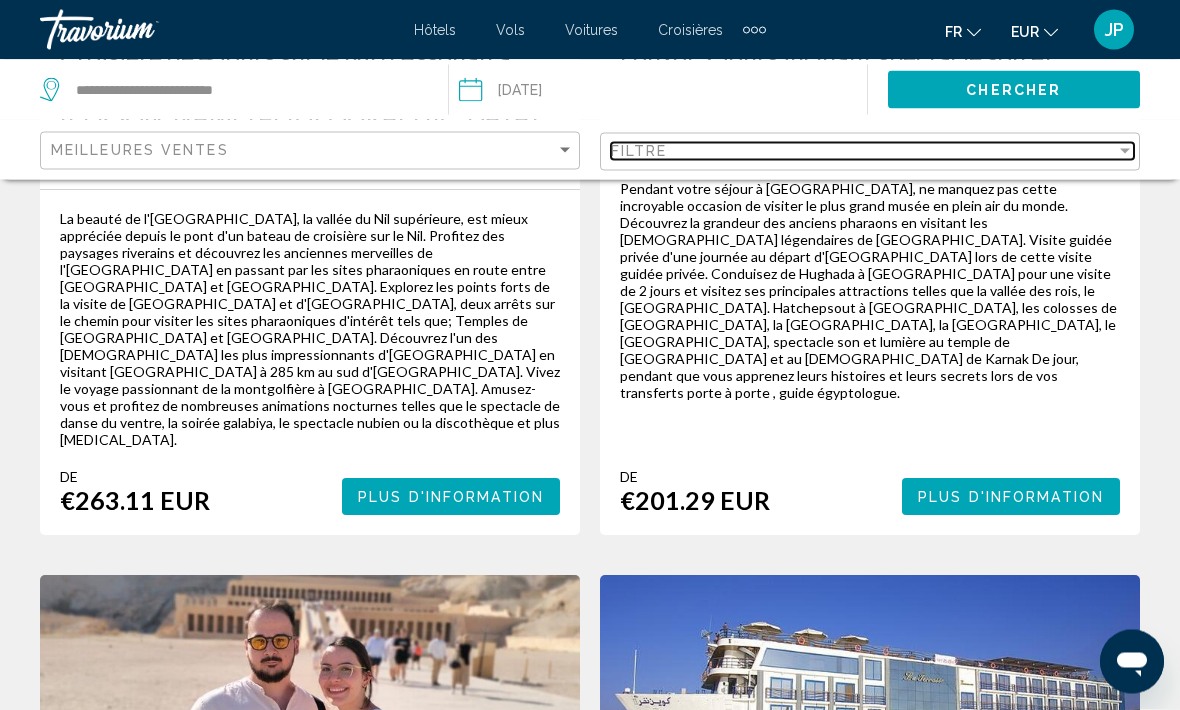 click on "Filtre" at bounding box center [863, 151] 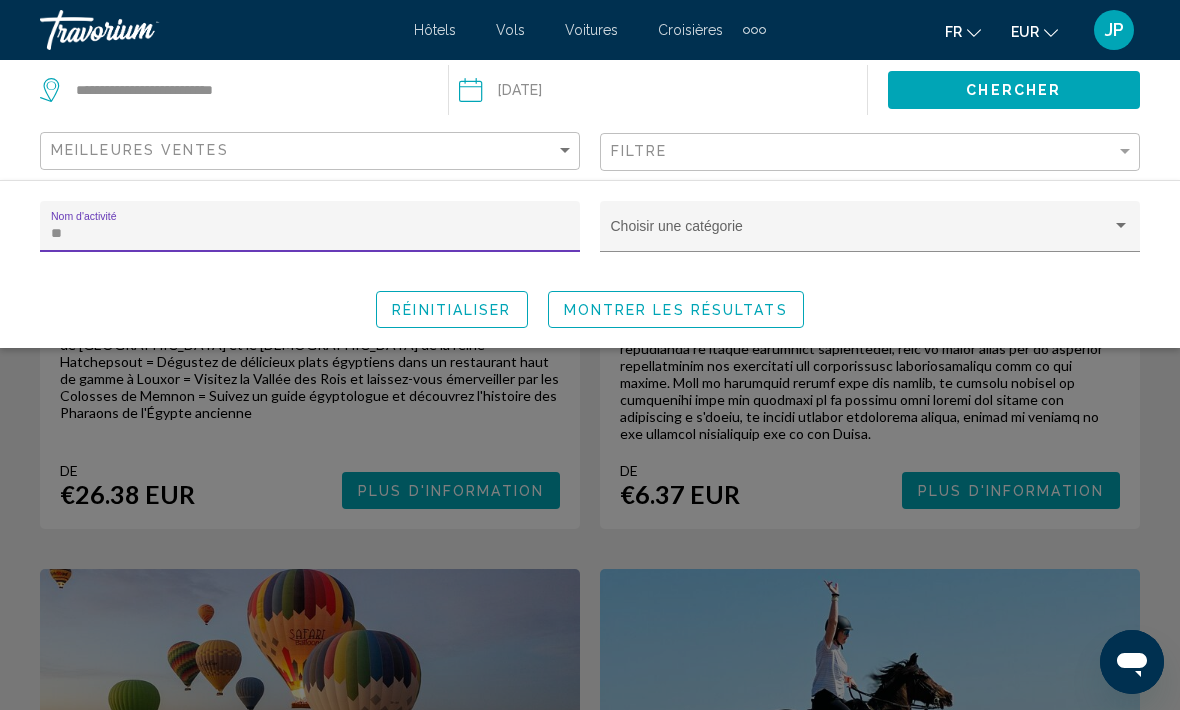 type on "*" 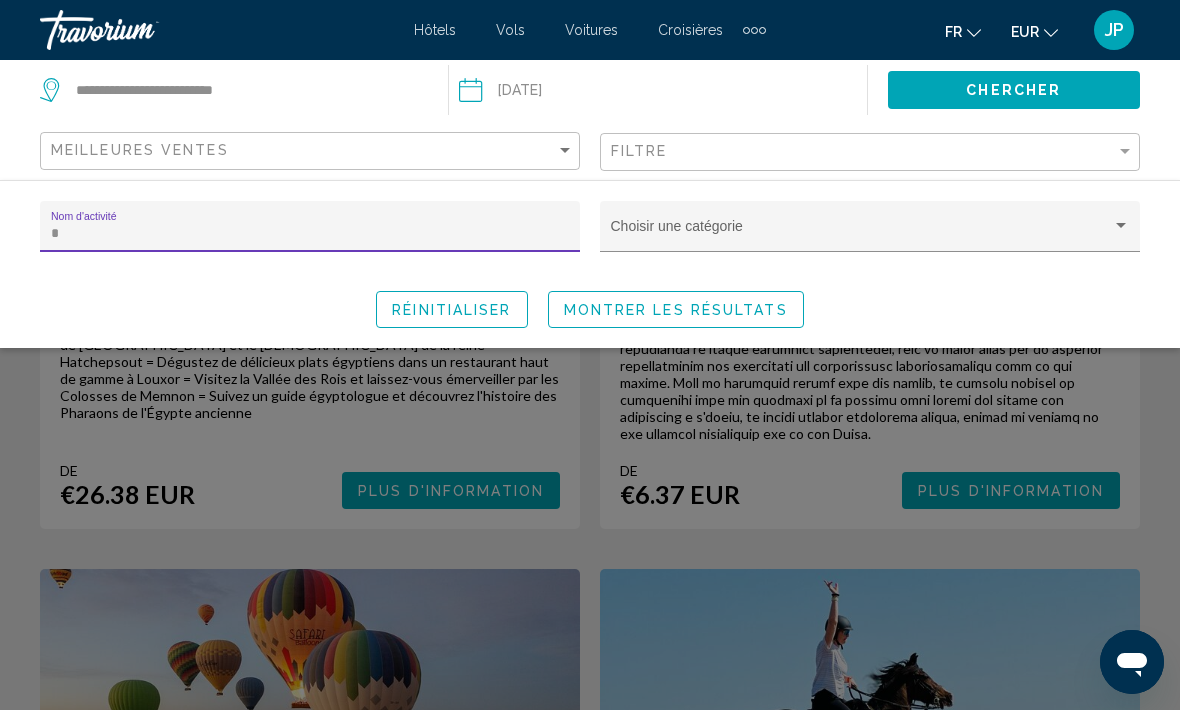 type 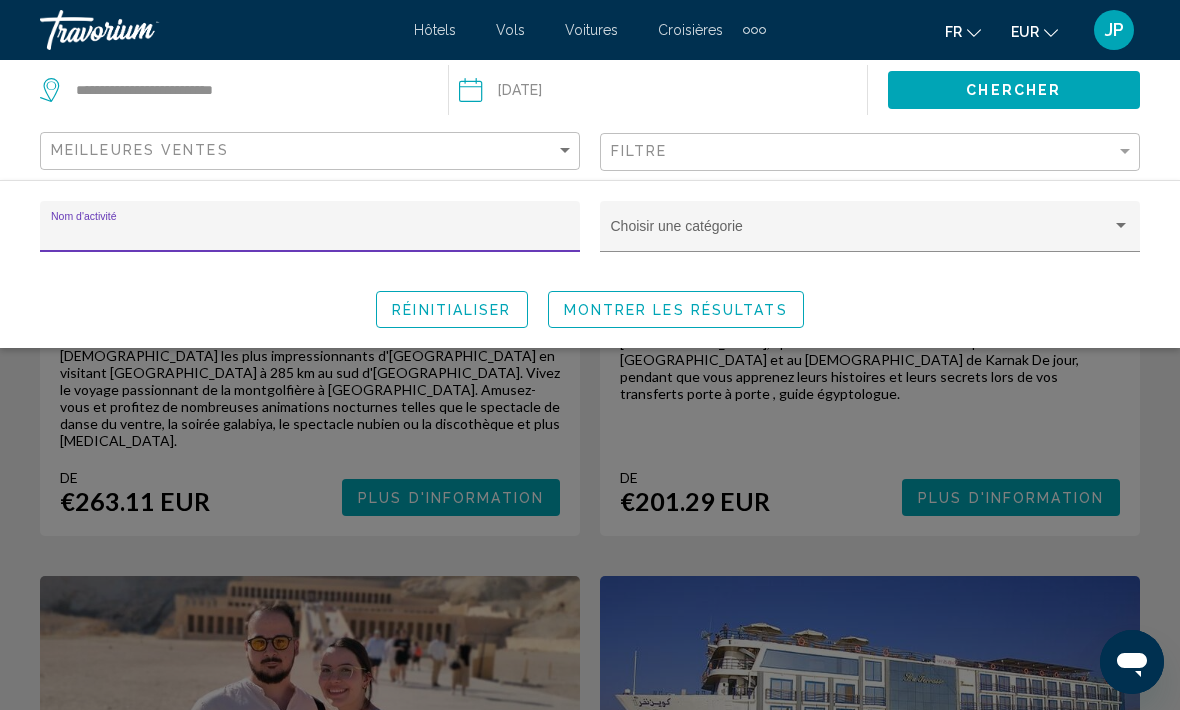 click on "Choisir une catégorie" 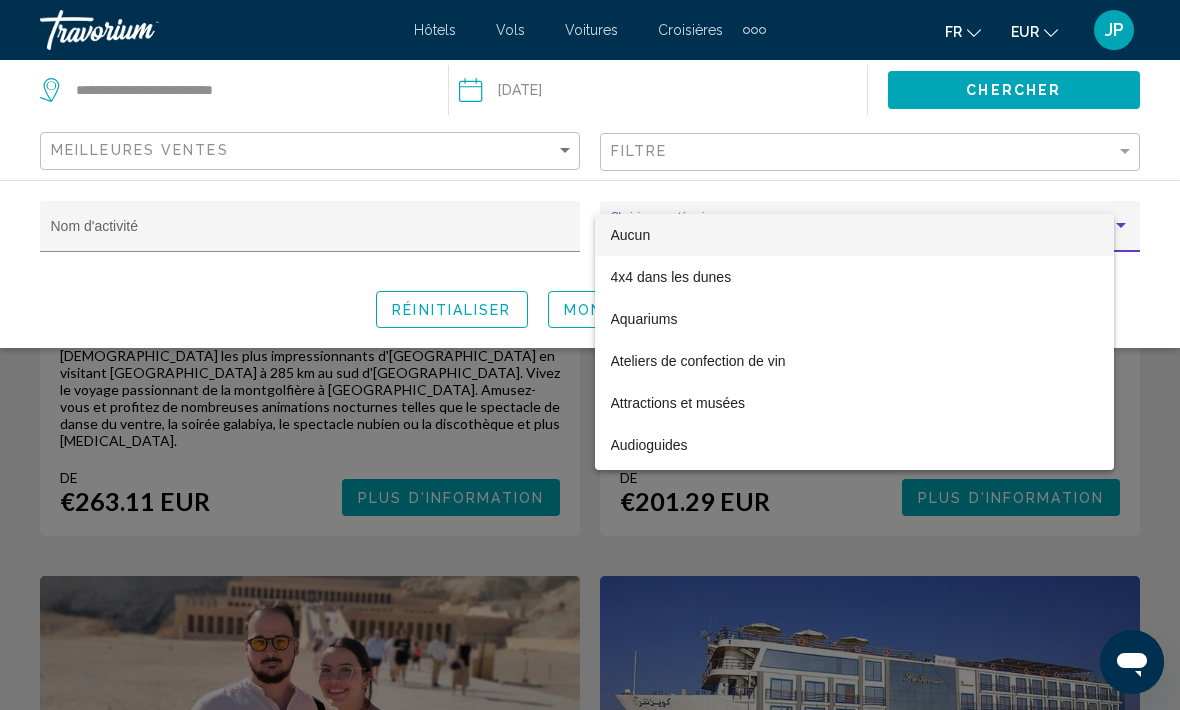 scroll, scrollTop: 1519, scrollLeft: 0, axis: vertical 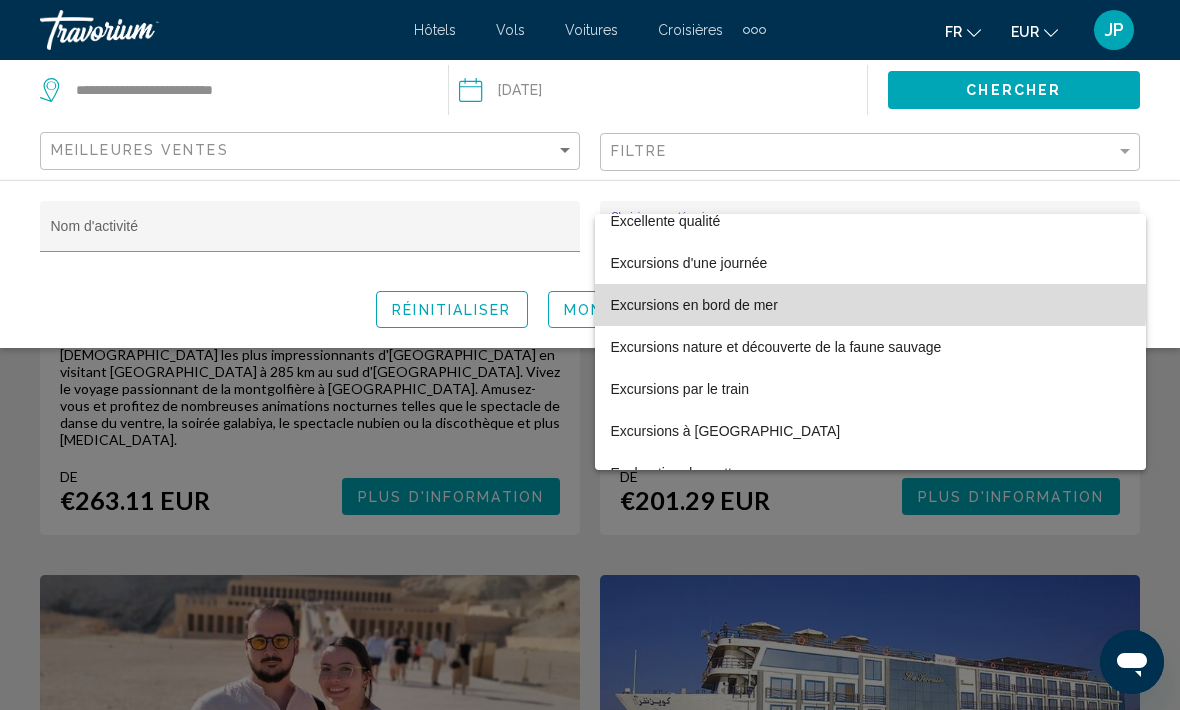 click on "Excursions en bord de mer" at bounding box center (870, 305) 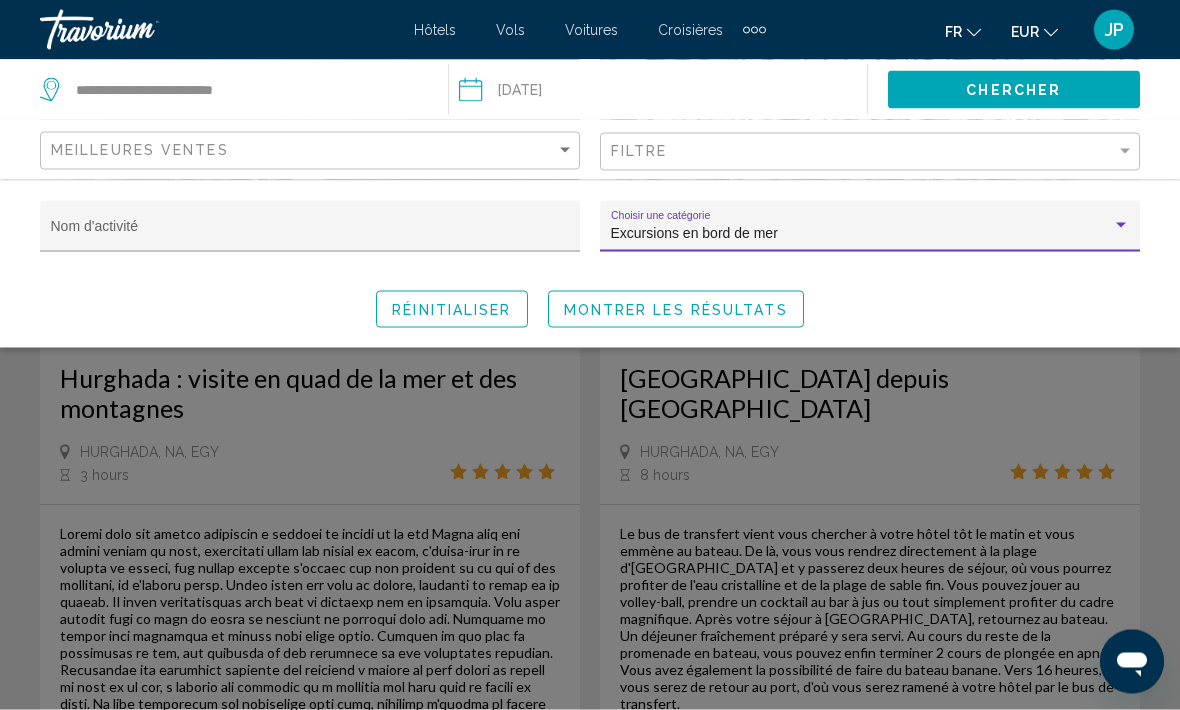 click 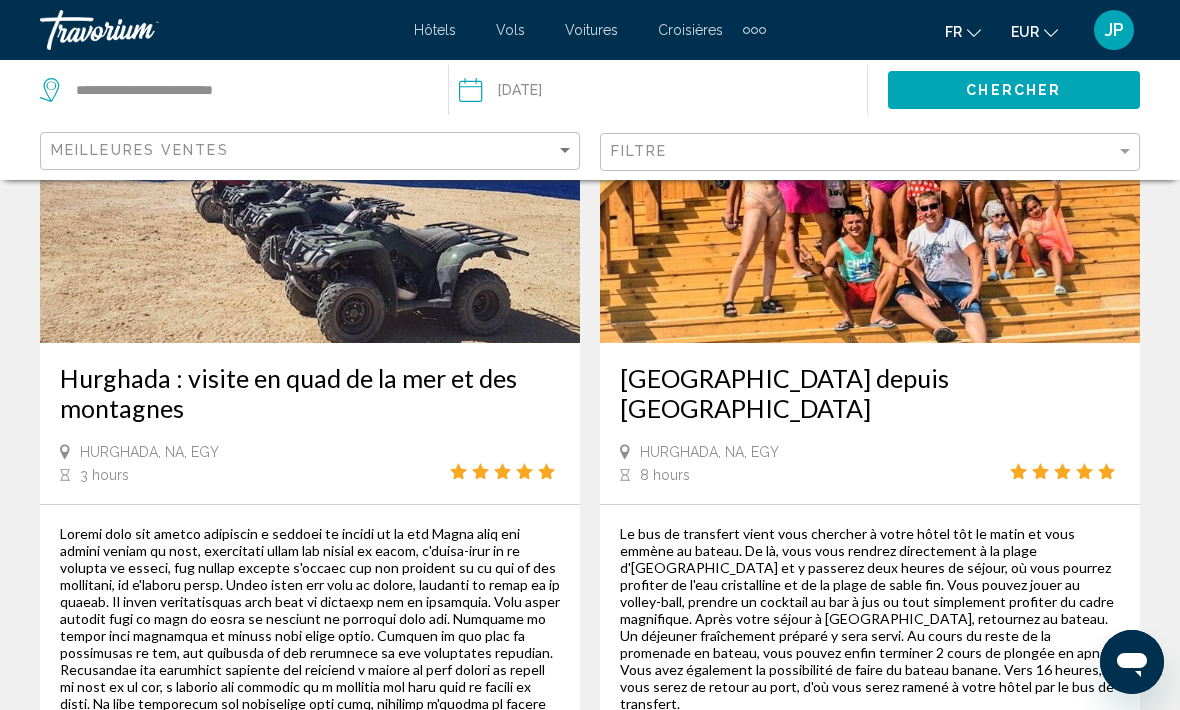 click on "Plus d'information" at bounding box center [451, 829] 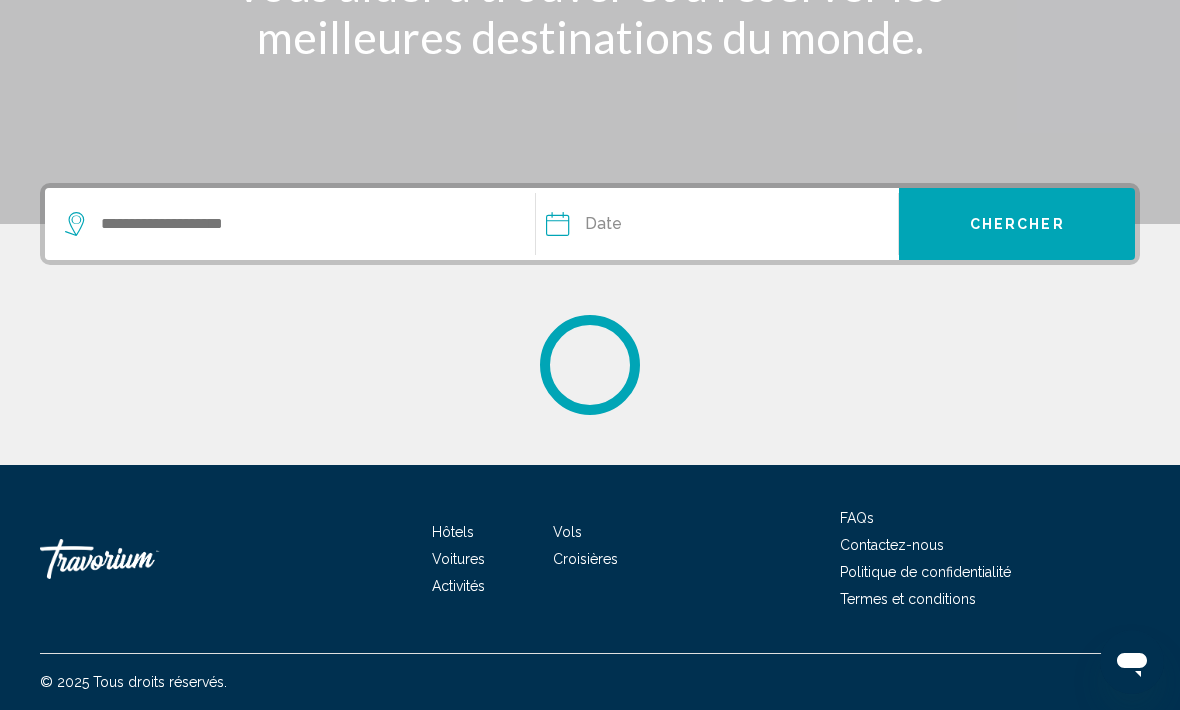 scroll, scrollTop: 0, scrollLeft: 0, axis: both 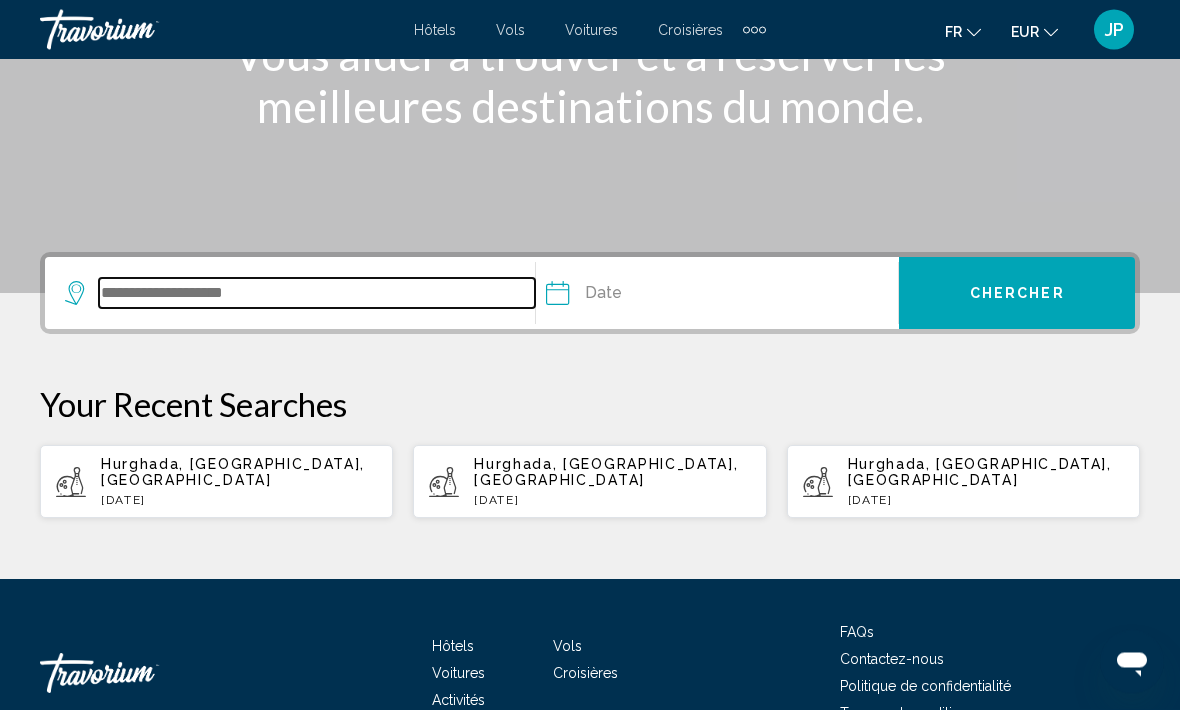click at bounding box center (317, 294) 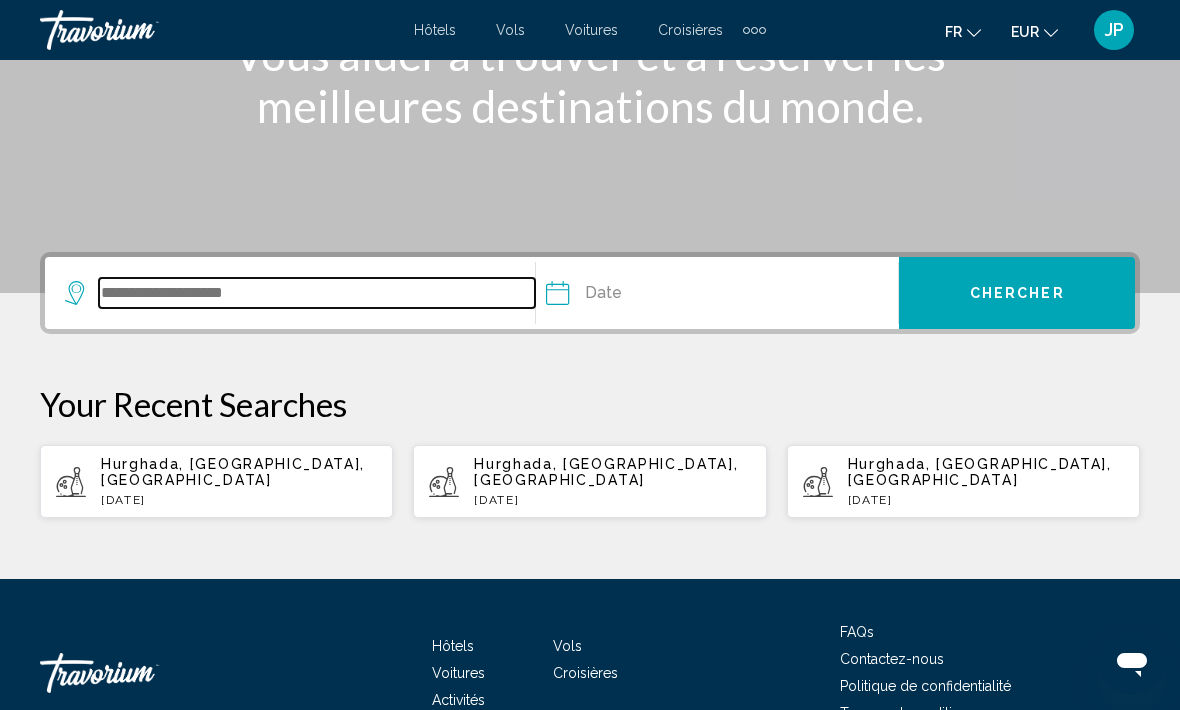 scroll, scrollTop: 306, scrollLeft: 0, axis: vertical 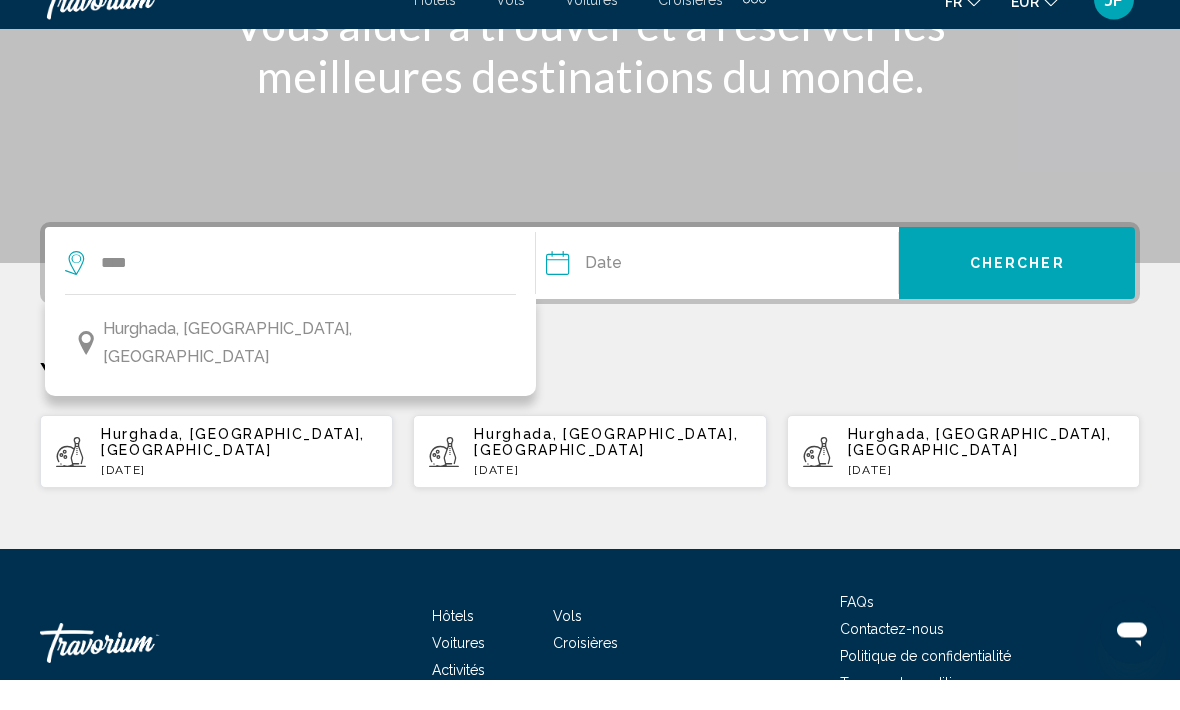 click on "Hurghada, [GEOGRAPHIC_DATA], [GEOGRAPHIC_DATA]" at bounding box center (290, 374) 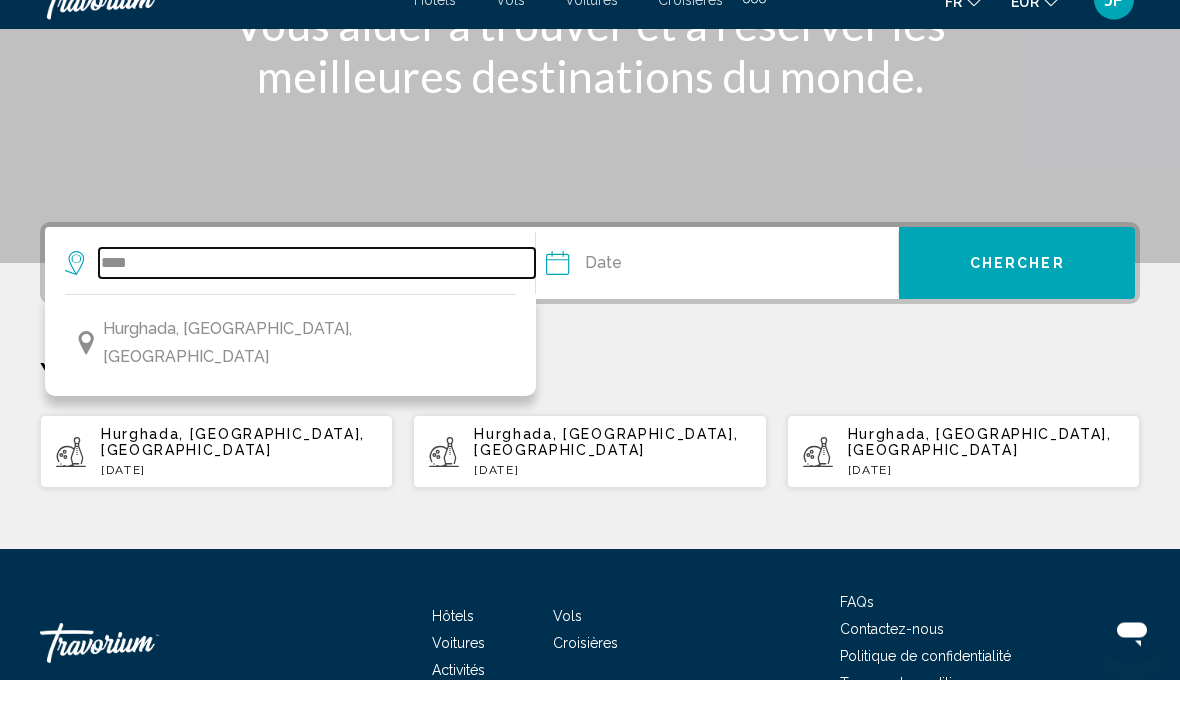 type on "**********" 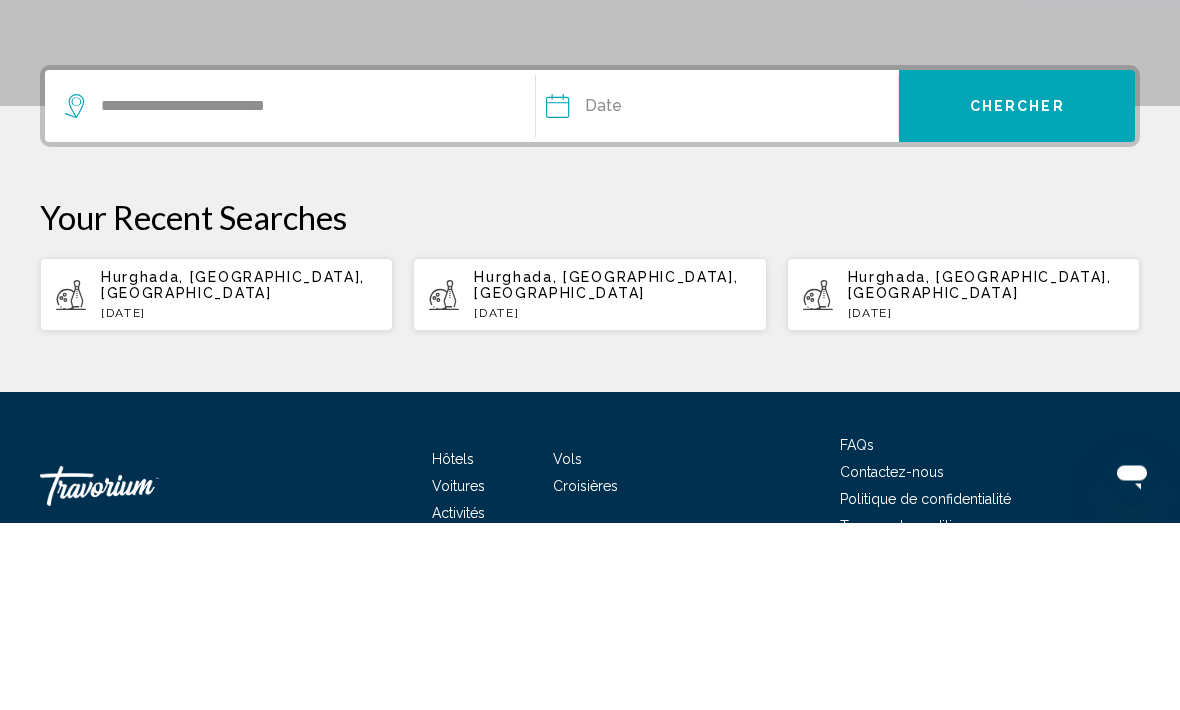 click on "Date  [DATE]  *** *** *** *** *** *** *** *** *** *** *** ***   2025  **** **** **** **** **** **** Su Mo Tu We Th Fr Sa 29 30 1 2 3 4 5 6 7 8 9 10 11 12 13 14 15 16 17 18 19 20 21 22 23 24 25 26 27 28 29 30 31 1 2 3 4 5 6 7 8 9 * * * * * * * * * ** ** ** ** ** ** ** ** ** ** ** ** ** ** ** ** ** ** ** ** ** ** ** ** ** ** ** ** ** ** ** ** ** ** ** ** ** ** ** ** ** ** ** ** ** ** ** ** ** ** ** ** ** ** ** ** ** ** ** ** ** ** ** ** **" at bounding box center (722, 294) 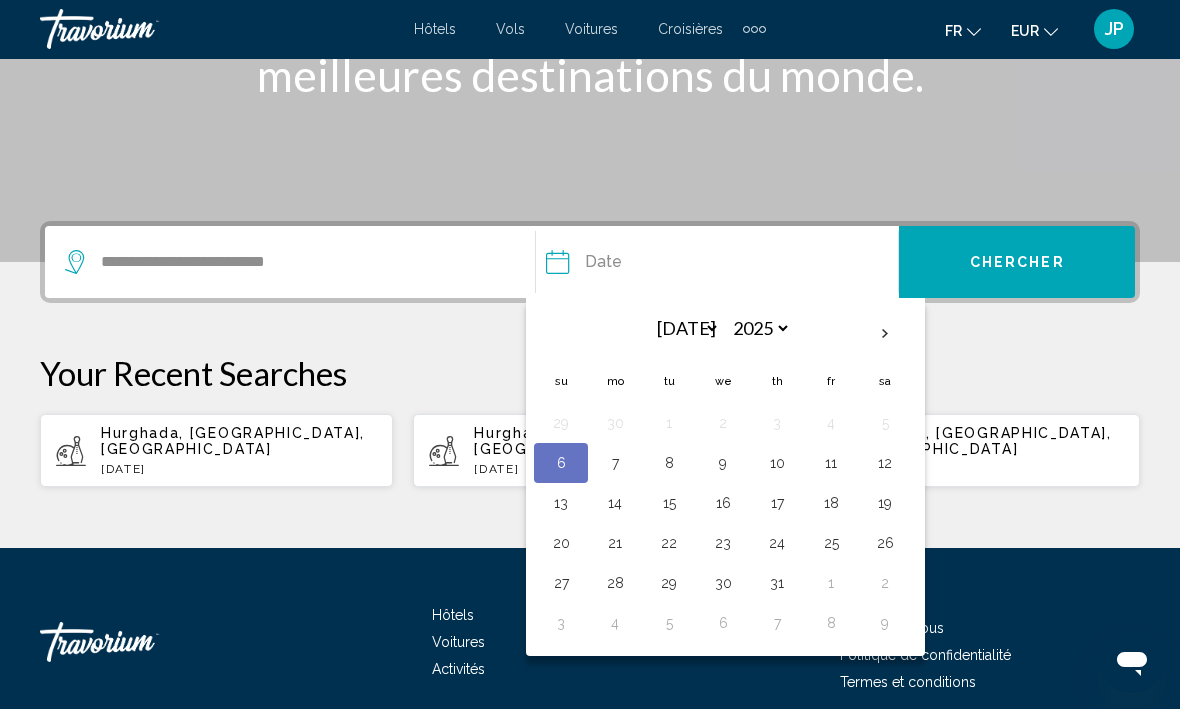 click on "11" at bounding box center (831, 464) 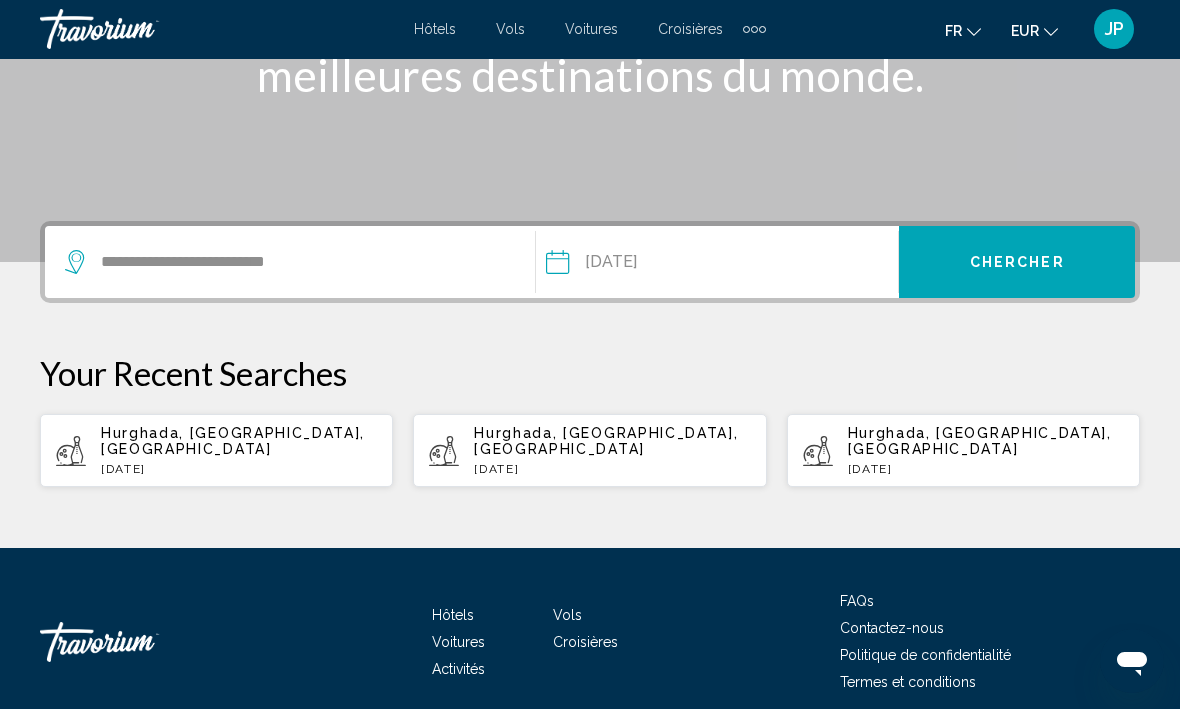 click on "Chercher" at bounding box center (1017, 263) 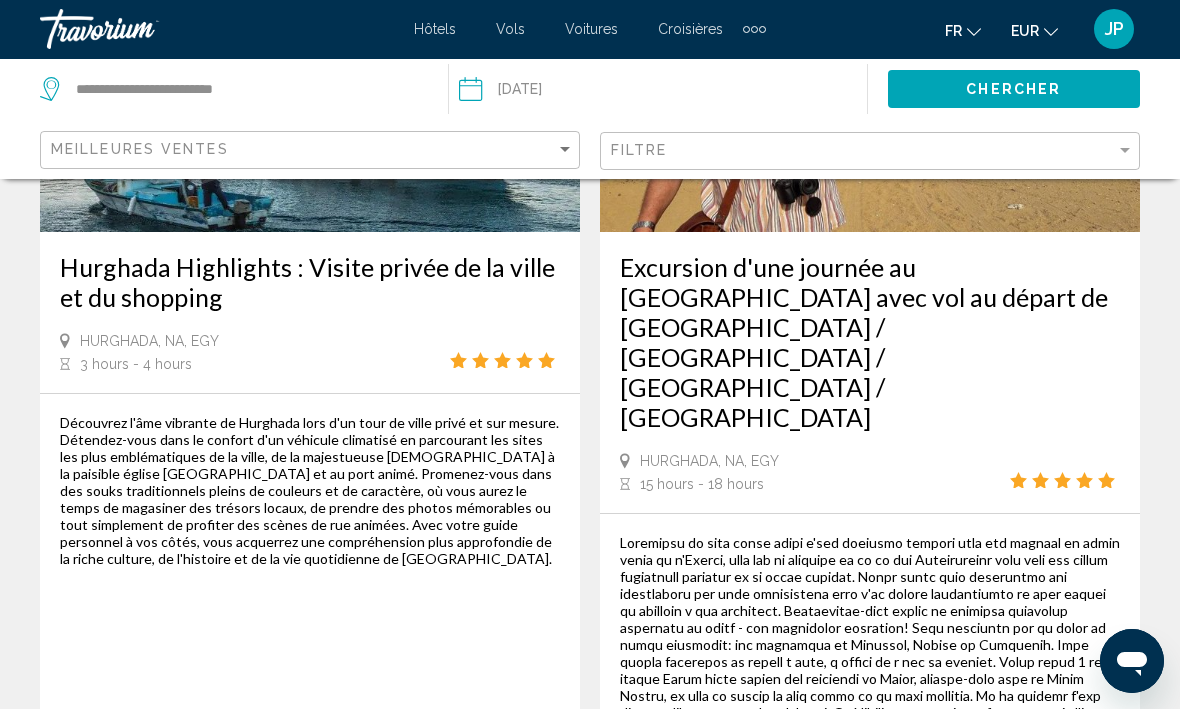 scroll, scrollTop: 0, scrollLeft: 0, axis: both 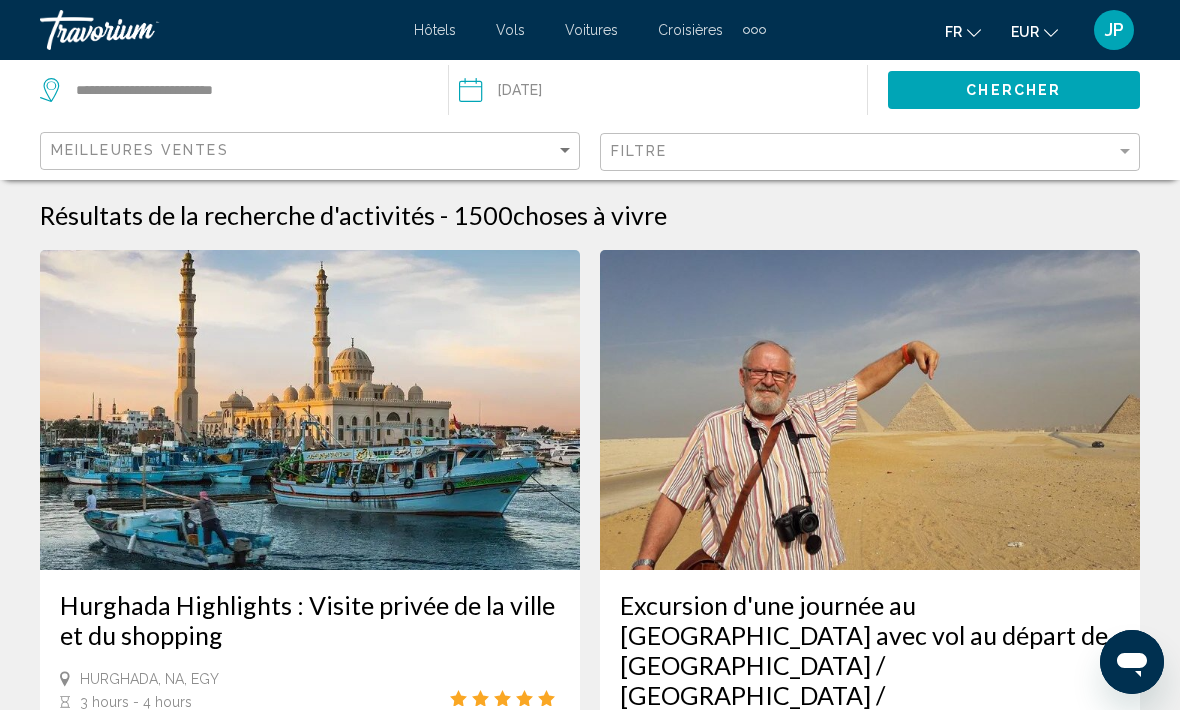click at bounding box center (754, 30) 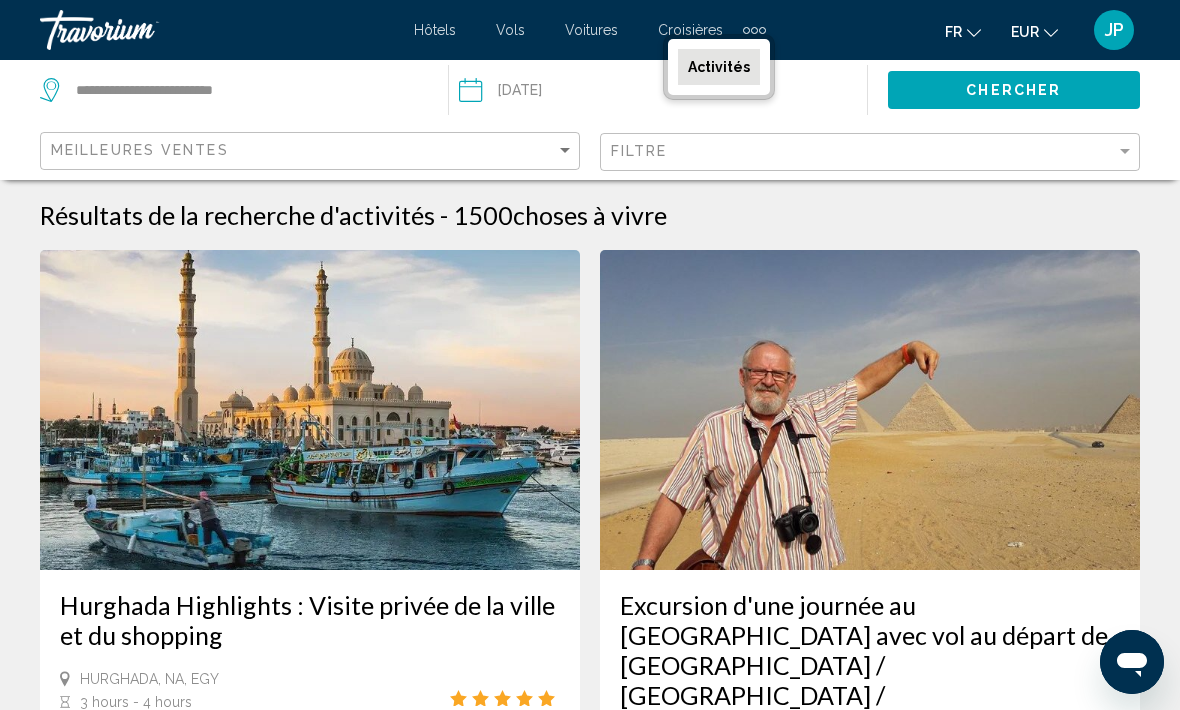 click on "Activités" at bounding box center (719, 67) 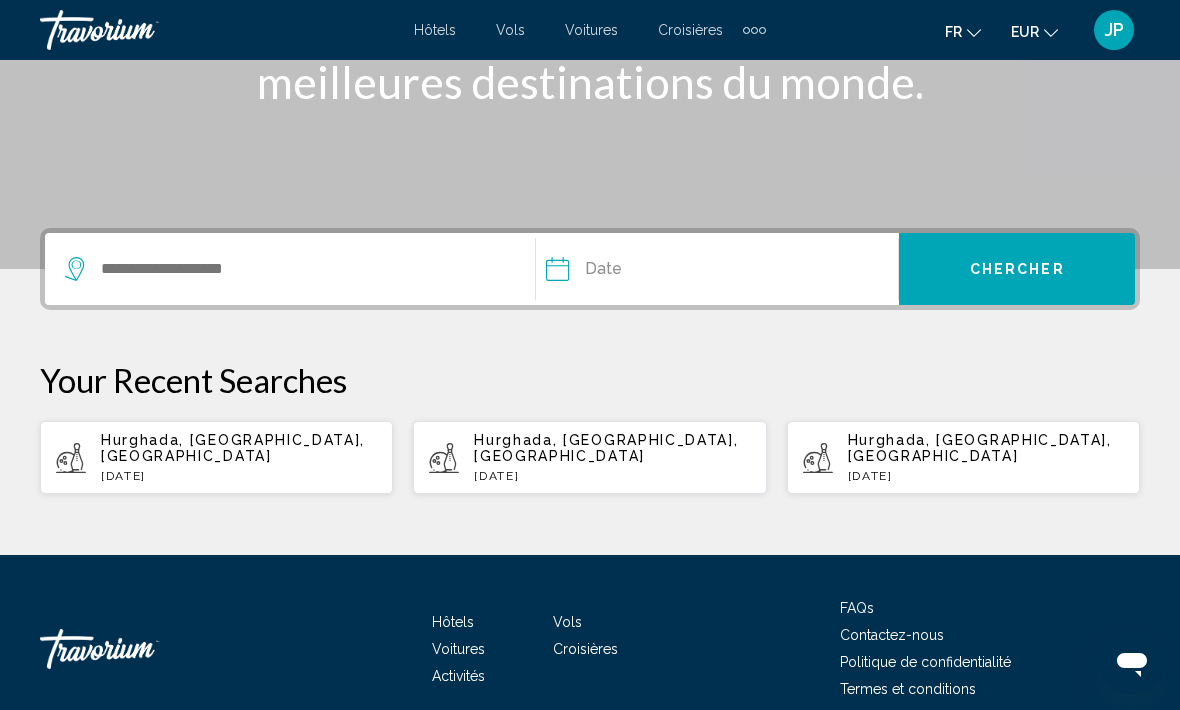 scroll, scrollTop: 337, scrollLeft: 0, axis: vertical 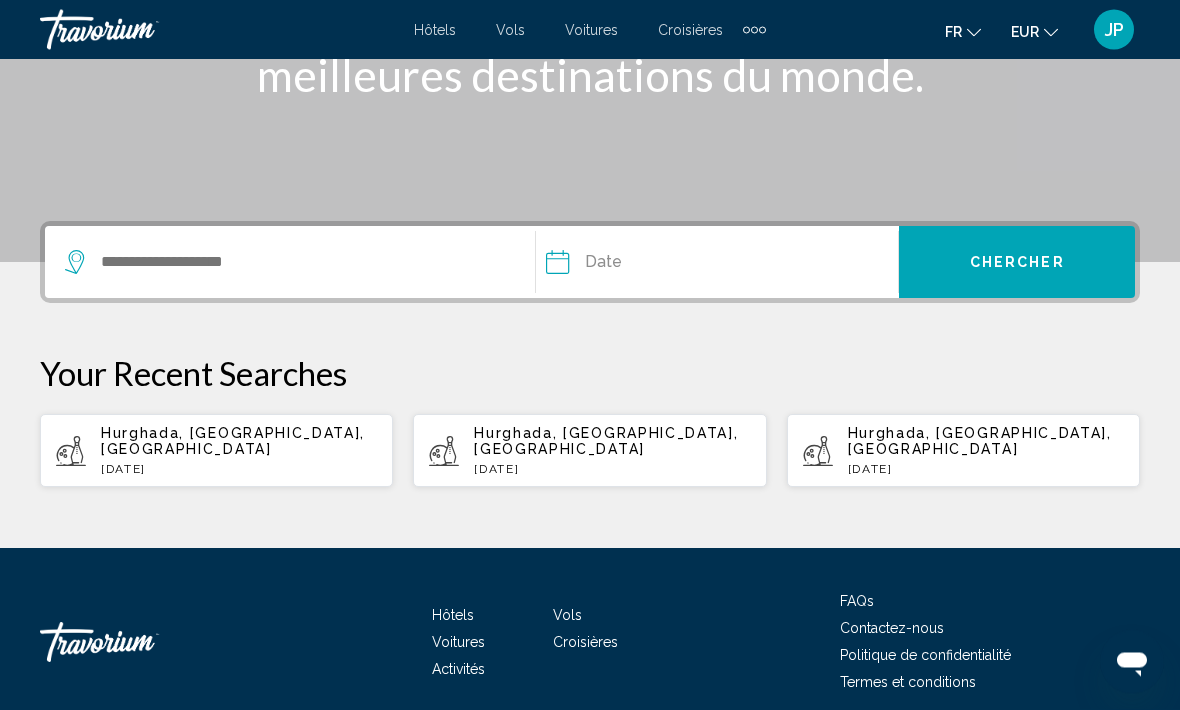 click at bounding box center (762, 30) 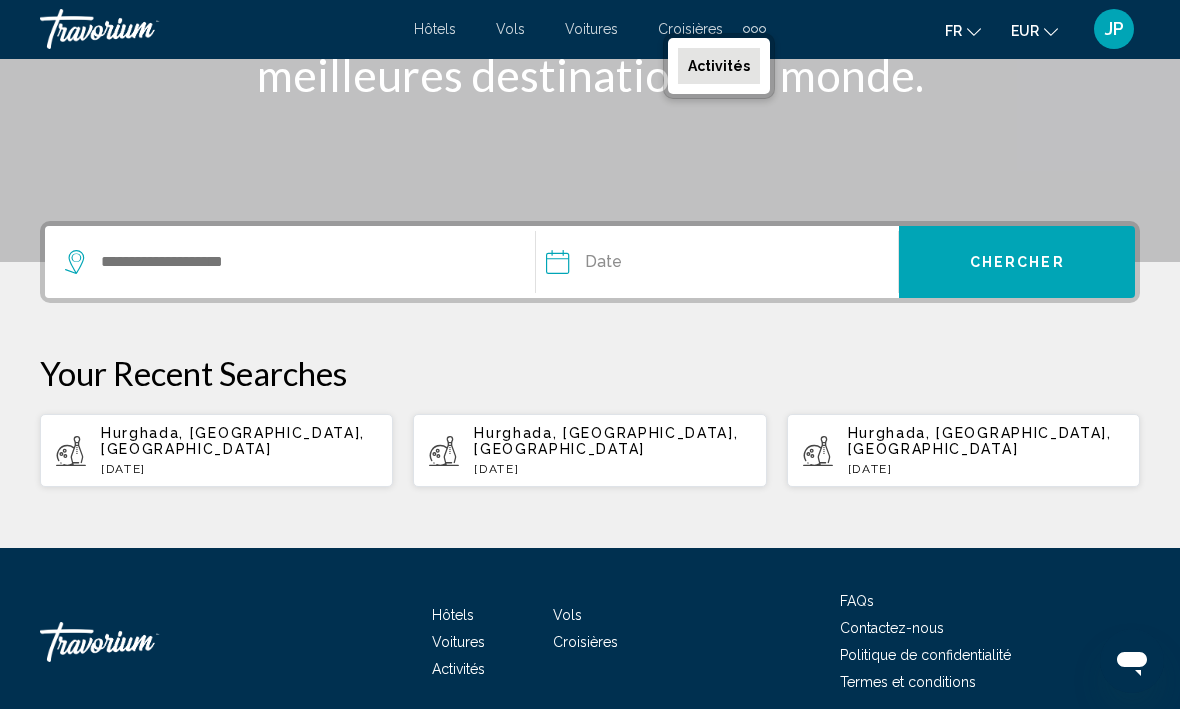 click on "Hôtels Vols Voitures Croisières Activités Hôtels Vols Voitures Croisières Activités" at bounding box center [590, 30] 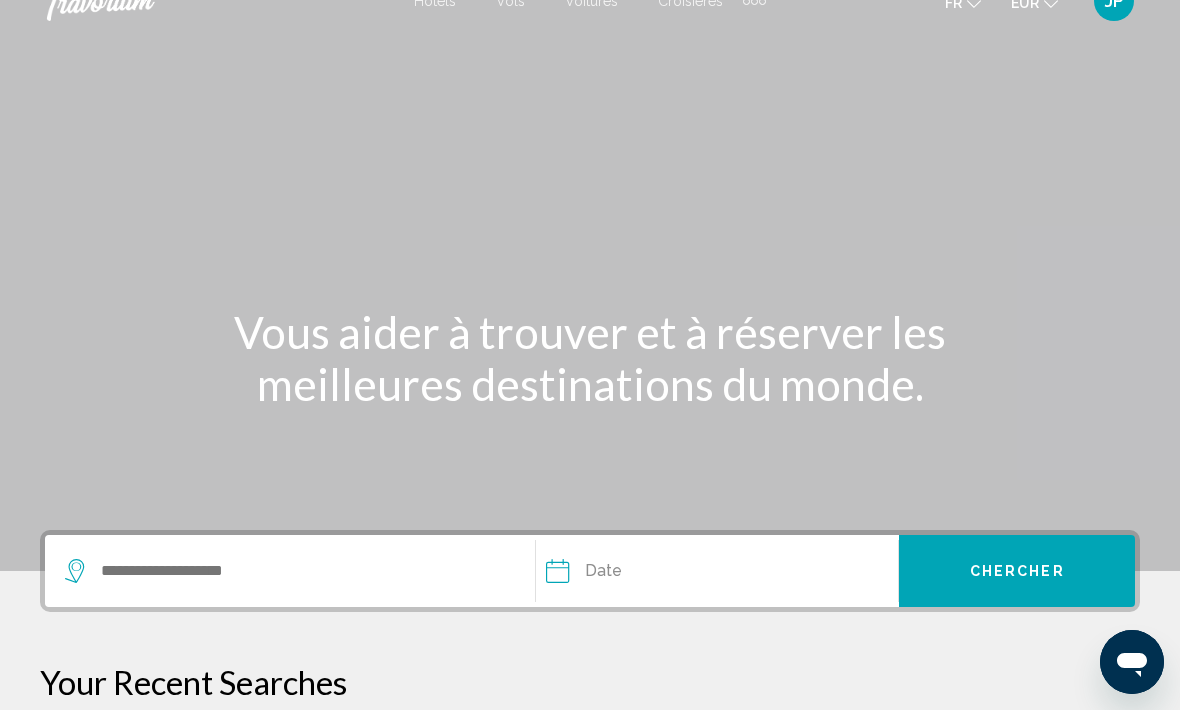 scroll, scrollTop: 0, scrollLeft: 0, axis: both 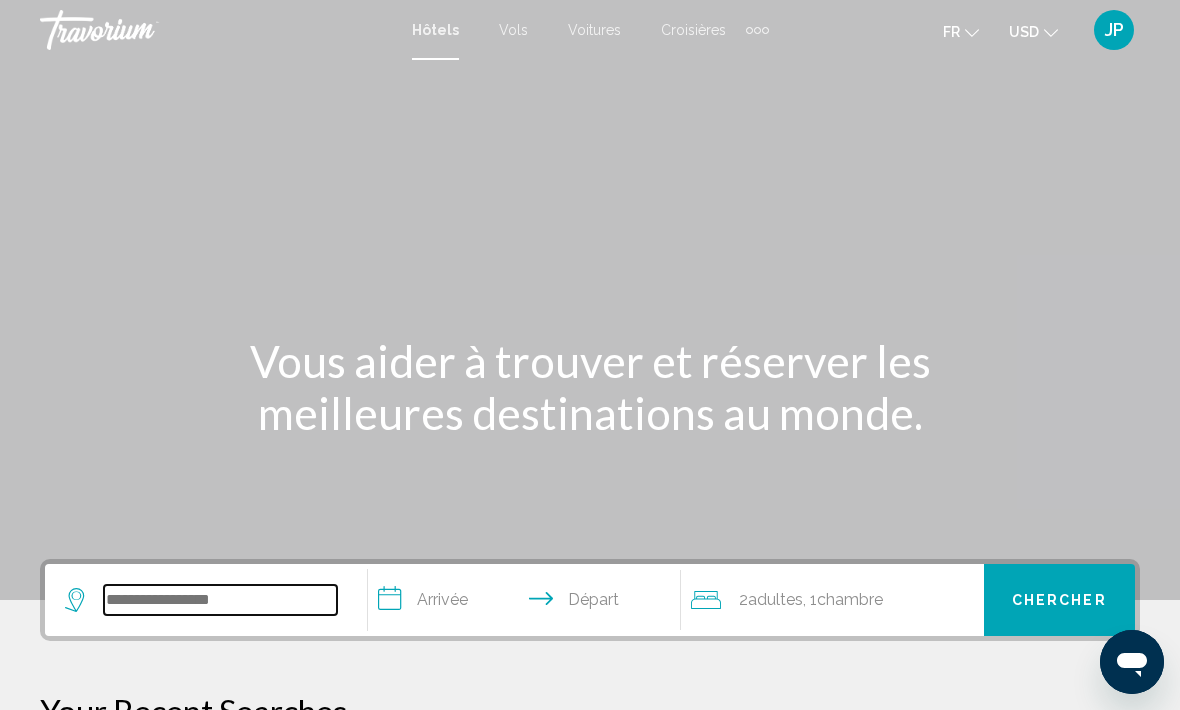 click at bounding box center [220, 600] 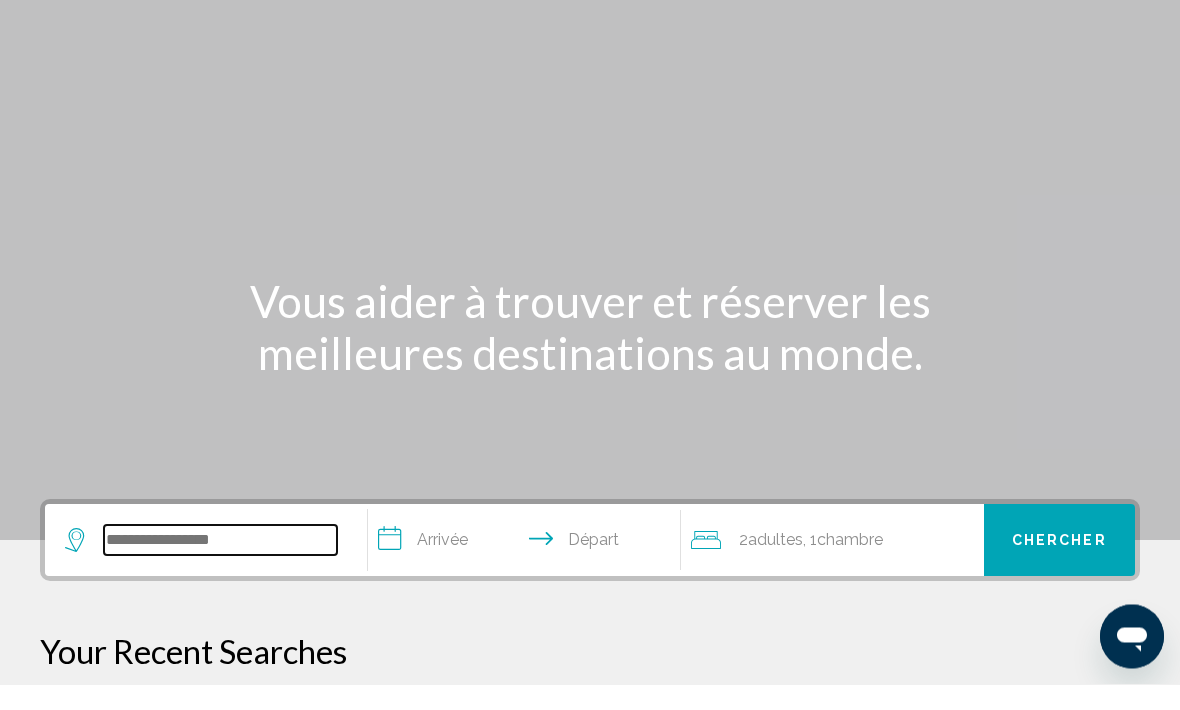 scroll, scrollTop: 0, scrollLeft: 0, axis: both 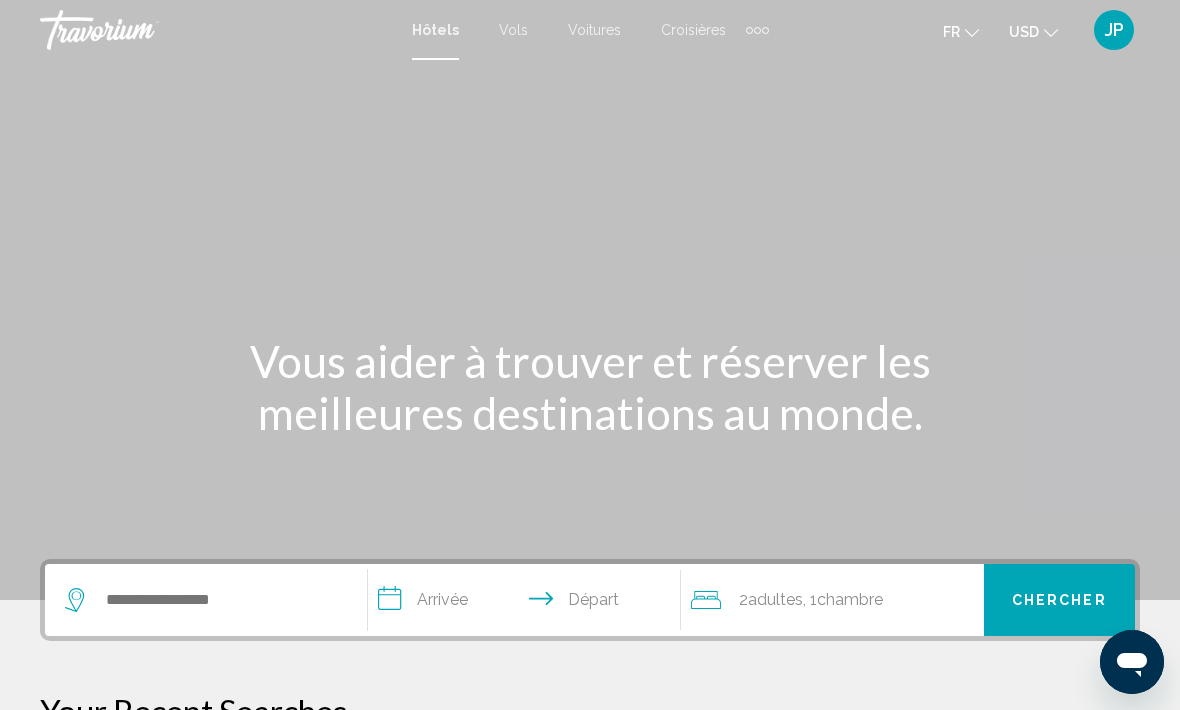 click at bounding box center [757, 30] 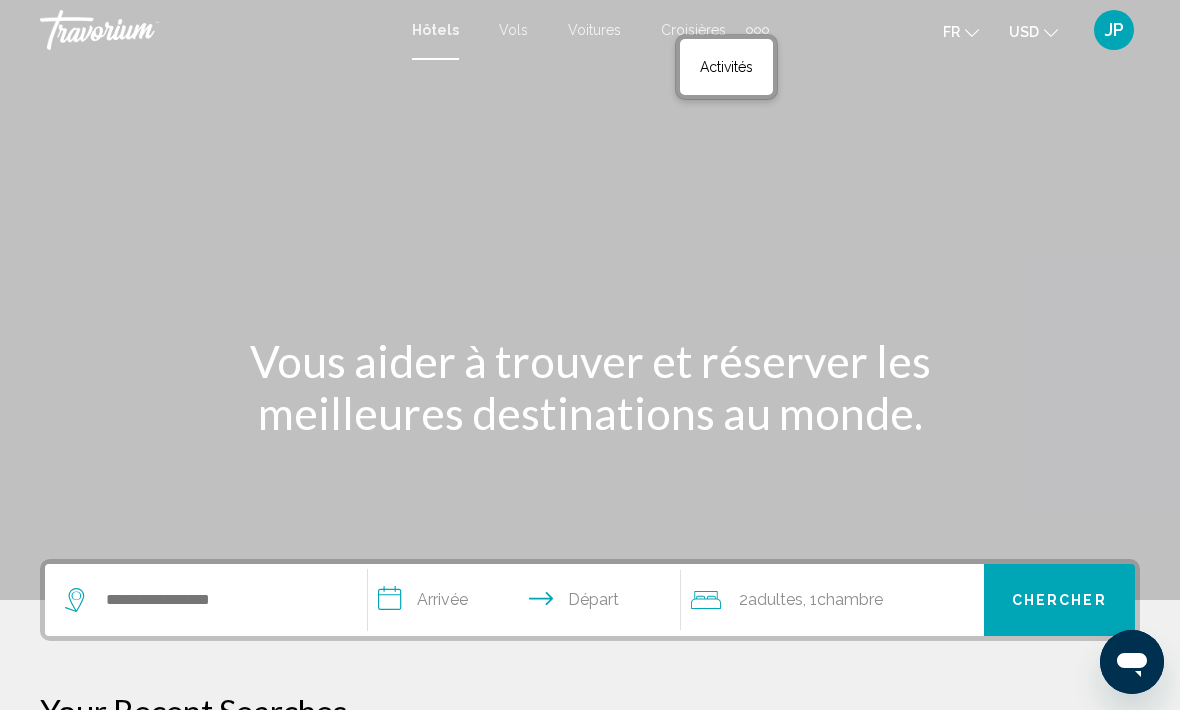 click on "Activités" at bounding box center (726, 67) 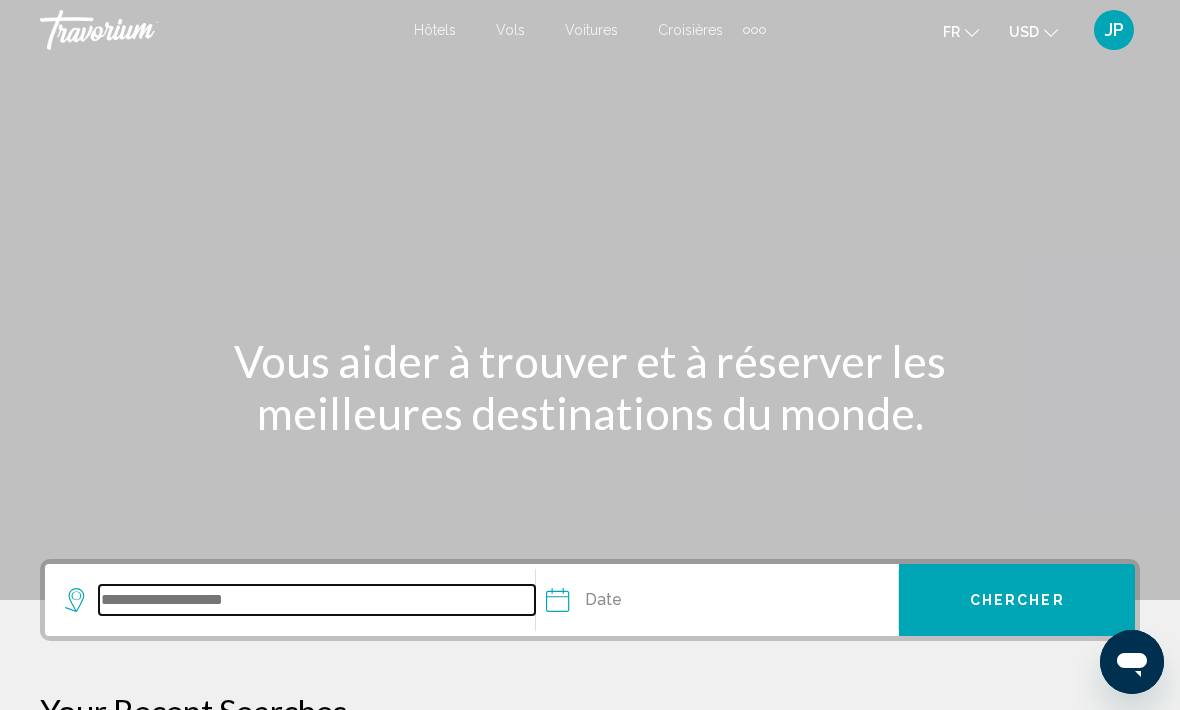 click at bounding box center [317, 600] 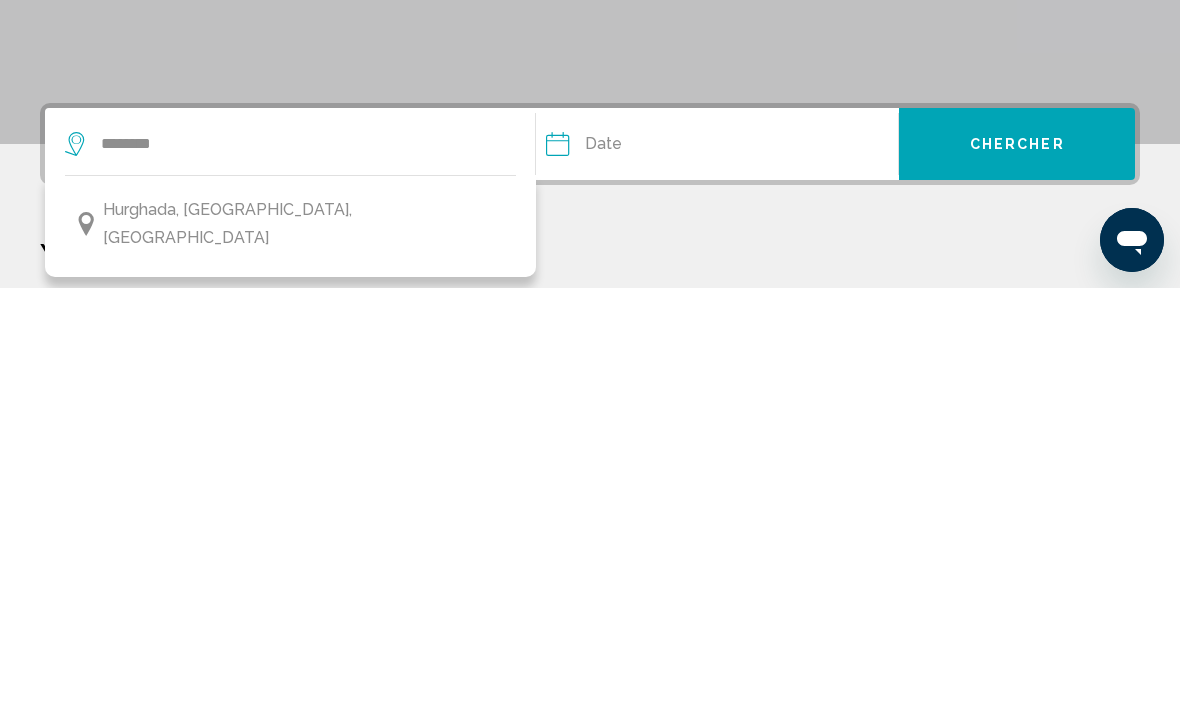 click on "Hurghada, [GEOGRAPHIC_DATA], [GEOGRAPHIC_DATA]" at bounding box center (290, 646) 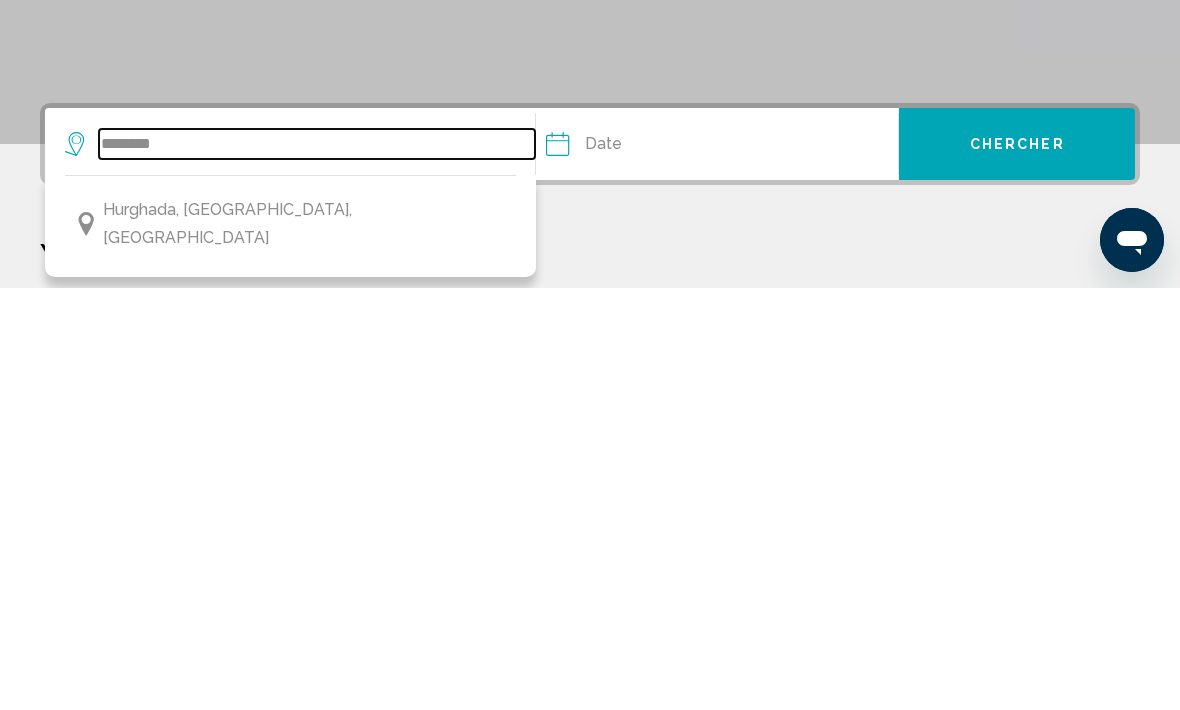 type on "**********" 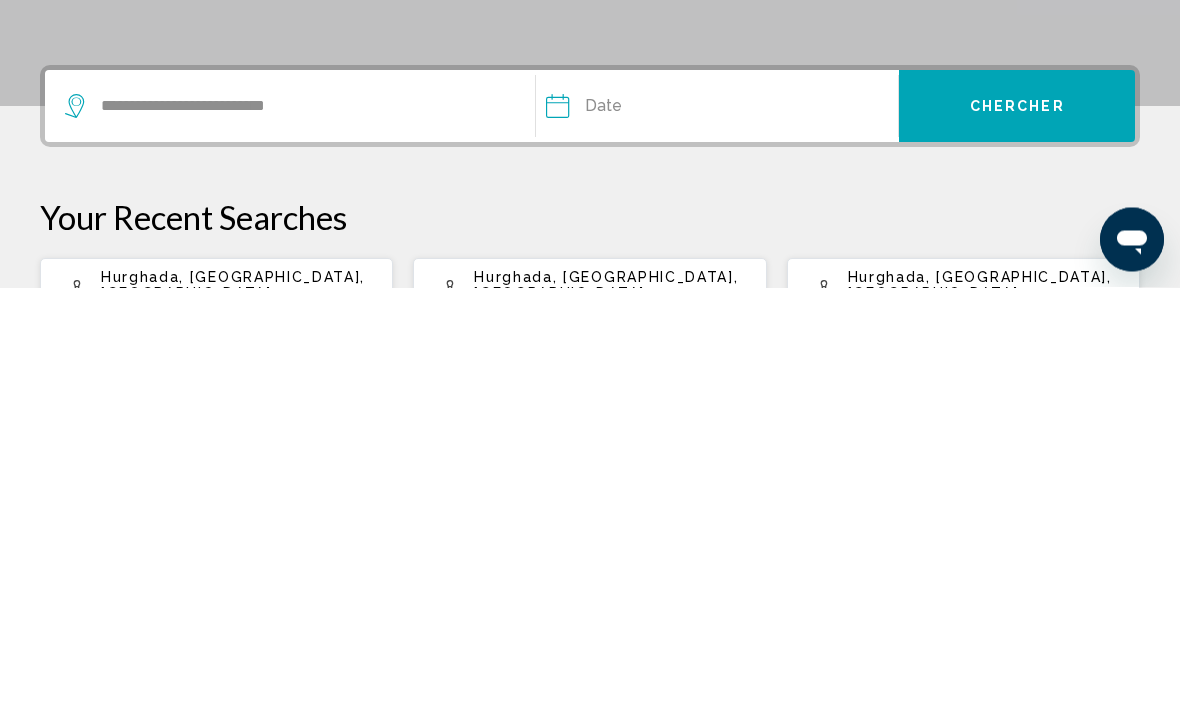 click at bounding box center (633, 532) 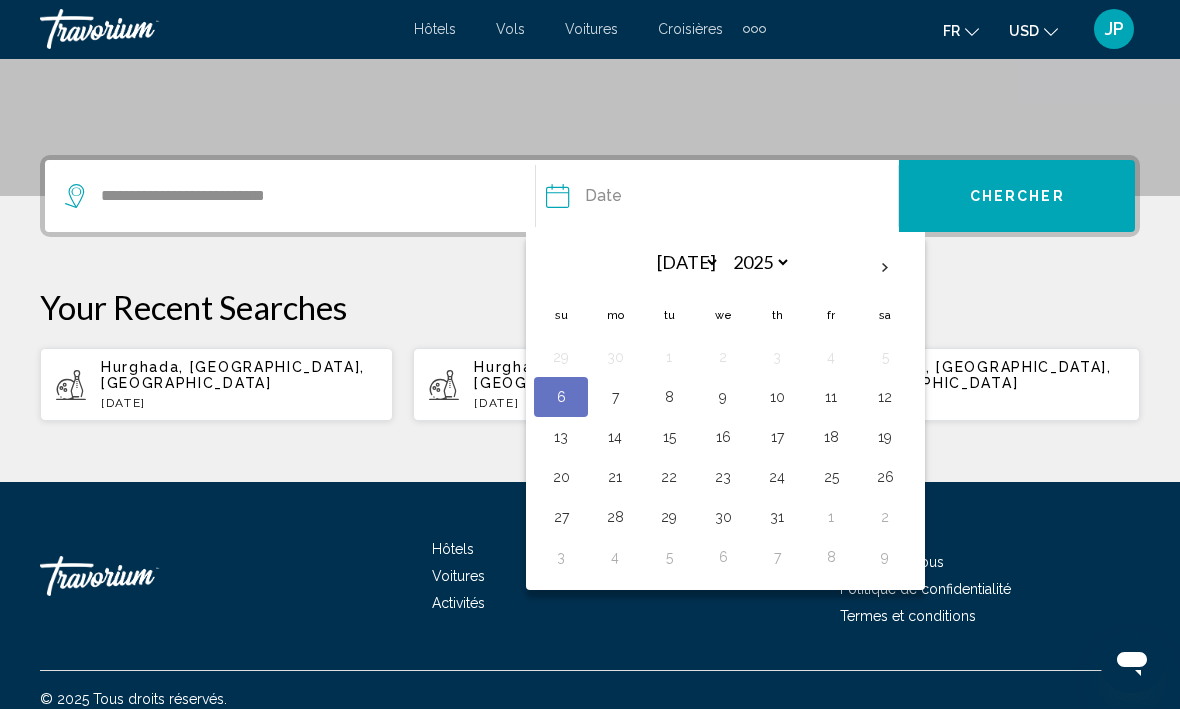 click on "9" at bounding box center [723, 398] 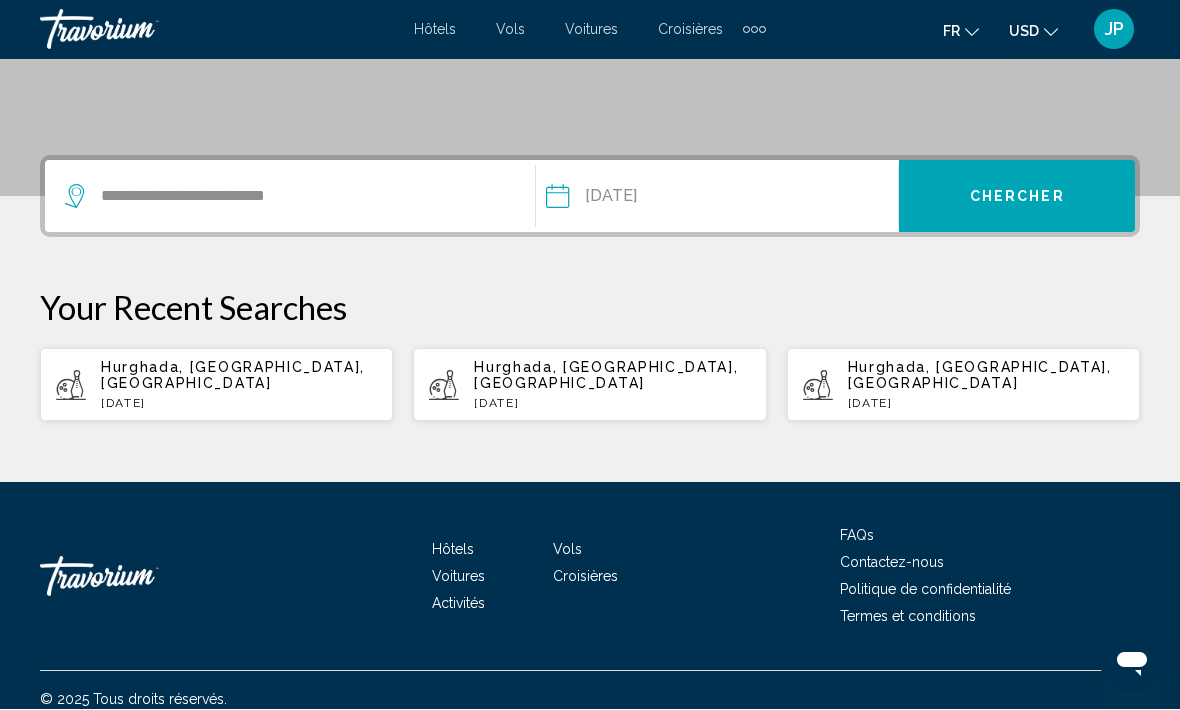 click on "Chercher" at bounding box center [1017, 198] 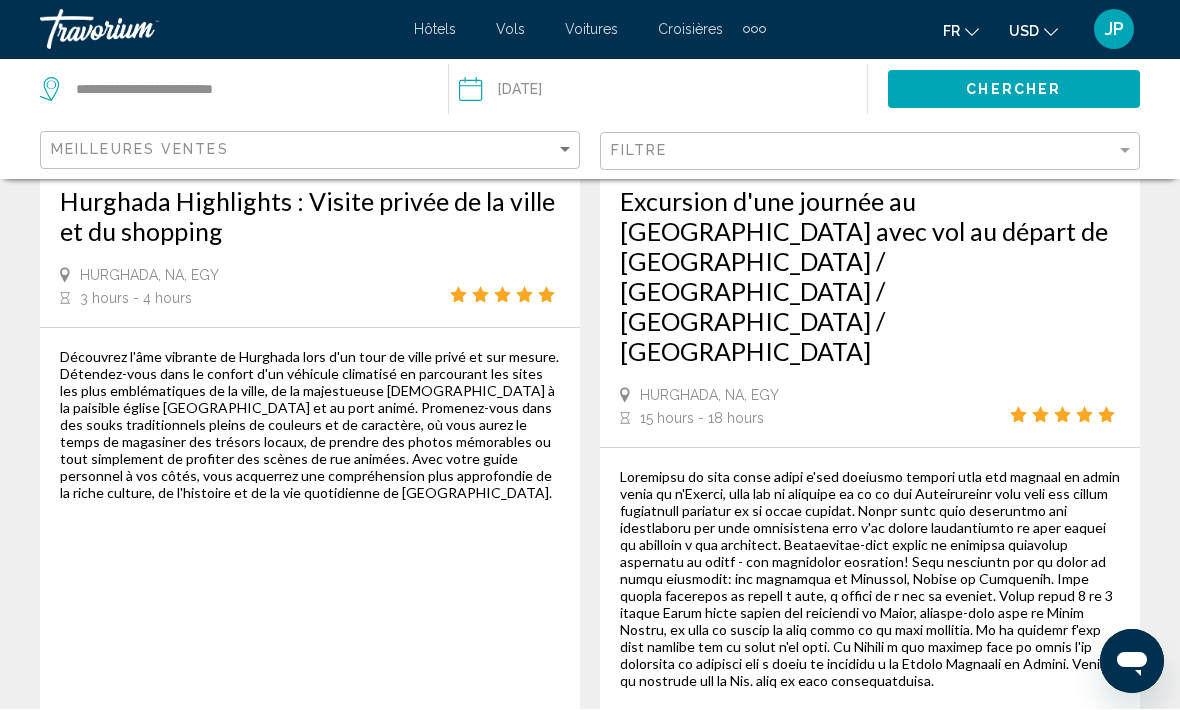 scroll, scrollTop: 0, scrollLeft: 0, axis: both 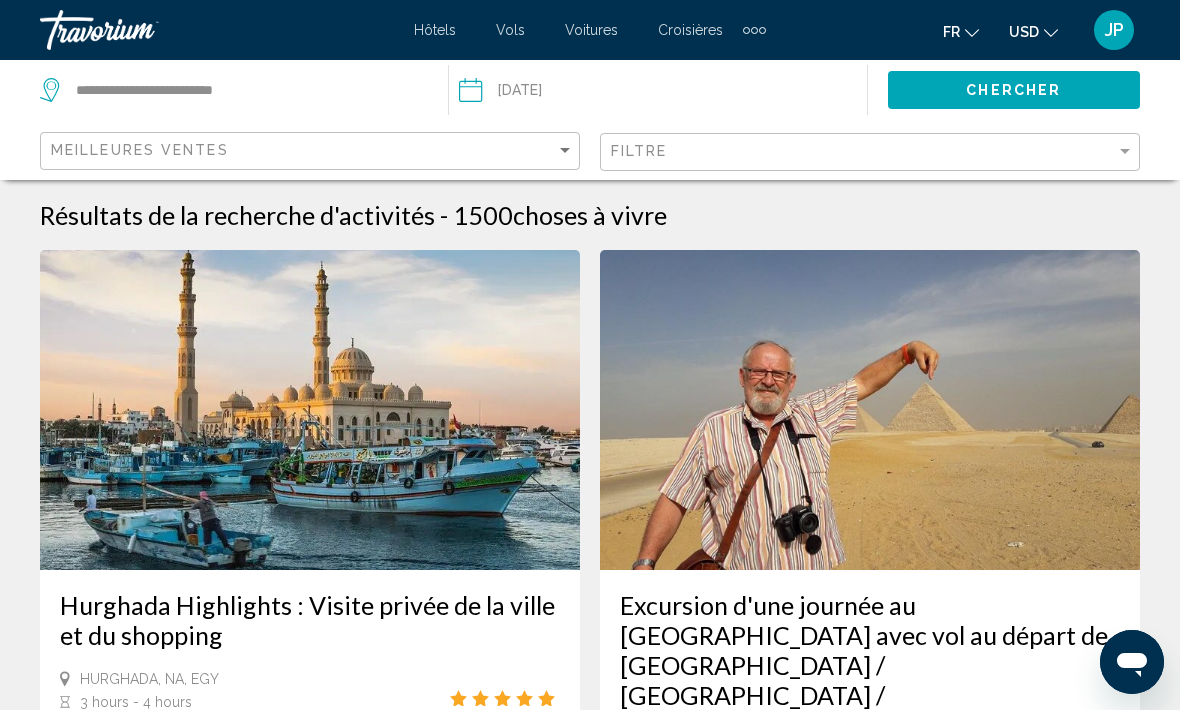 click on "USD
USD ($) MXN (Mex$) CAD (Can$) GBP (£) EUR (€) AUD (A$) NZD (NZ$) CNY (CN¥)" 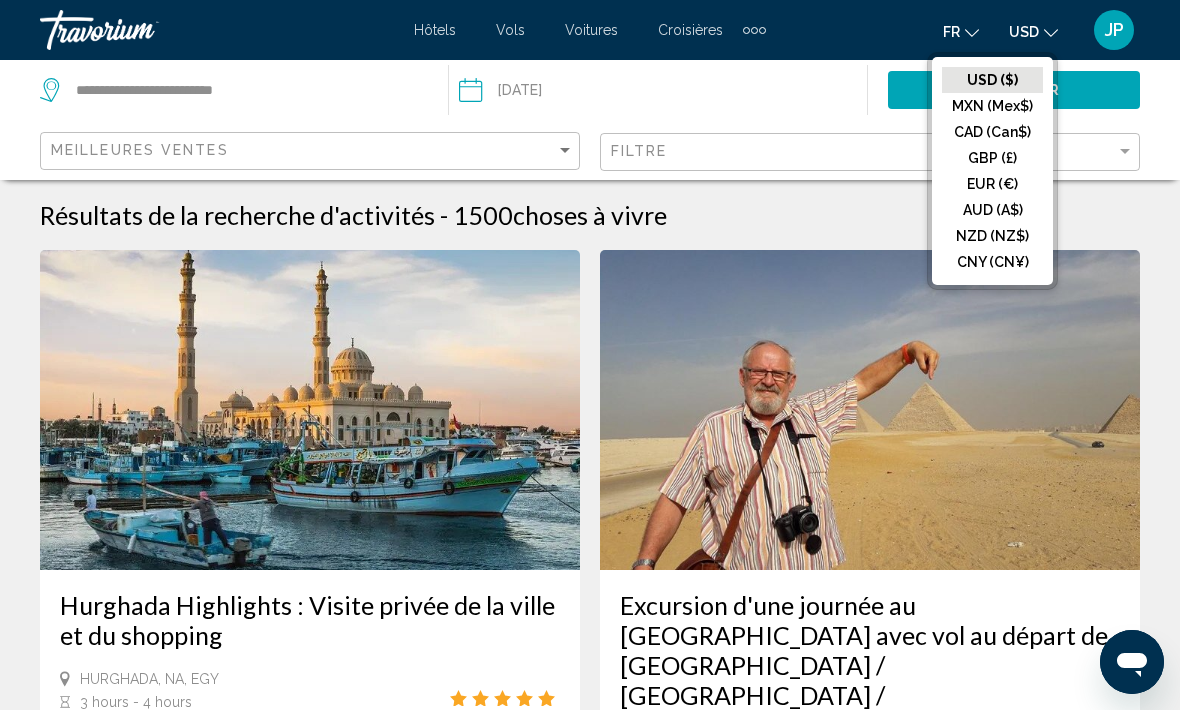 click on "EUR (€)" 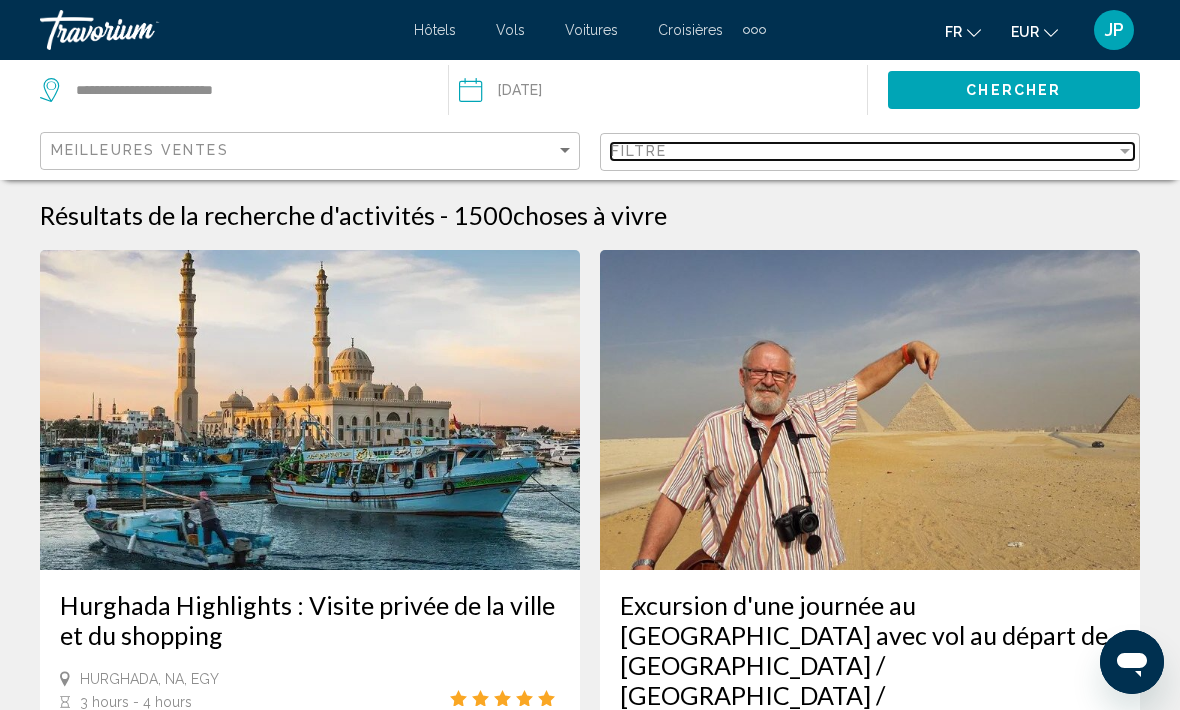 click on "Filtre" at bounding box center [863, 151] 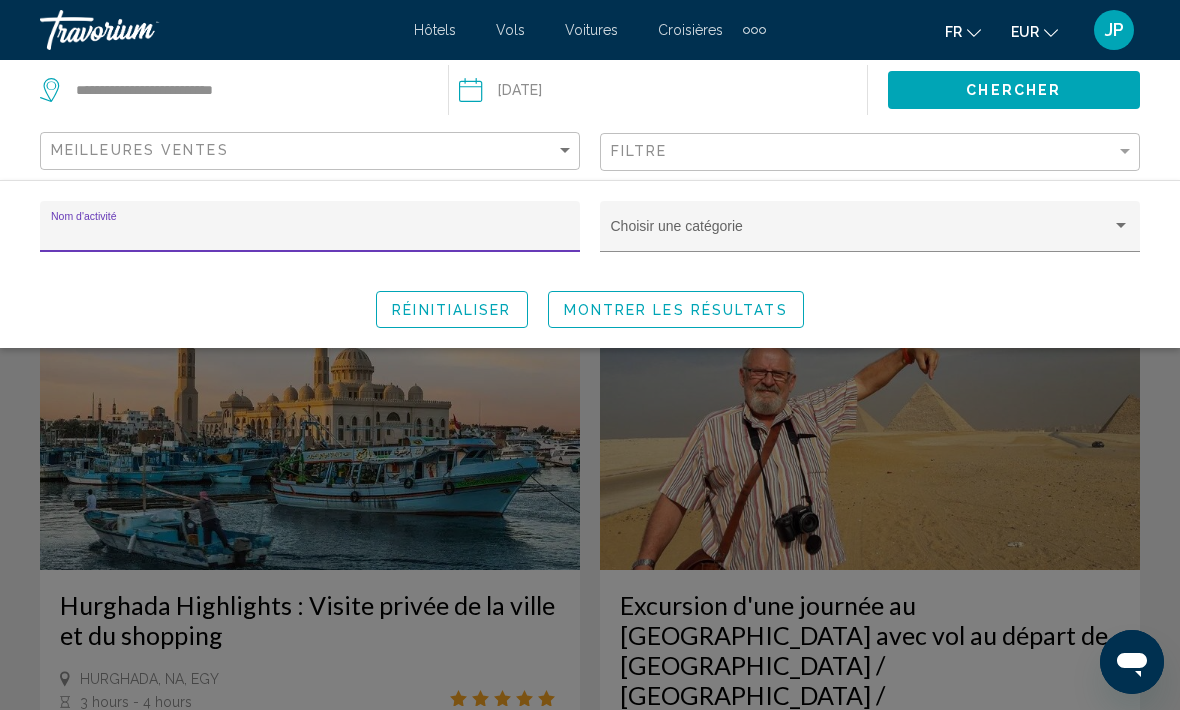 click at bounding box center [861, 234] 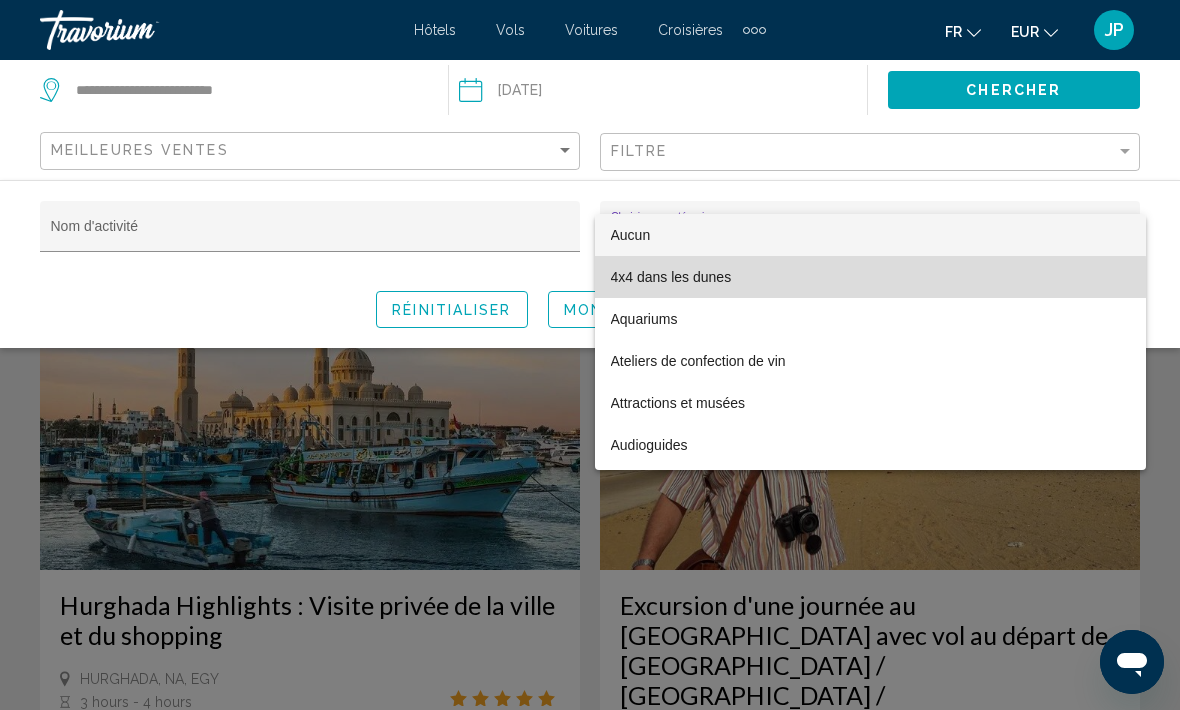 click on "4x4 dans les dunes" at bounding box center [870, 277] 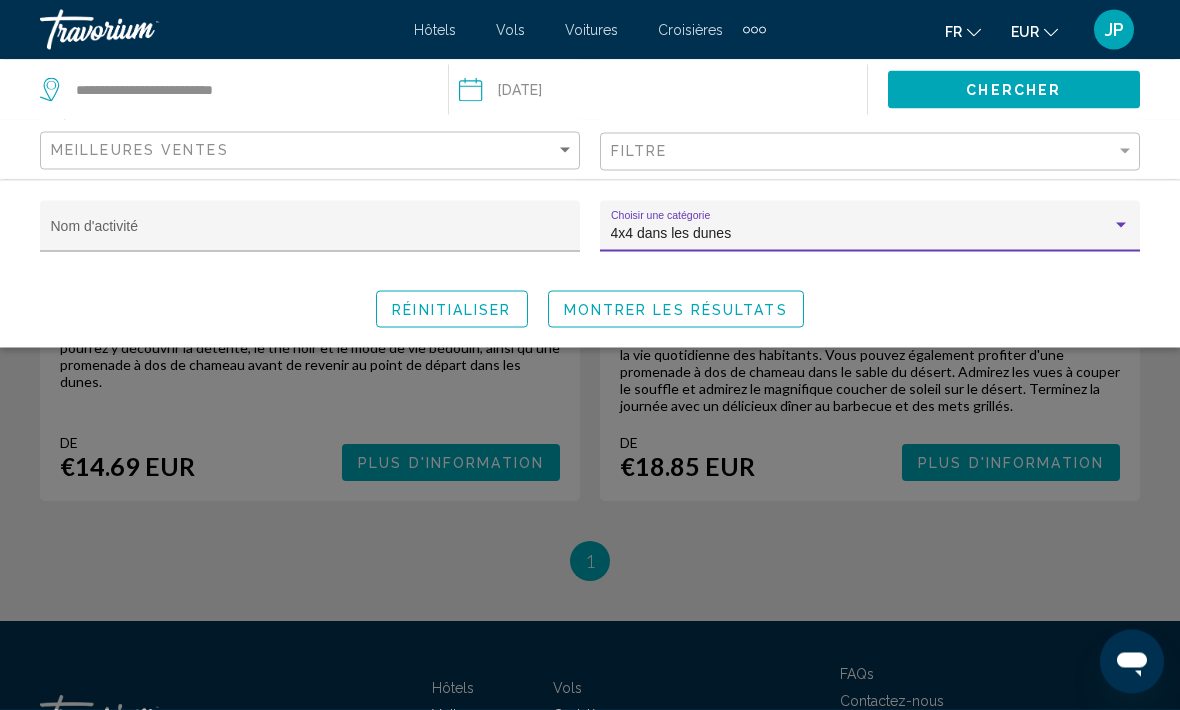click on "Montrer les résultats" 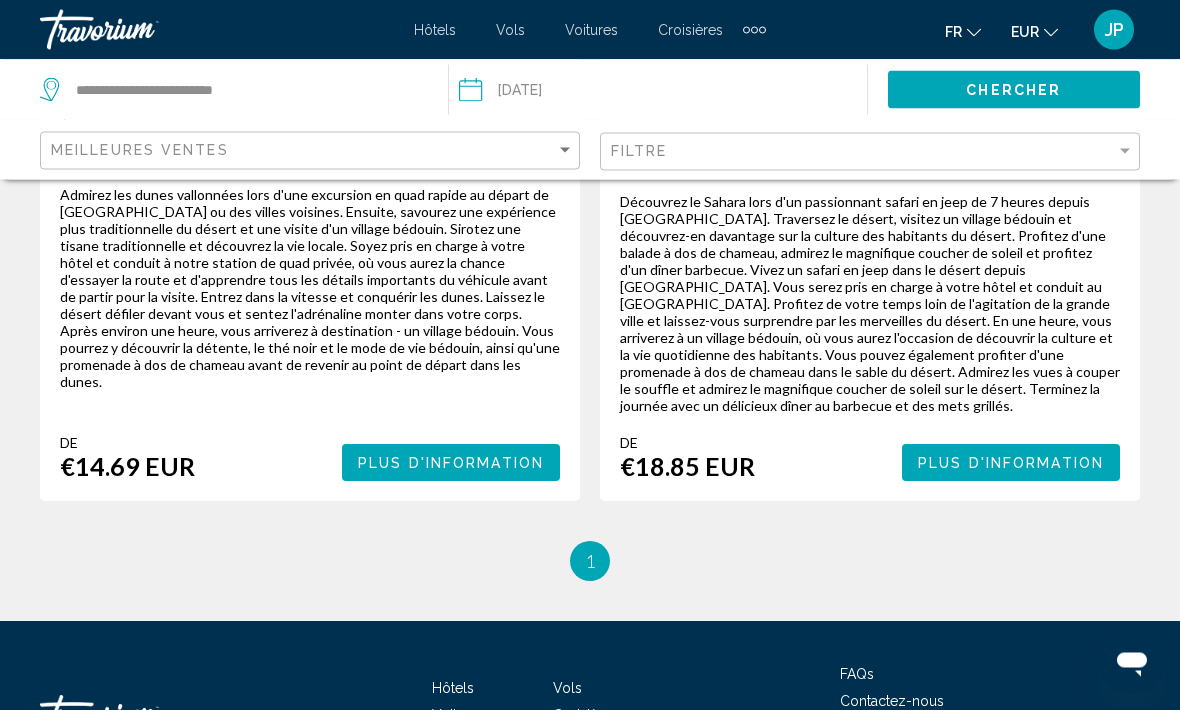 scroll, scrollTop: 566, scrollLeft: 0, axis: vertical 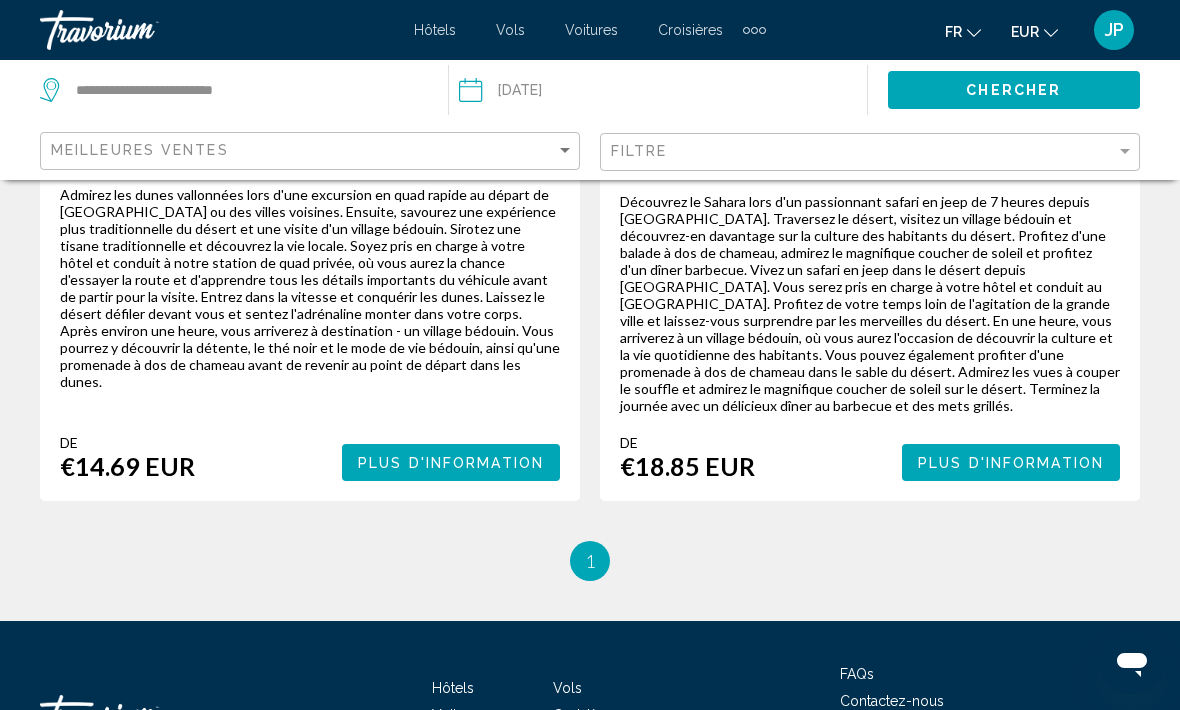 click on "Plus d'information" at bounding box center [451, 462] 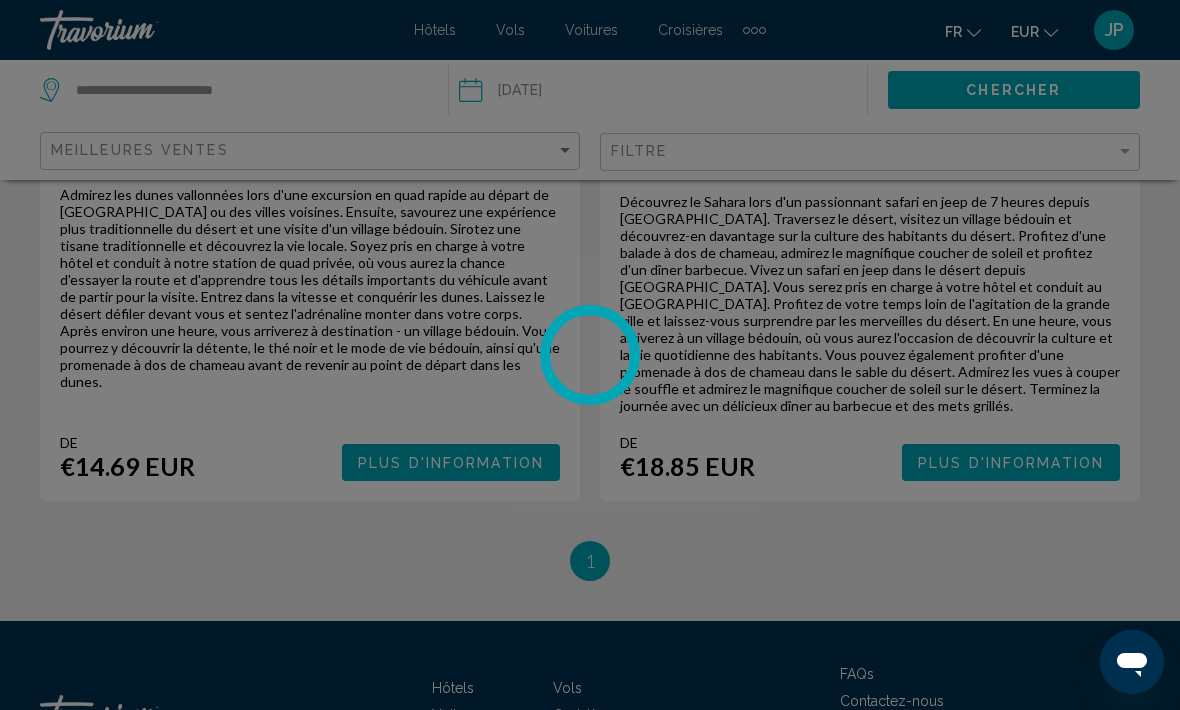 scroll, scrollTop: 0, scrollLeft: 0, axis: both 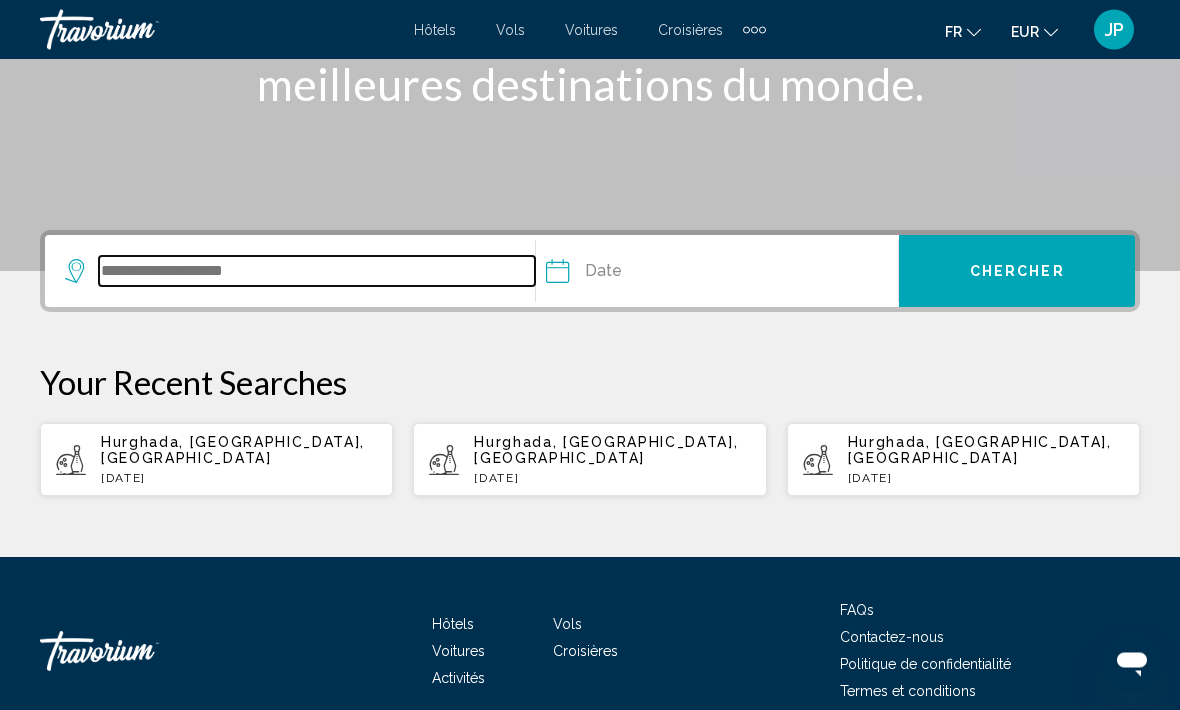 click at bounding box center [317, 272] 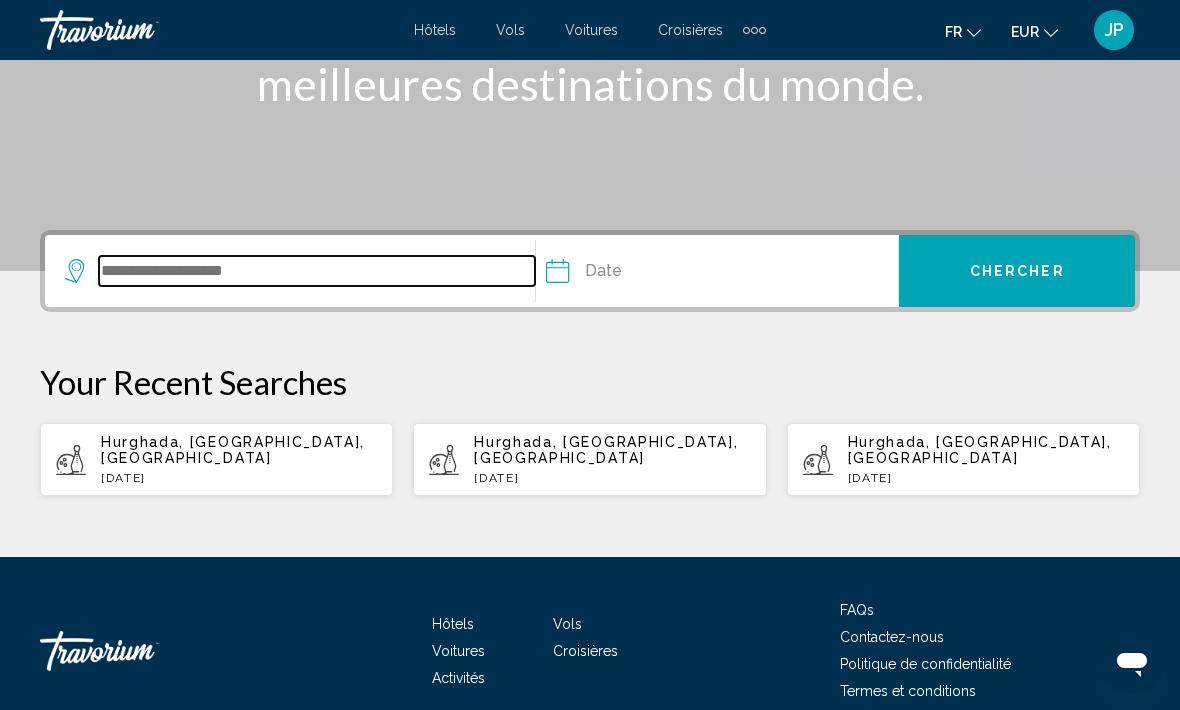 scroll, scrollTop: 328, scrollLeft: 0, axis: vertical 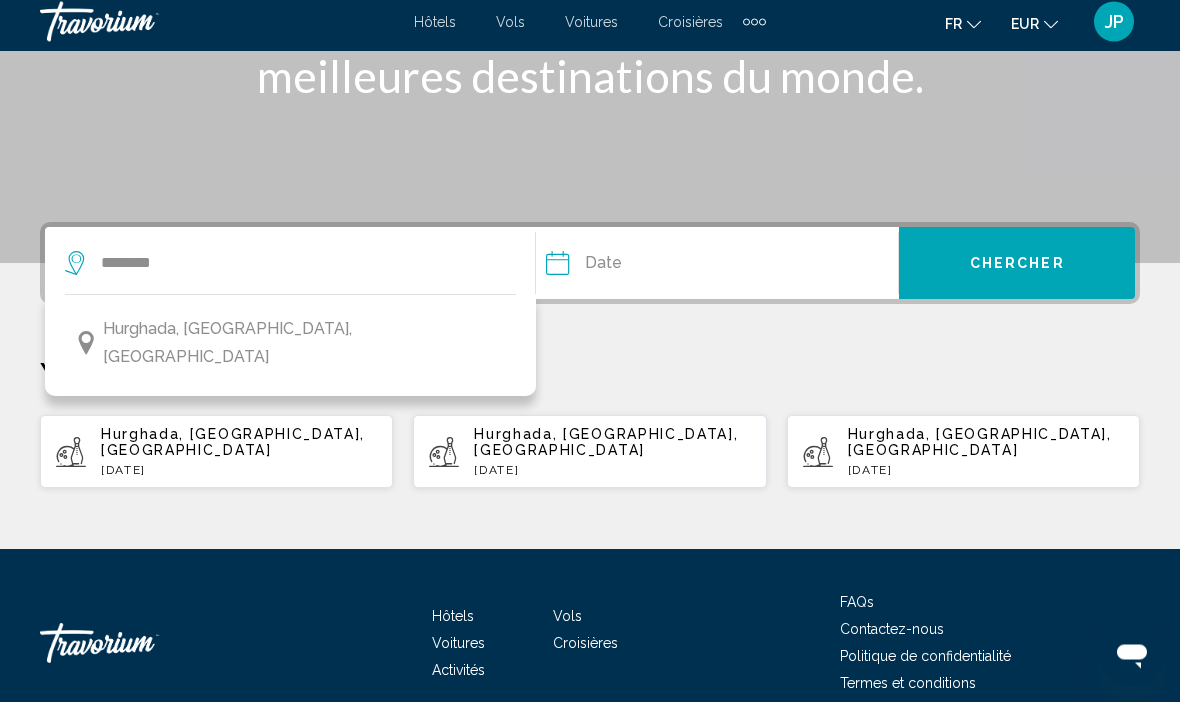 click on "Hurghada, [GEOGRAPHIC_DATA], [GEOGRAPHIC_DATA]" at bounding box center (290, 352) 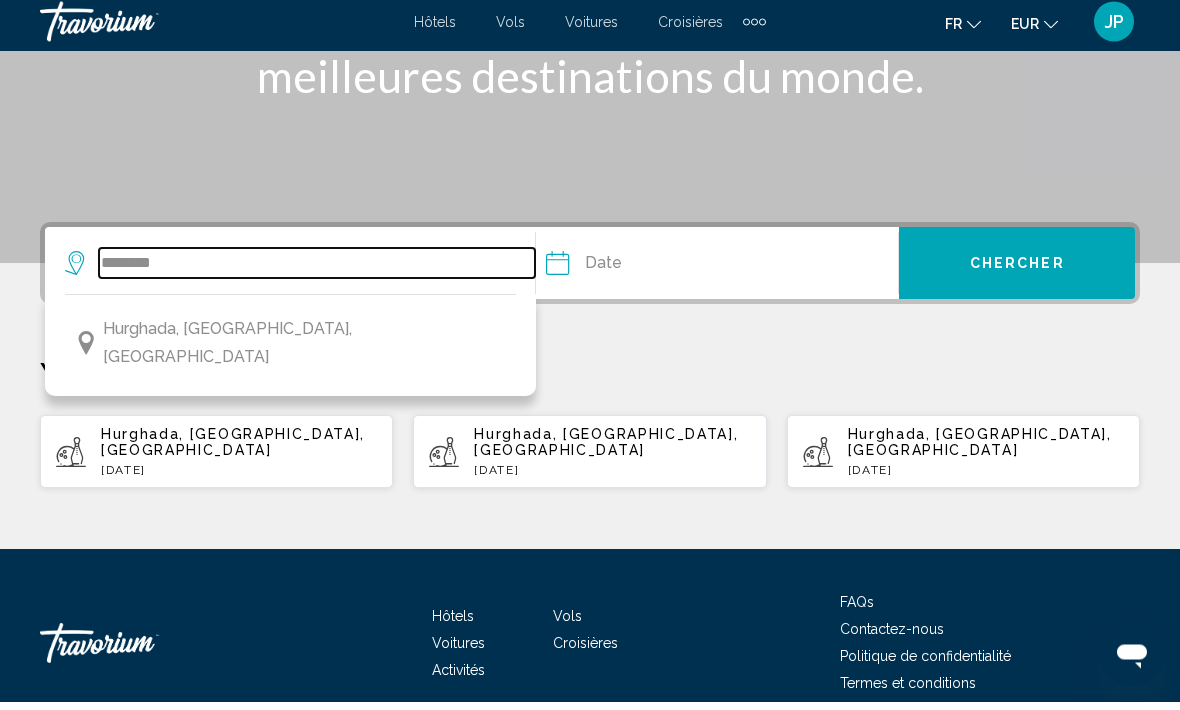 type on "**********" 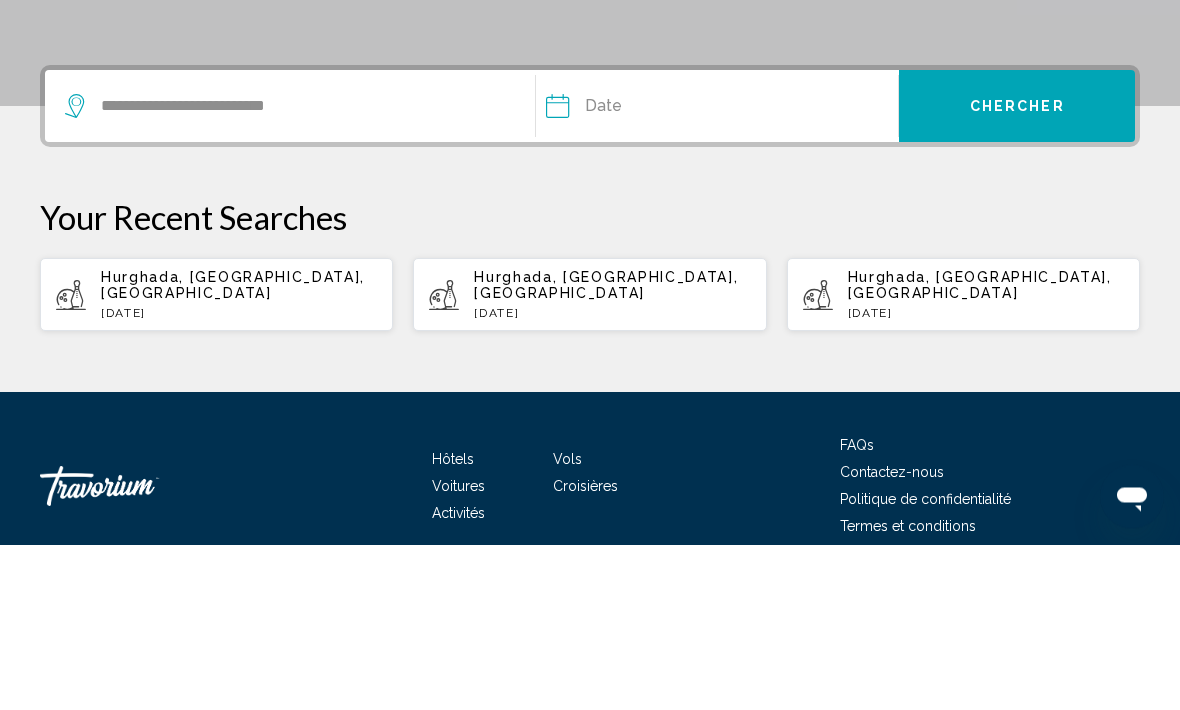 click at bounding box center (633, 275) 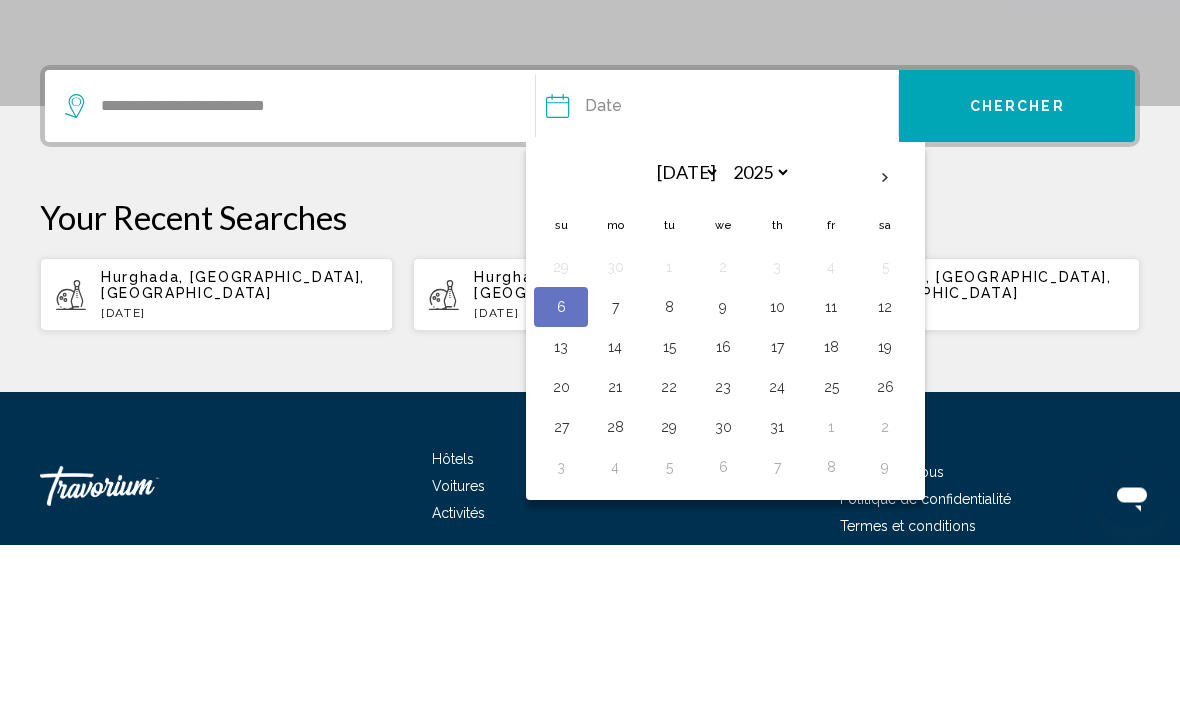 scroll, scrollTop: 337, scrollLeft: 0, axis: vertical 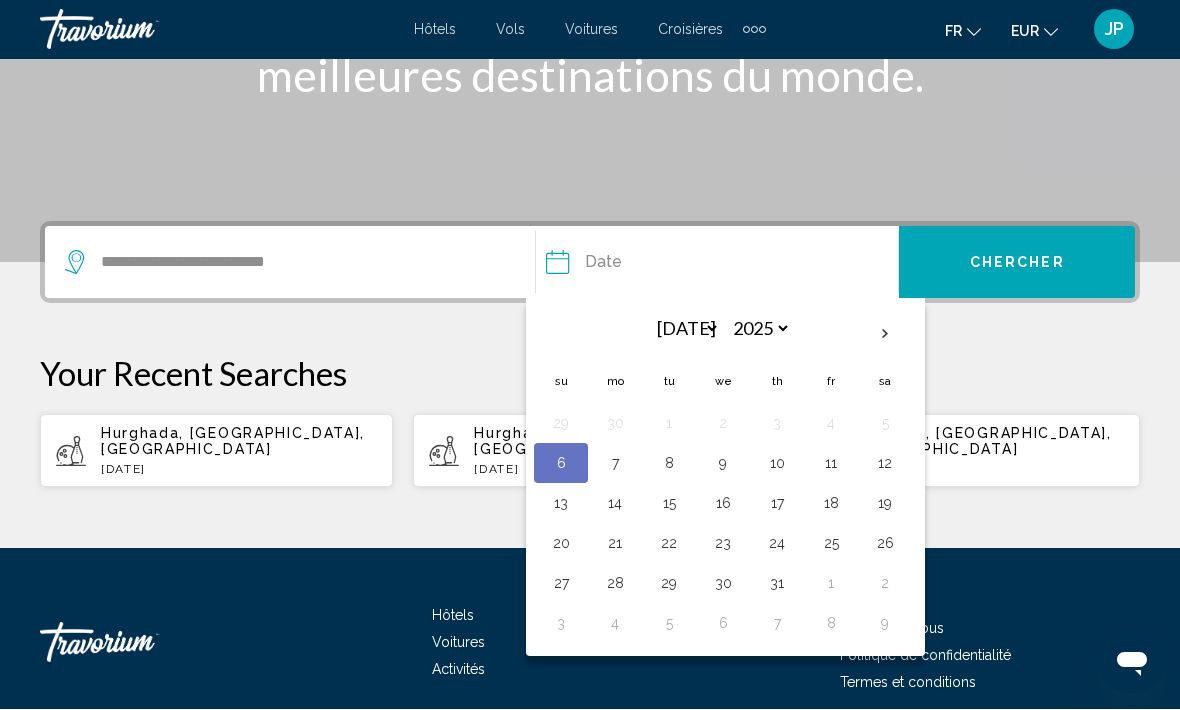 click on "11" at bounding box center [831, 464] 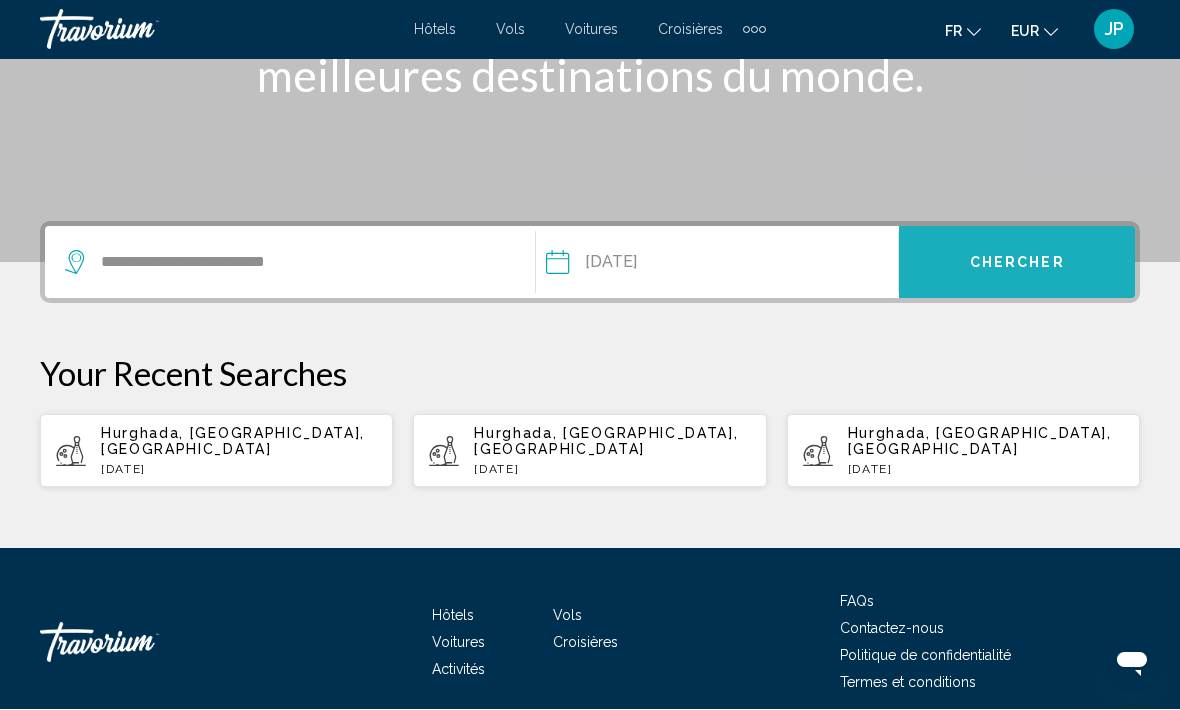 click on "Chercher" at bounding box center [1017, 263] 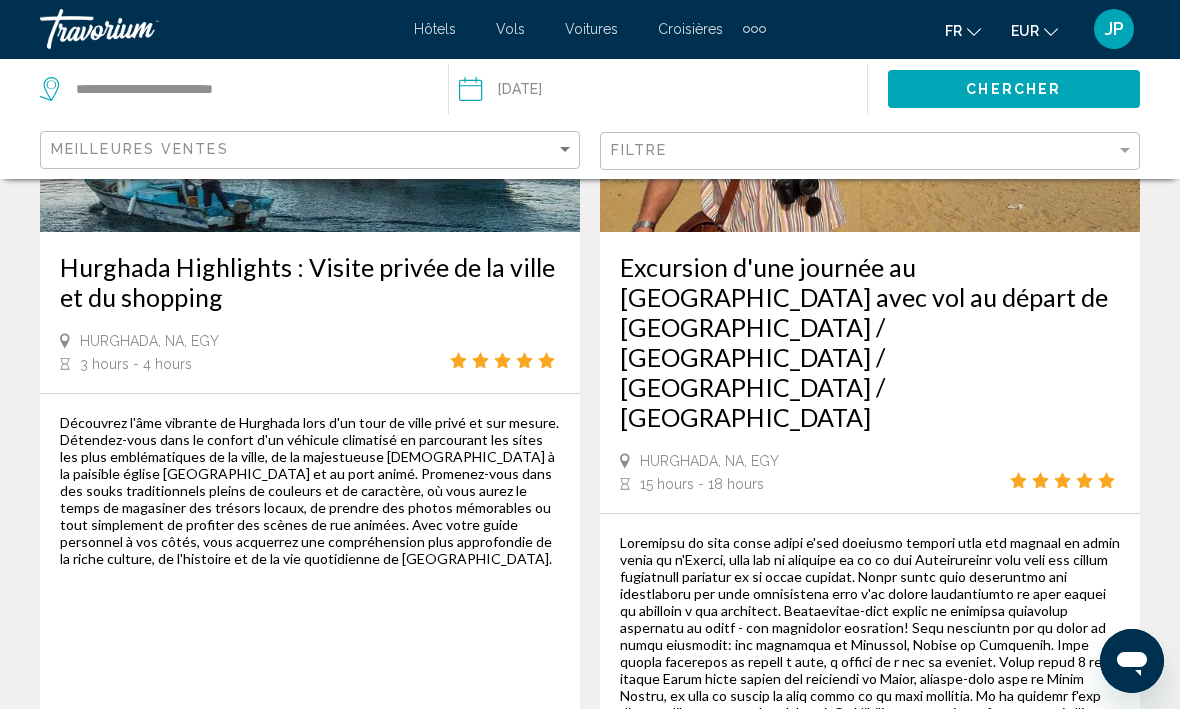scroll, scrollTop: 0, scrollLeft: 0, axis: both 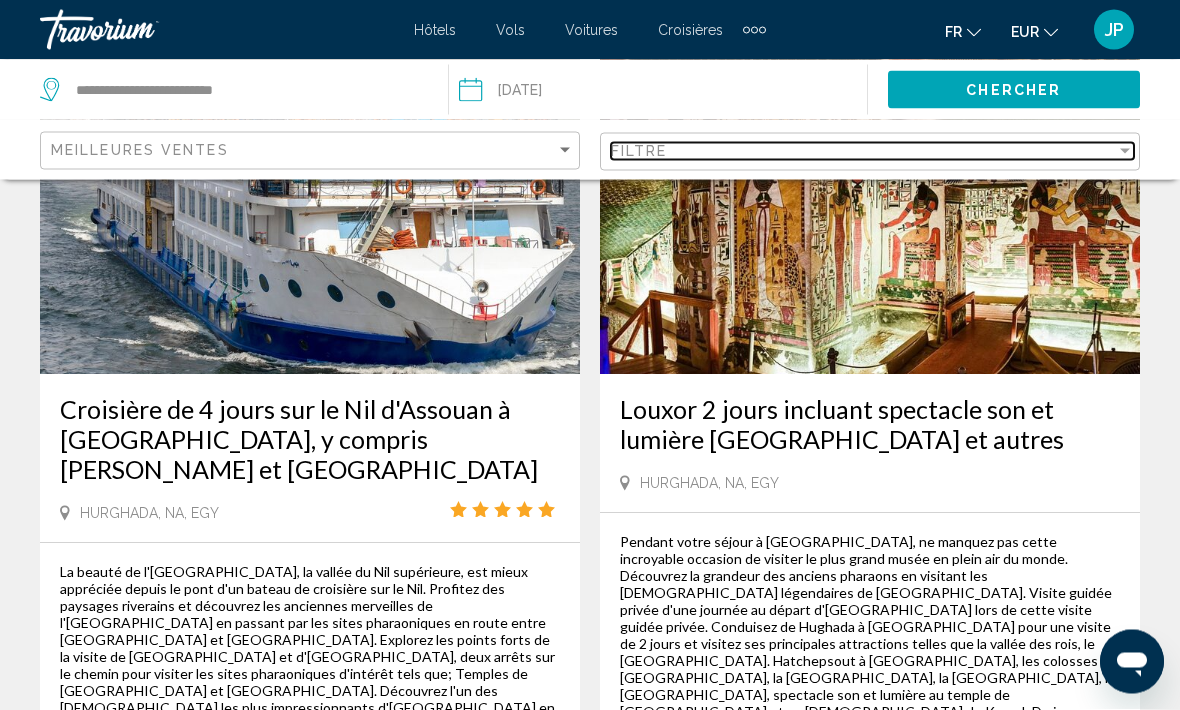 click on "Filtre" at bounding box center [863, 151] 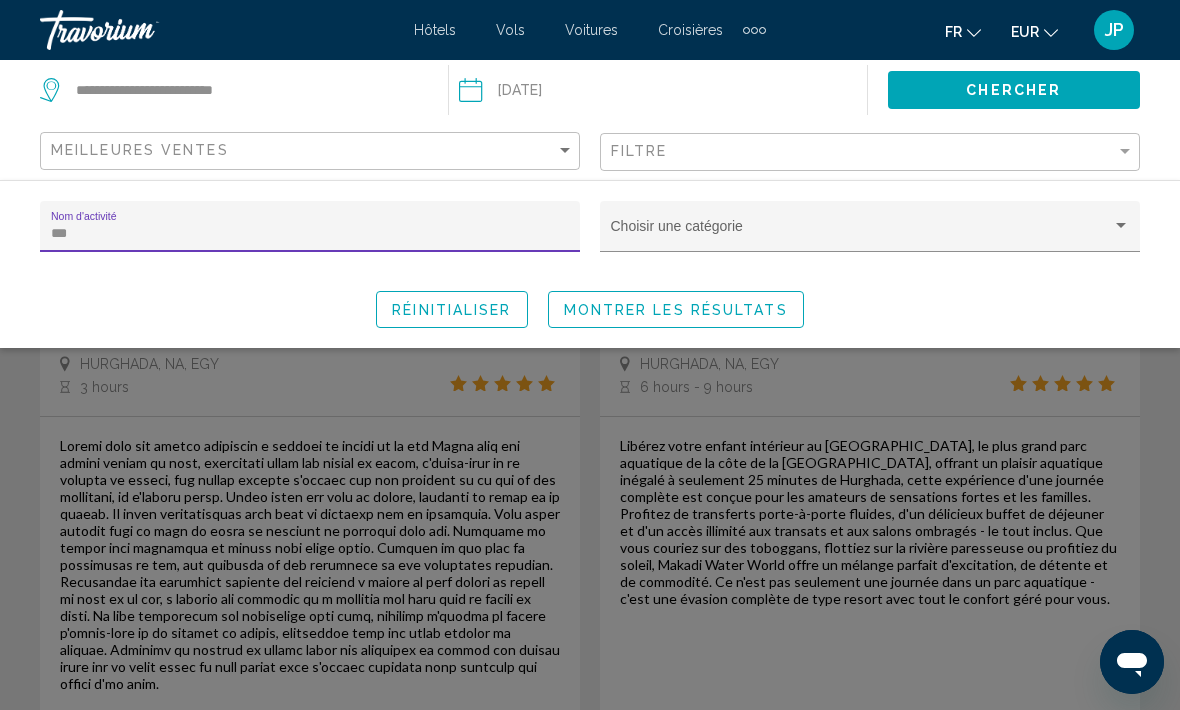 type on "****" 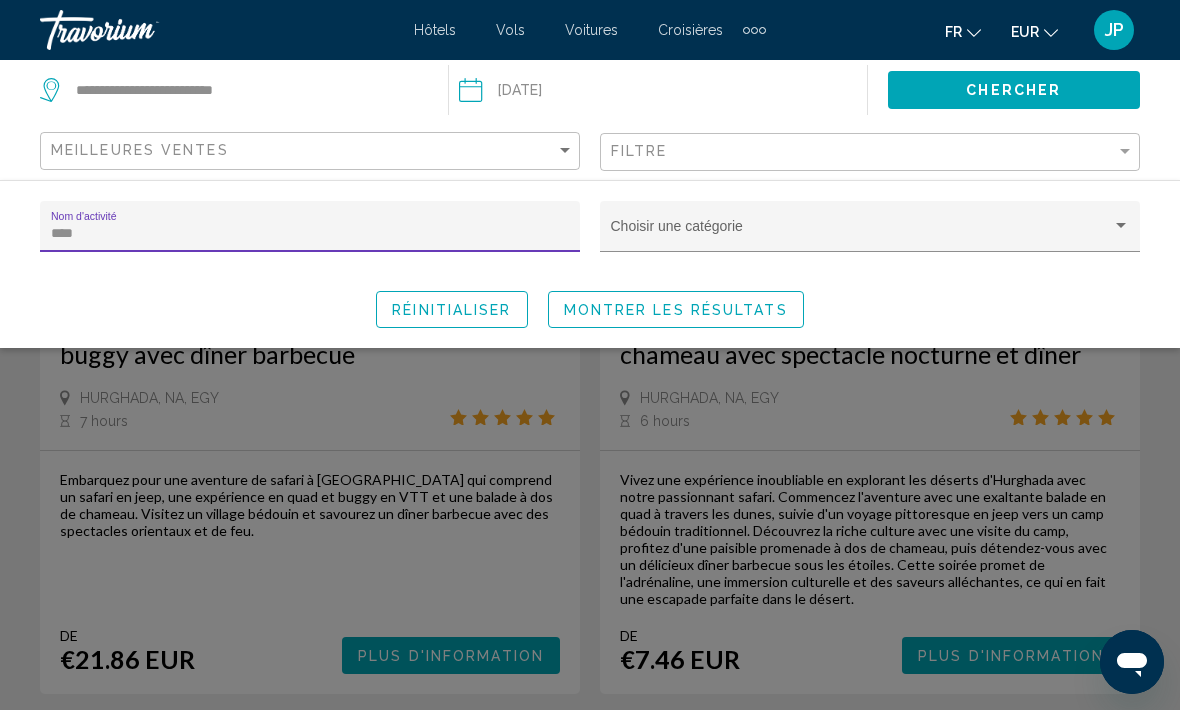 click on "Montrer les résultats" 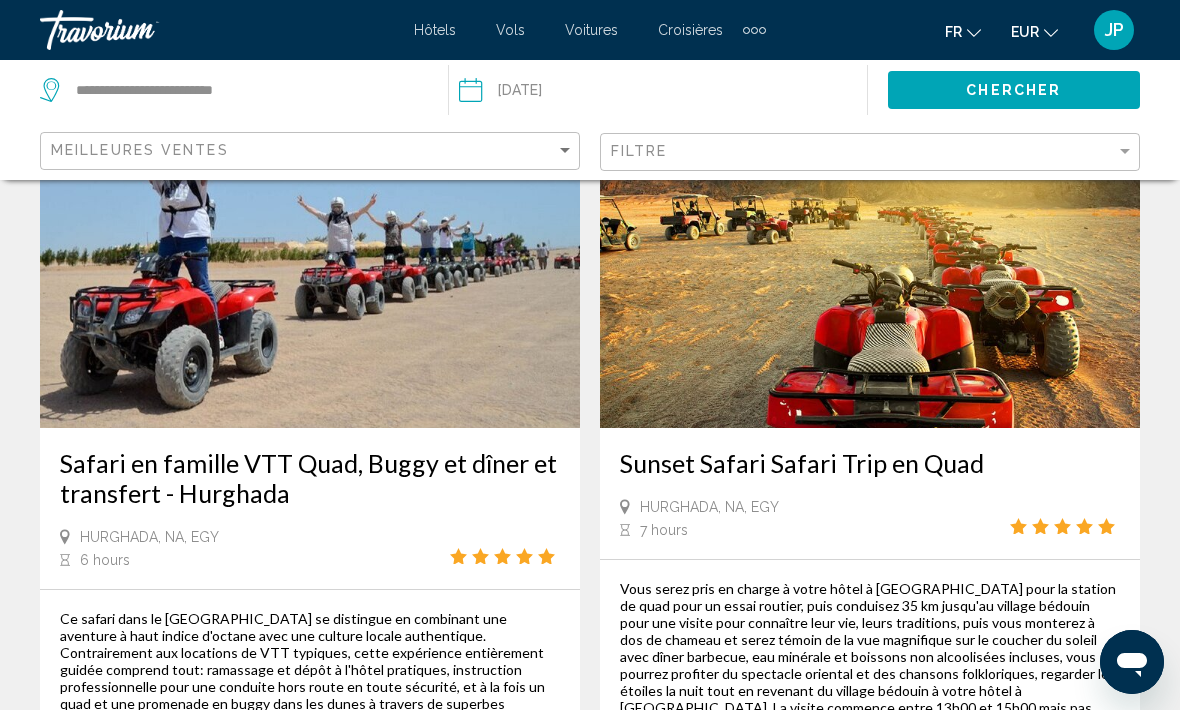 scroll, scrollTop: 1786, scrollLeft: 0, axis: vertical 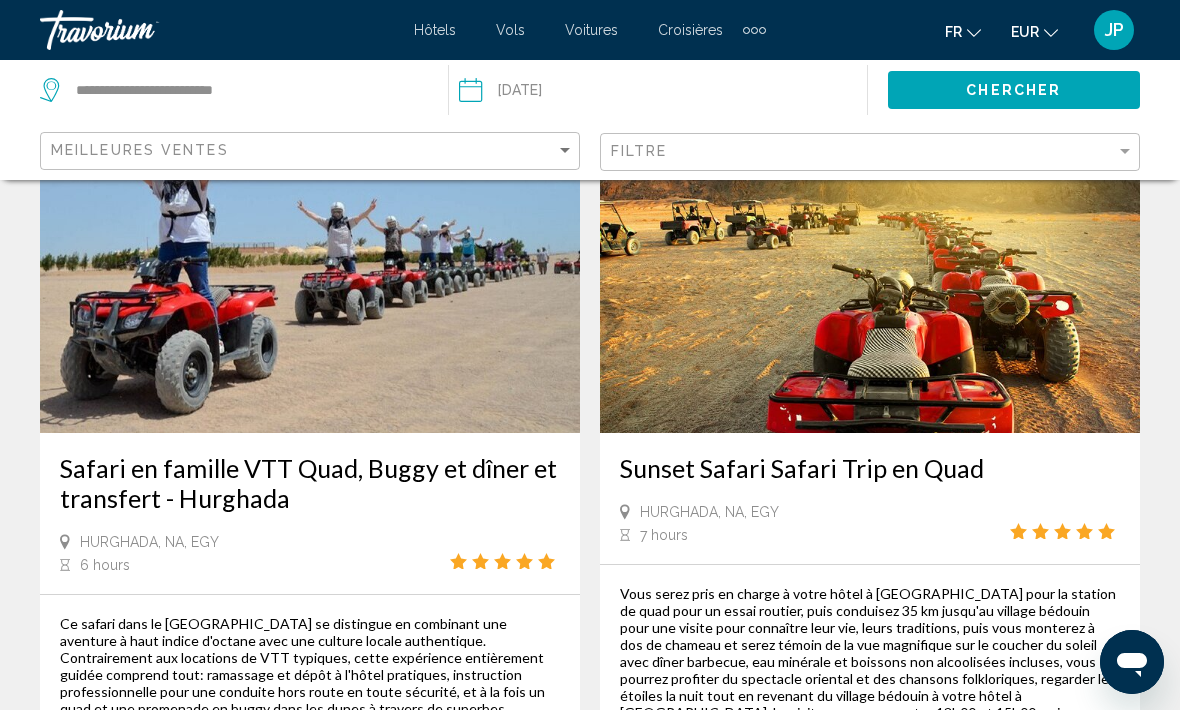 click at bounding box center (310, 273) 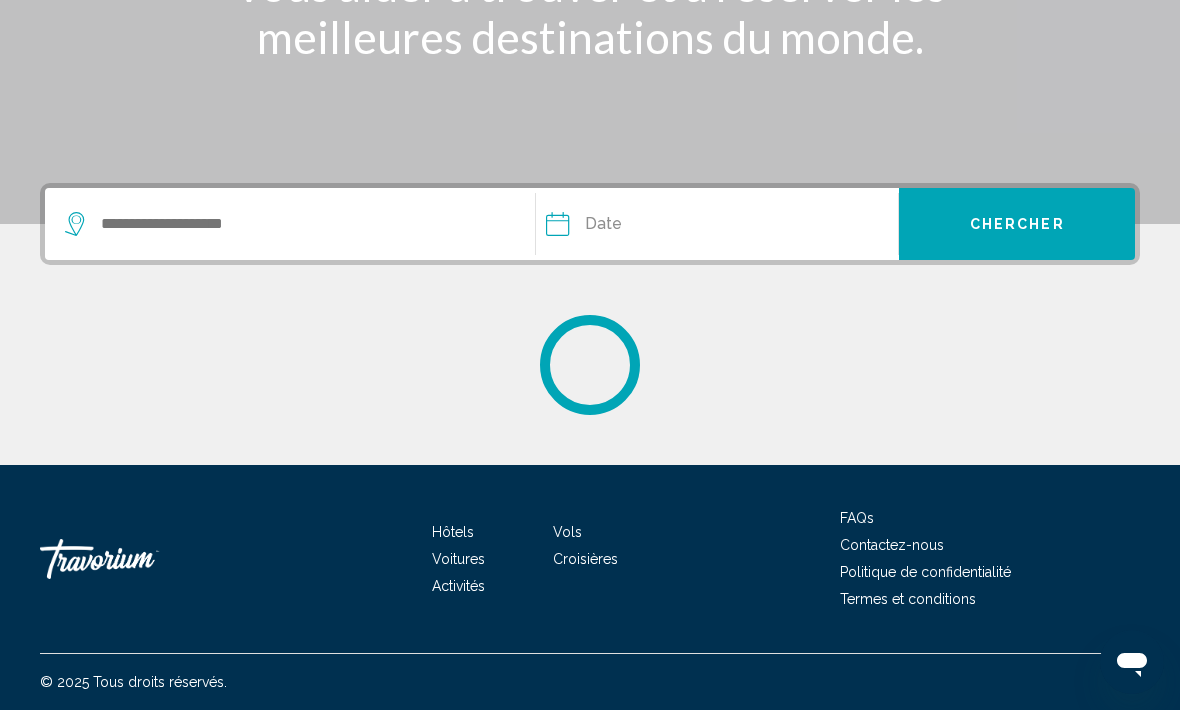 scroll, scrollTop: 0, scrollLeft: 0, axis: both 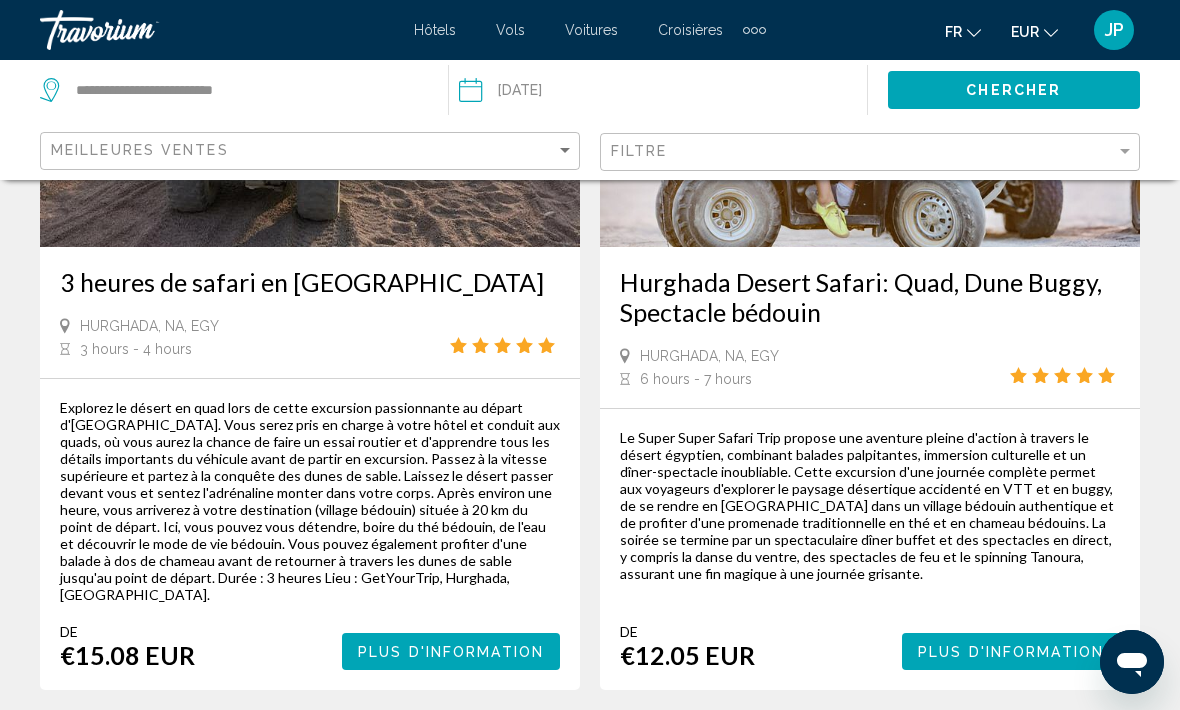 click on "Le Super Super Safari Trip propose une aventure pleine d'action à travers le désert égyptien, combinant balades palpitantes, immersion culturelle et un dîner-spectacle inoubliable. Cette excursion d'une journée complète permet aux voyageurs d'explorer le paysage désertique accidenté en VTT et en buggy, de se rendre en [GEOGRAPHIC_DATA] dans un village bédouin authentique et de profiter d'une promenade traditionnelle en thé et en chameau bédouins. La soirée se termine par un spectaculaire dîner buffet et des spectacles en direct, y compris la danse du ventre, des spectacles de feu et le spinning Tanoura, assurant une fin magique à une journée grisante." at bounding box center (870, 505) 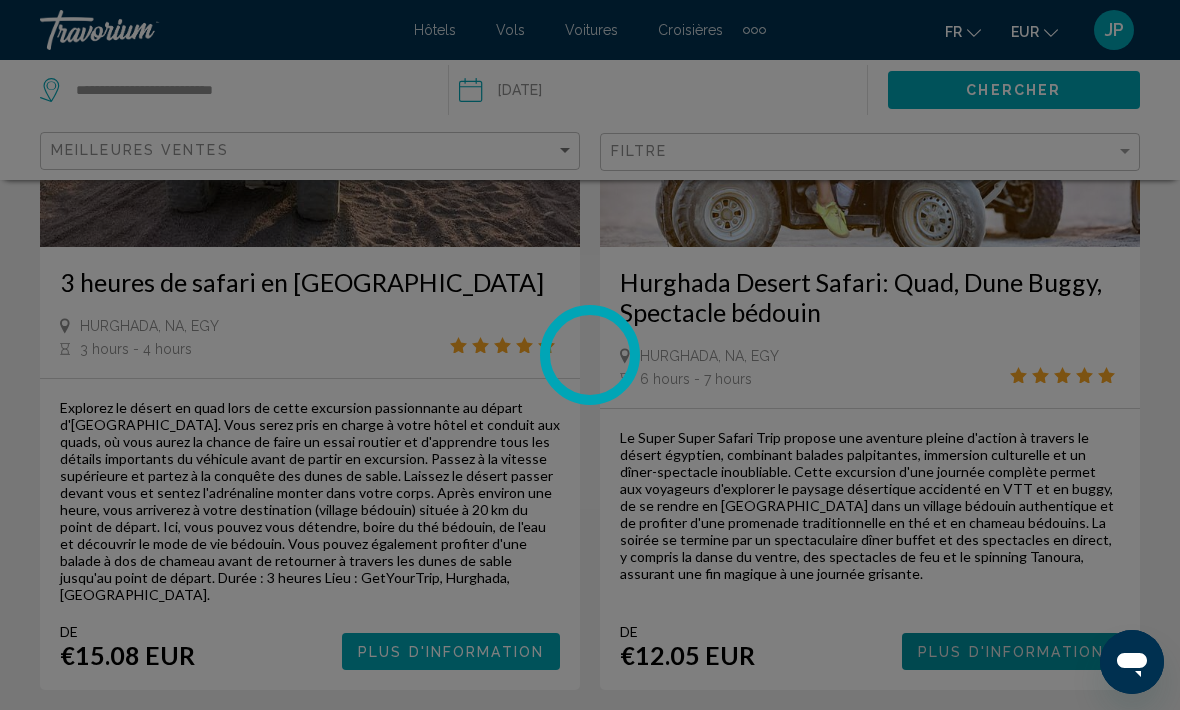 scroll, scrollTop: 0, scrollLeft: 0, axis: both 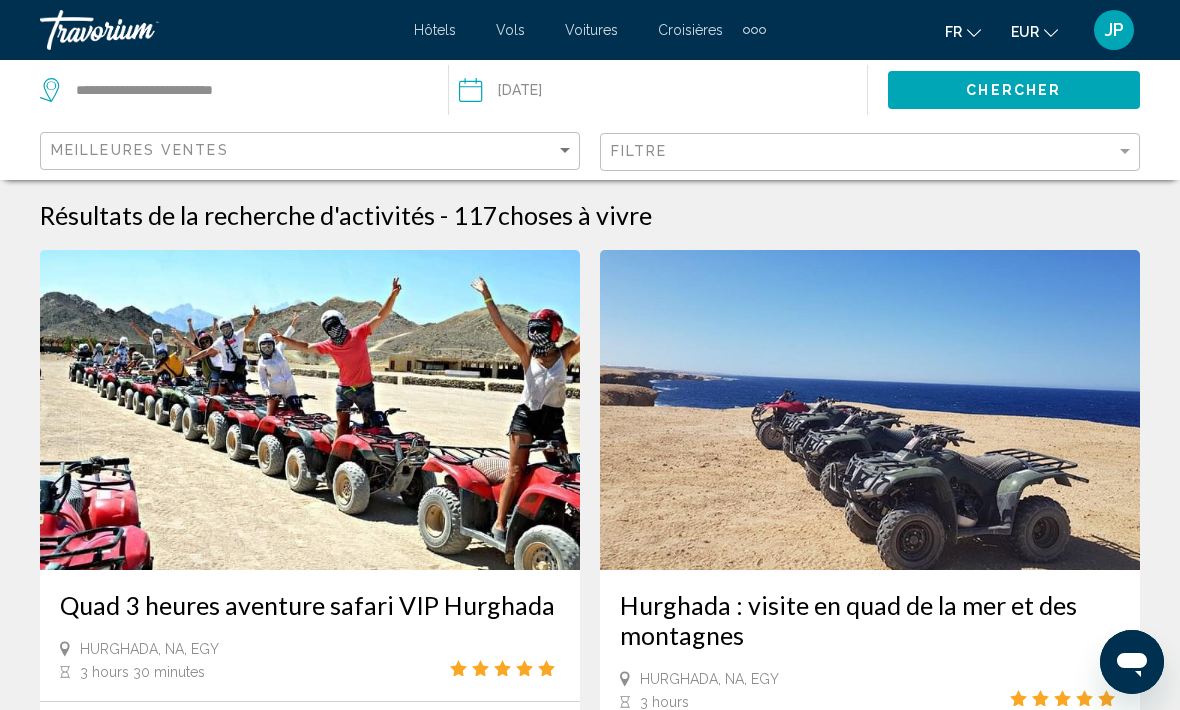 click at bounding box center (560, 93) 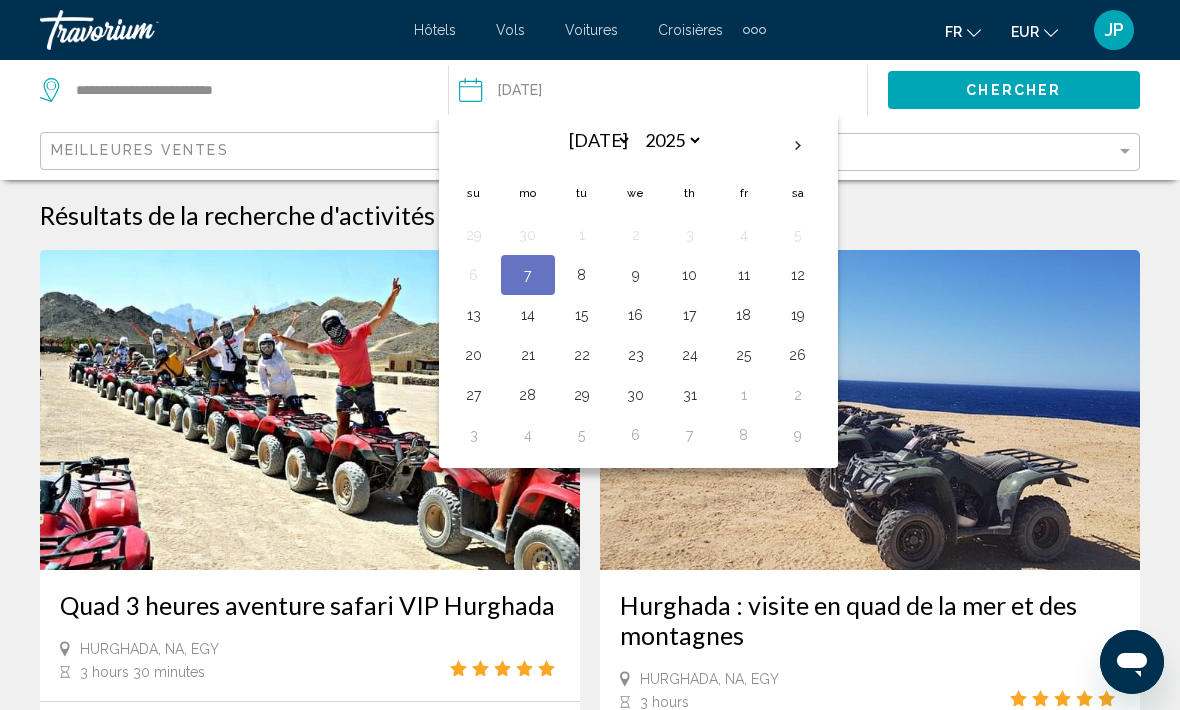 click on "24" at bounding box center [690, 355] 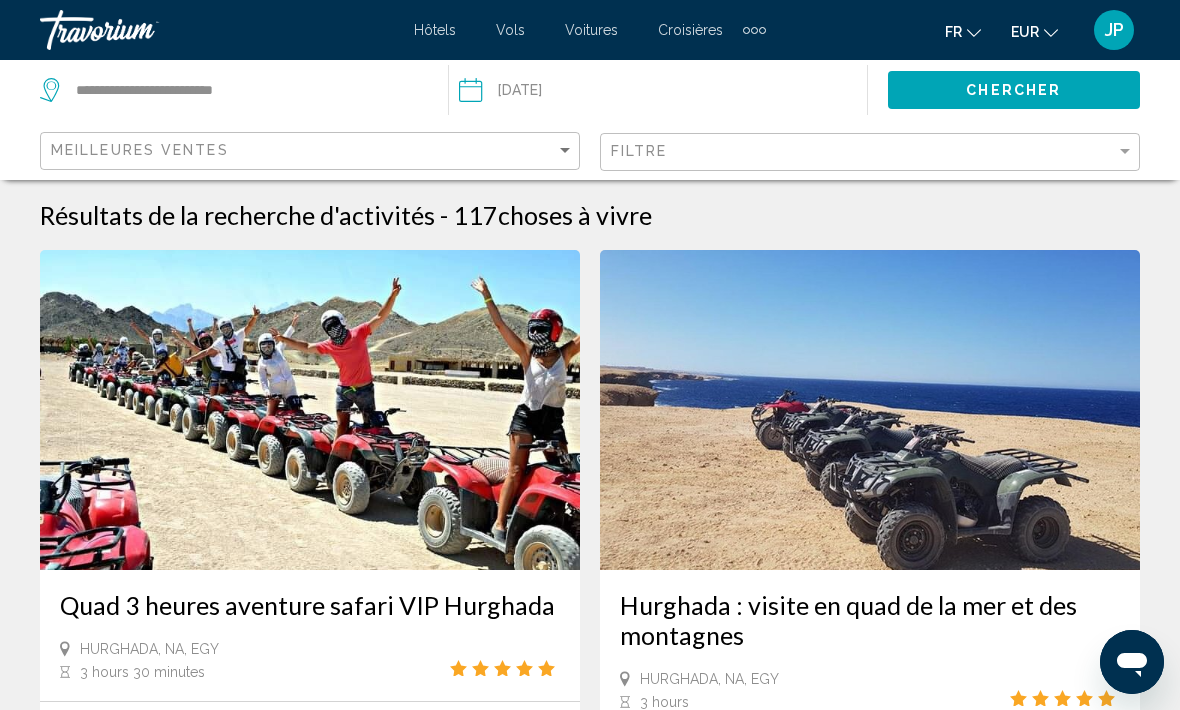 click on "Chercher" 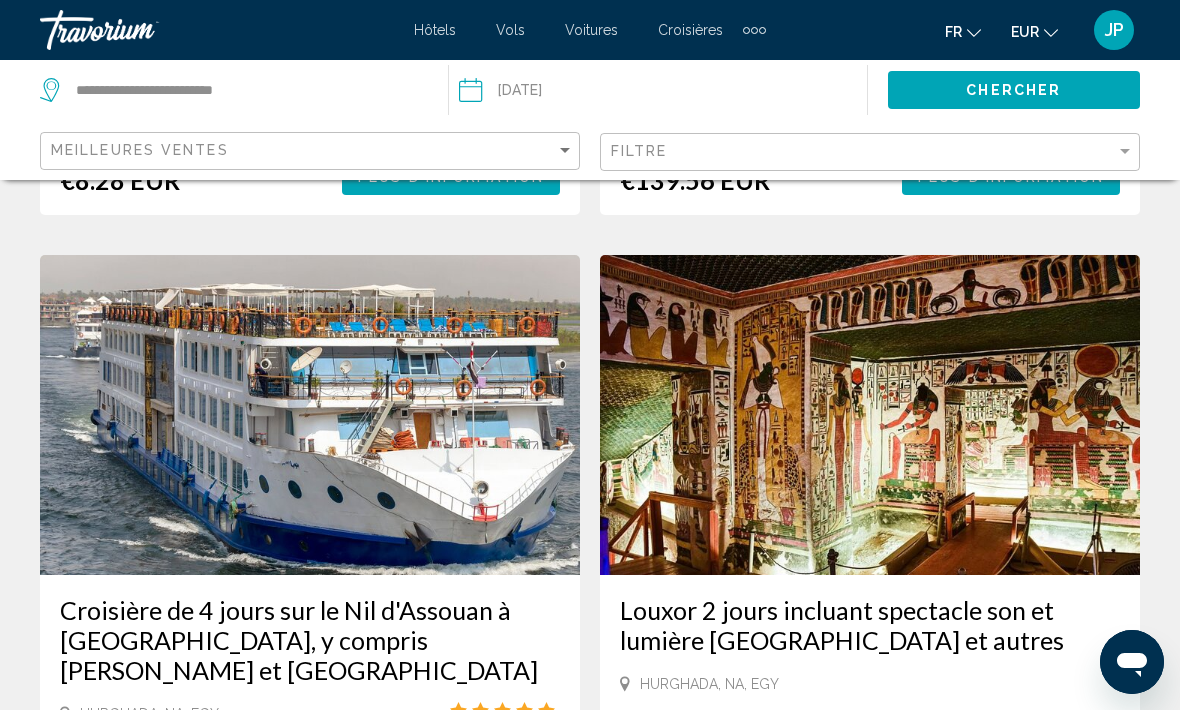 scroll, scrollTop: 967, scrollLeft: 0, axis: vertical 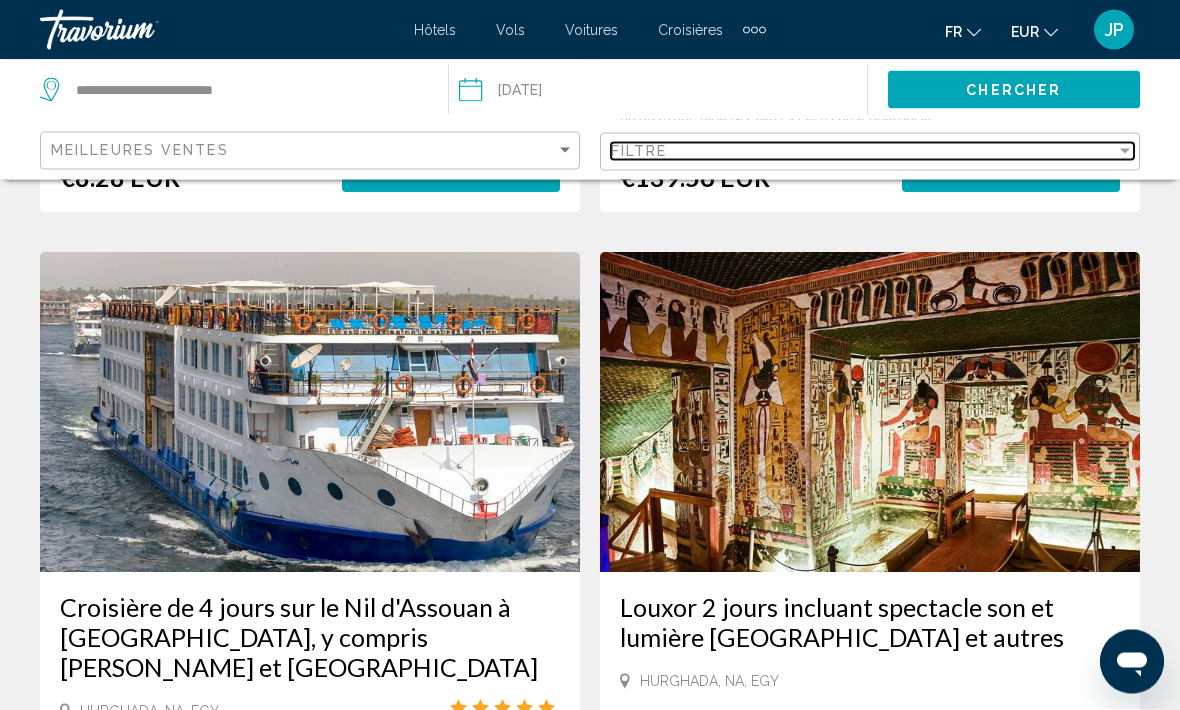 click on "Filtre" at bounding box center [863, 151] 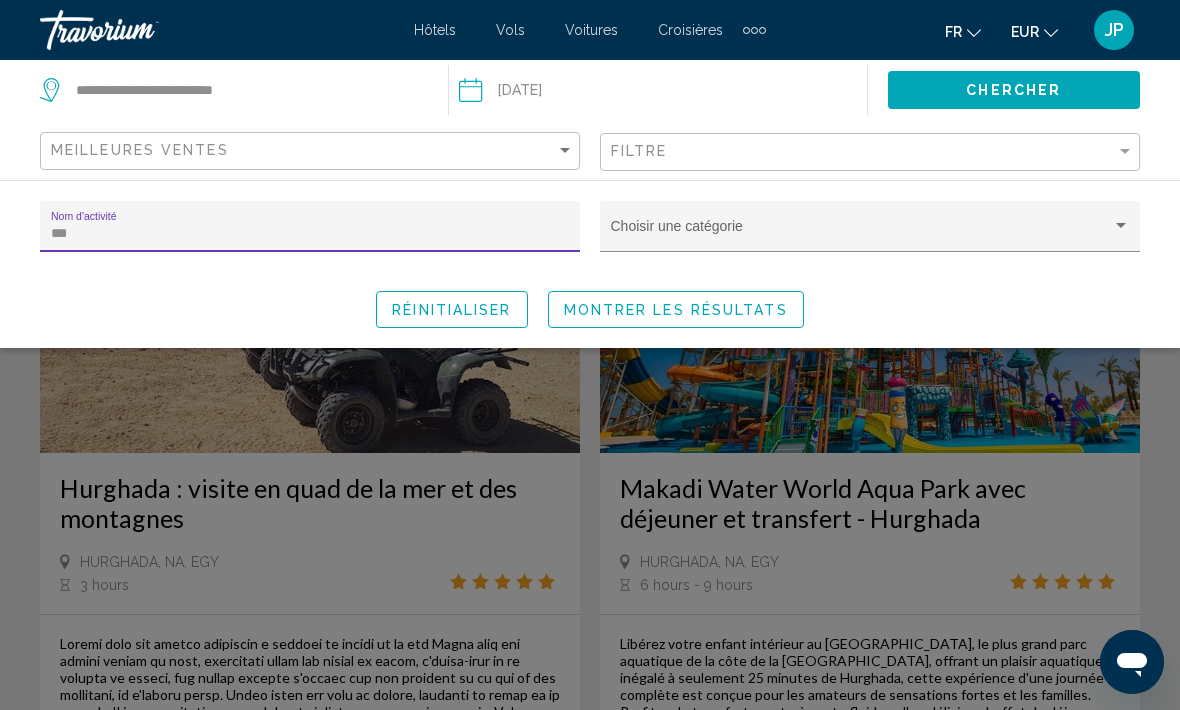 type on "****" 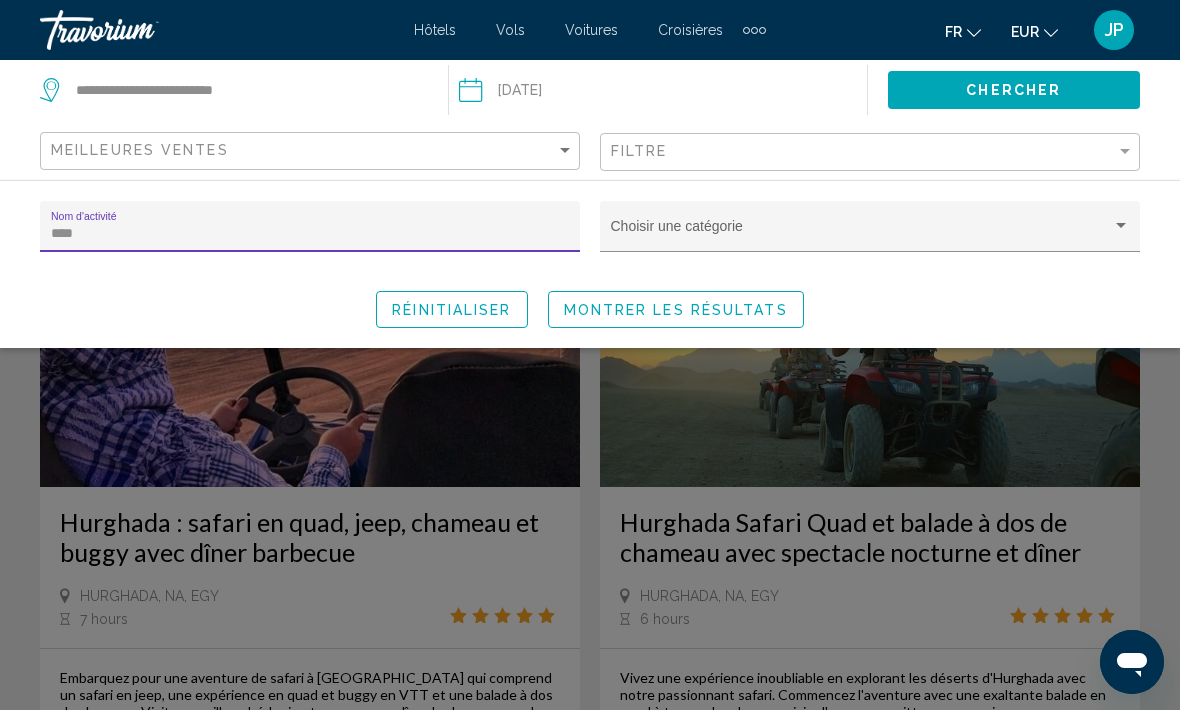 click on "Montrer les résultats" 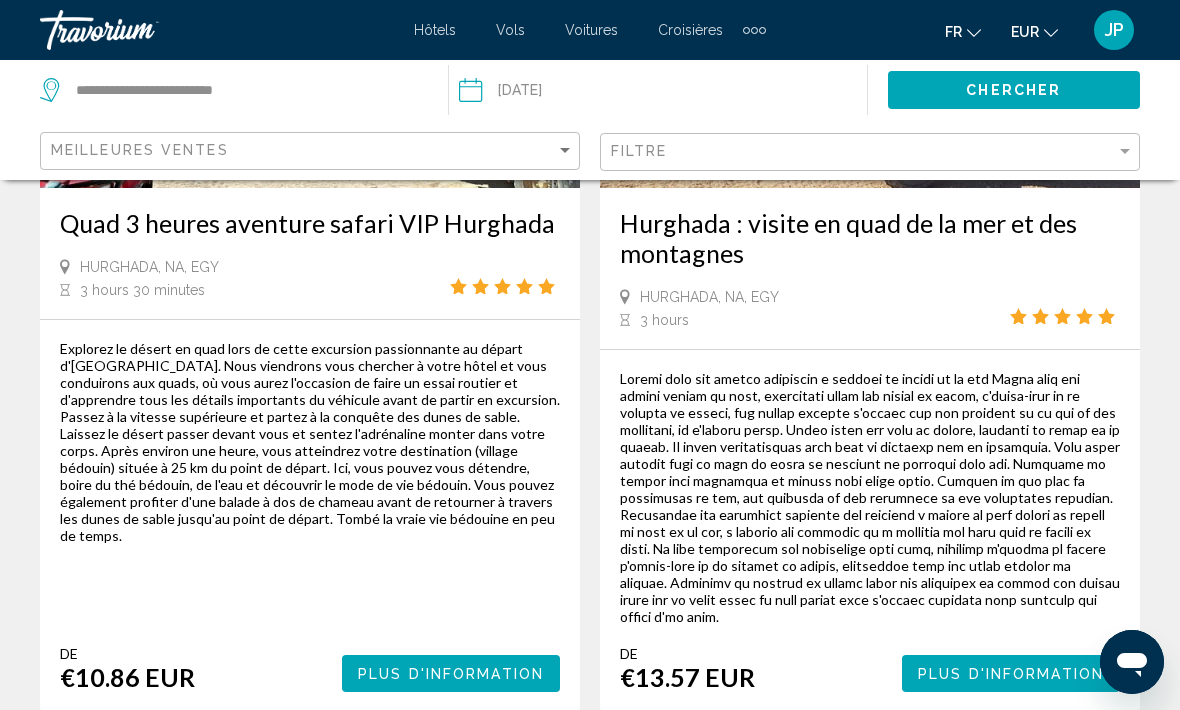 scroll, scrollTop: 381, scrollLeft: 0, axis: vertical 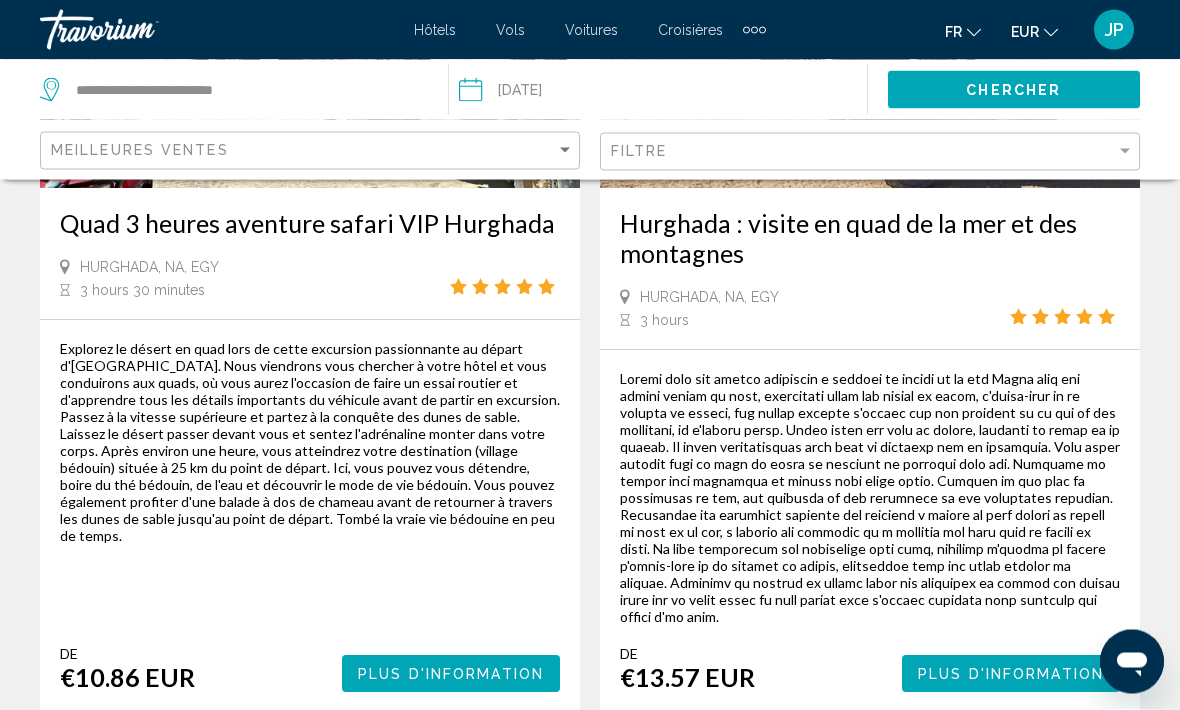 click on "Explorez le désert en quad lors de cette excursion passionnante au départ d'[GEOGRAPHIC_DATA]. Nous viendrons vous chercher à votre hôtel et vous conduirons aux quads, où vous aurez l'occasion de faire un essai routier et d'apprendre tous les détails importants du véhicule avant de partir en excursion.
Passez à la vitesse supérieure et partez à la conquête des dunes de sable. Laissez le désert passer devant vous et sentez l'adrénaline monter dans votre corps. Après environ une heure, vous atteindrez votre destination (village bédouin) située à 25 km du point de départ.
Ici, vous pouvez vous détendre, boire du thé bédouin, de l'eau et découvrir le mode de vie bédouin. Vous pouvez également profiter d'une balade à dos de chameau avant de retourner à travers les dunes de sable jusqu'au point de départ. Tombé la vraie vie bédouine en peu de temps." at bounding box center (310, 443) 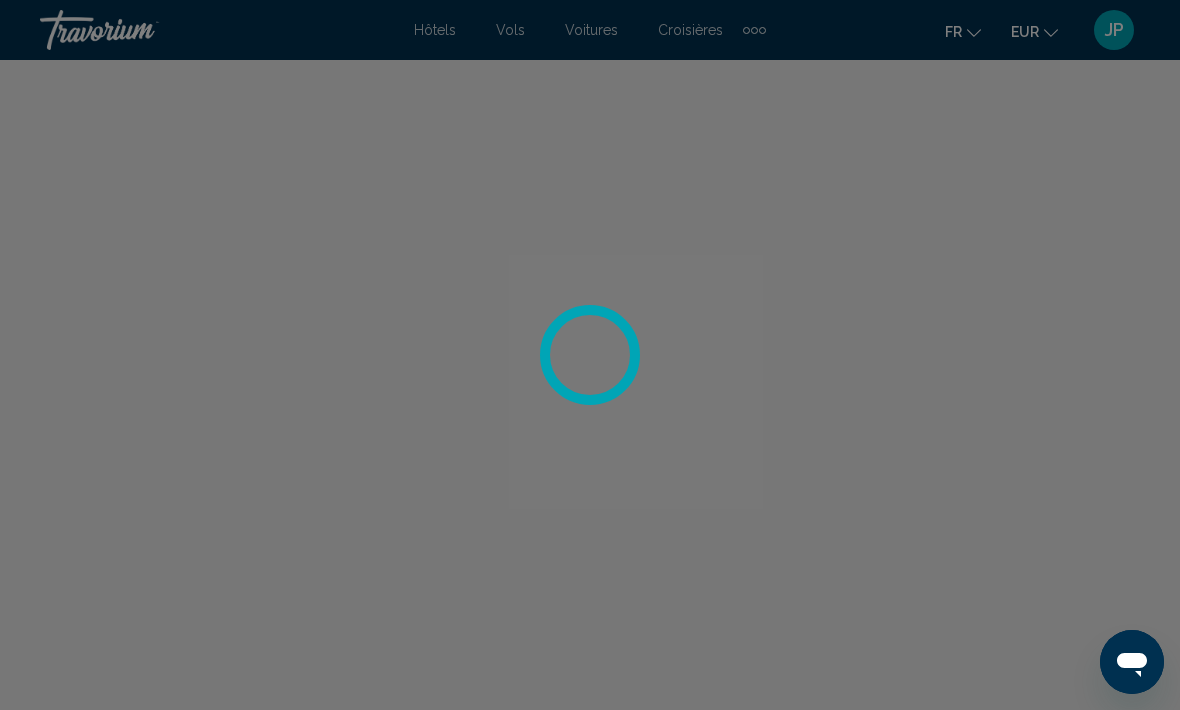 scroll, scrollTop: 0, scrollLeft: 0, axis: both 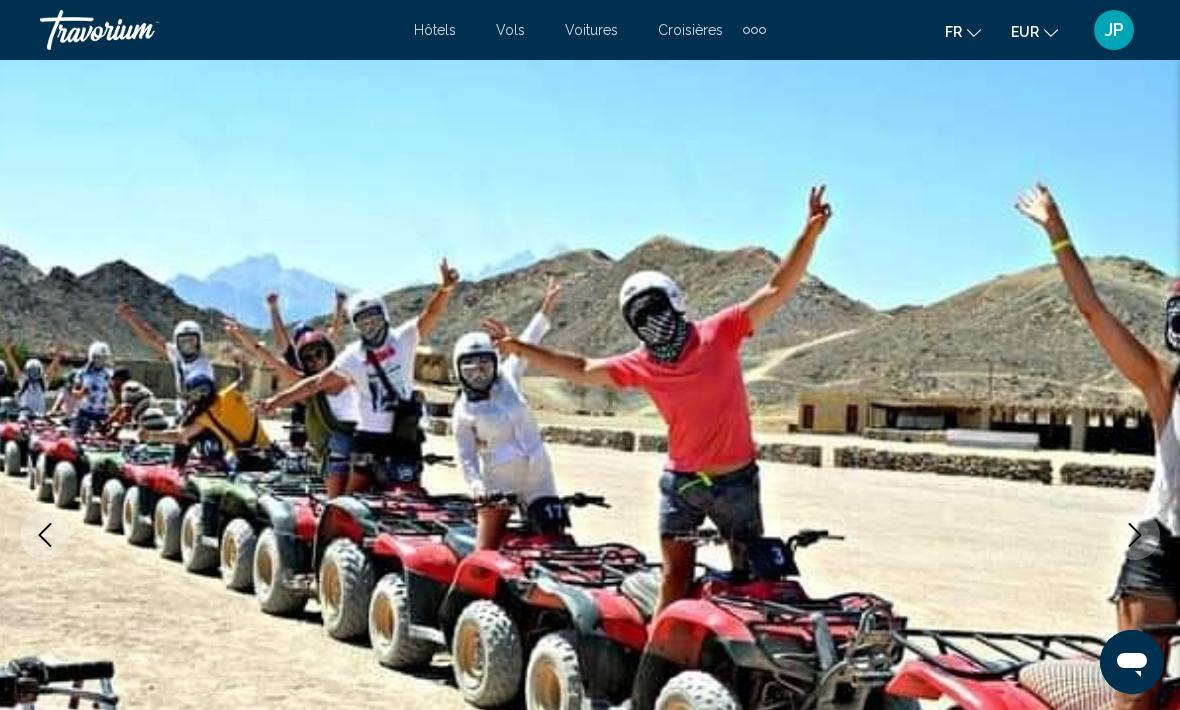 select on "*" 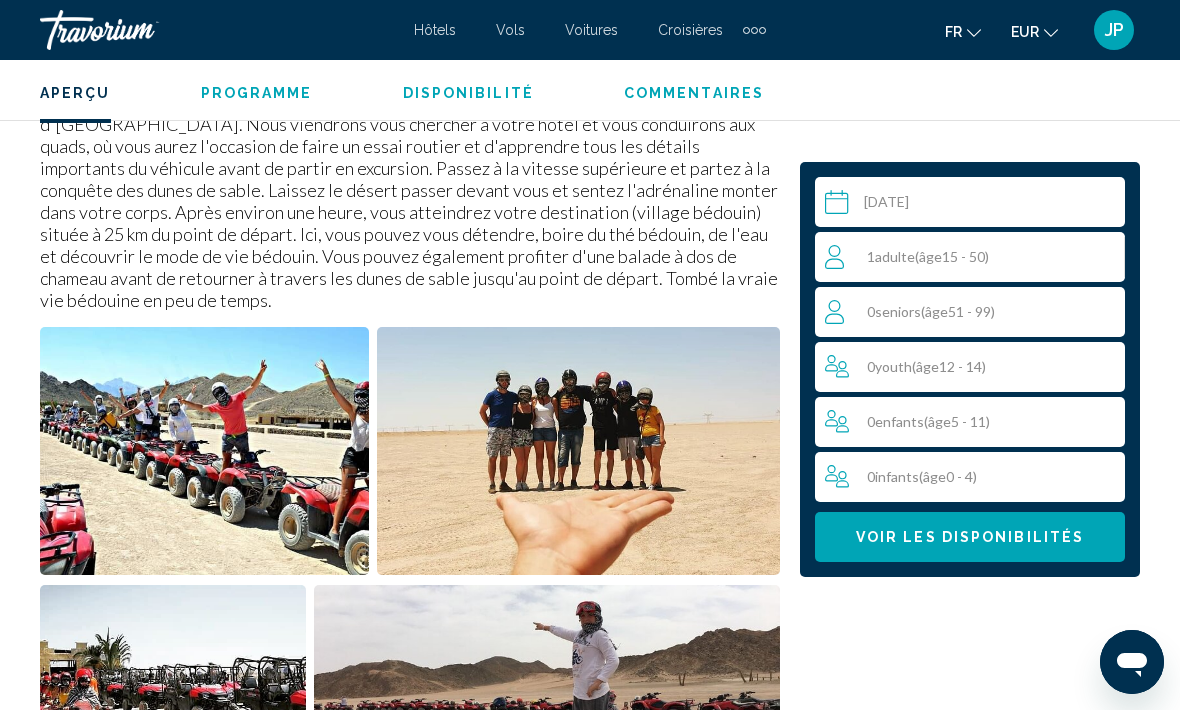 scroll, scrollTop: 1079, scrollLeft: 0, axis: vertical 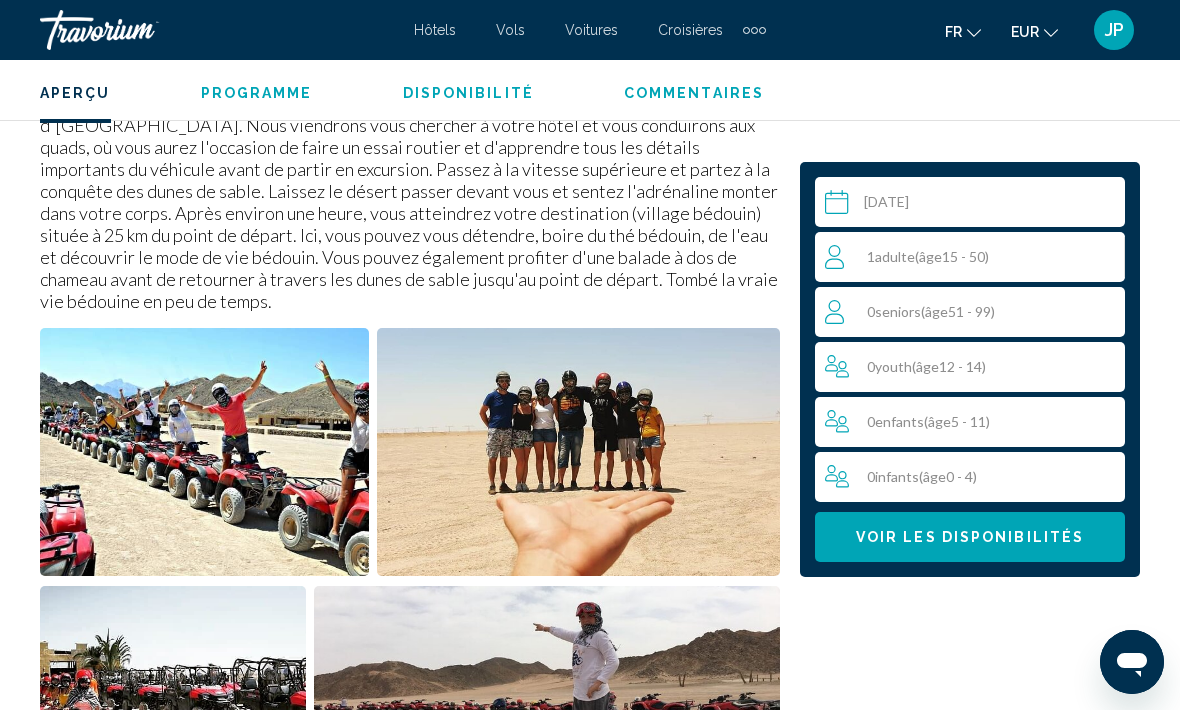 click at bounding box center (974, 205) 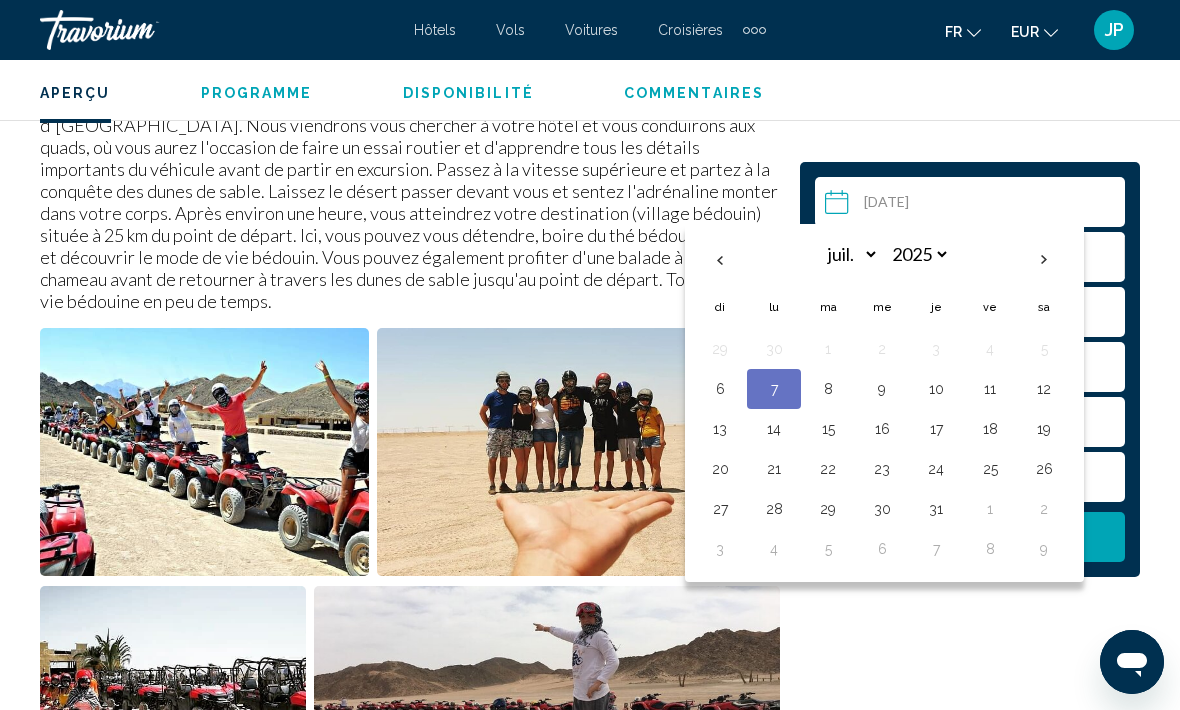 click on "9" at bounding box center (882, 389) 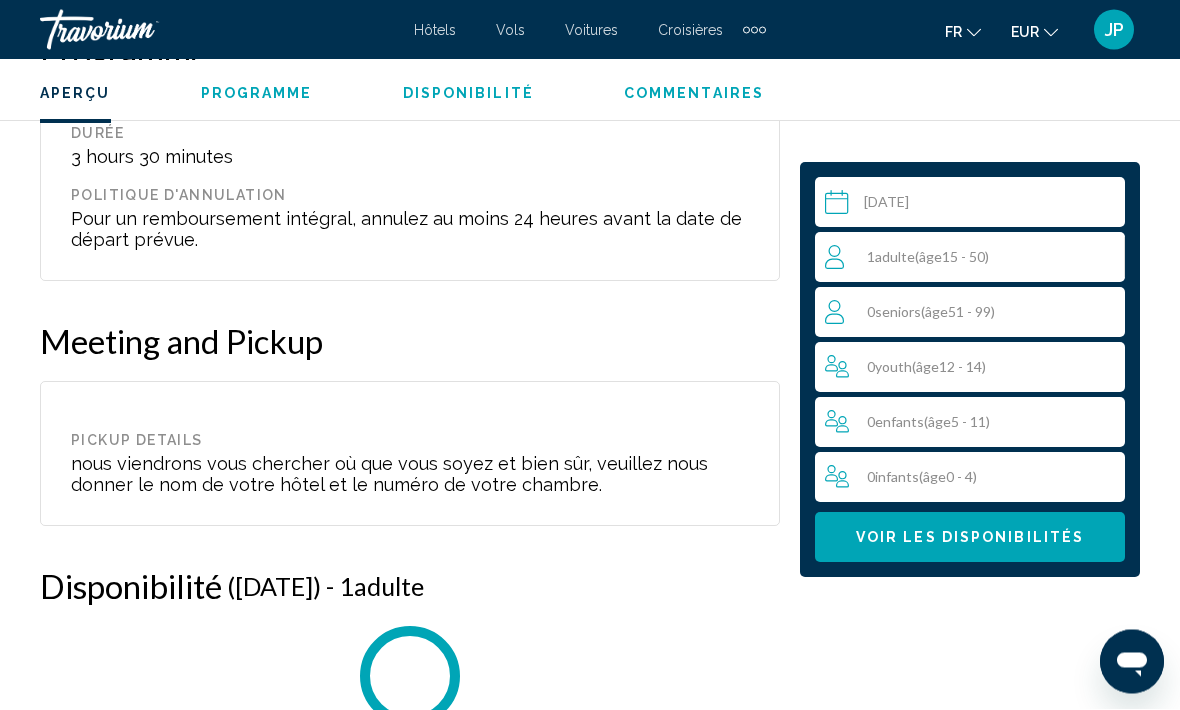 scroll, scrollTop: 3530, scrollLeft: 0, axis: vertical 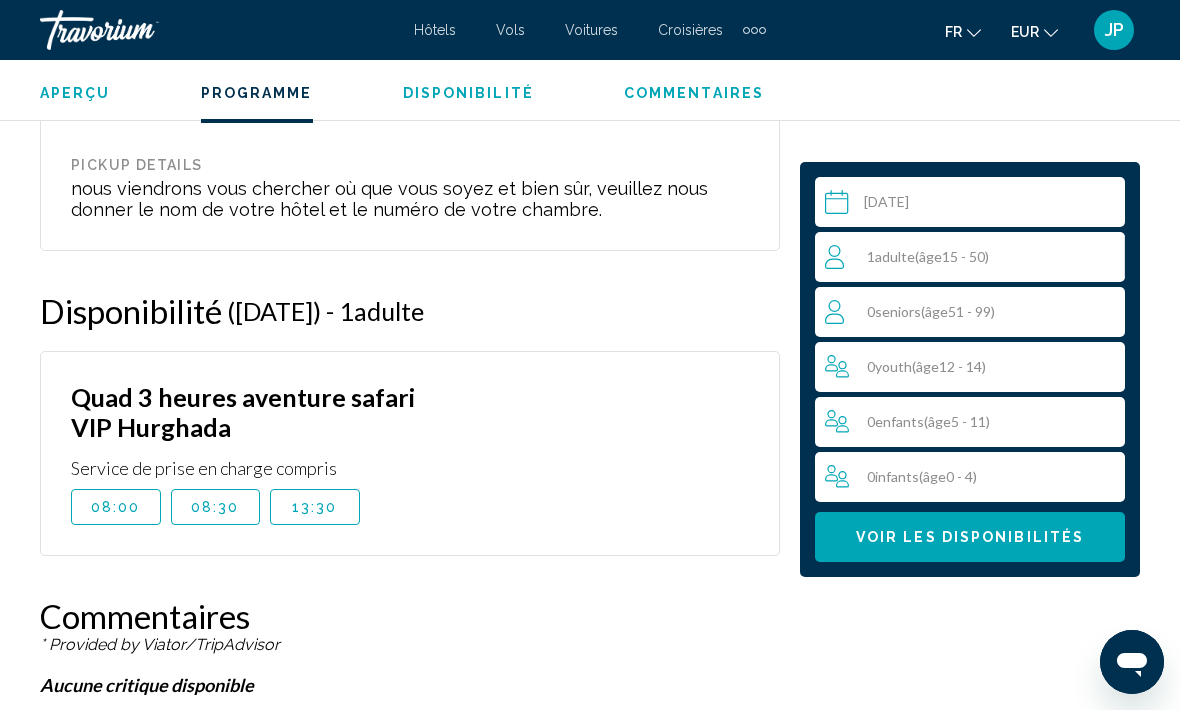 click on "1  Adulte Adultes  ( âge  15 - 50)" at bounding box center [974, 257] 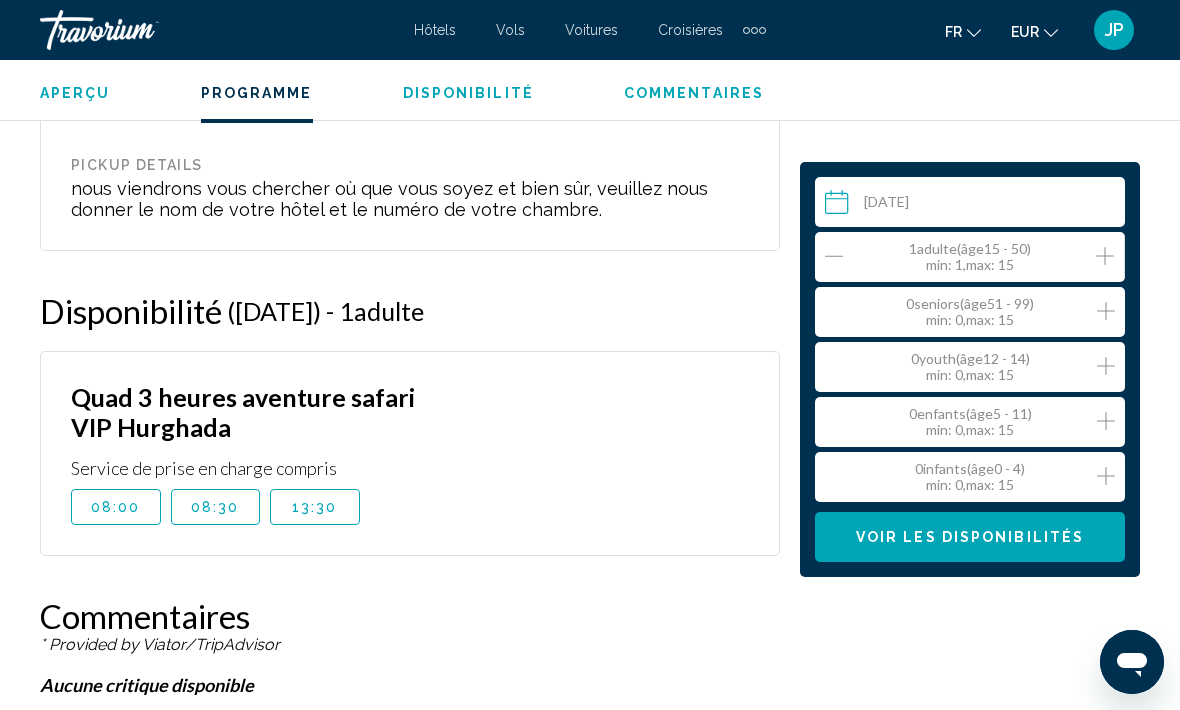 click at bounding box center (1105, 257) 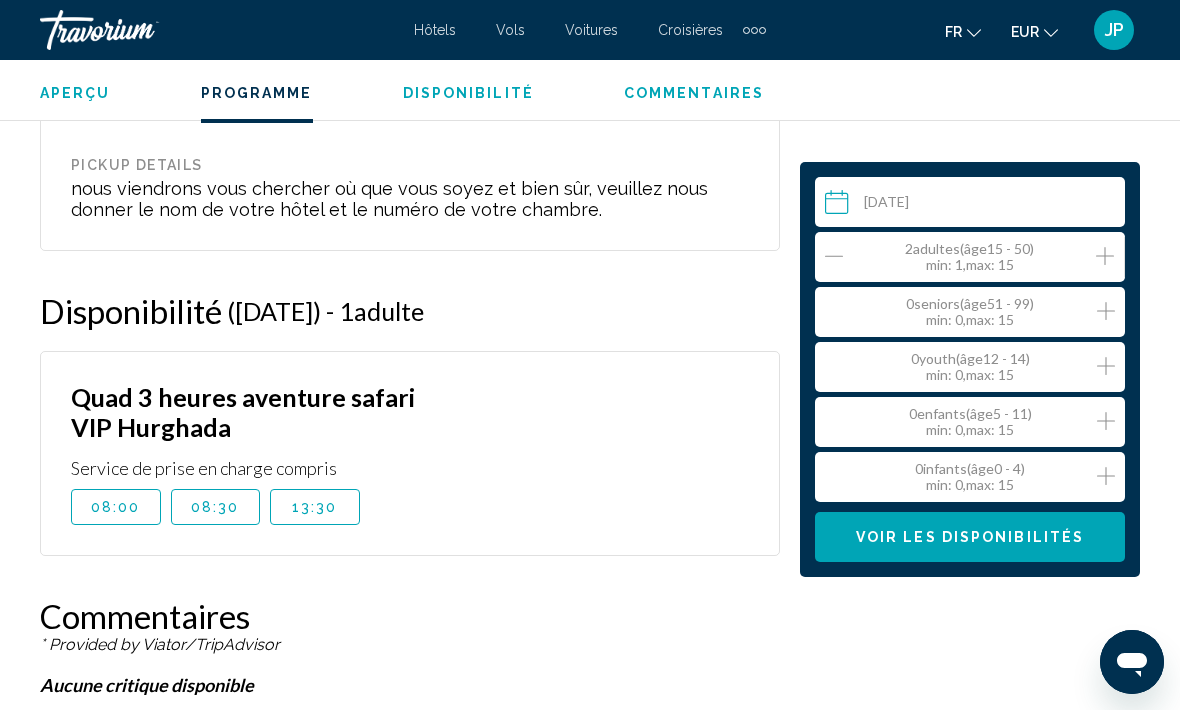 click on "0  Enfant Enfants  ( âge  5 - 11) min : 0,  max : 15" at bounding box center (975, 422) 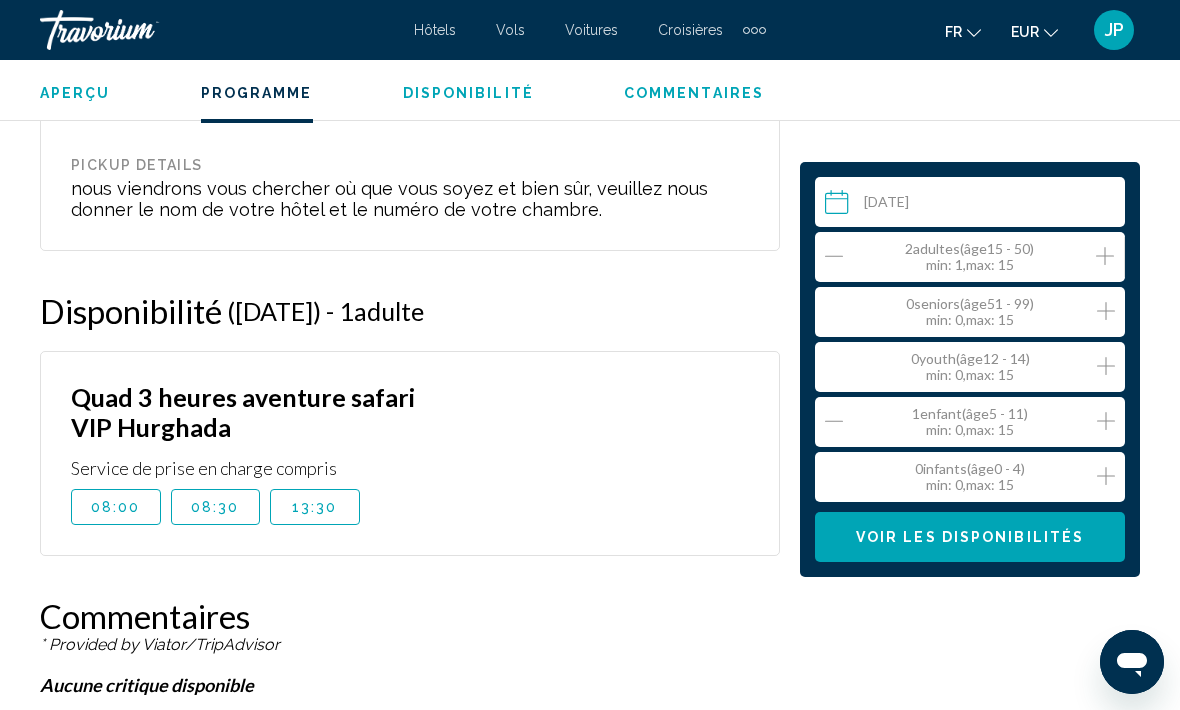 click on "1  Enfant Enfants  ( âge  5 - 11) min : 0,  max : 15" at bounding box center (975, 422) 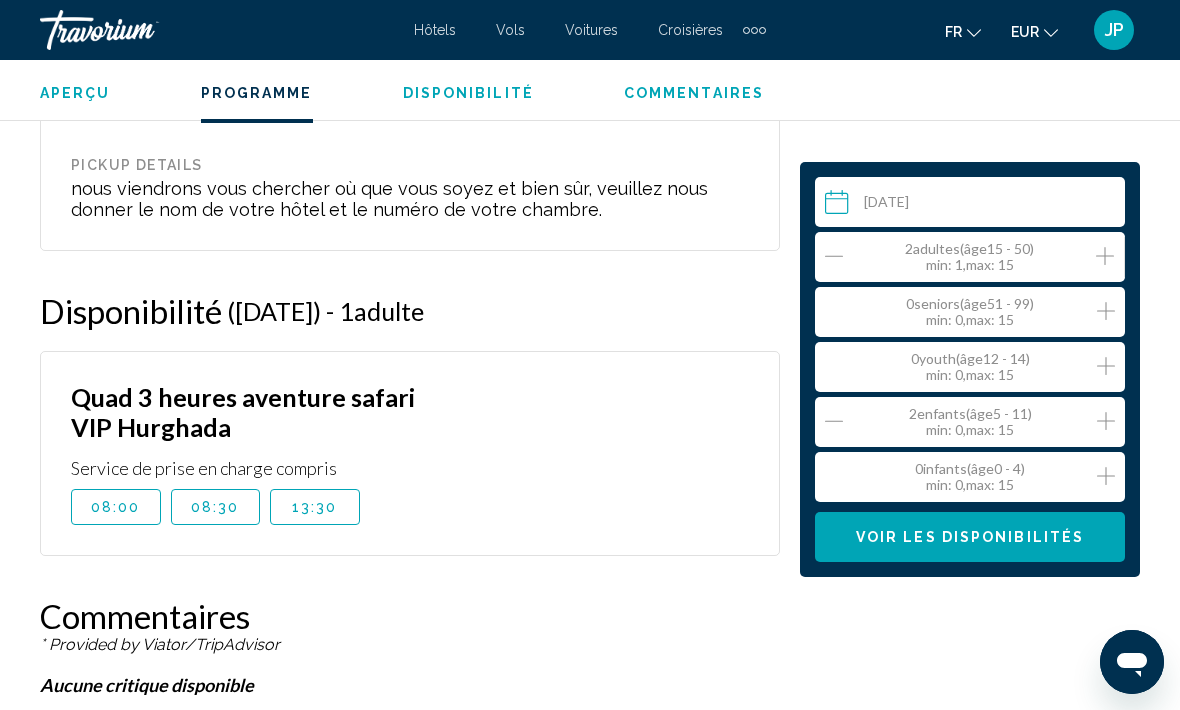 click on "Voir les disponibilités" at bounding box center [970, 538] 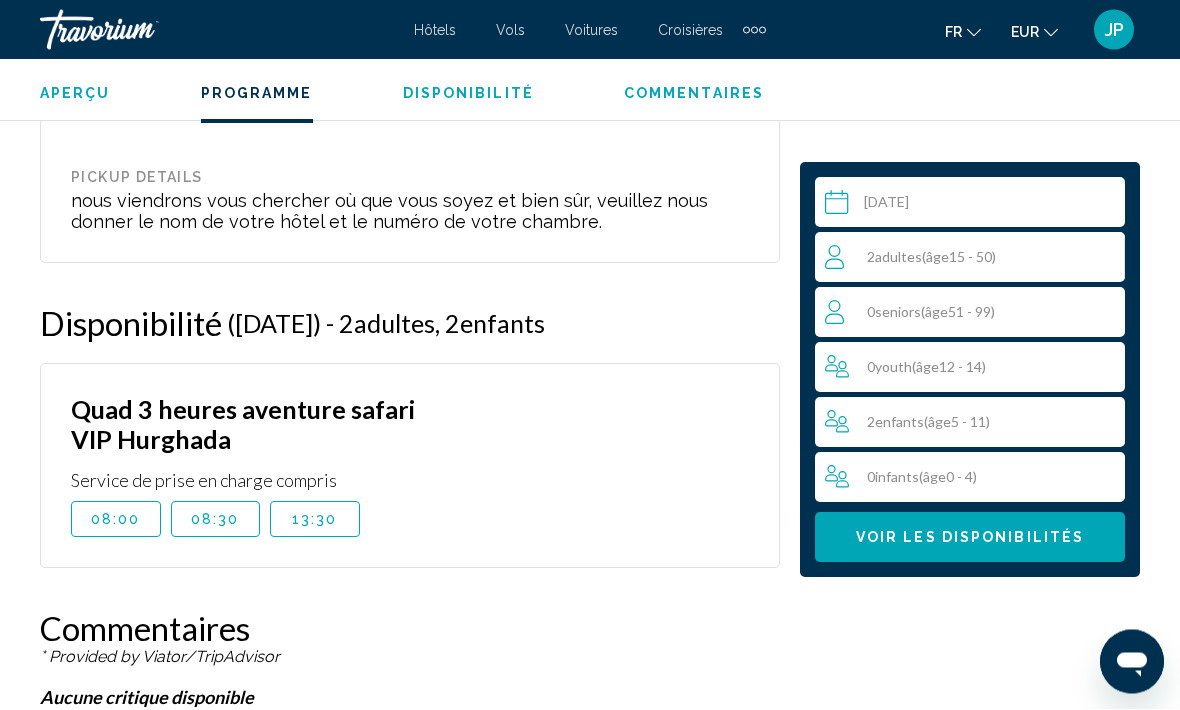 scroll, scrollTop: 3518, scrollLeft: 0, axis: vertical 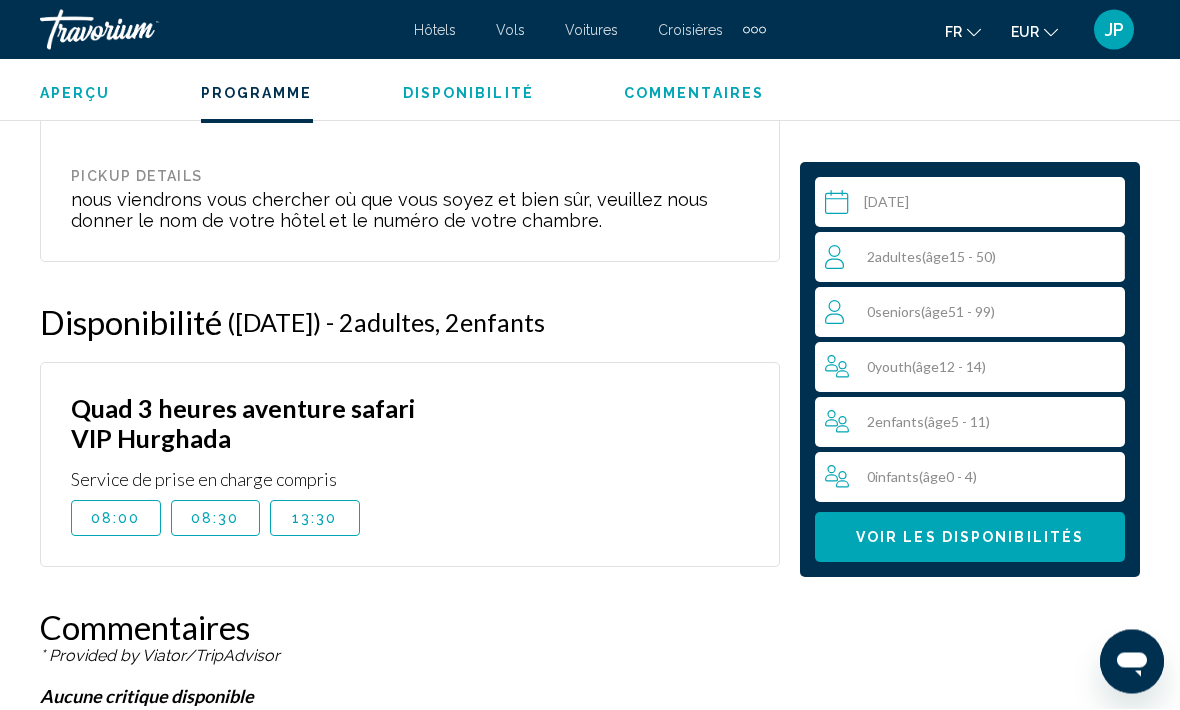 click on "08:00" at bounding box center [116, 519] 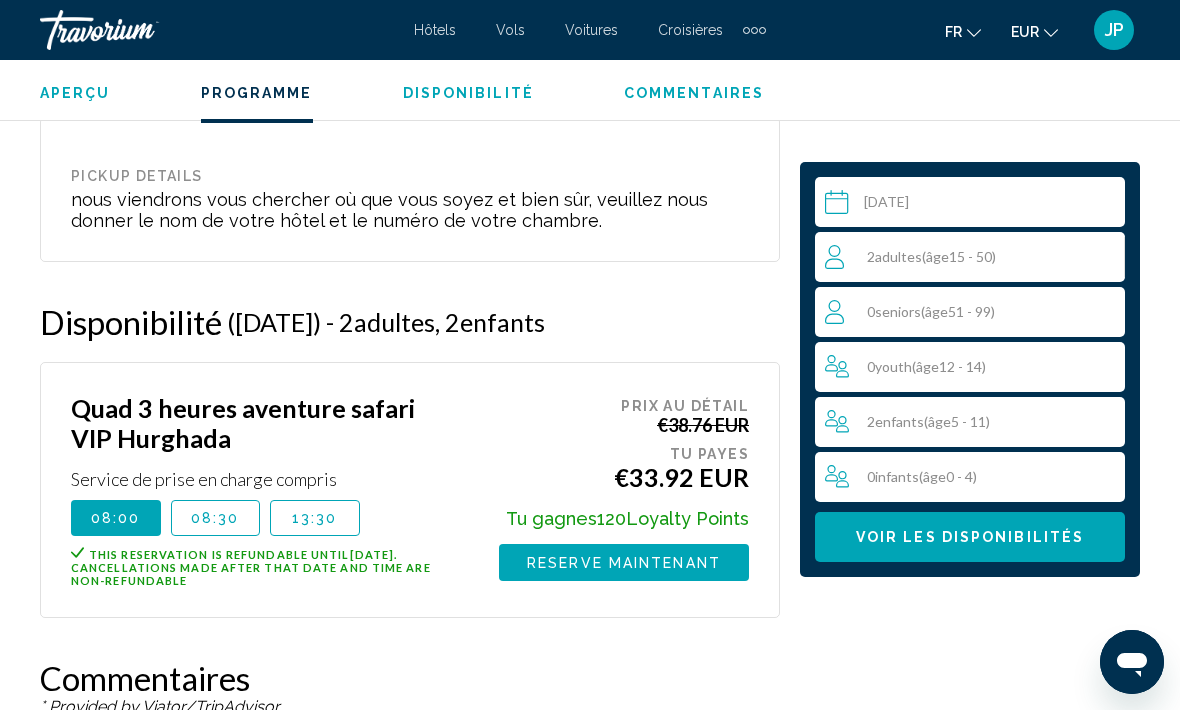 click on "Reserve maintenant" at bounding box center (624, 563) 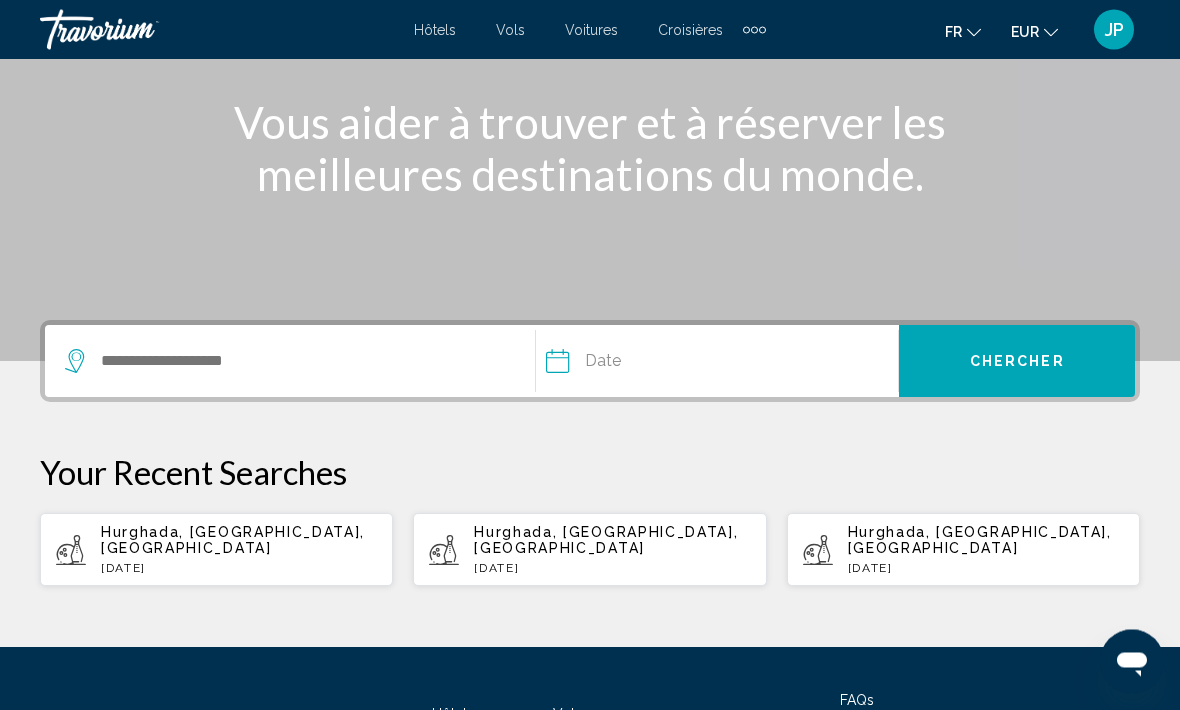 scroll, scrollTop: 337, scrollLeft: 0, axis: vertical 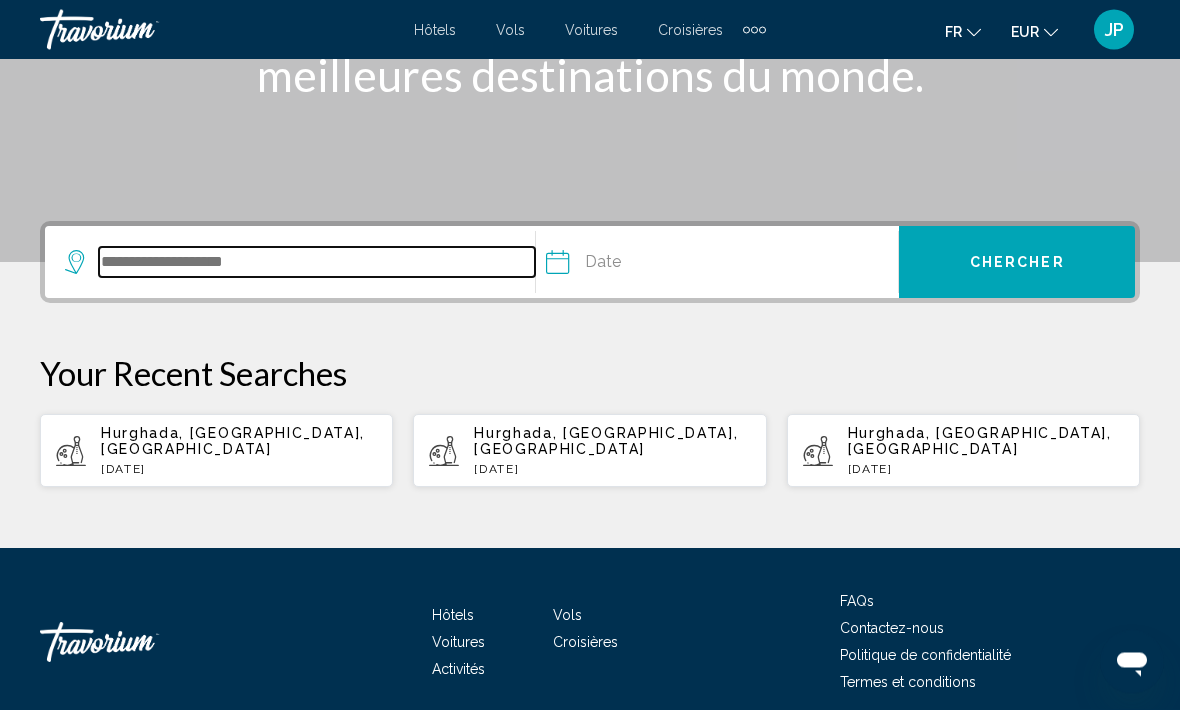 click at bounding box center [317, 263] 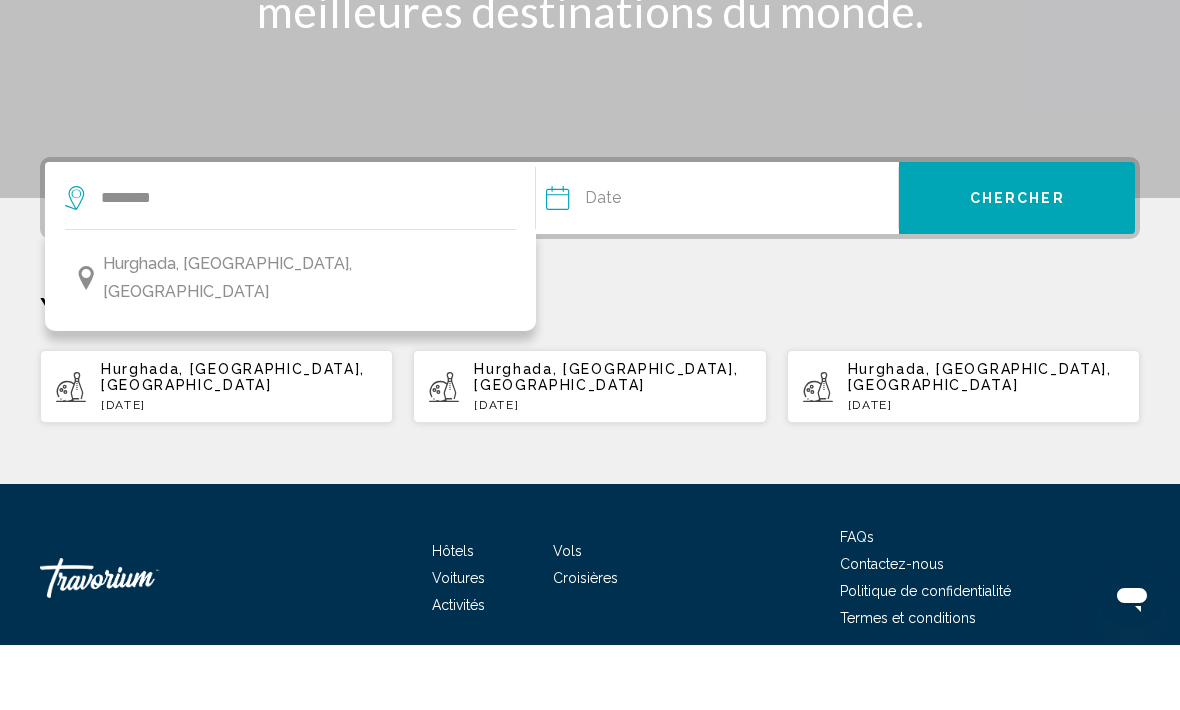 click on "Hurghada, [GEOGRAPHIC_DATA], [GEOGRAPHIC_DATA]" at bounding box center (290, 343) 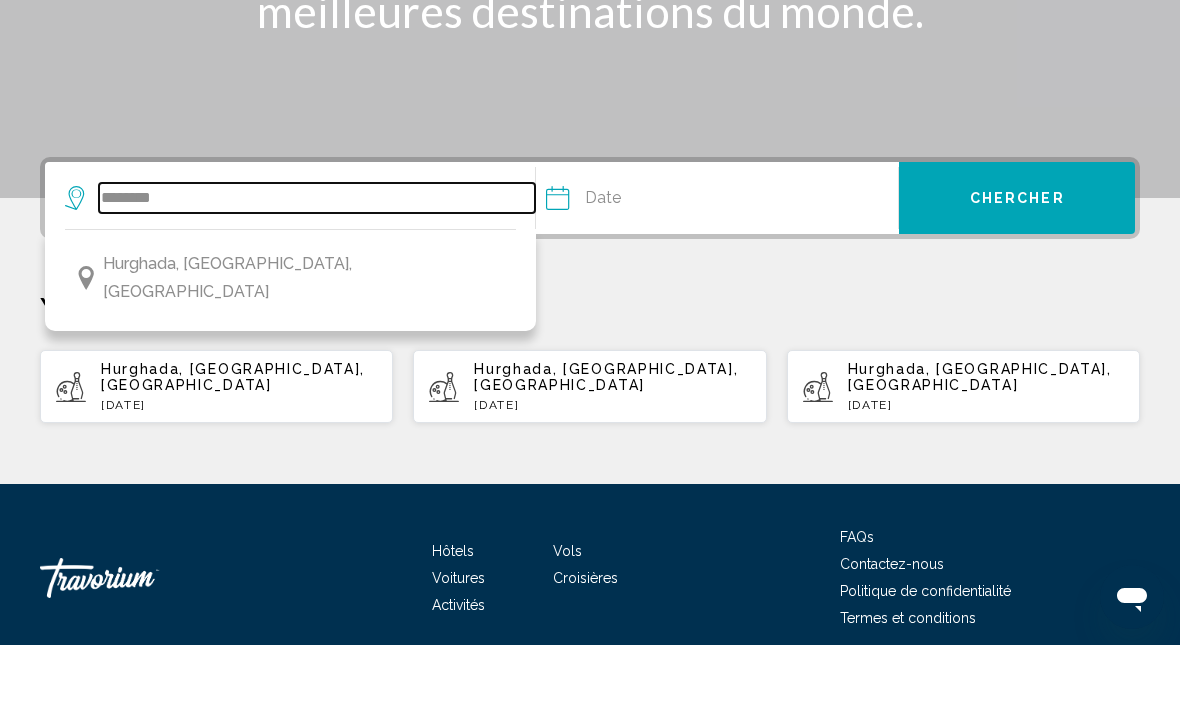 type on "**********" 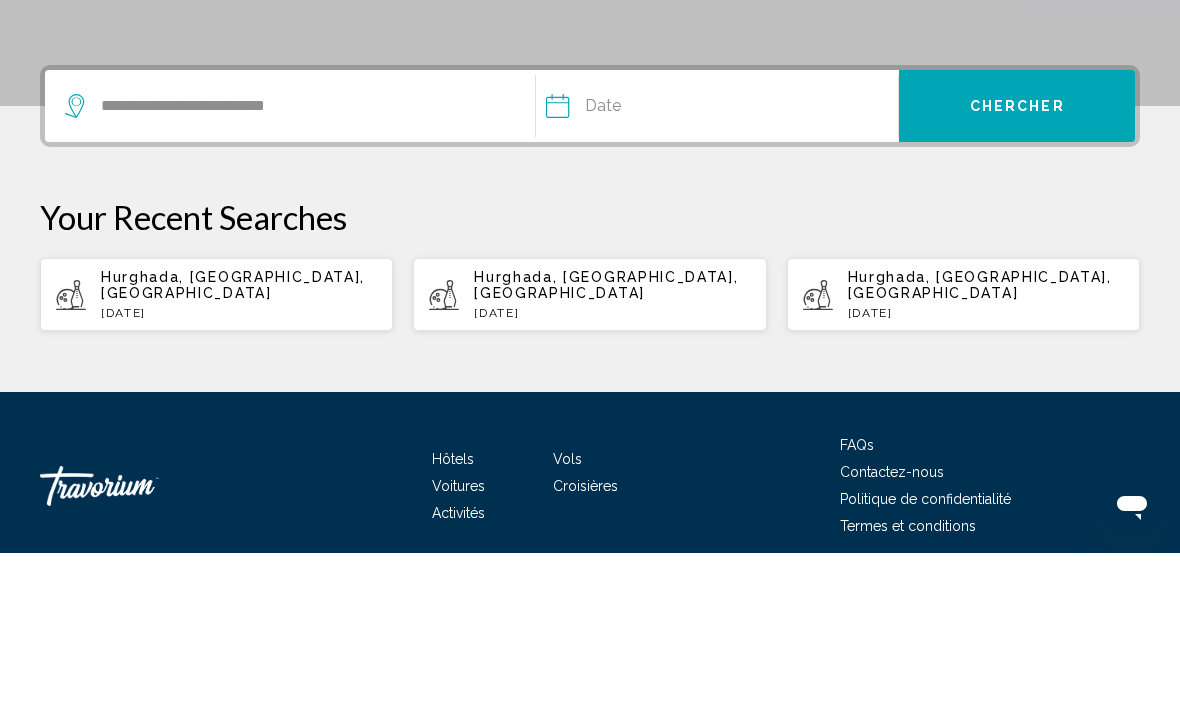 click at bounding box center (633, 266) 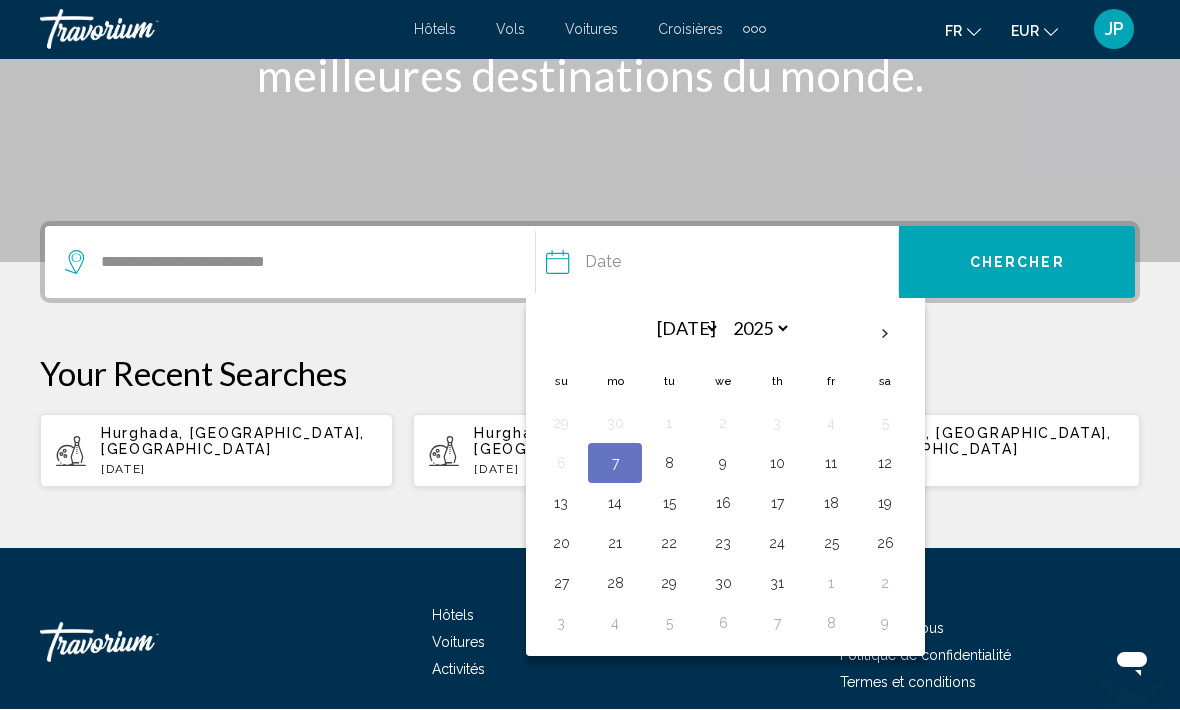 click on "10" at bounding box center (777, 464) 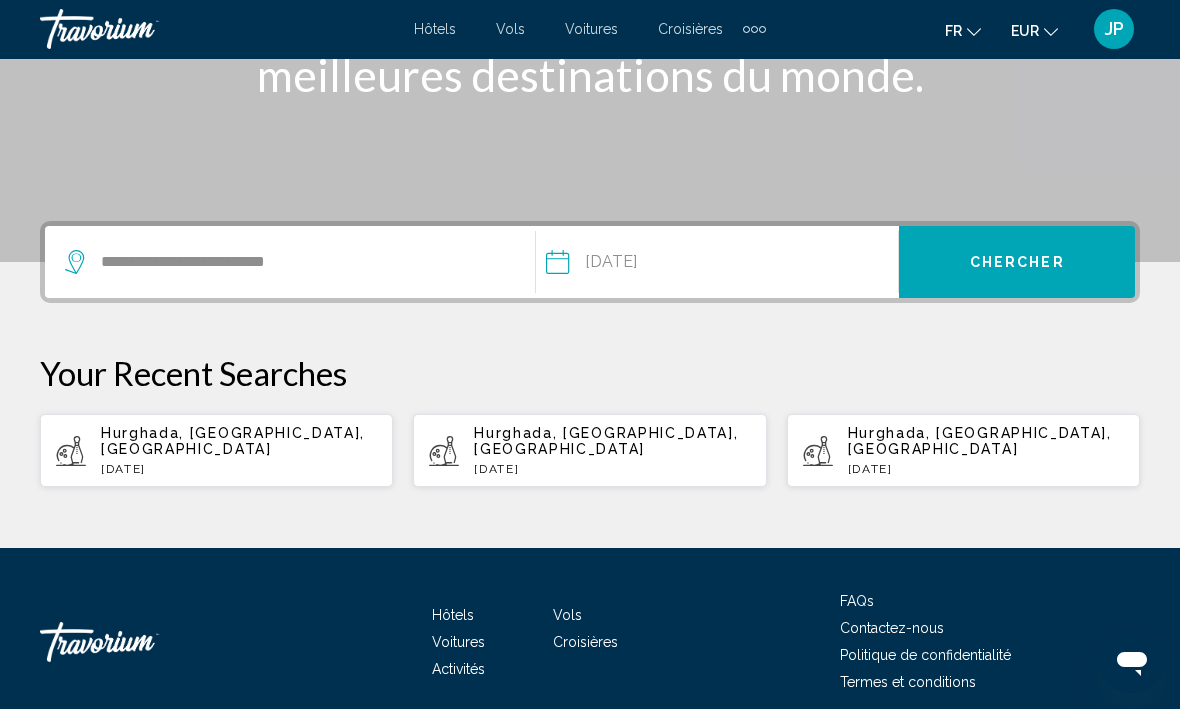 click on "Chercher" at bounding box center (1017, 264) 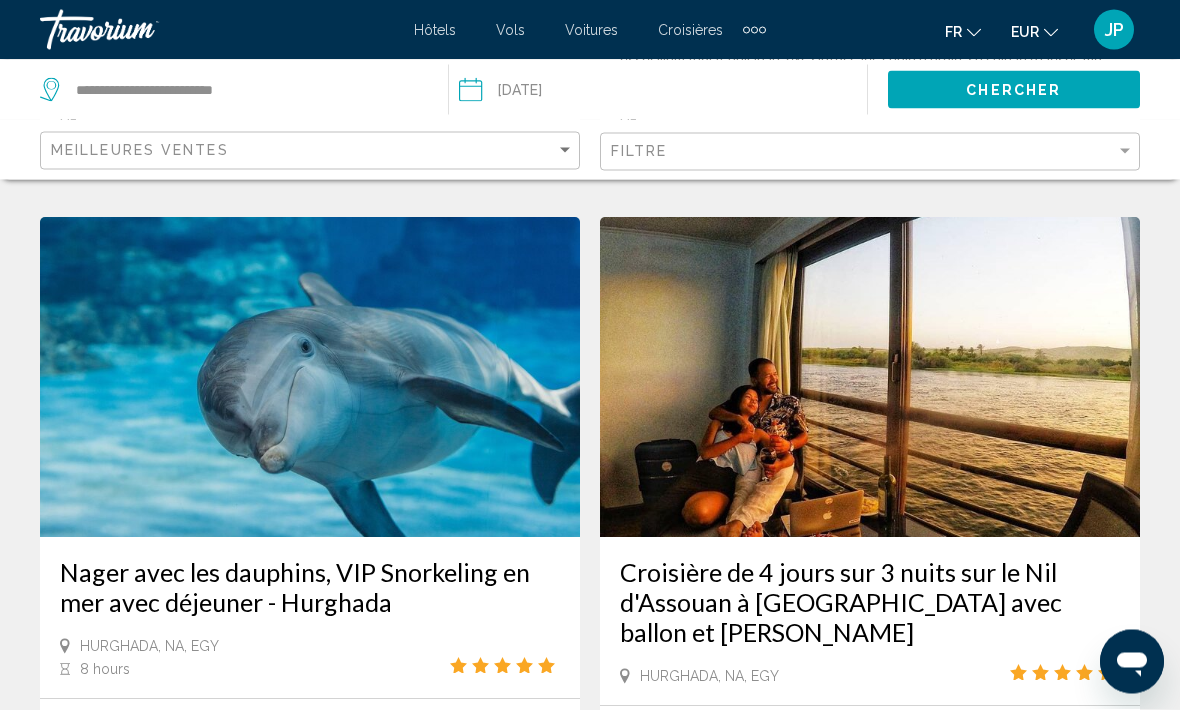 scroll, scrollTop: 3590, scrollLeft: 0, axis: vertical 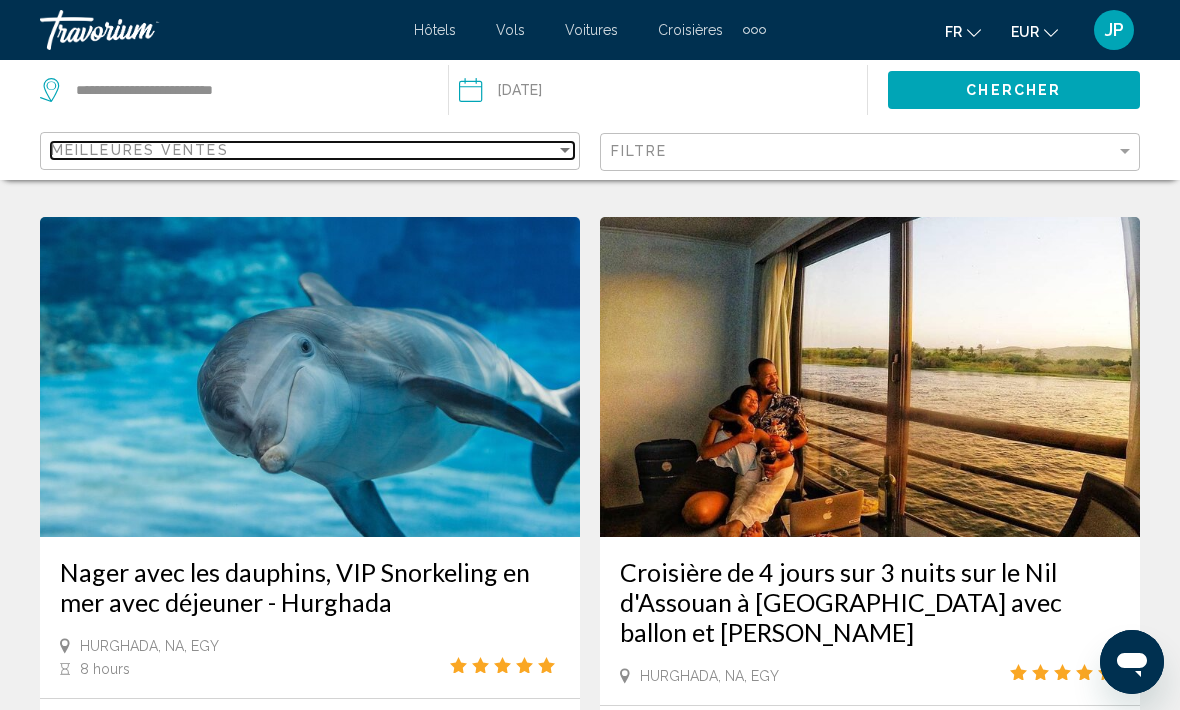 click on "Meilleures ventes" at bounding box center [303, 150] 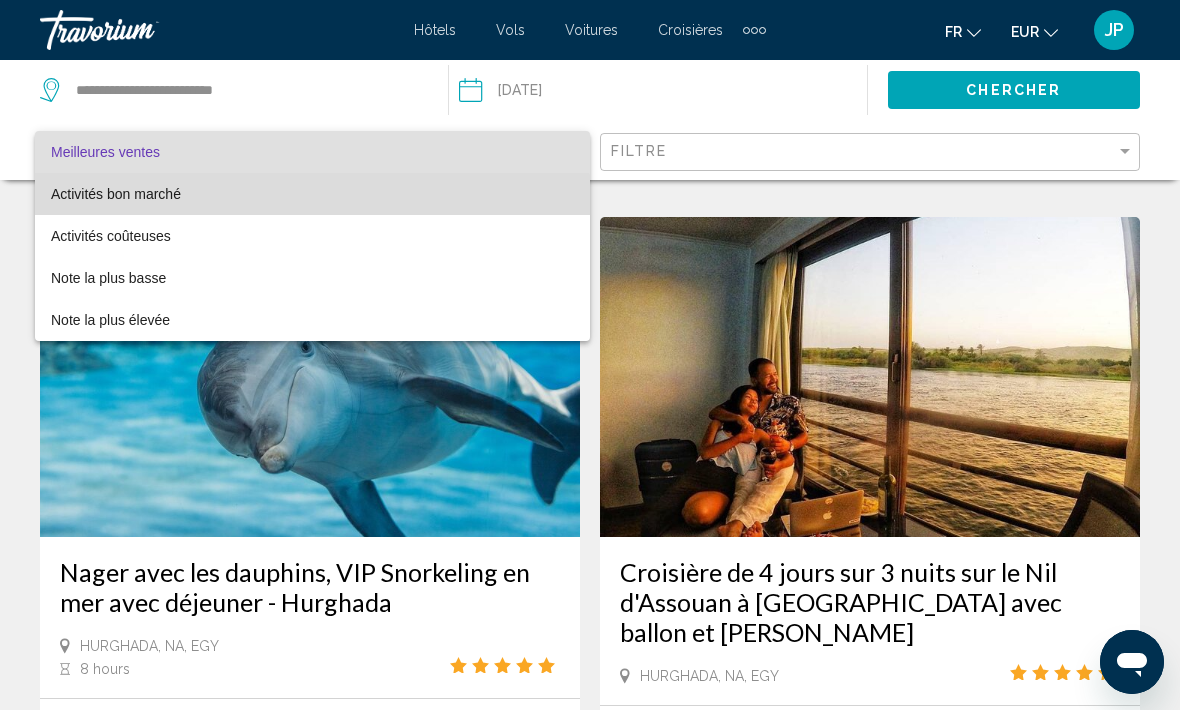 click on "Activités bon marché" at bounding box center [312, 194] 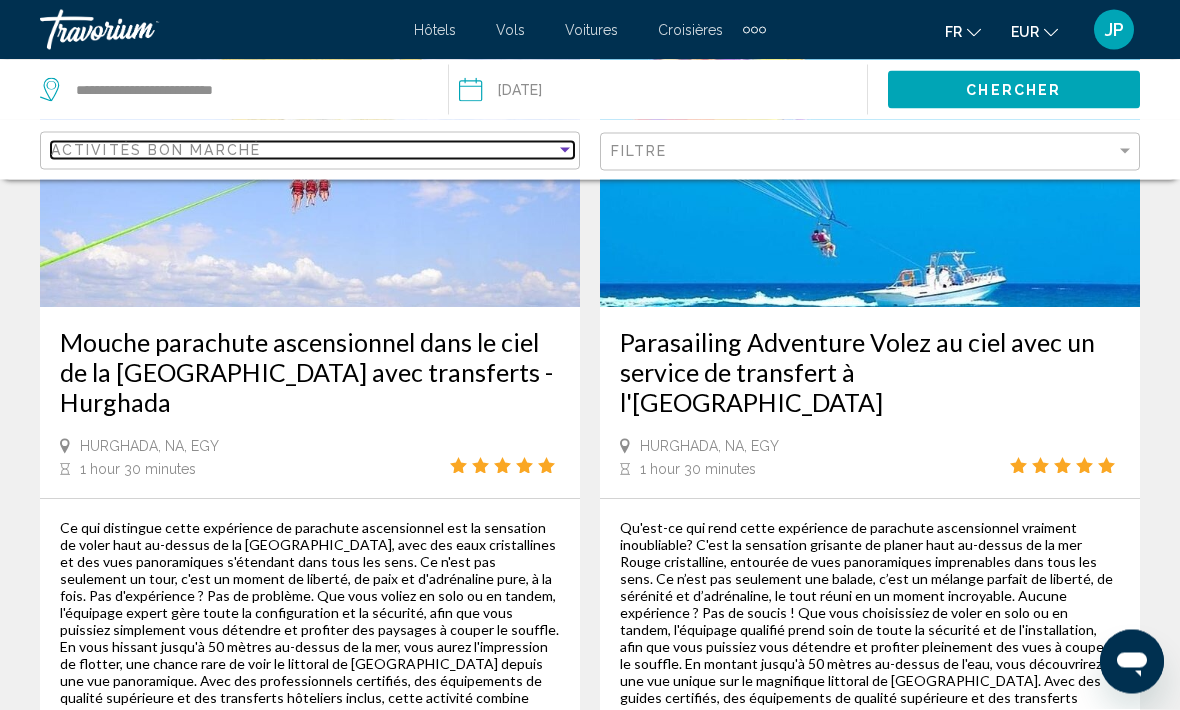 scroll, scrollTop: 4513, scrollLeft: 0, axis: vertical 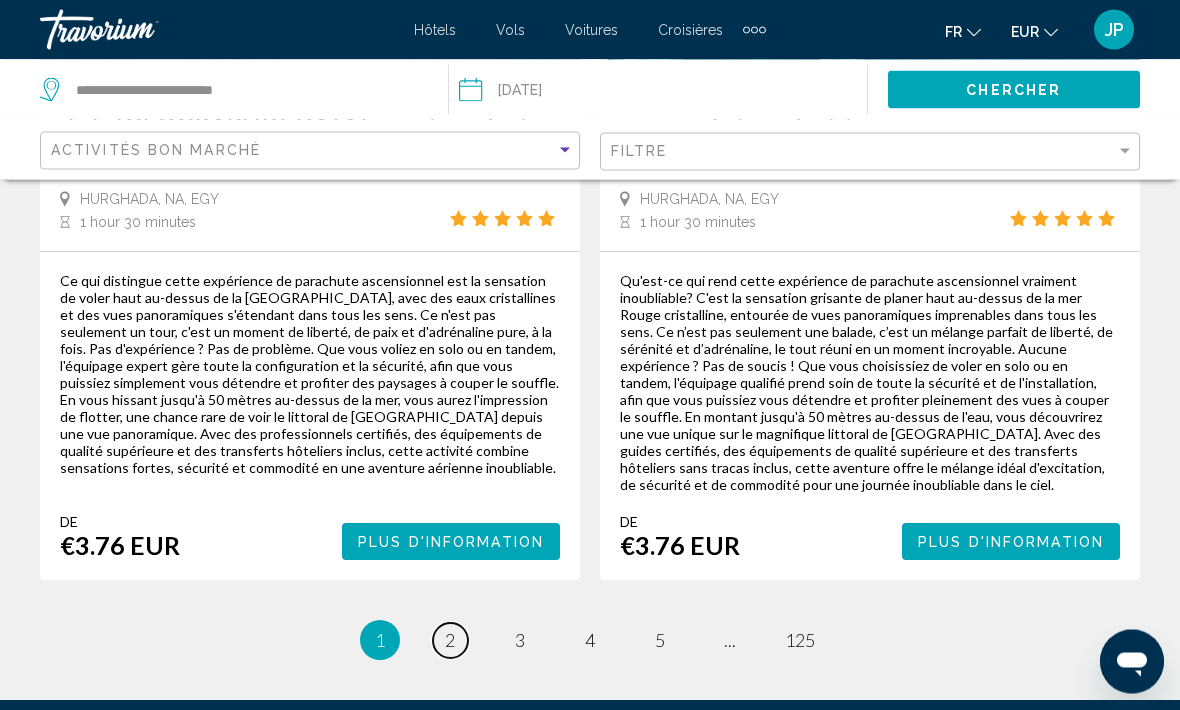 click on "2" at bounding box center [450, 641] 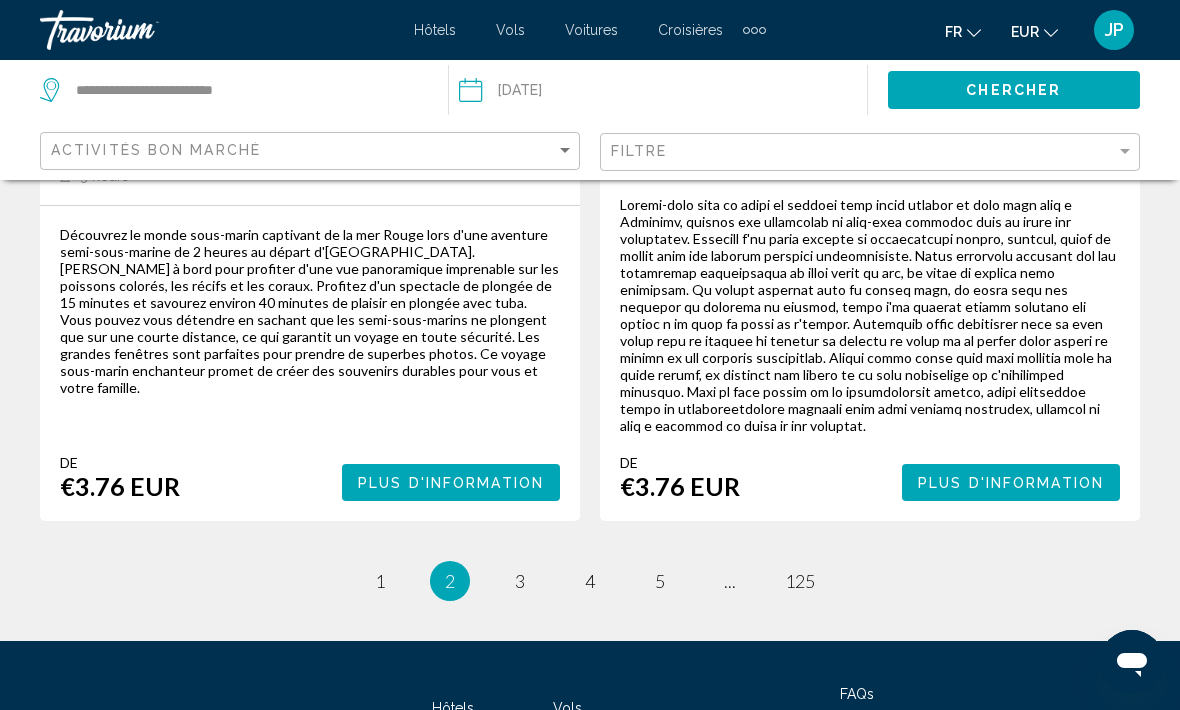 scroll, scrollTop: 4777, scrollLeft: 0, axis: vertical 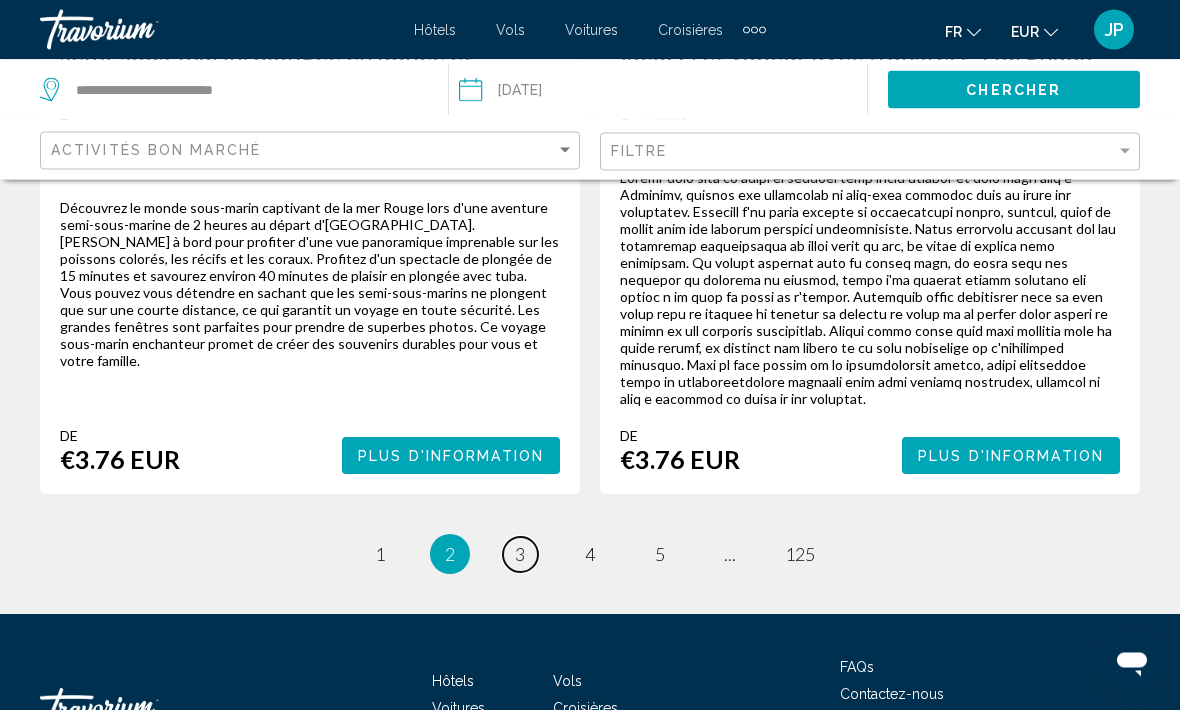 click on "page  3" at bounding box center (520, 555) 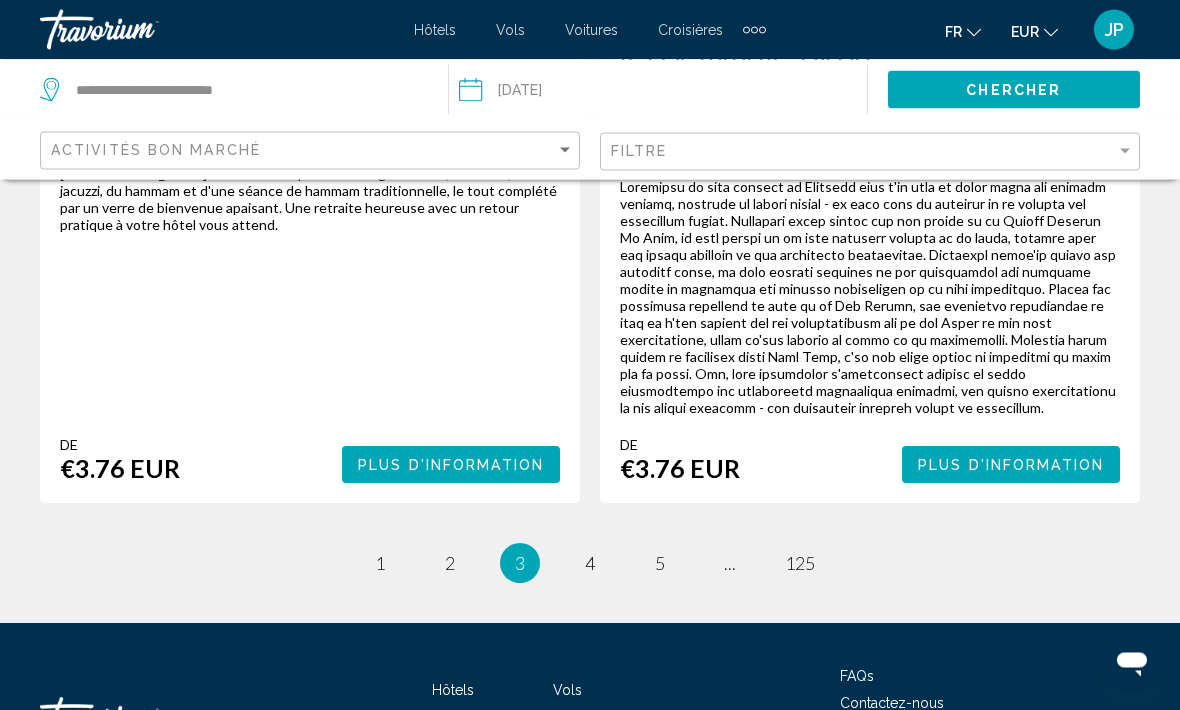 scroll, scrollTop: 4743, scrollLeft: 0, axis: vertical 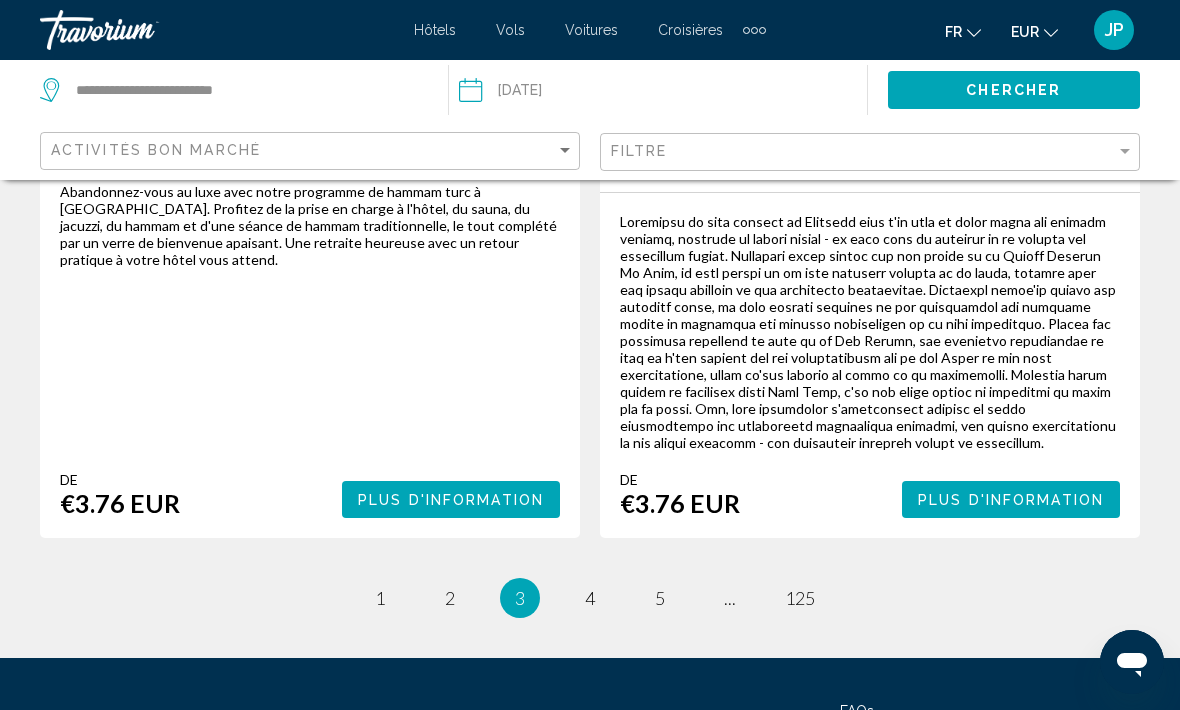 click on "You're on page  3" at bounding box center (520, 598) 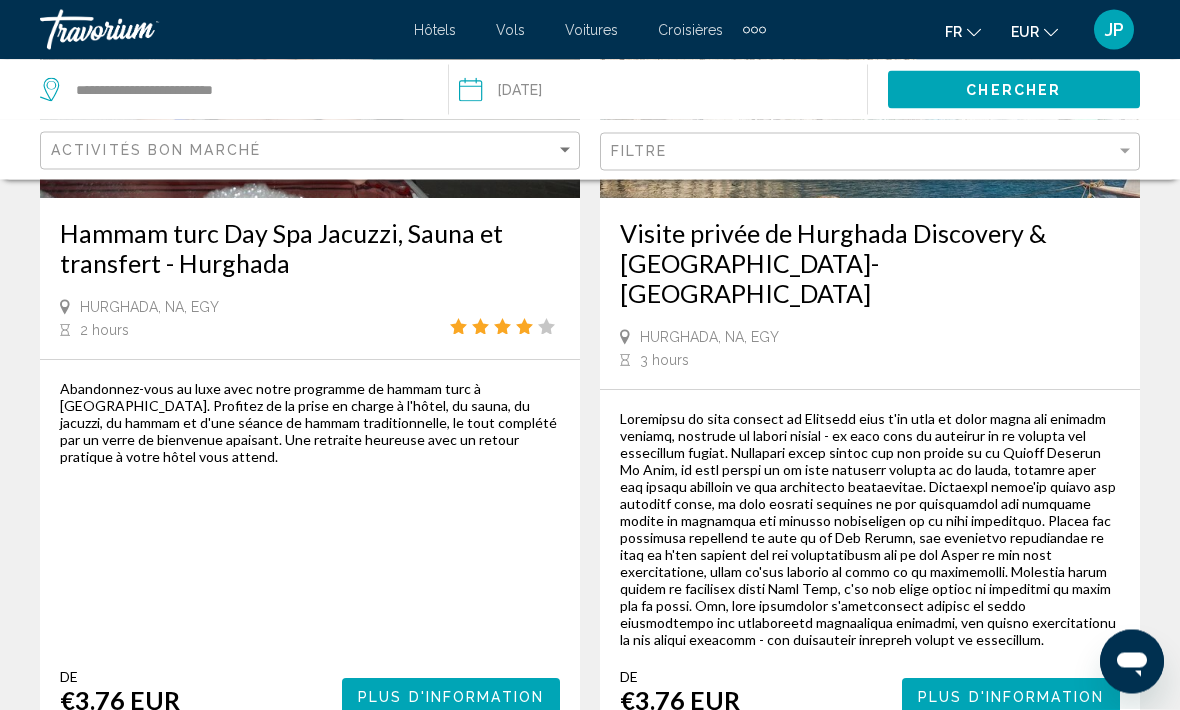scroll, scrollTop: 4743, scrollLeft: 0, axis: vertical 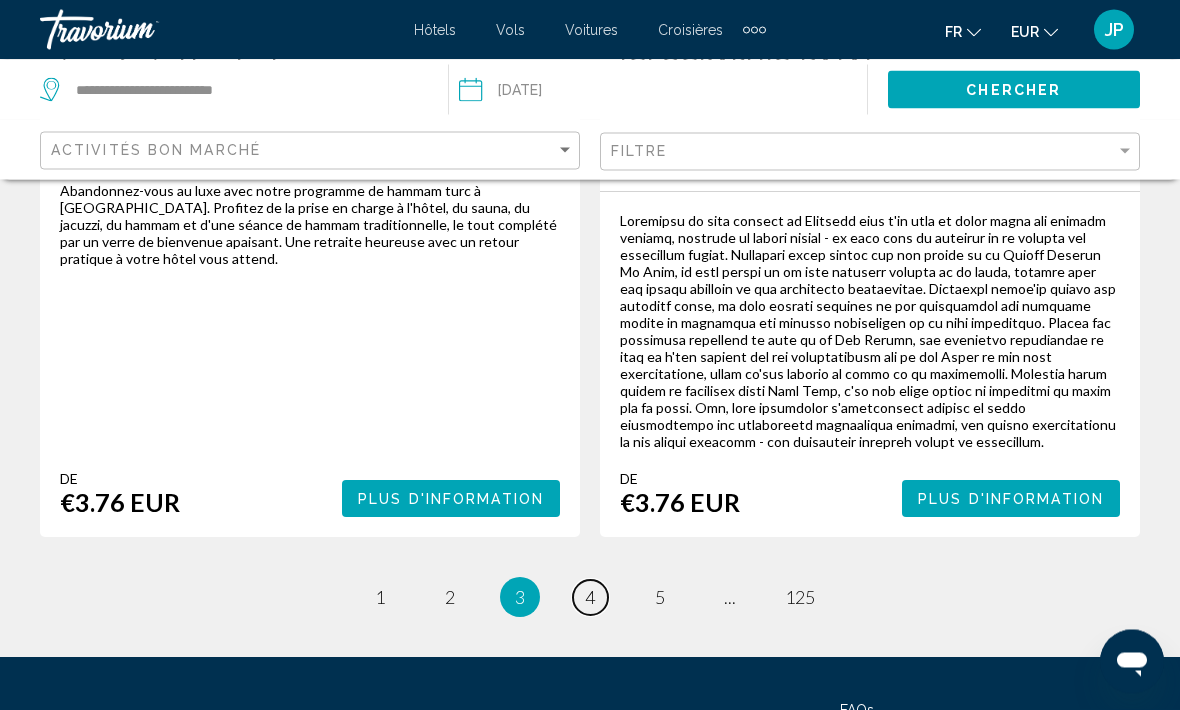 click on "page  4" at bounding box center [590, 598] 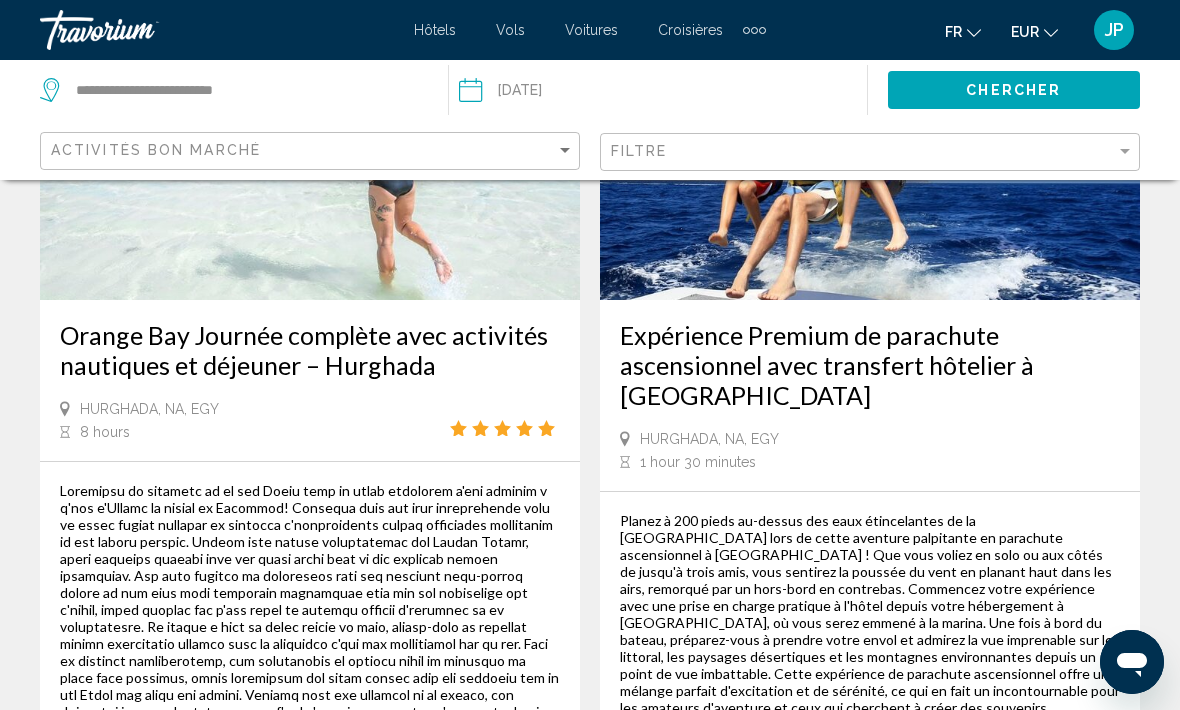scroll, scrollTop: 4743, scrollLeft: 0, axis: vertical 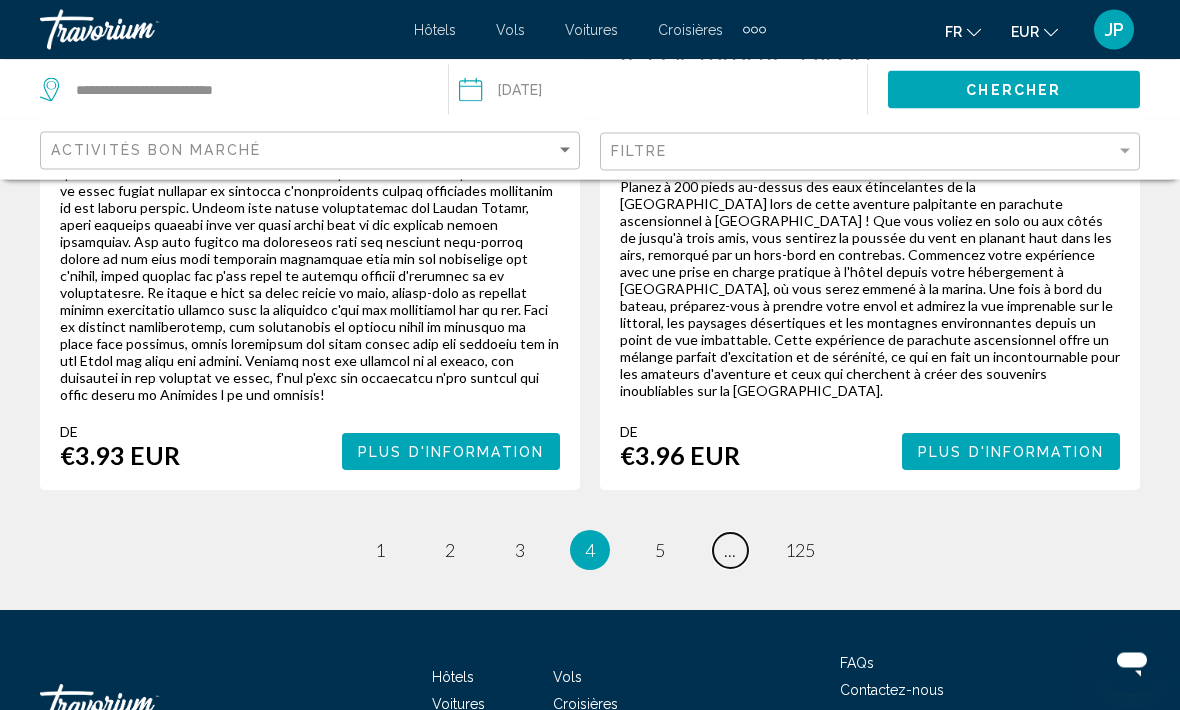 click on "page  ..." at bounding box center [730, 551] 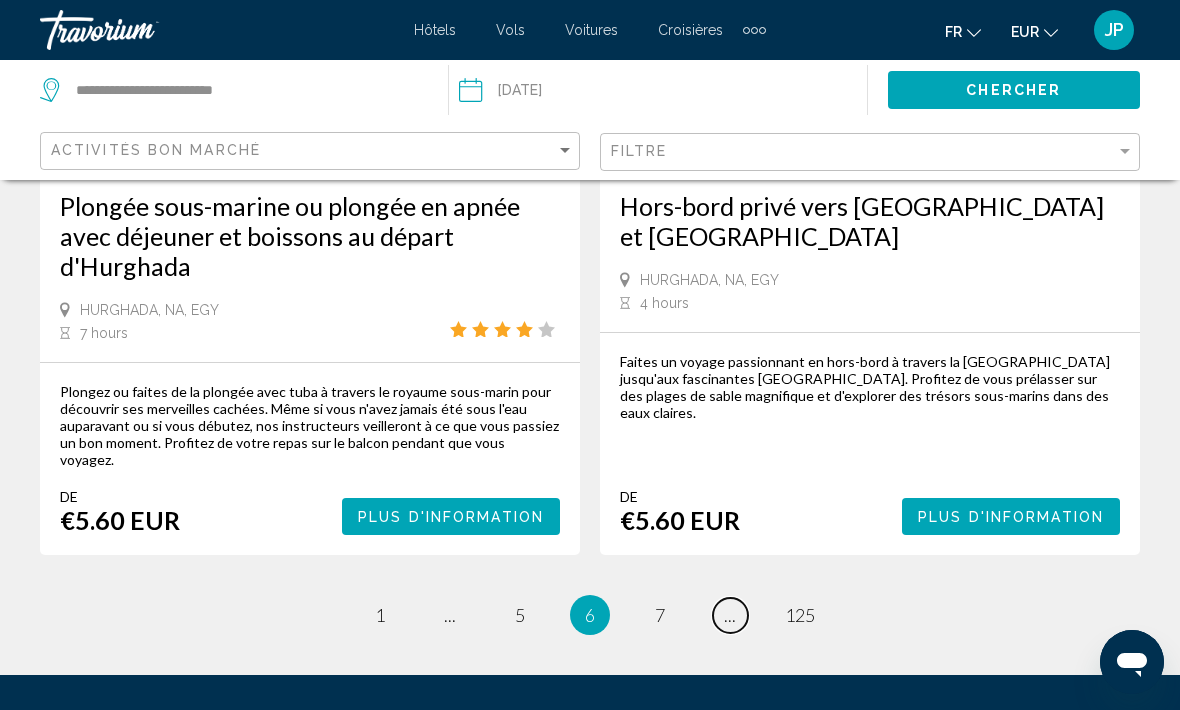 click on "..." at bounding box center (730, 615) 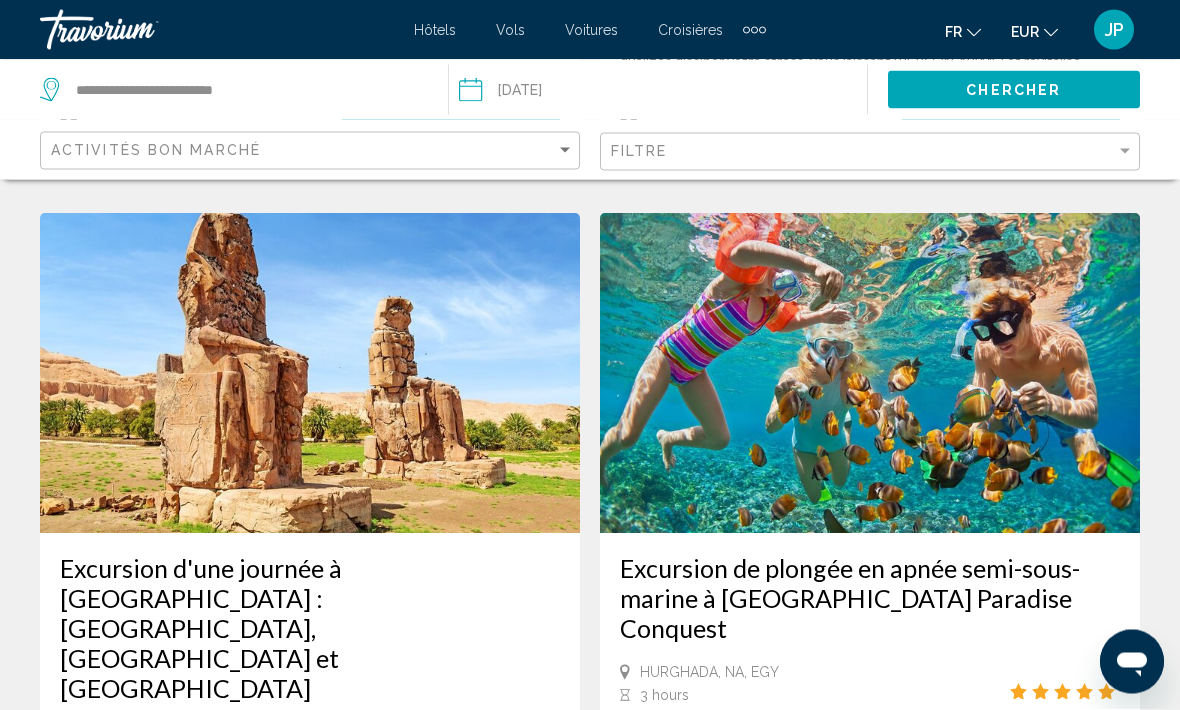 scroll, scrollTop: 4032, scrollLeft: 0, axis: vertical 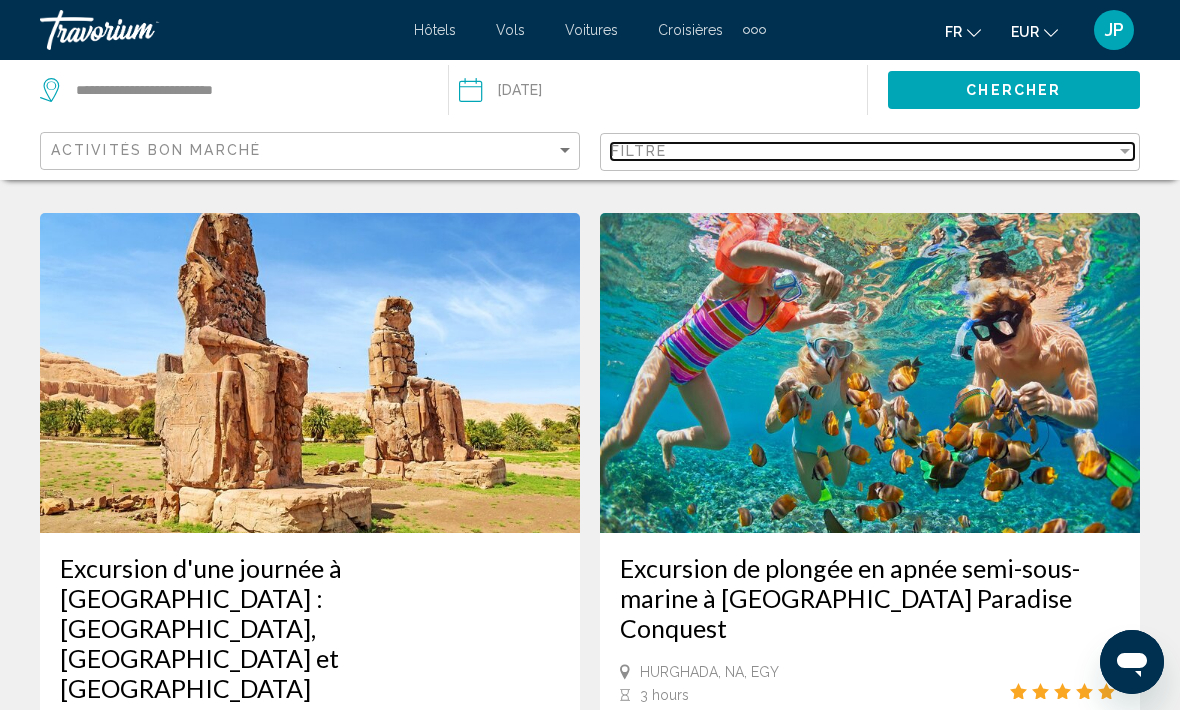 click on "Filtre" at bounding box center (863, 151) 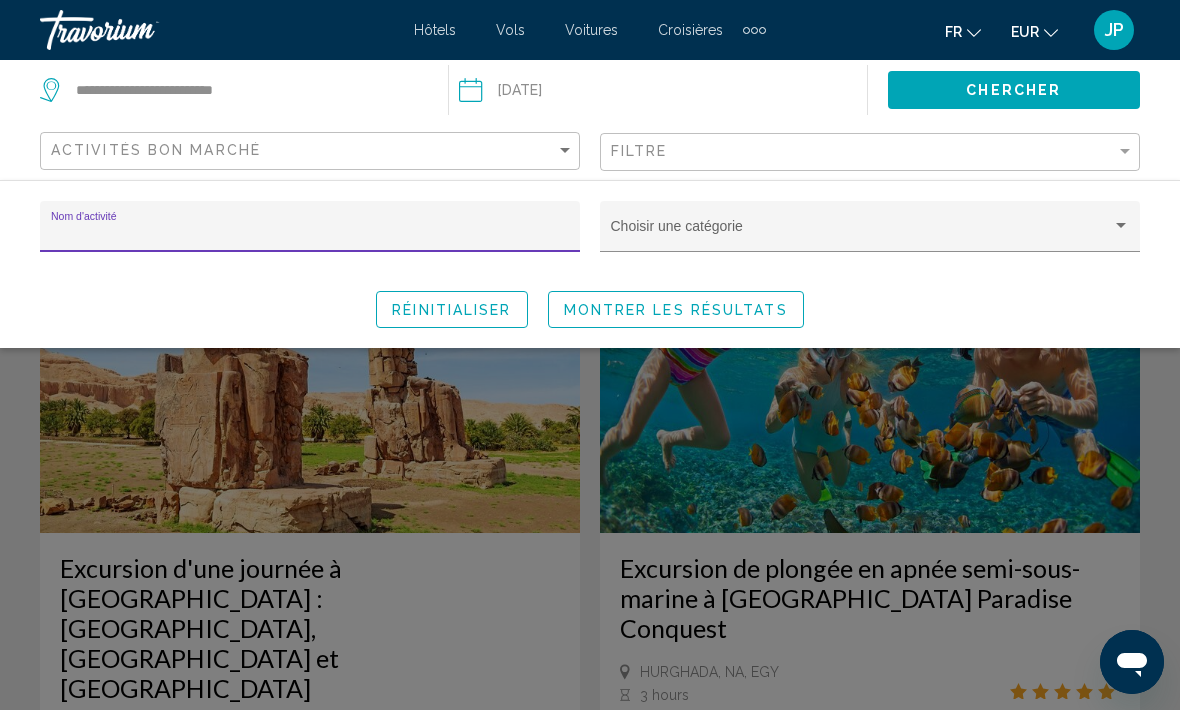scroll, scrollTop: 4031, scrollLeft: 0, axis: vertical 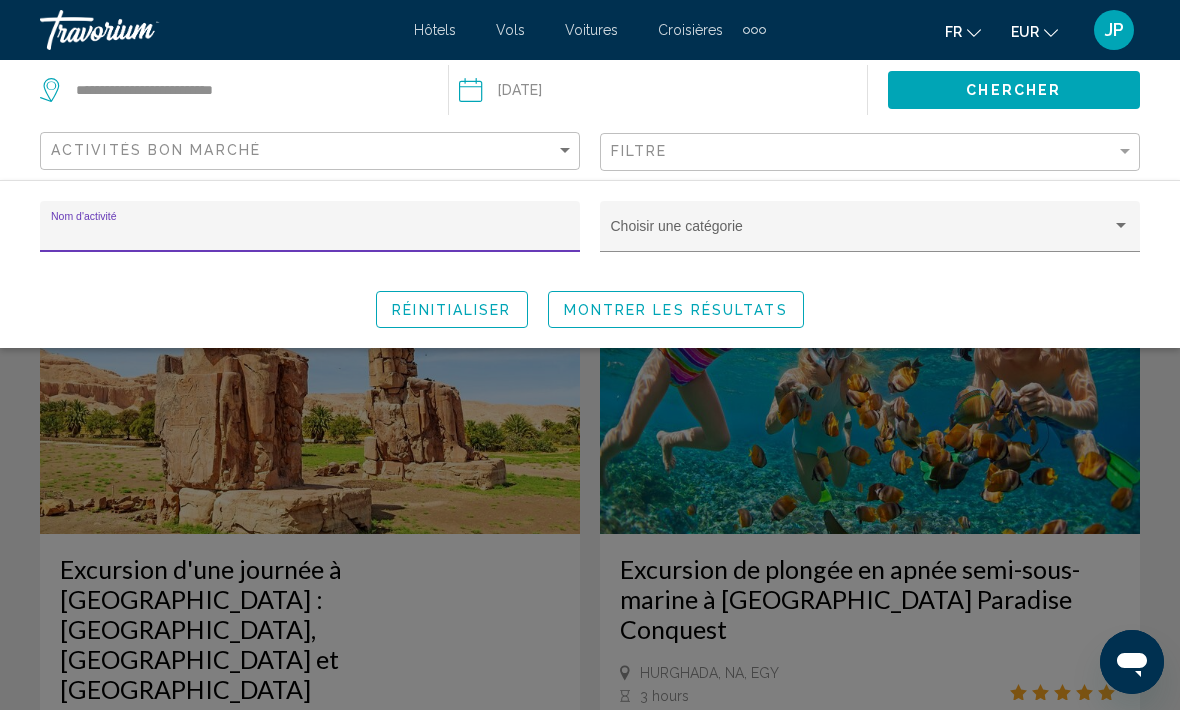 click at bounding box center [861, 234] 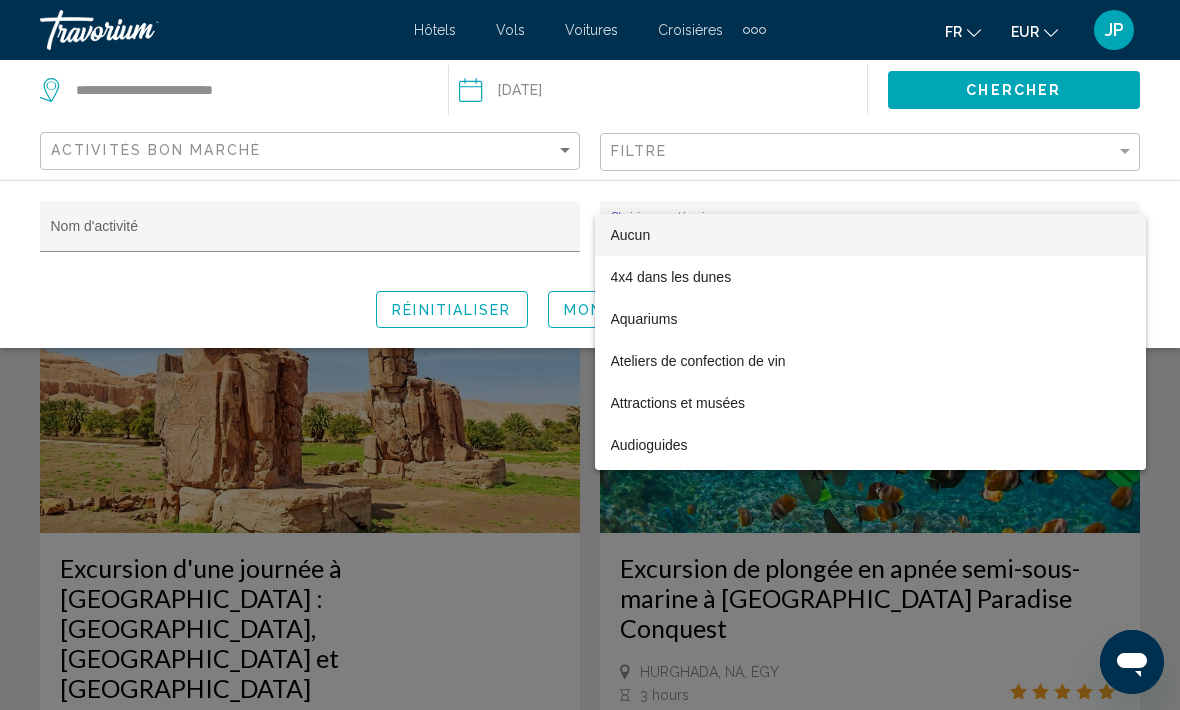 click on "4x4 dans les dunes" at bounding box center [870, 277] 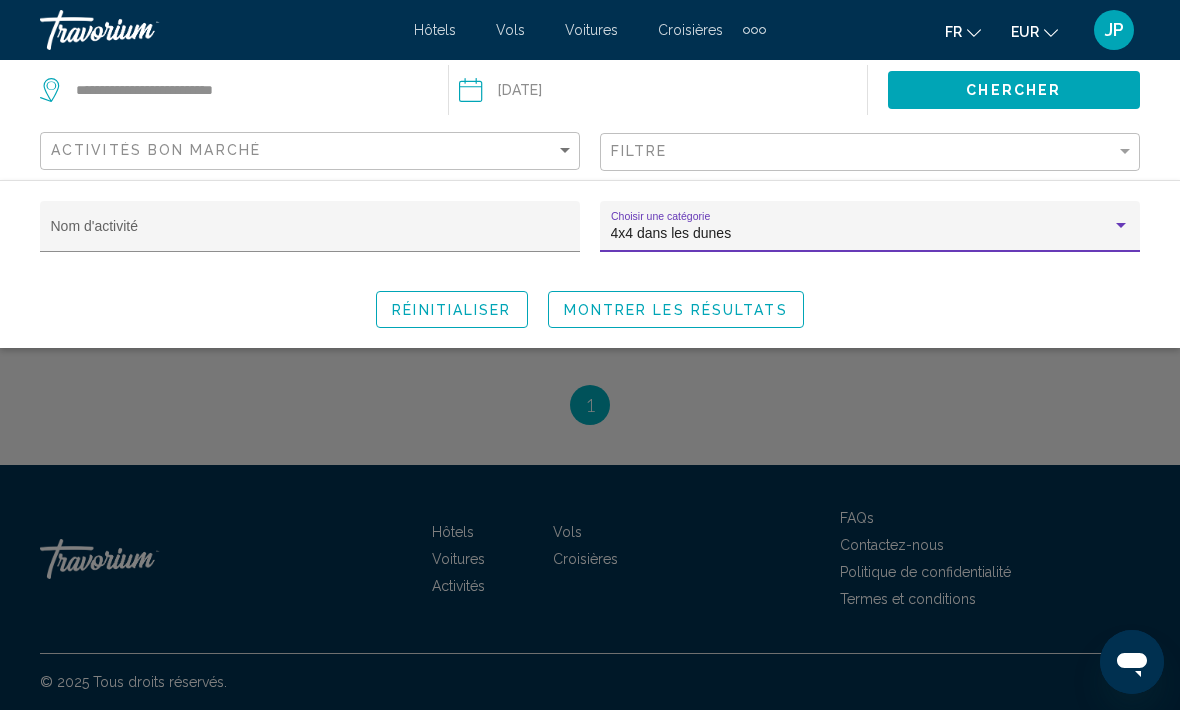 scroll, scrollTop: 615, scrollLeft: 0, axis: vertical 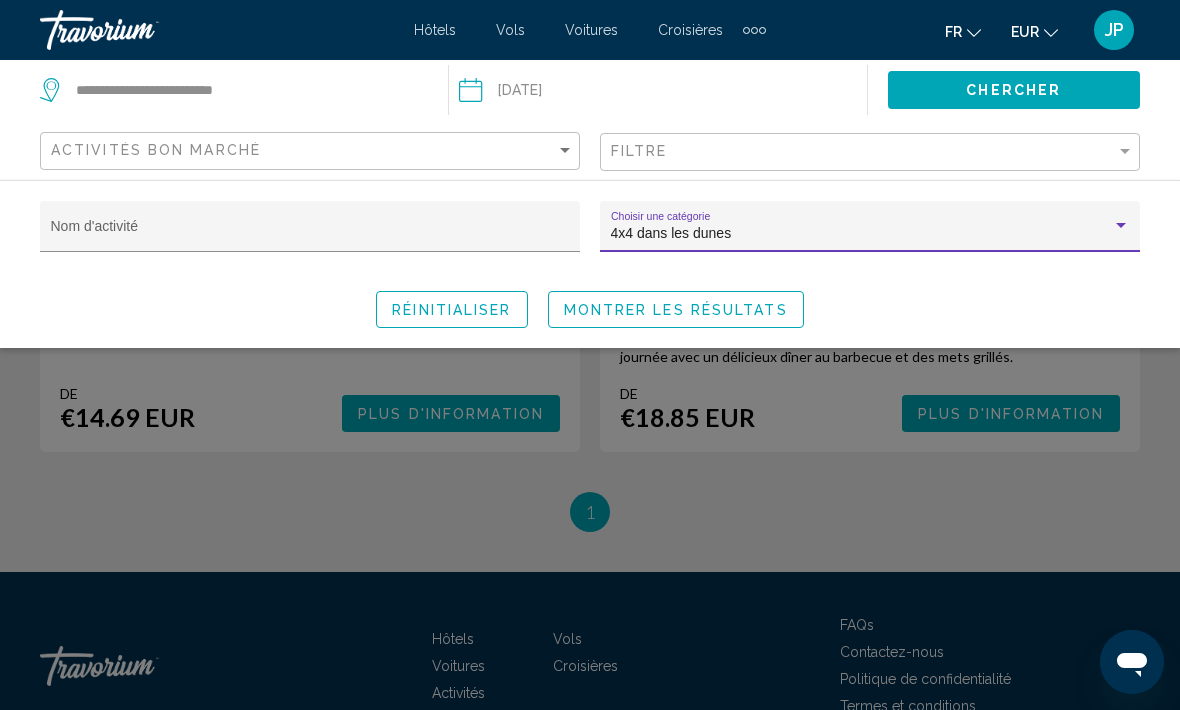 click on "Montrer les résultats" 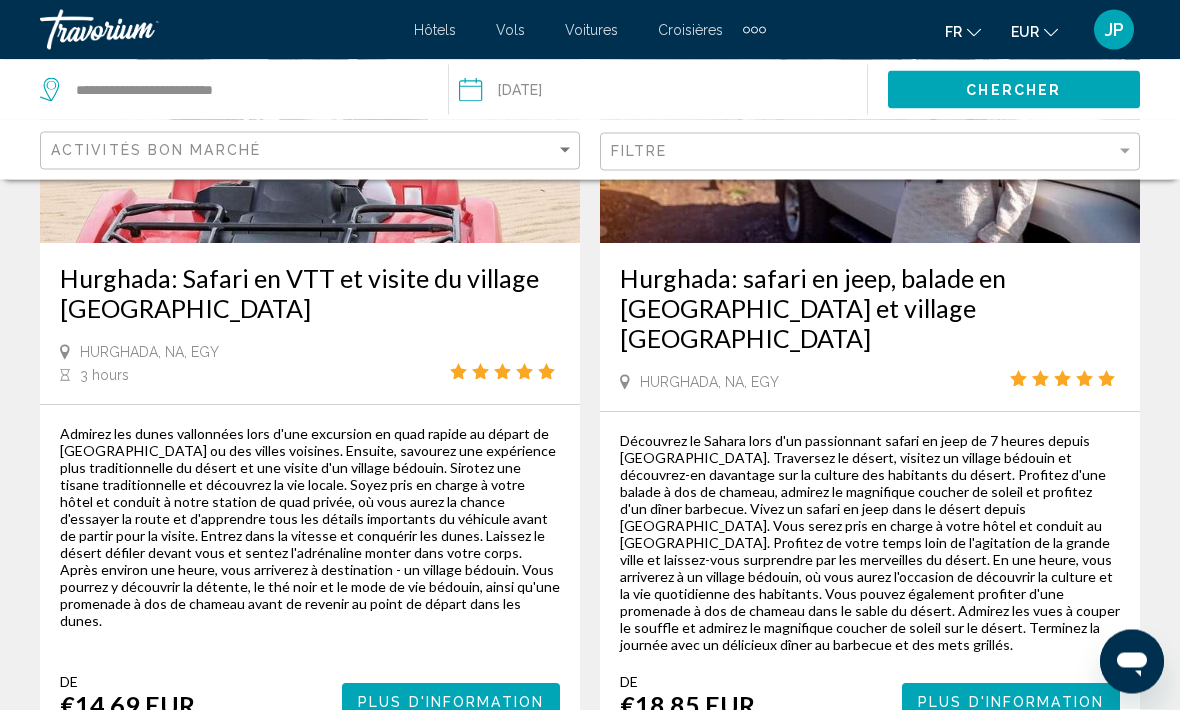 scroll, scrollTop: 327, scrollLeft: 0, axis: vertical 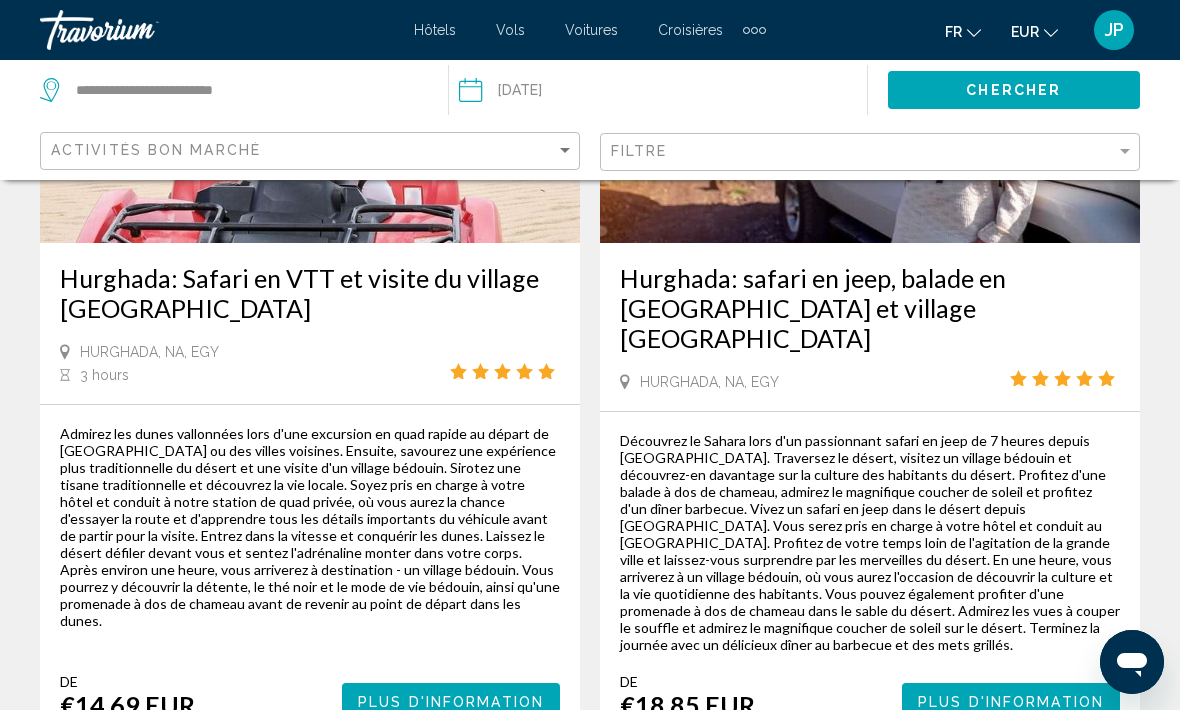 click on "Plus d'information" at bounding box center [451, 702] 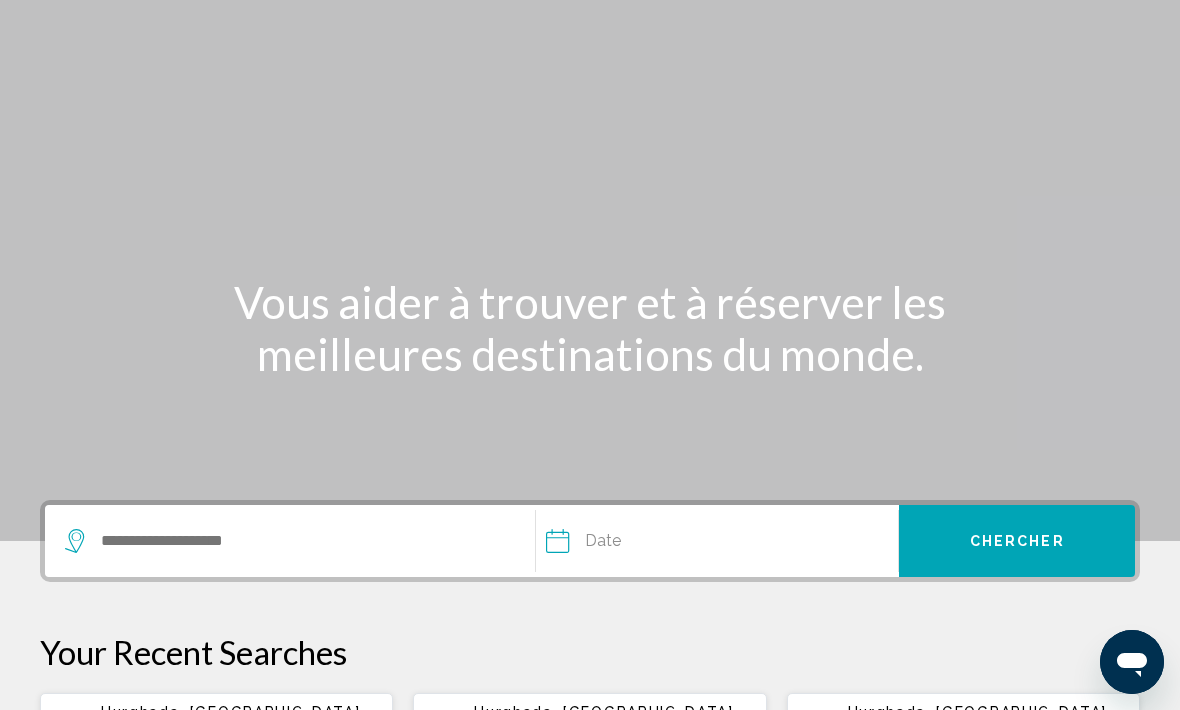 scroll, scrollTop: 0, scrollLeft: 0, axis: both 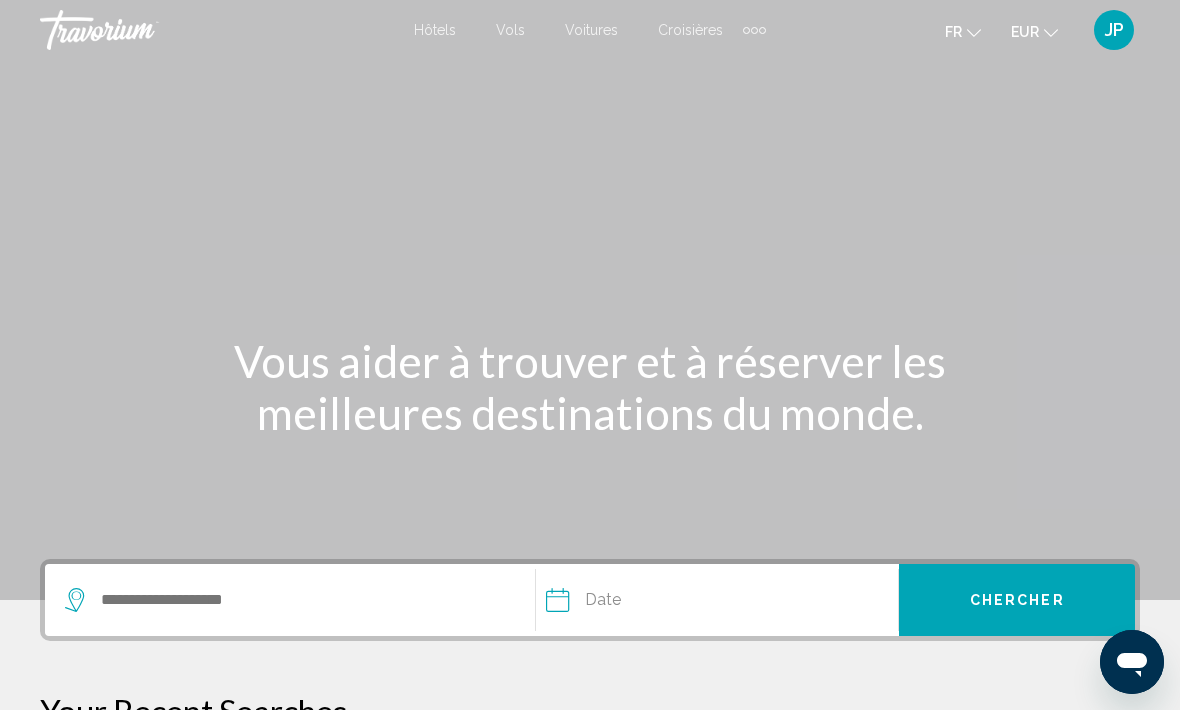 click on "JP" at bounding box center [1114, 30] 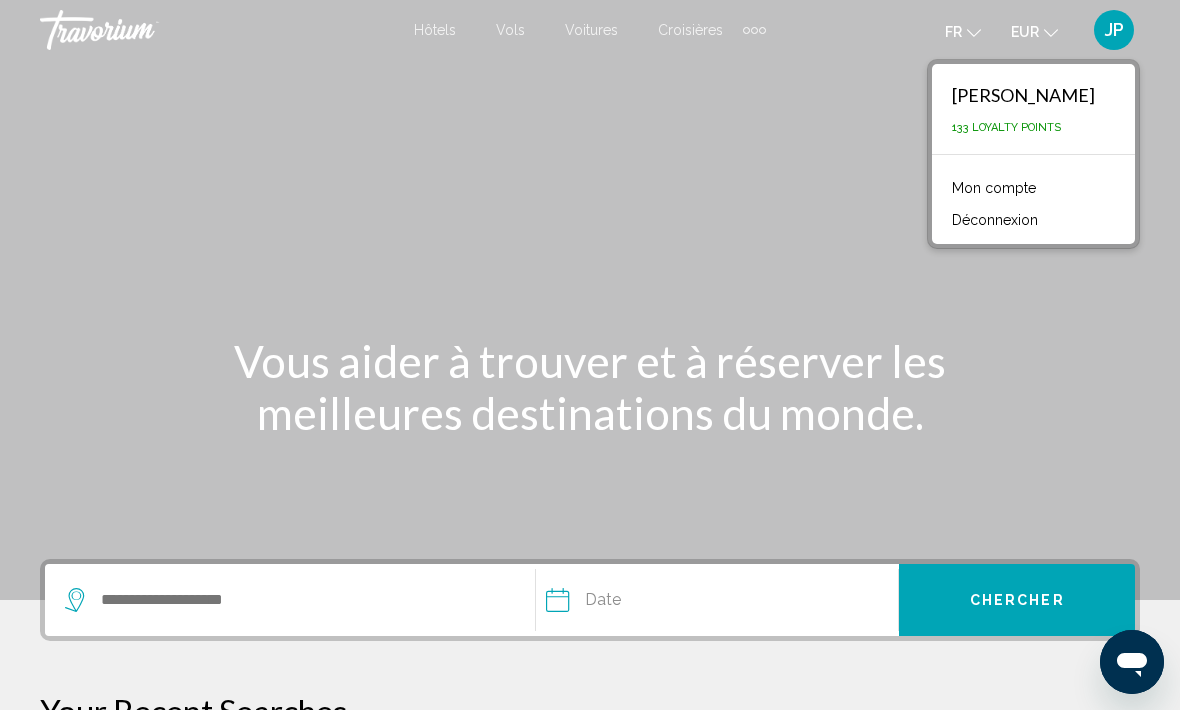 click on "133 Loyalty Points" at bounding box center (1006, 127) 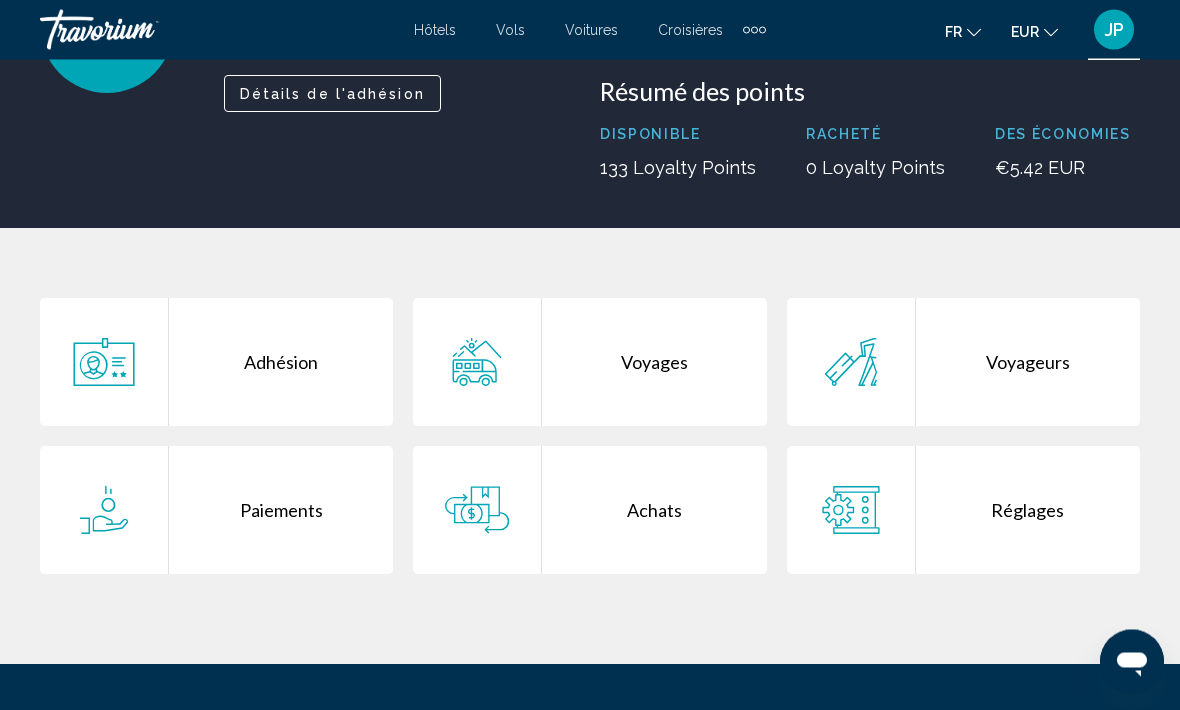 scroll, scrollTop: 216, scrollLeft: 0, axis: vertical 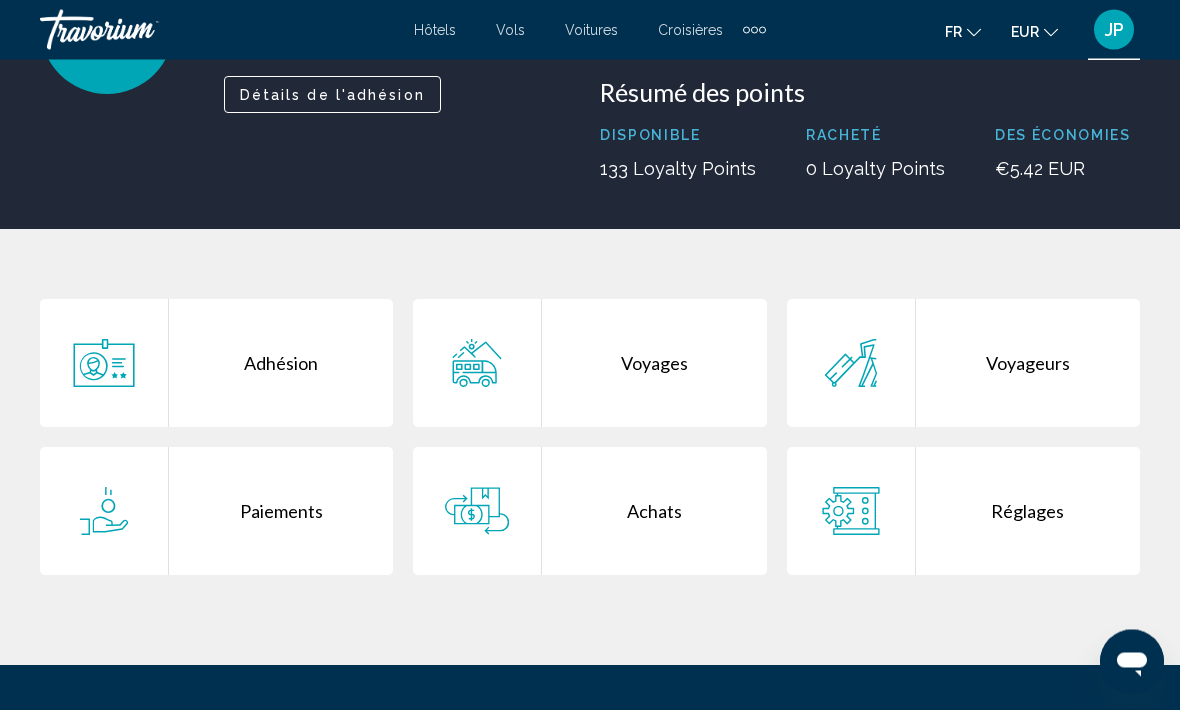 click on "Paiements" at bounding box center (281, 512) 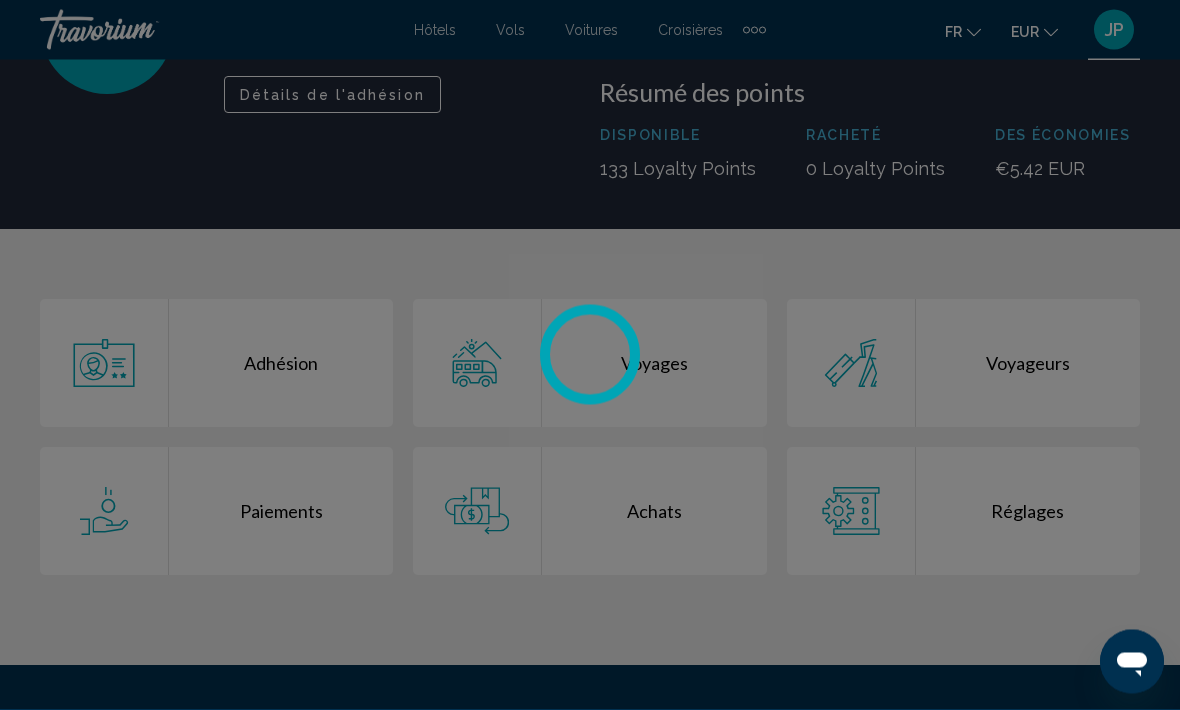 scroll, scrollTop: 217, scrollLeft: 0, axis: vertical 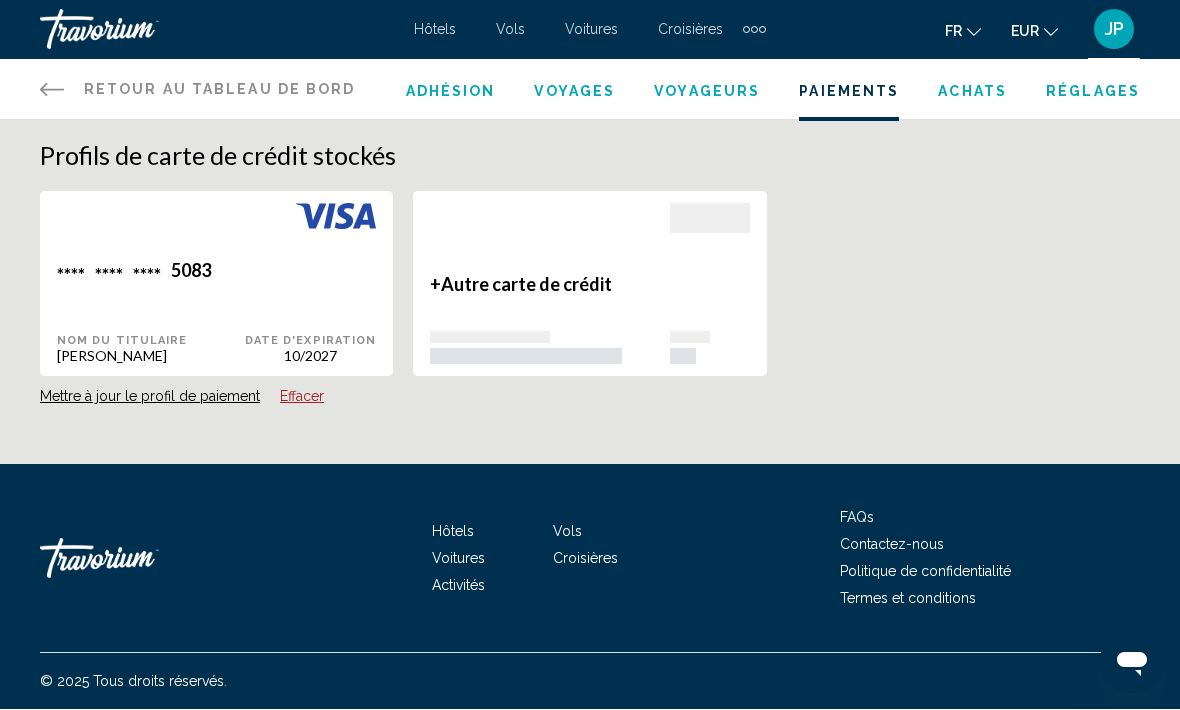 click on "**** **** **** 5083 Nom du titulaire [PERSON_NAME] Date d'expiration 10/2027" at bounding box center [216, 284] 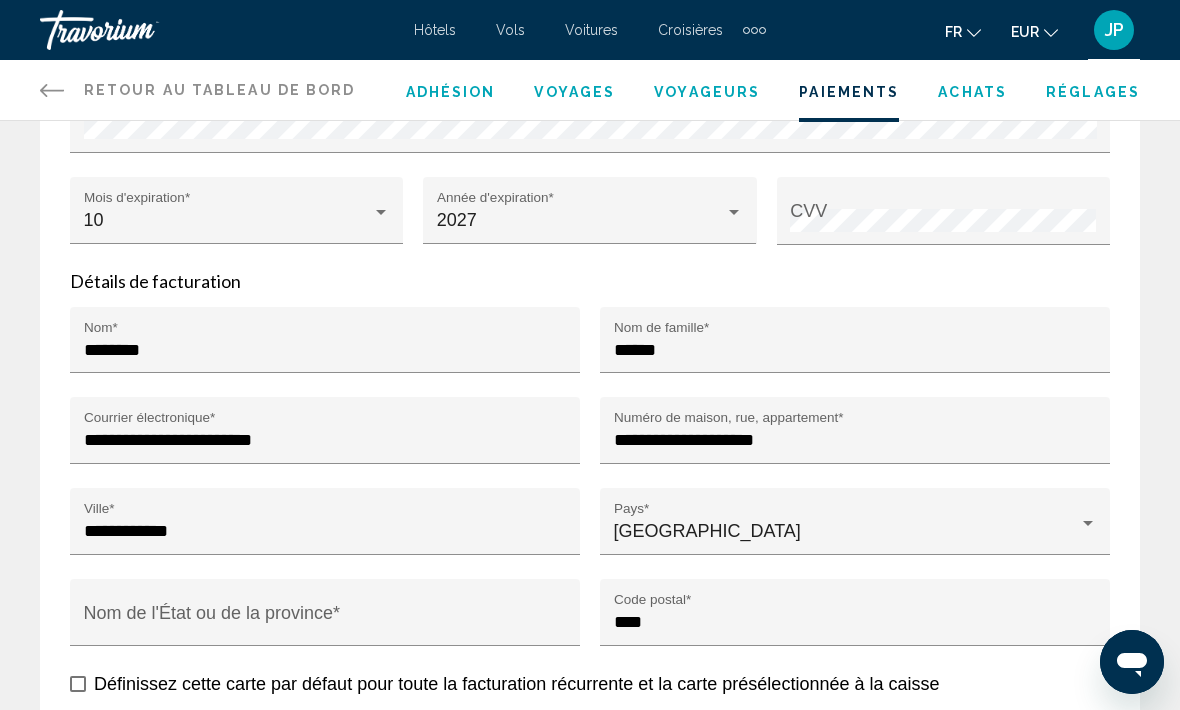 scroll, scrollTop: 522, scrollLeft: 0, axis: vertical 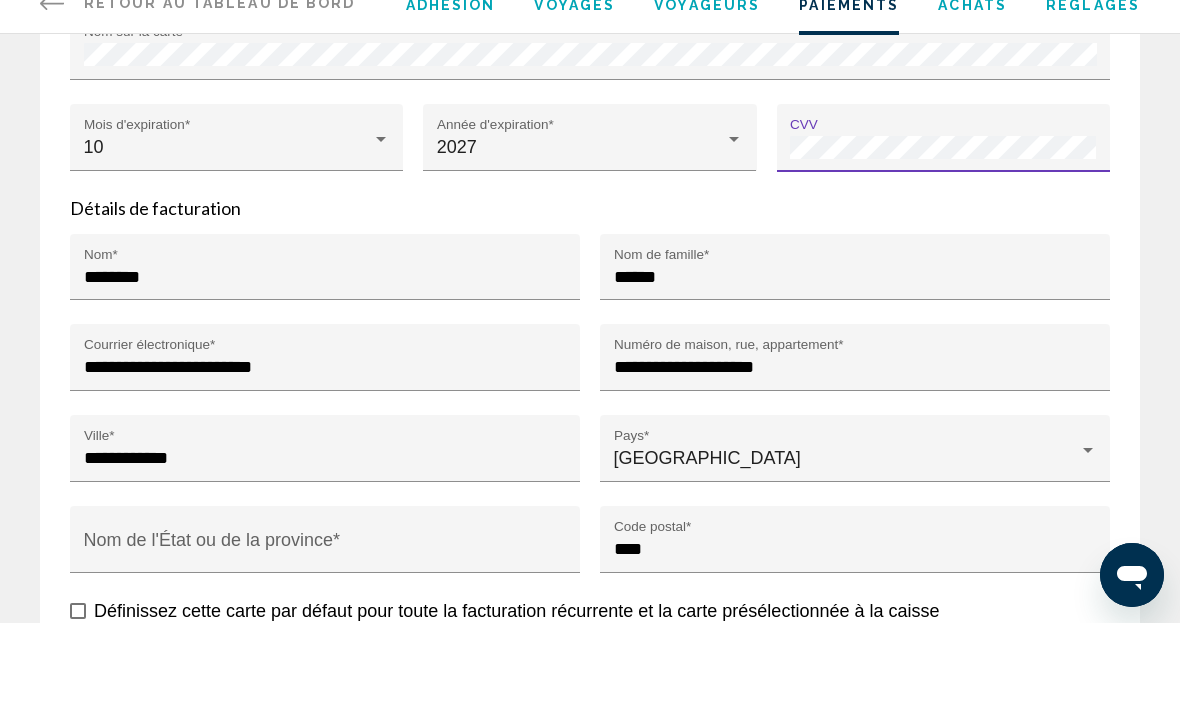 click on "Détails de facturation" at bounding box center [590, 295] 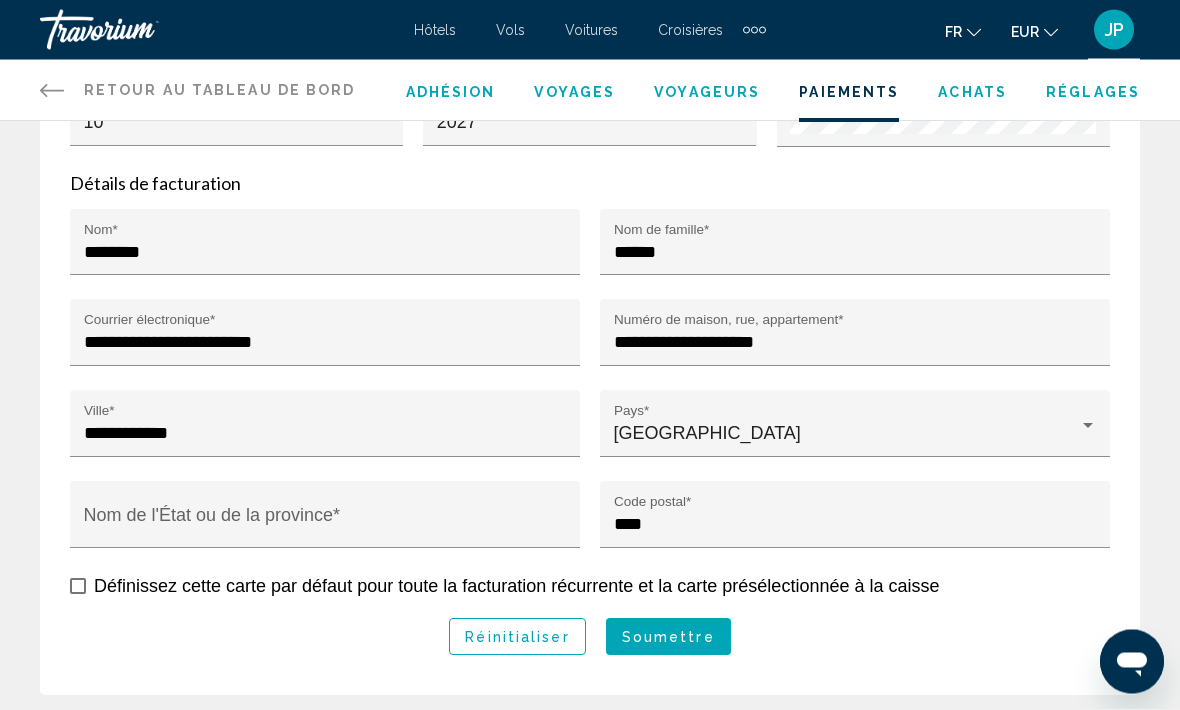 scroll, scrollTop: 634, scrollLeft: 0, axis: vertical 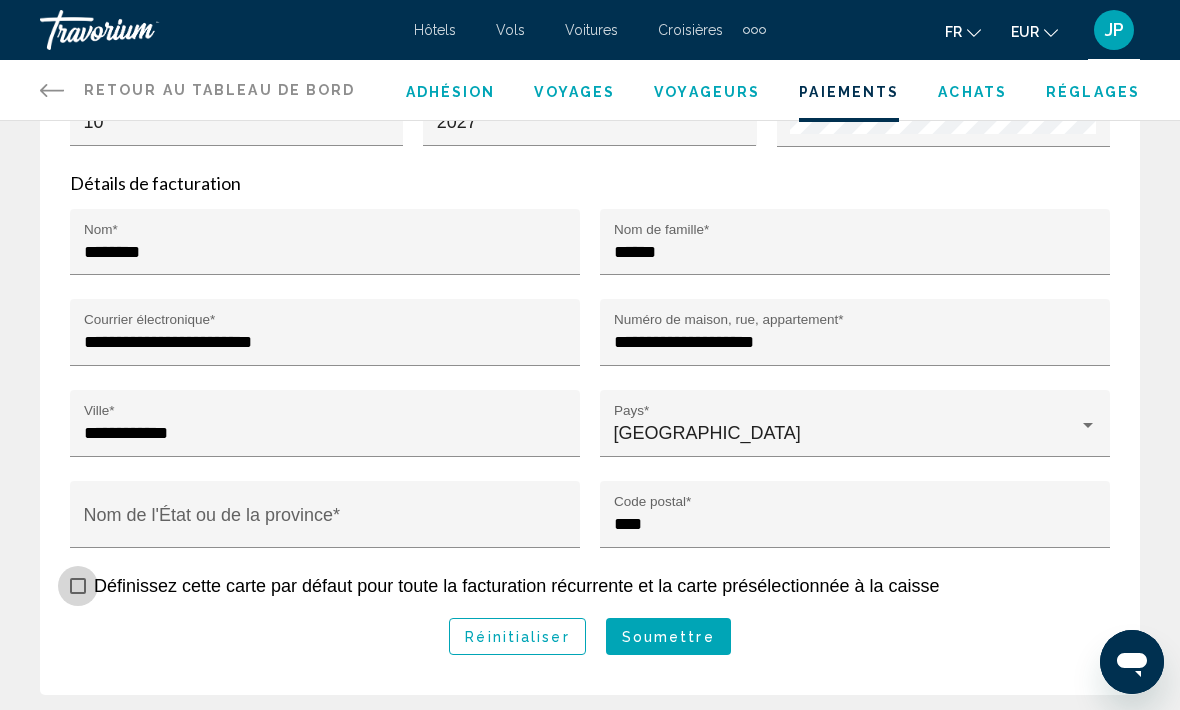 click on "Définissez cette carte par défaut pour toute la facturation récurrente et la carte présélectionnée à la caisse" at bounding box center (504, 586) 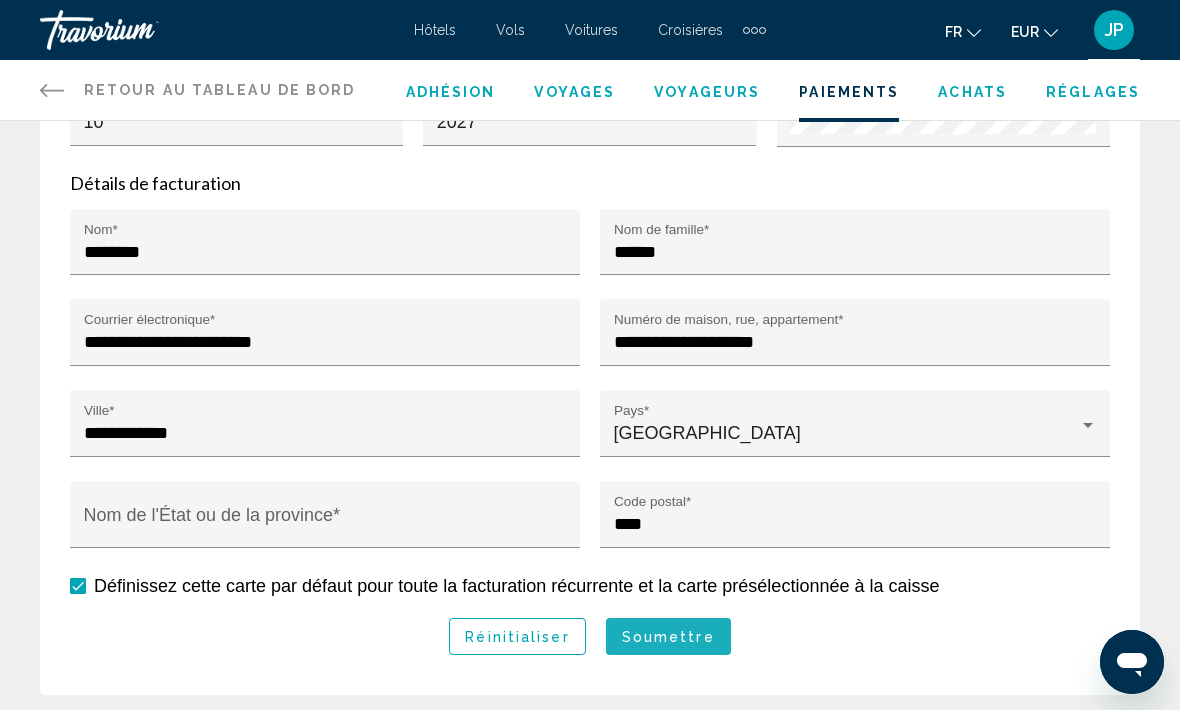 click on "Soumettre" at bounding box center [668, 637] 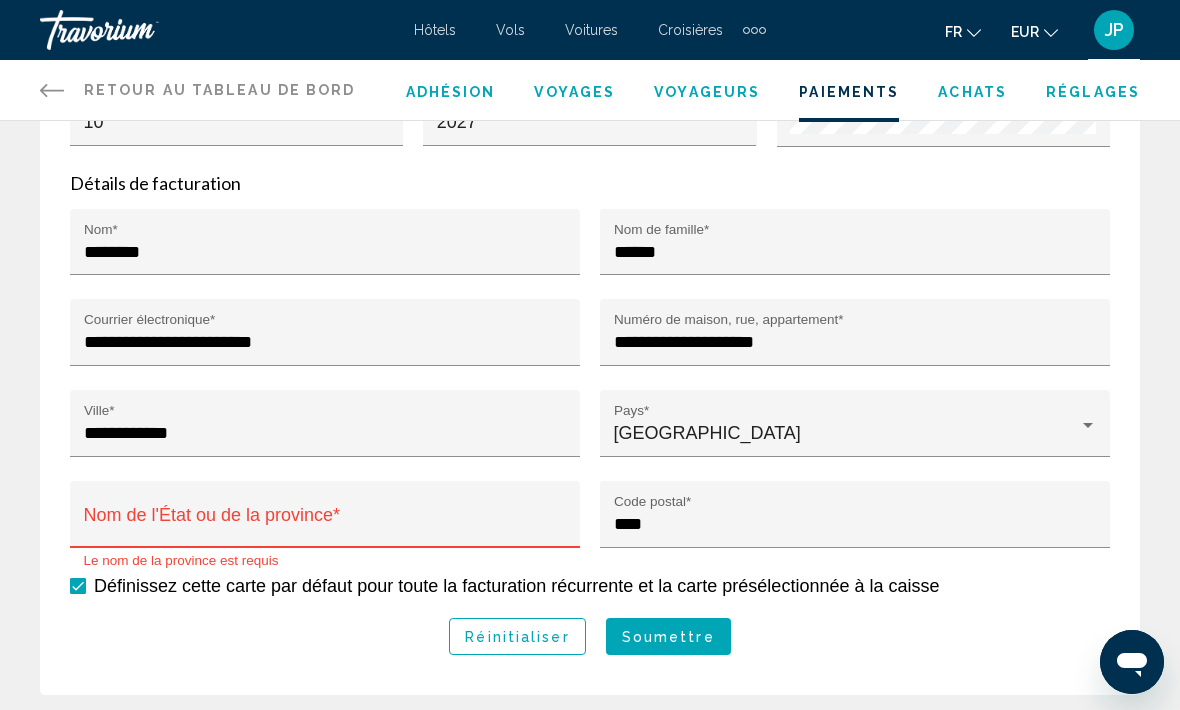 click on "Nom de l'État ou de la province  *" at bounding box center (325, 524) 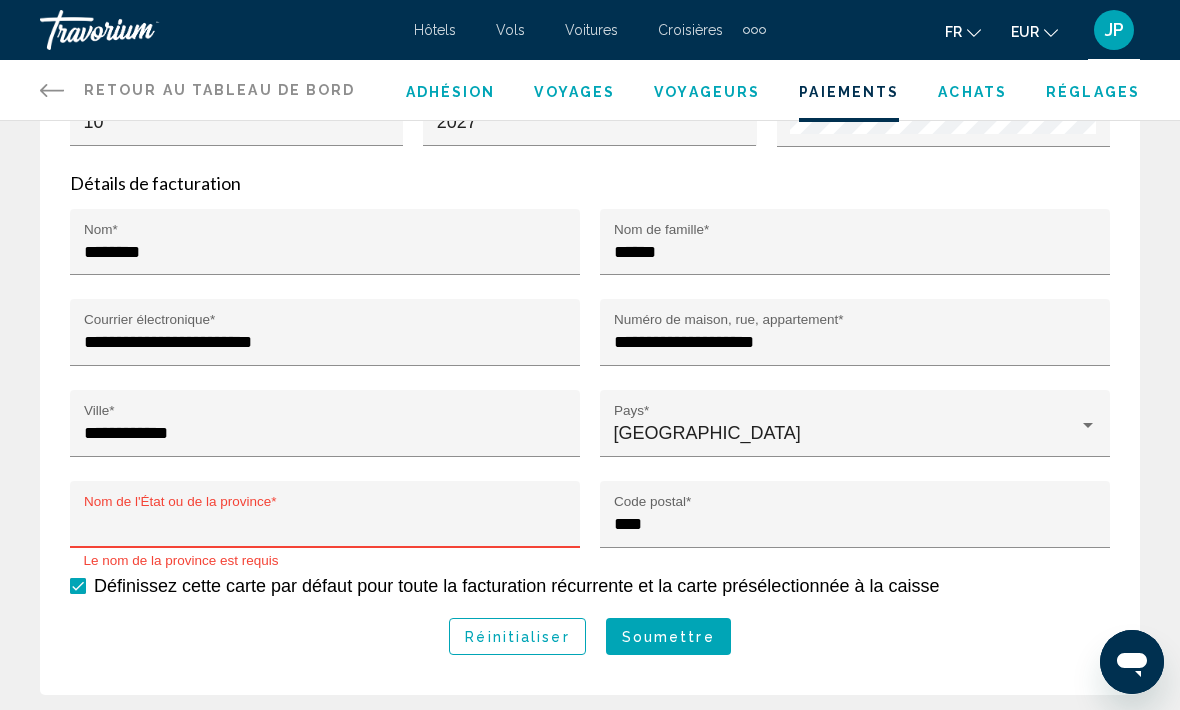 scroll, scrollTop: 633, scrollLeft: 0, axis: vertical 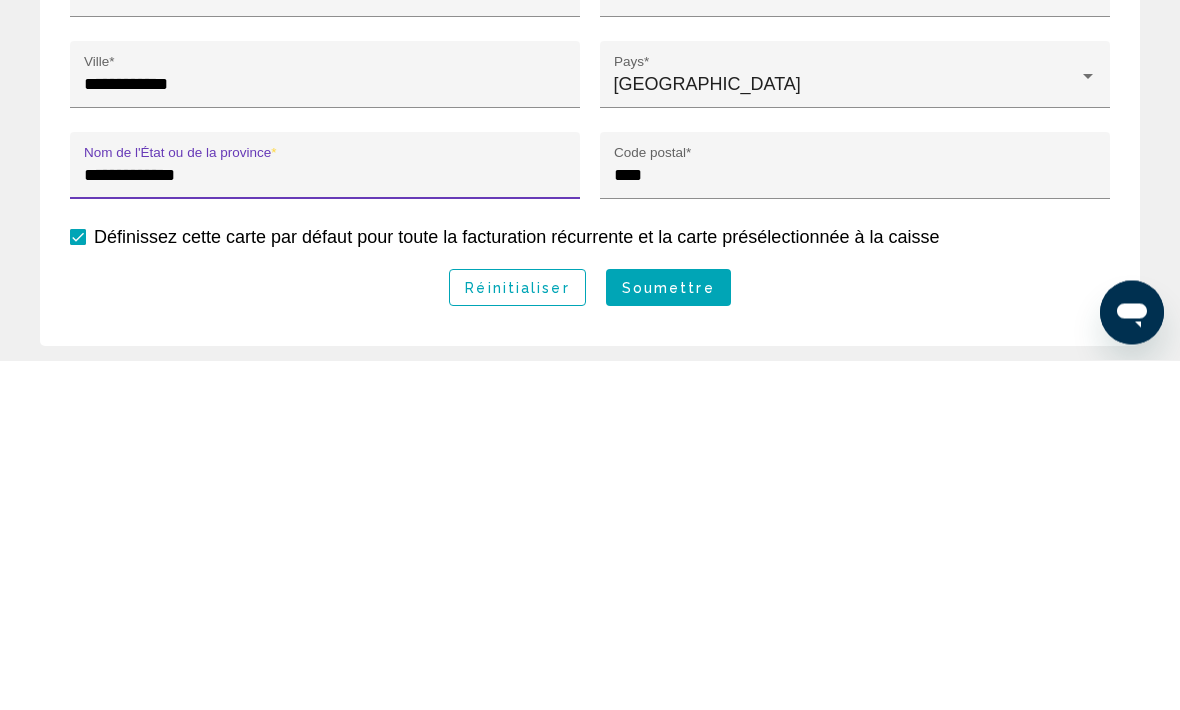type on "**********" 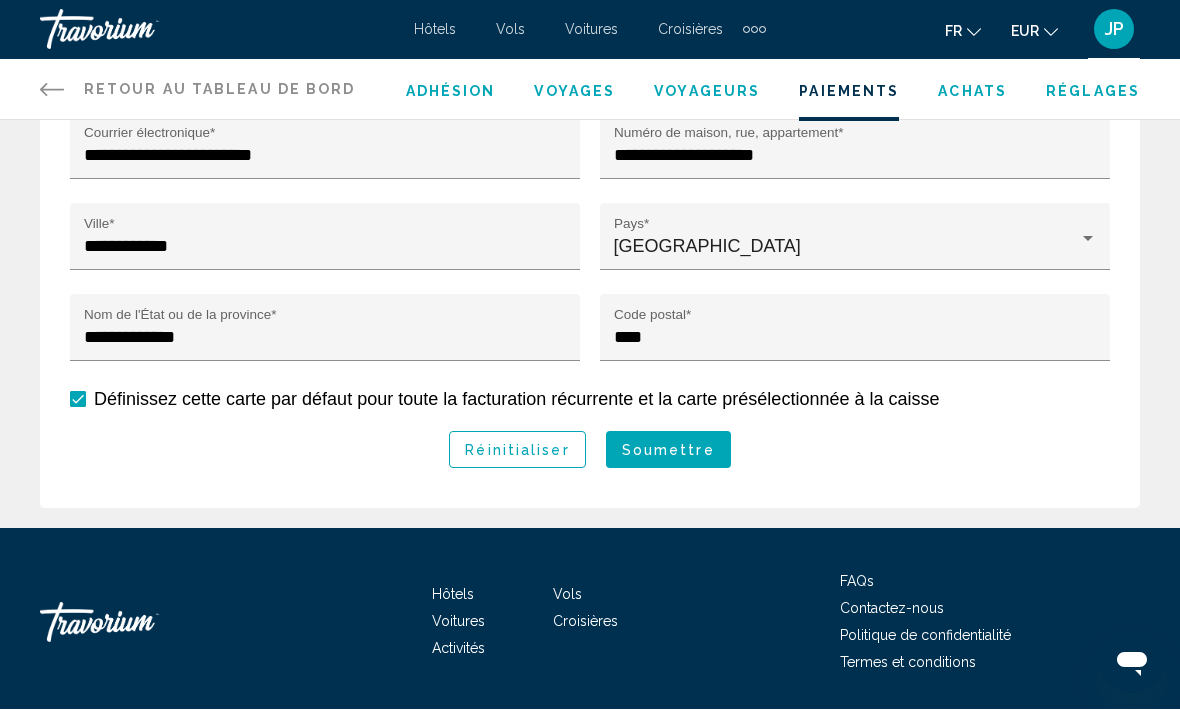 click on "Soumettre" at bounding box center [668, 451] 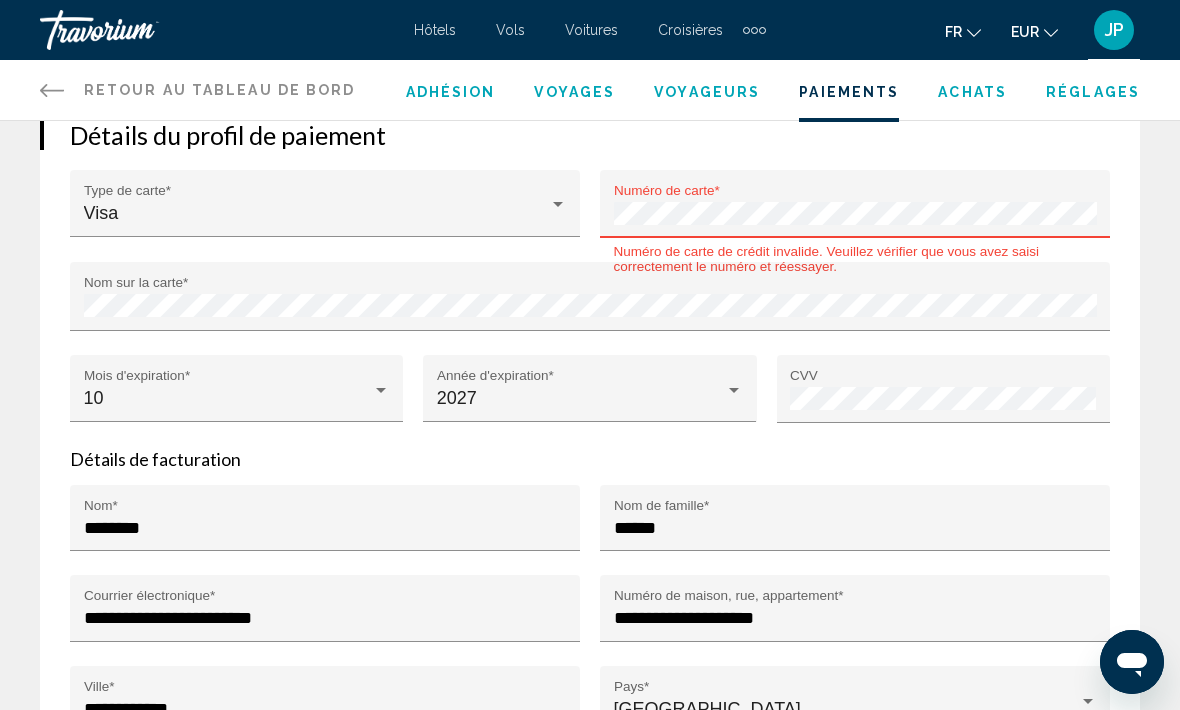 scroll, scrollTop: 344, scrollLeft: 0, axis: vertical 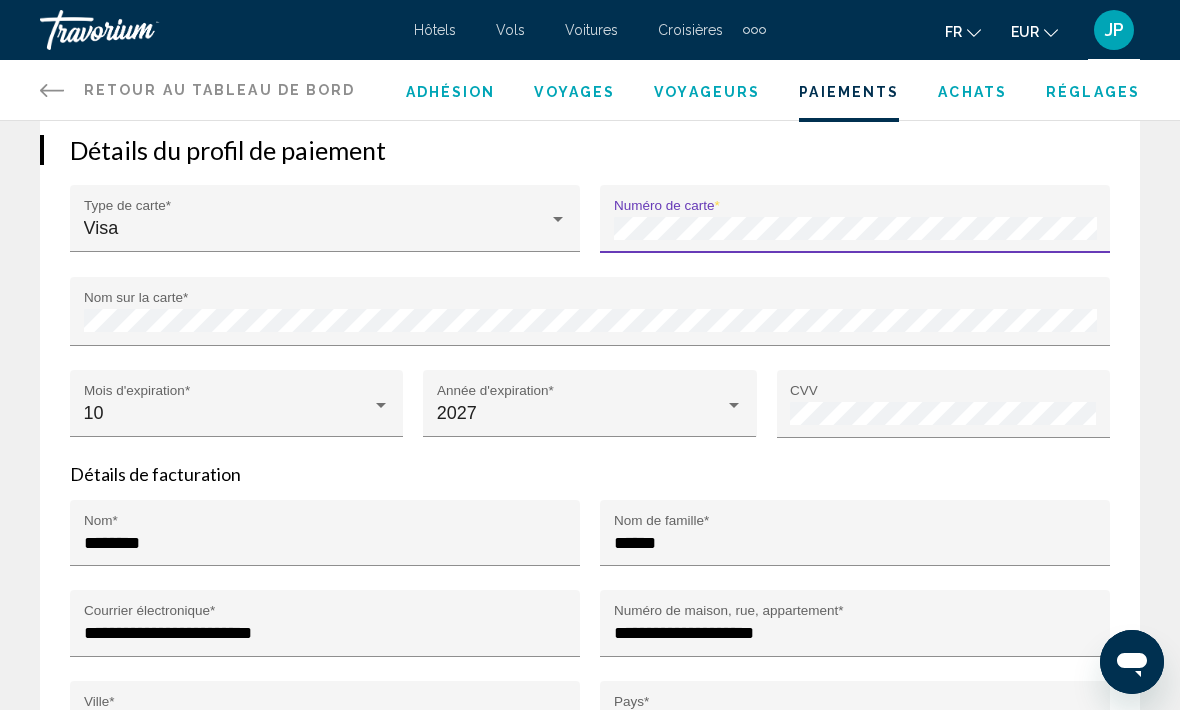click on "Numéro de carte  *" at bounding box center [855, 219] 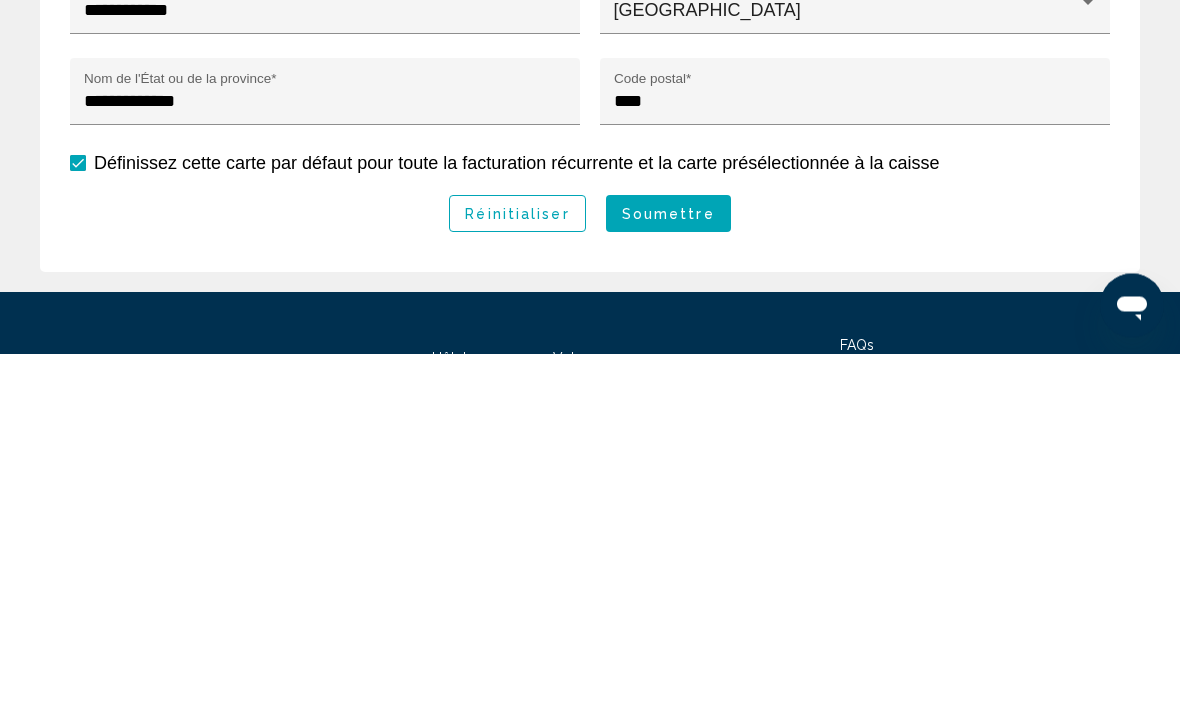 click on "Soumettre" at bounding box center (668, 571) 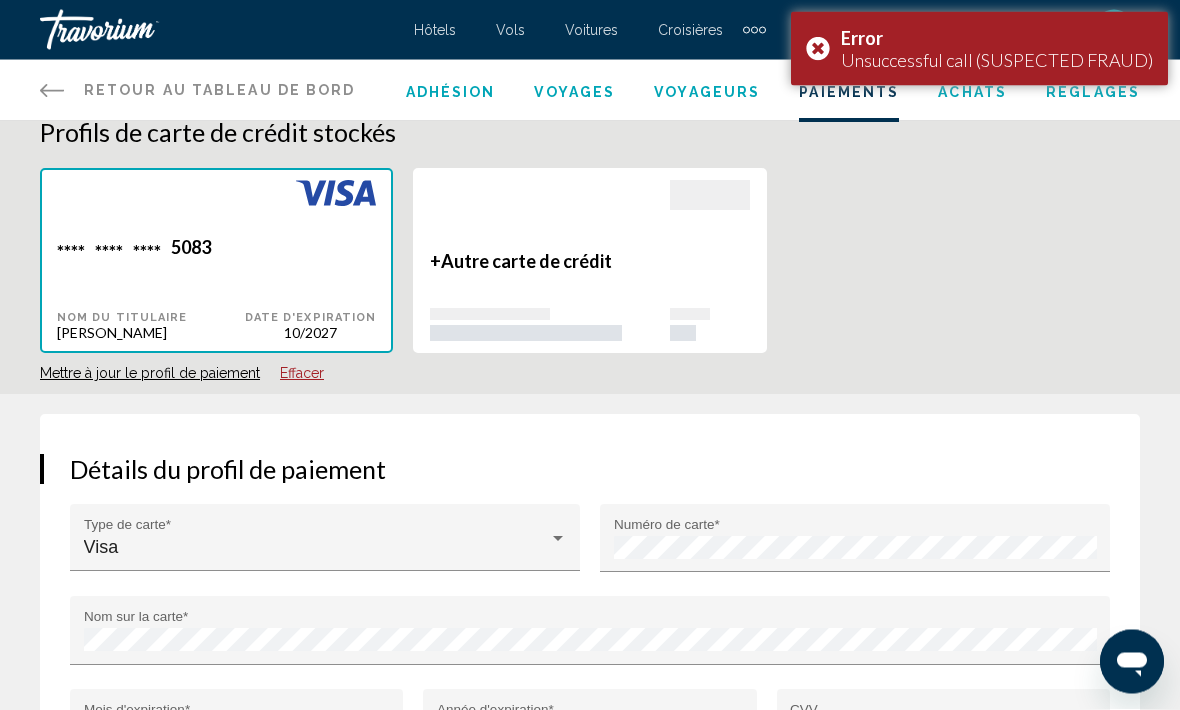 scroll, scrollTop: 0, scrollLeft: 0, axis: both 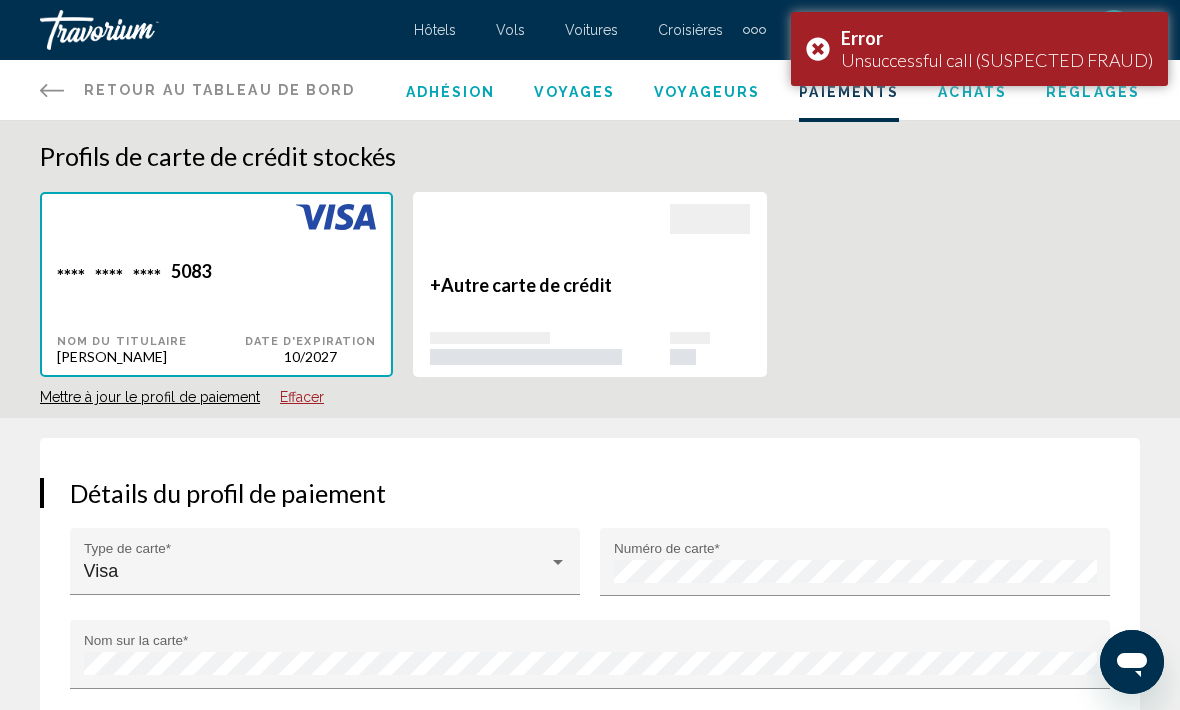 click on "Error   Unsuccessful call (SUSPECTED FRAUD)" at bounding box center [979, 49] 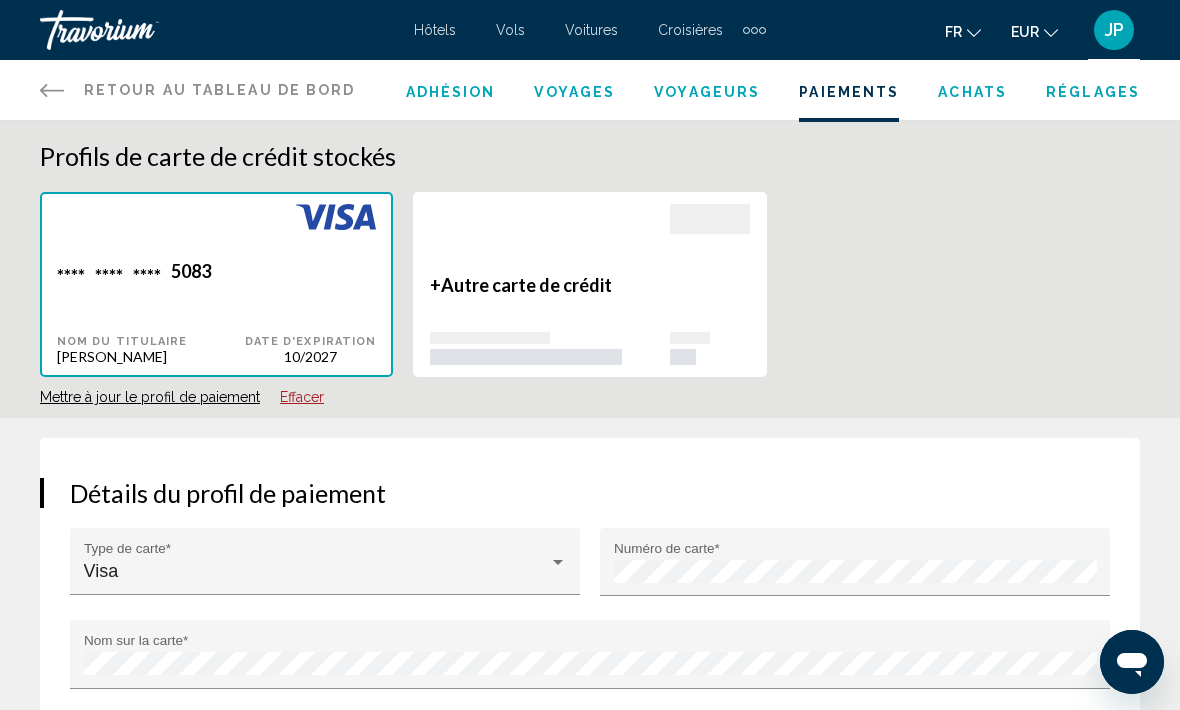 click on "Achats" at bounding box center (972, 92) 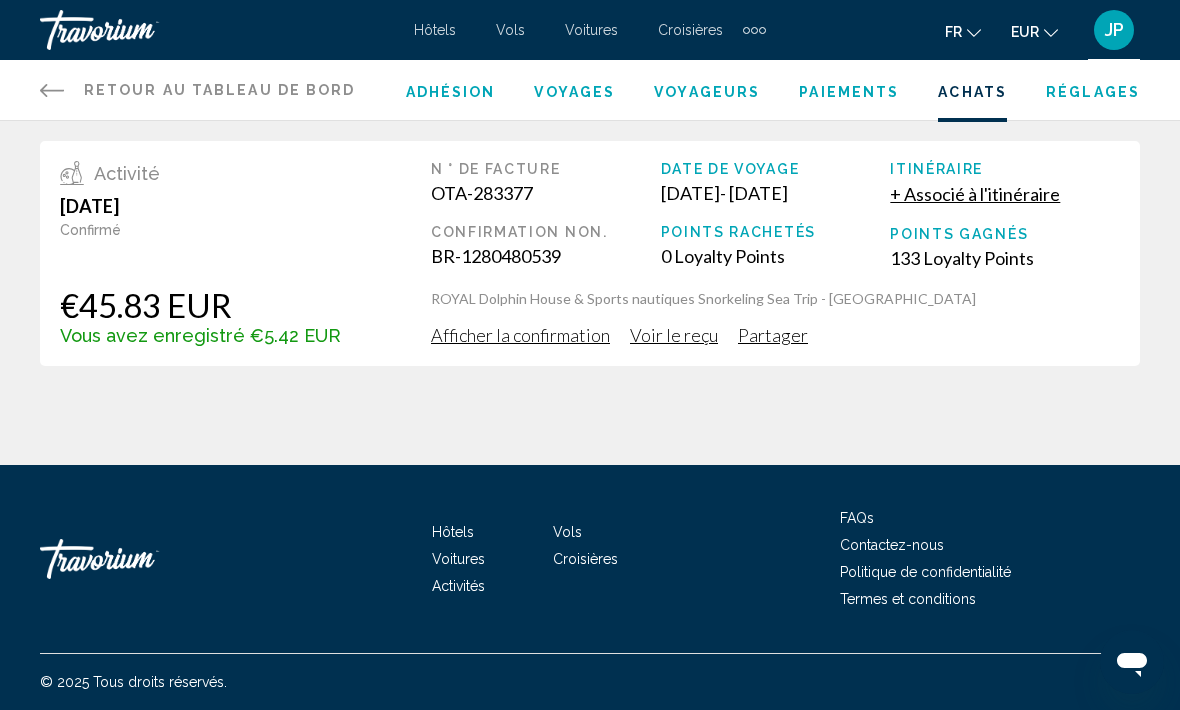 click on "Afficher la confirmation" at bounding box center [520, 335] 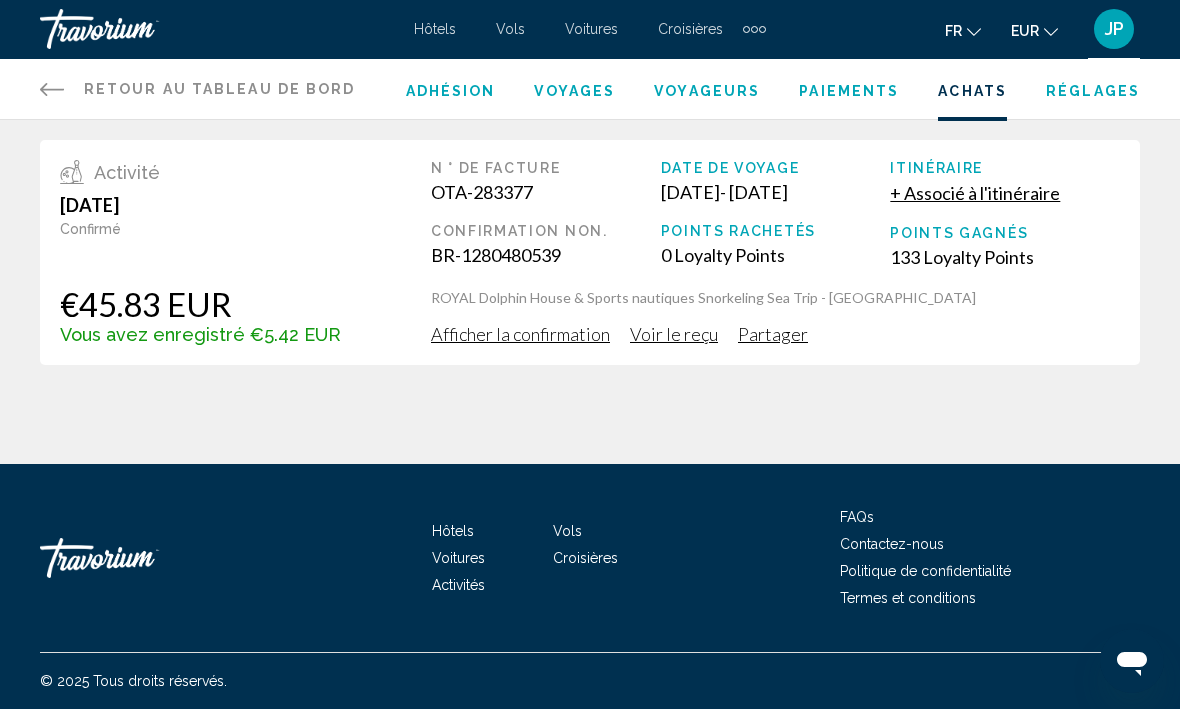 scroll, scrollTop: 0, scrollLeft: 0, axis: both 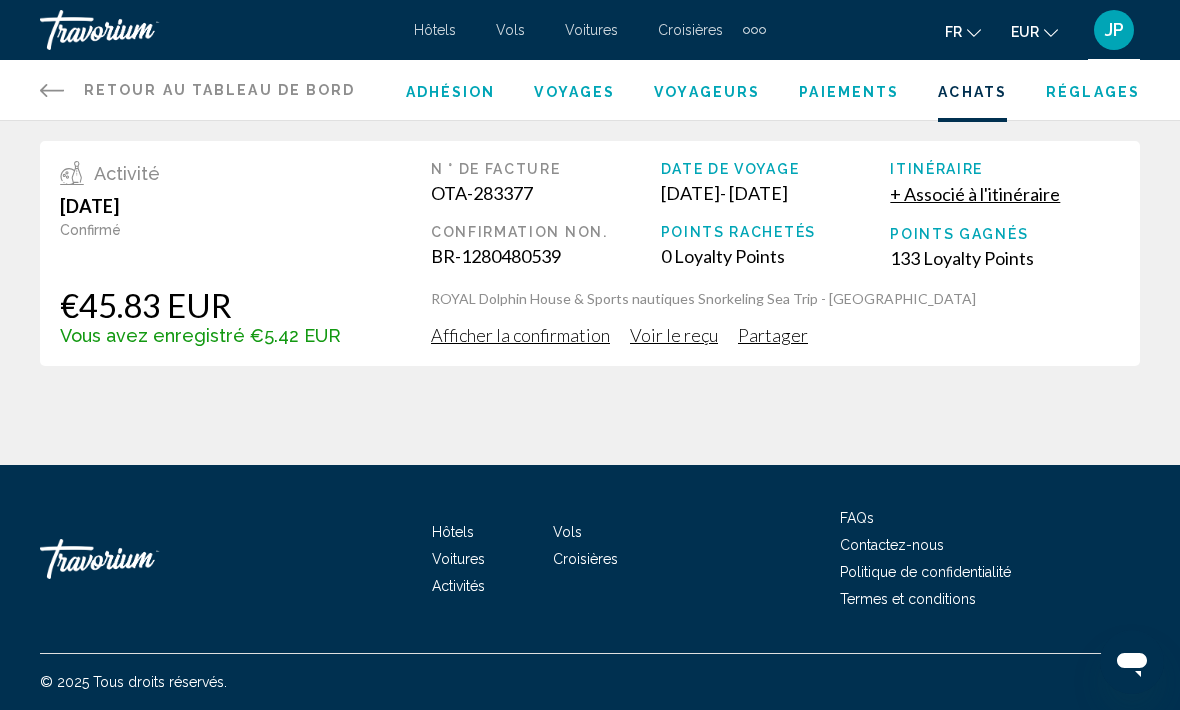 click on "Voir le reçu" at bounding box center (674, 335) 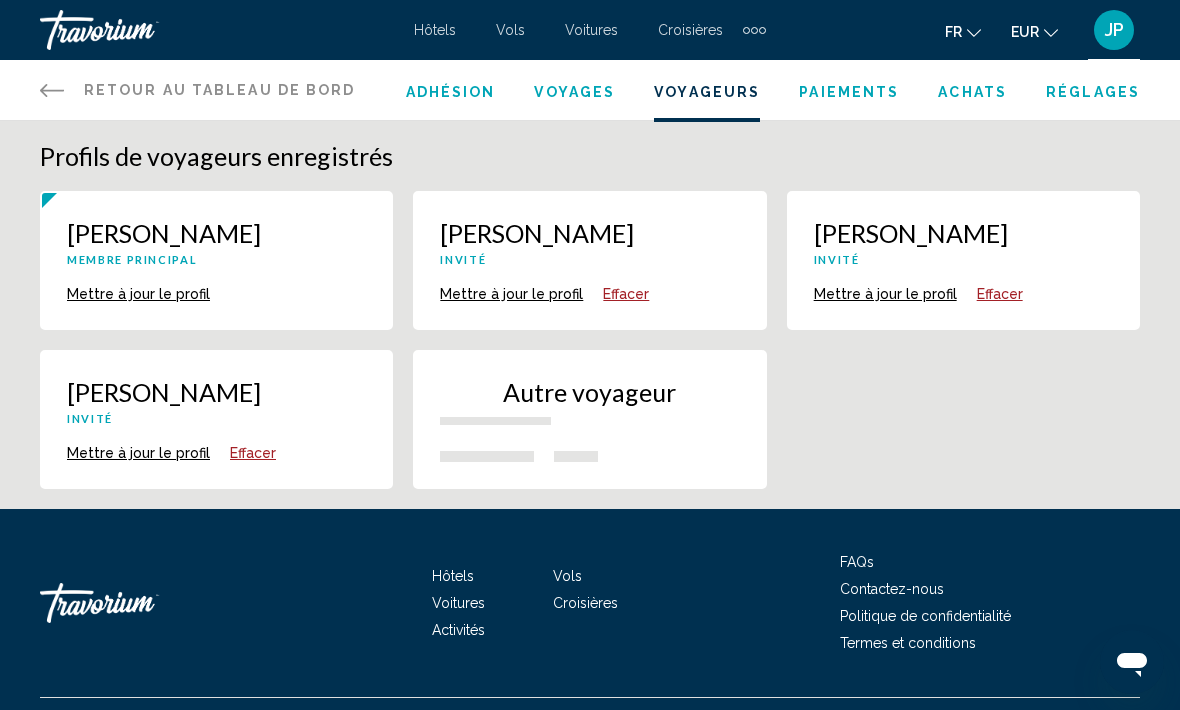 click on "Voyages" at bounding box center [574, 92] 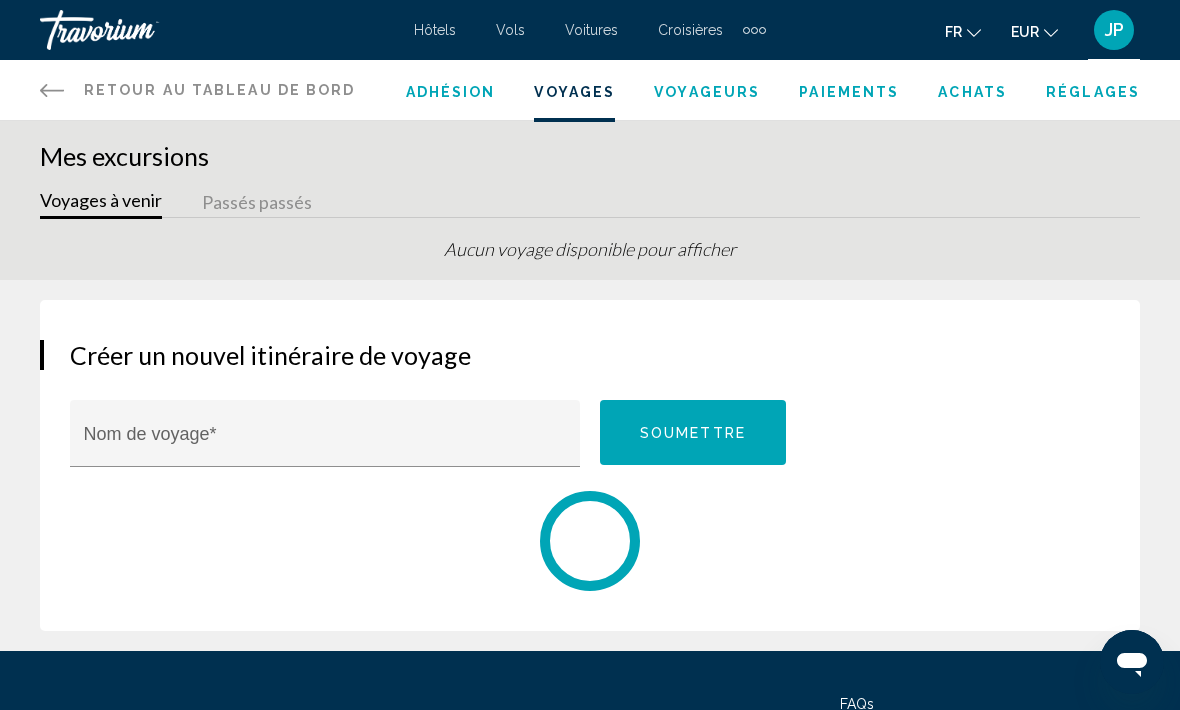 click on "Adhésion" at bounding box center (451, 92) 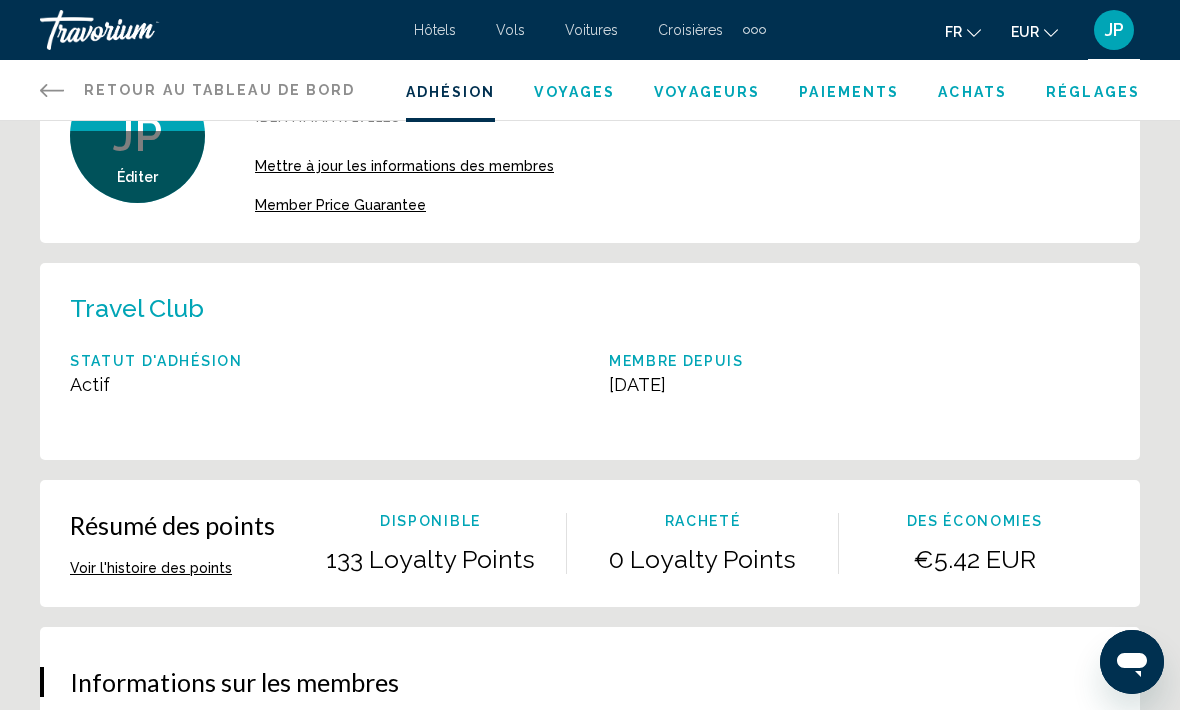 scroll, scrollTop: 0, scrollLeft: 0, axis: both 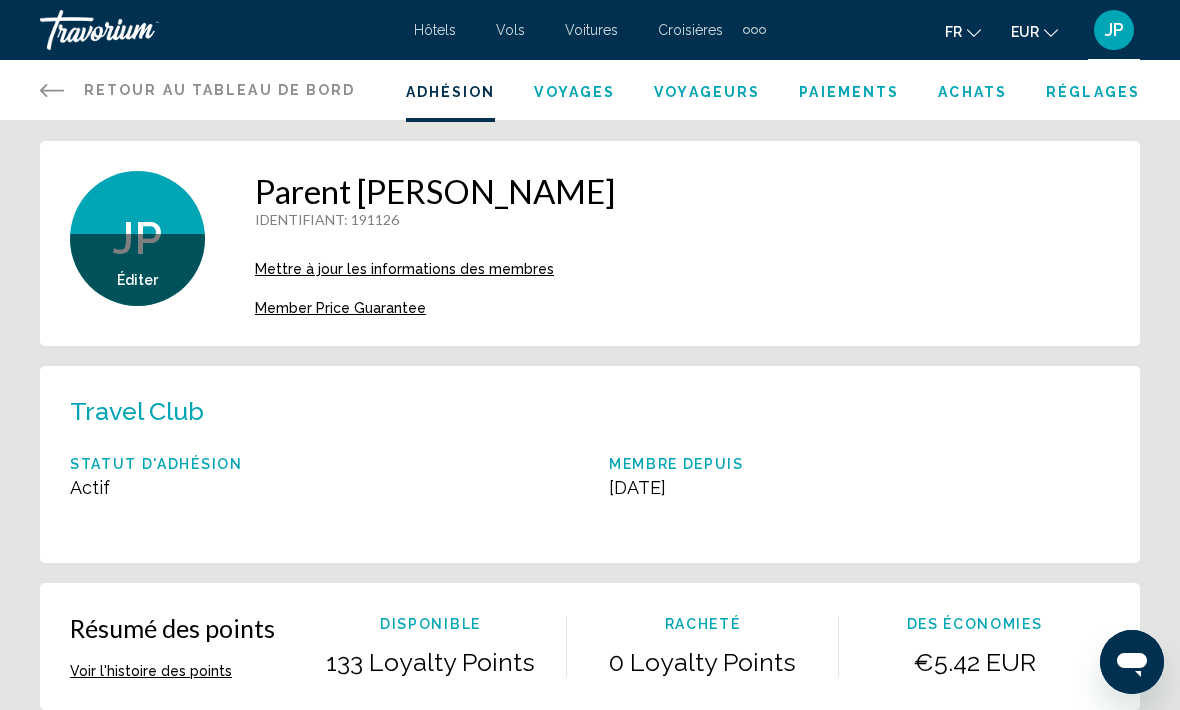 click on "Hôtels" at bounding box center (435, 30) 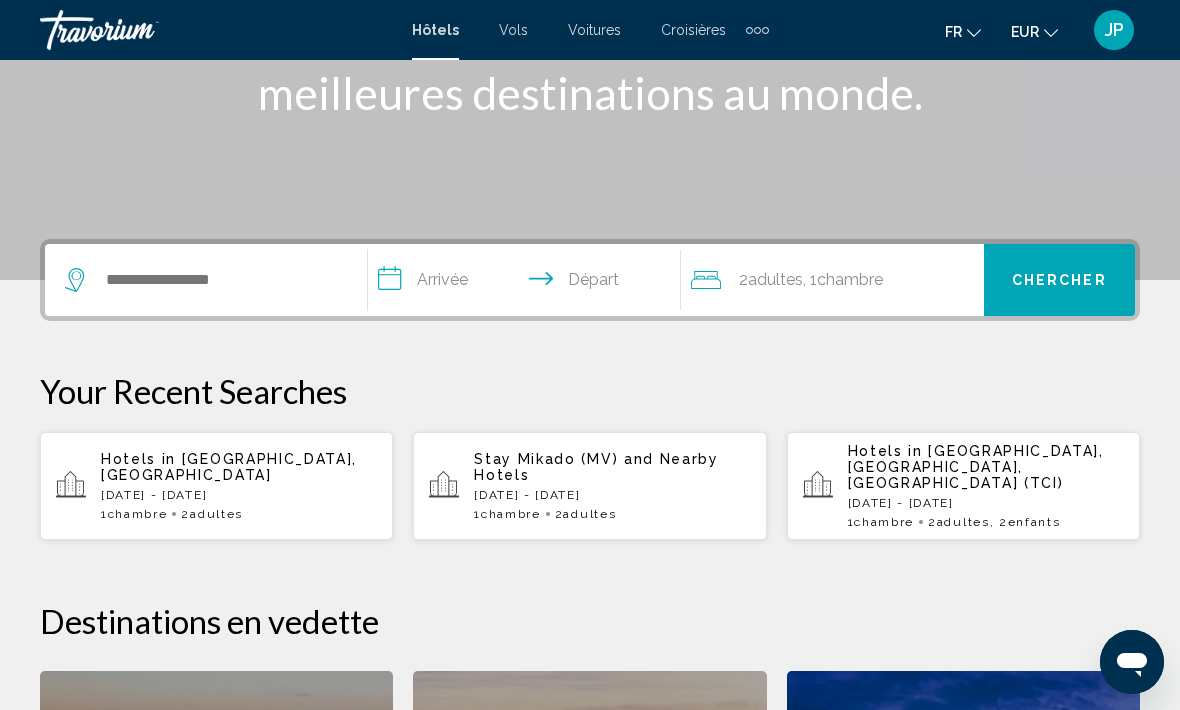 scroll, scrollTop: 0, scrollLeft: 0, axis: both 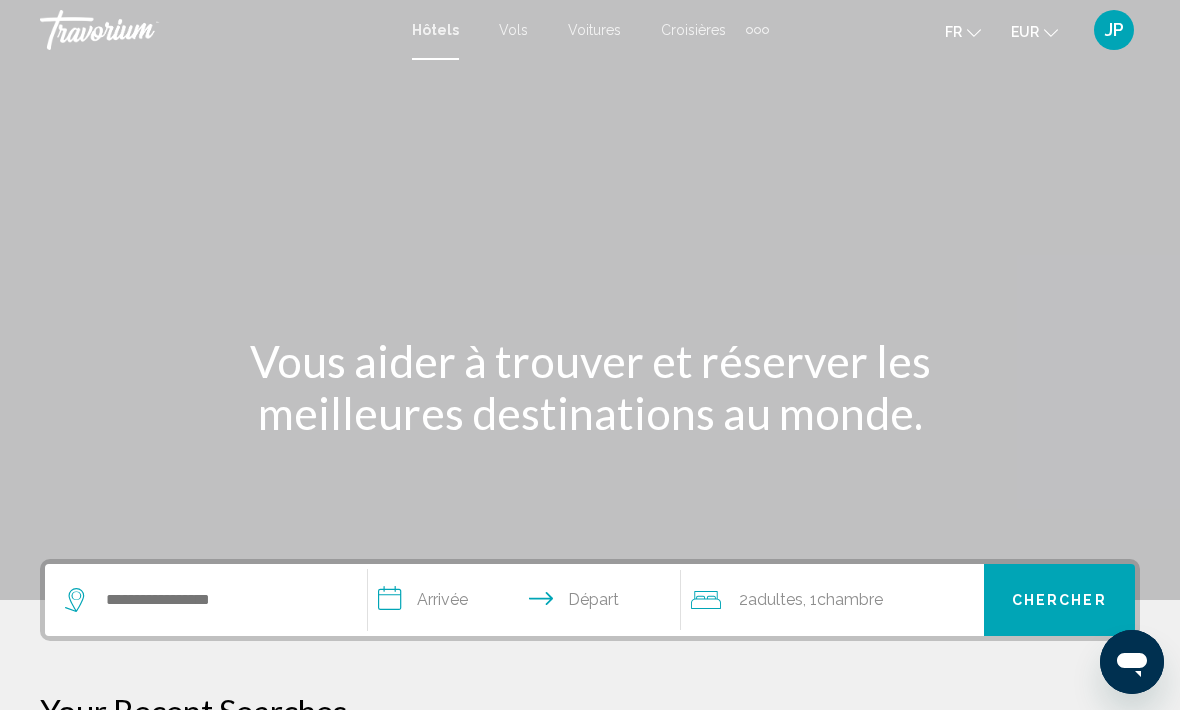 click on "JP" at bounding box center [1114, 30] 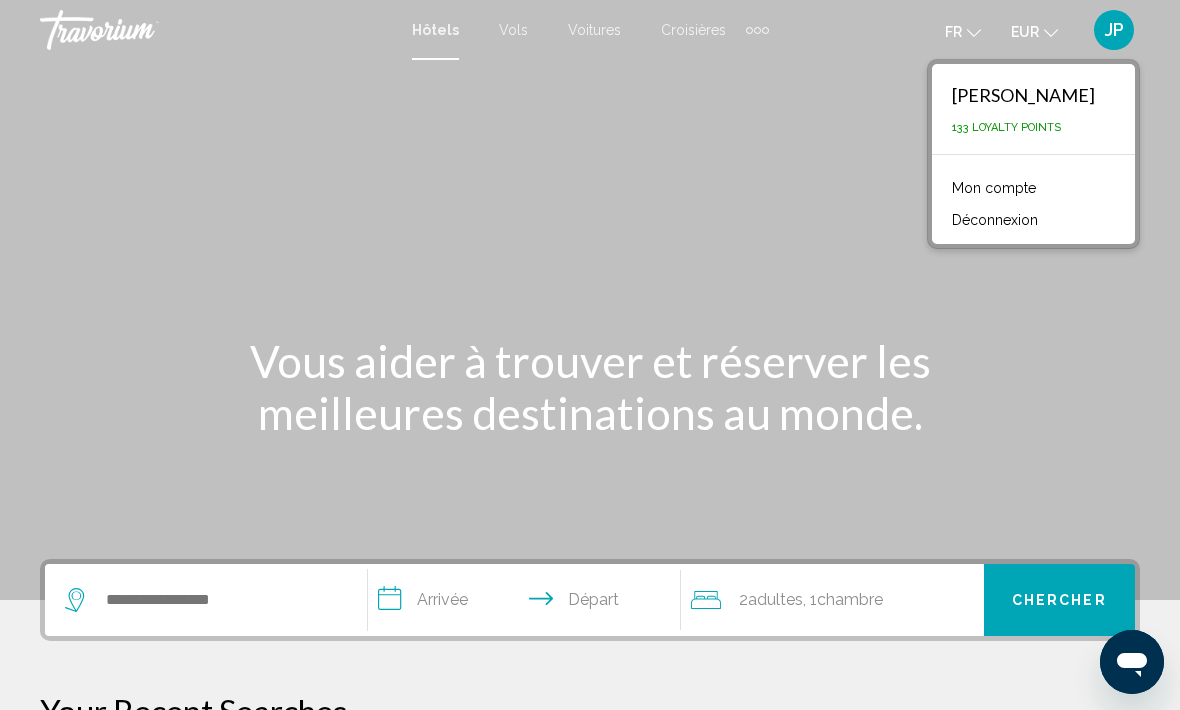 click on "[PERSON_NAME]" at bounding box center (1023, 95) 